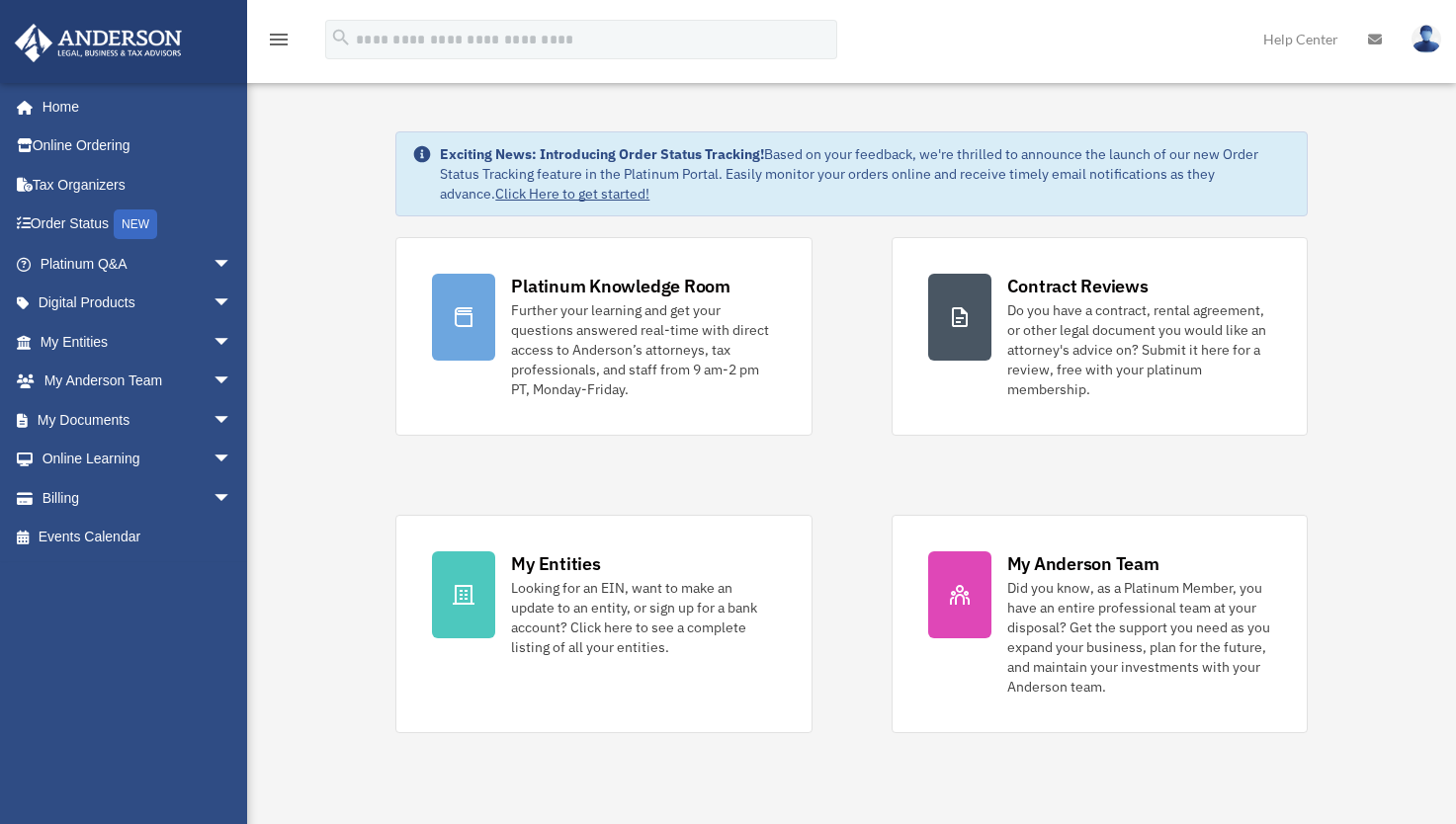 scroll, scrollTop: 0, scrollLeft: 0, axis: both 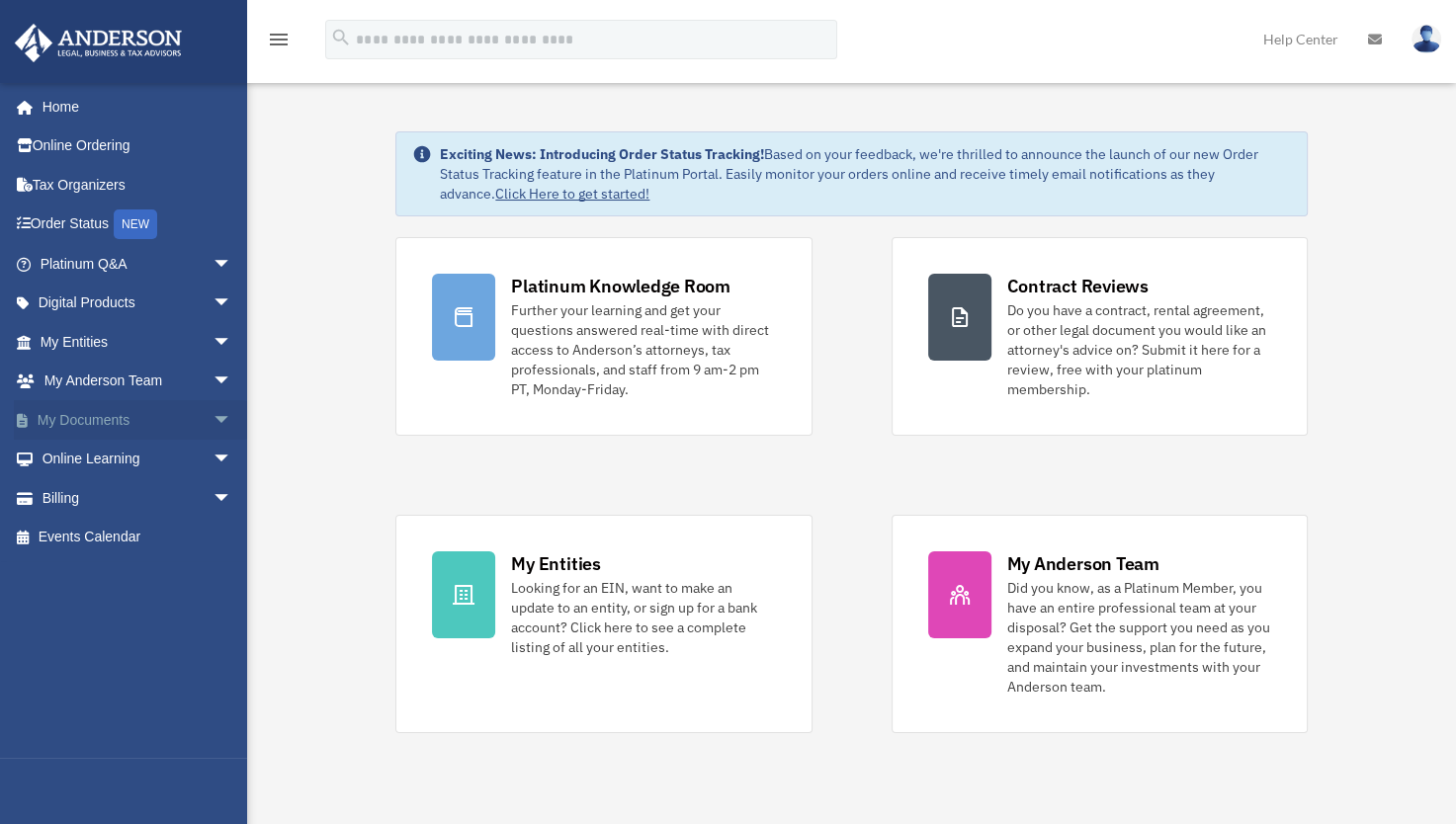 click on "arrow_drop_down" at bounding box center [232, 420] 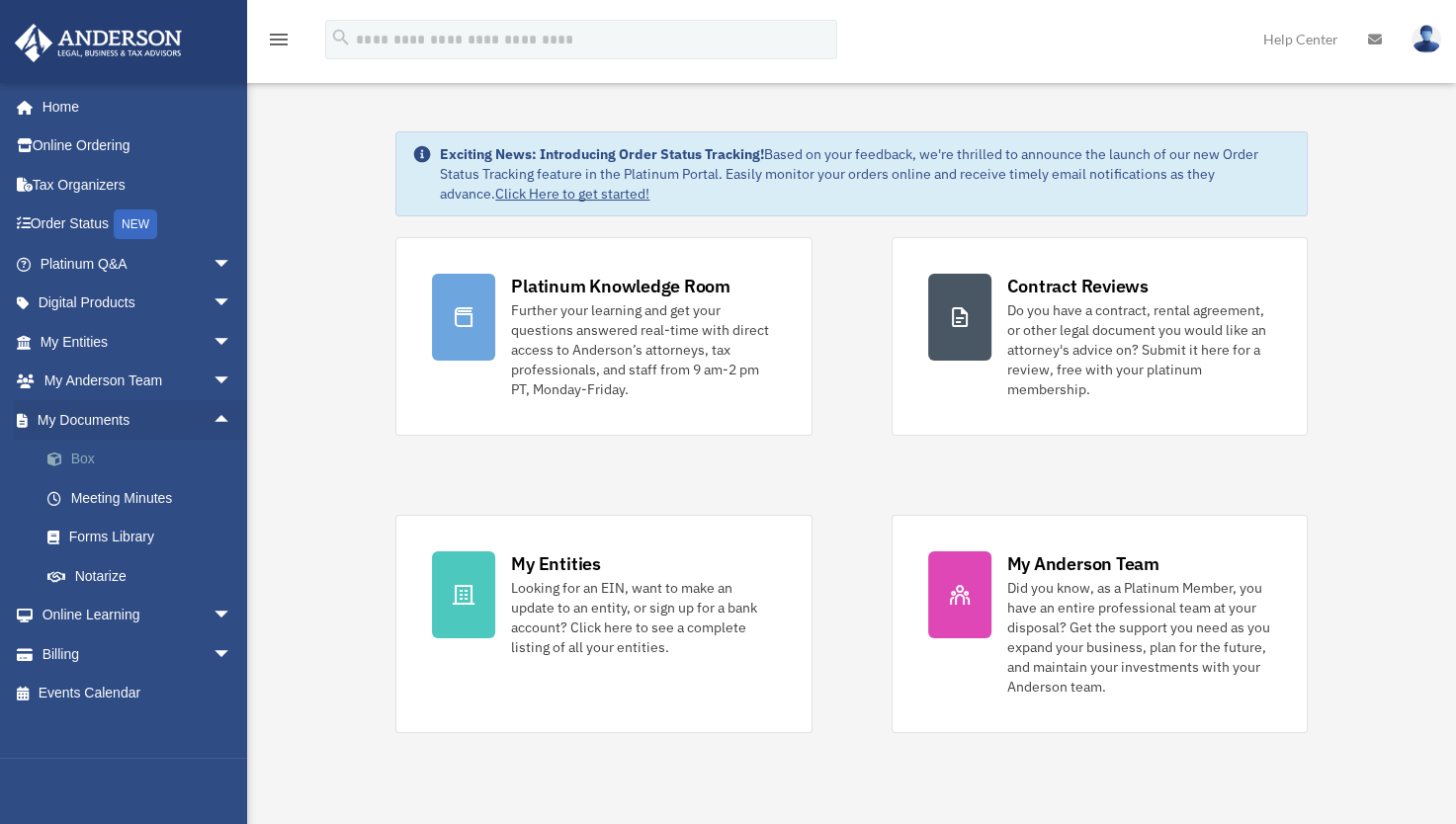 click on "Box" at bounding box center [144, 459] 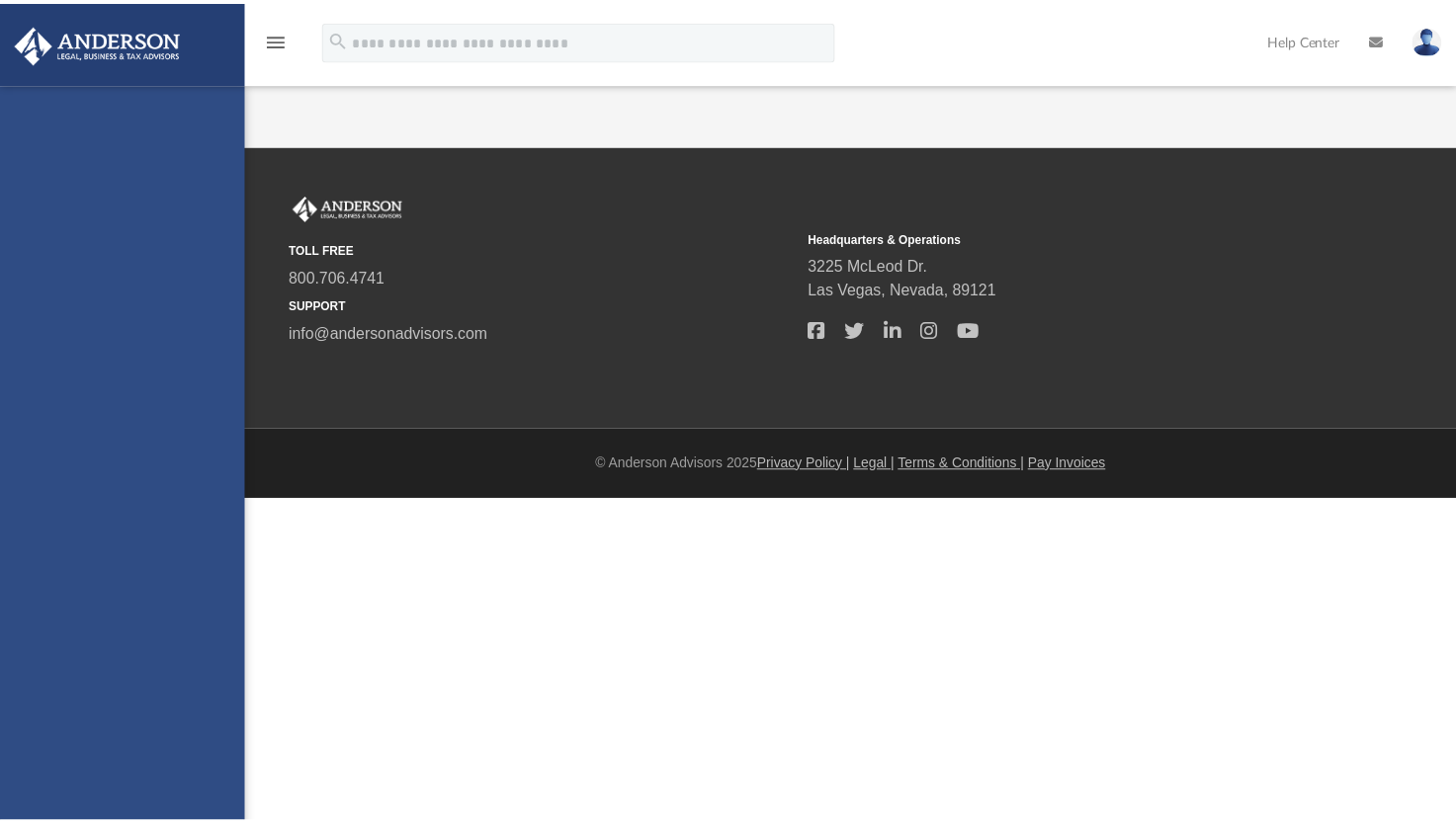 scroll, scrollTop: 0, scrollLeft: 0, axis: both 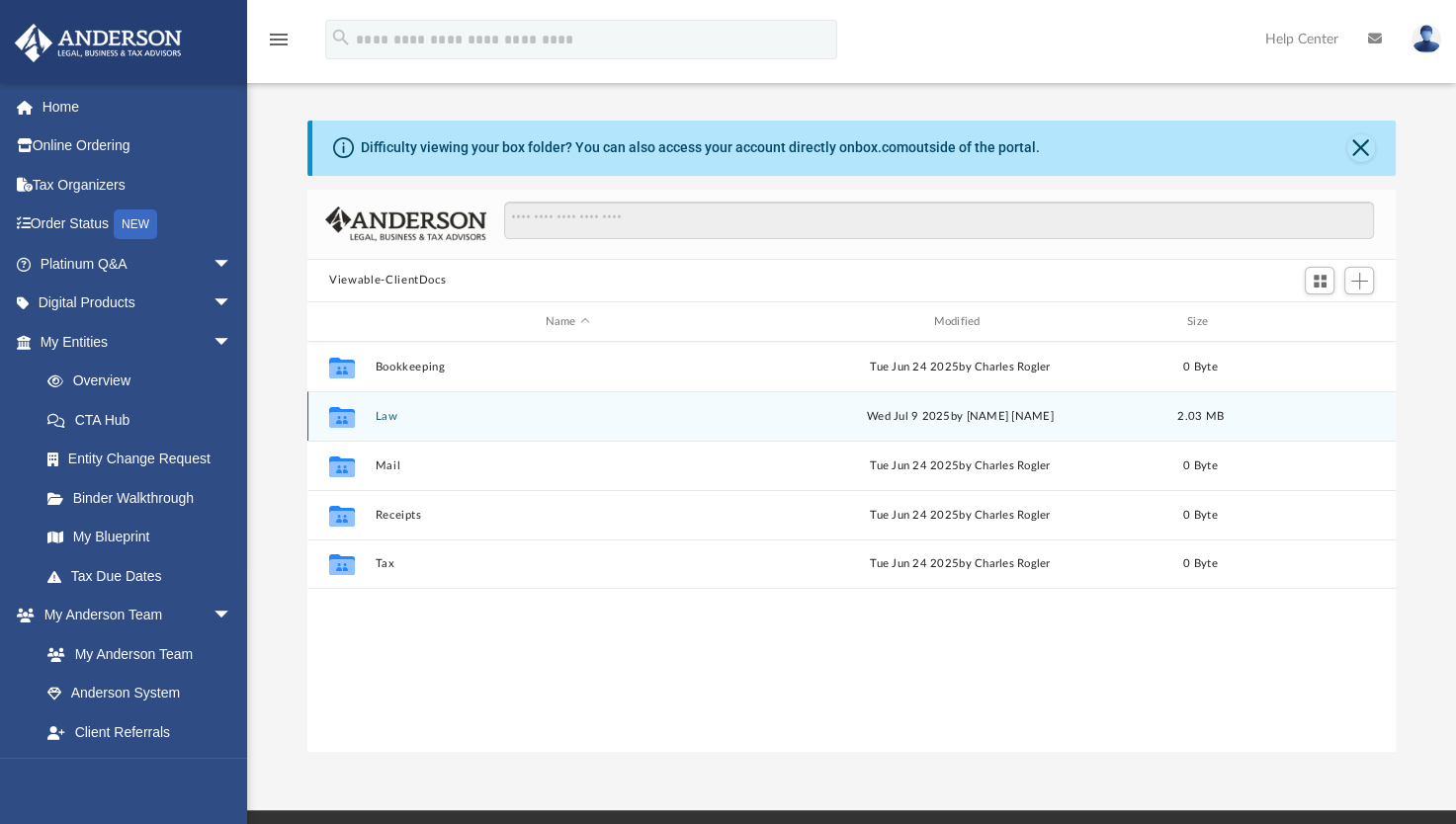 click on "Collaborated Folder Law Wed Jul 9 2025  by Alfredo Cicena 2.03 MB" at bounding box center [851, 416] 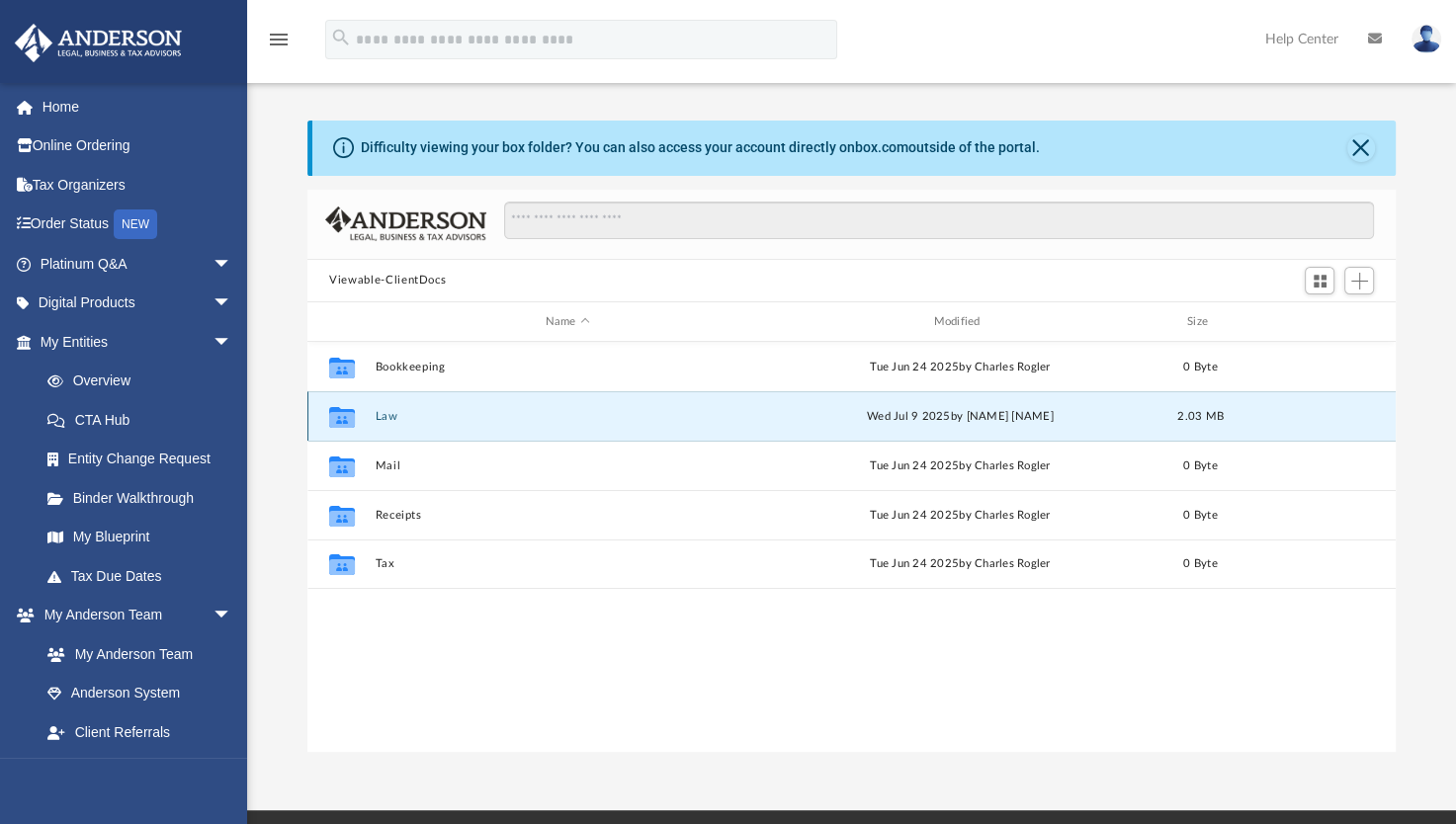 click on "Law" at bounding box center [567, 416] 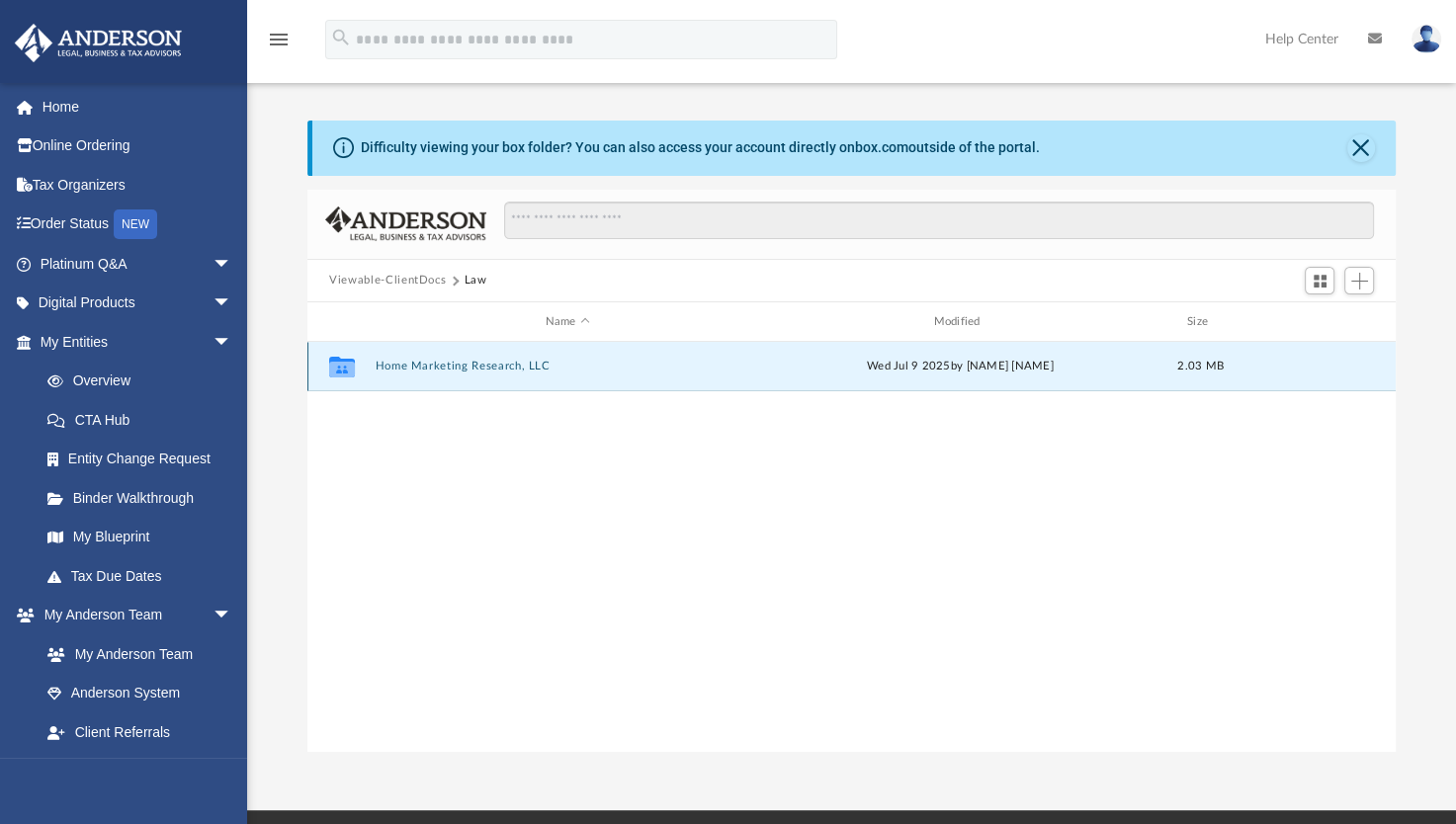 click on "Home Marketing Research, LLC" at bounding box center (567, 367) 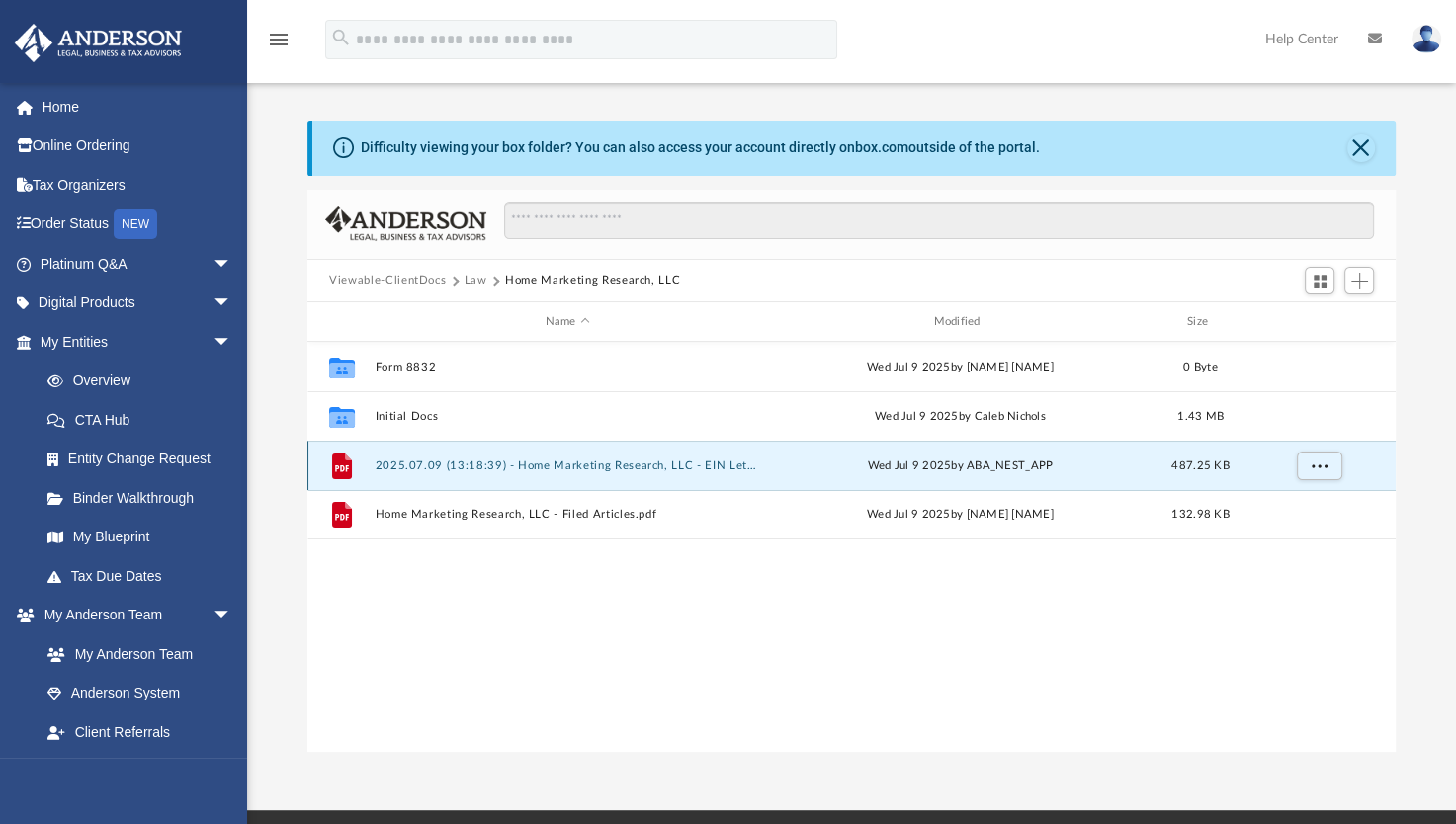 click on "2025.07.09 (13:18:39) - Home Marketing Research, LLC - EIN Letter from IRS.pdf" at bounding box center [567, 465] 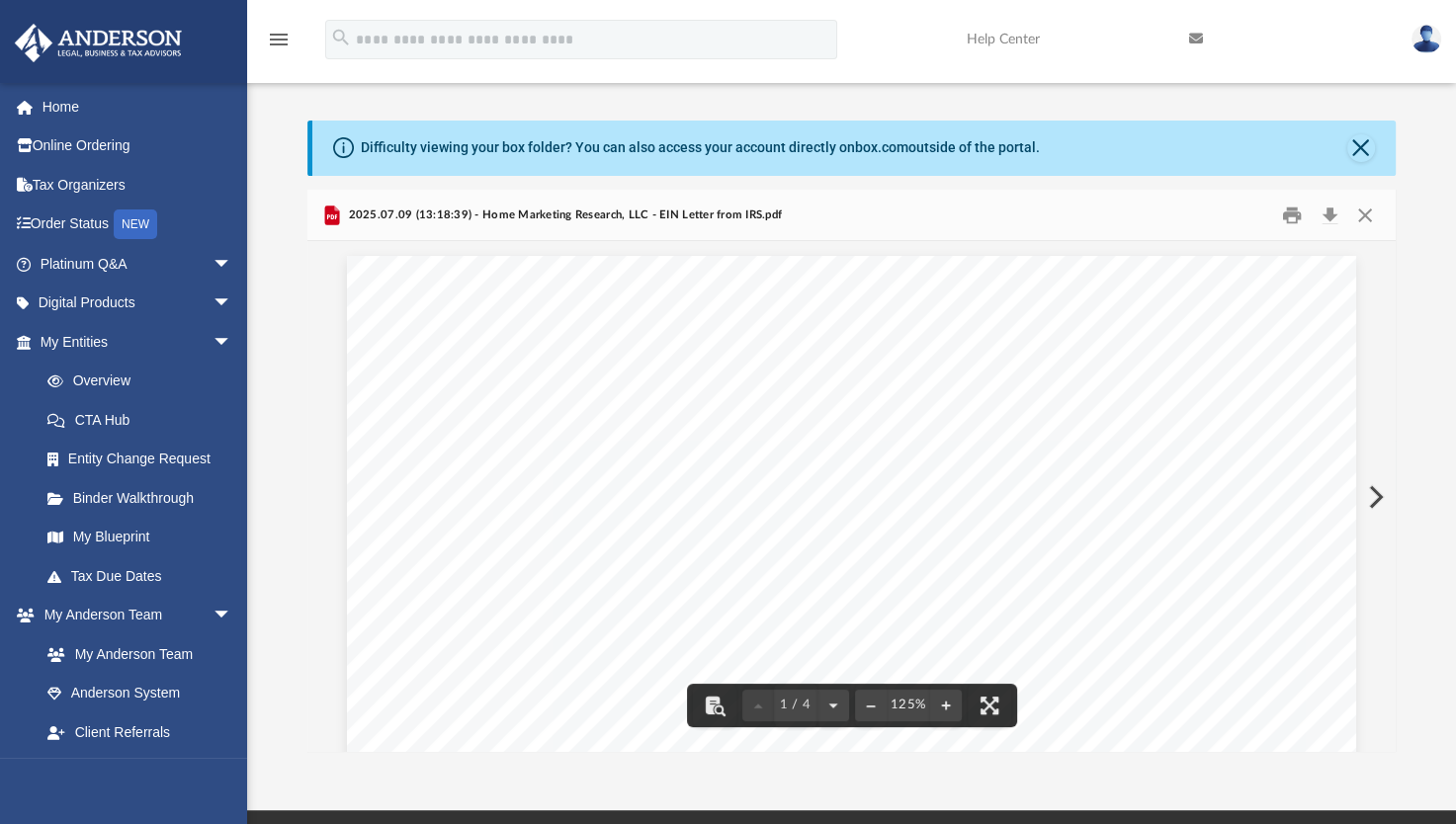 click at bounding box center (1374, 497) 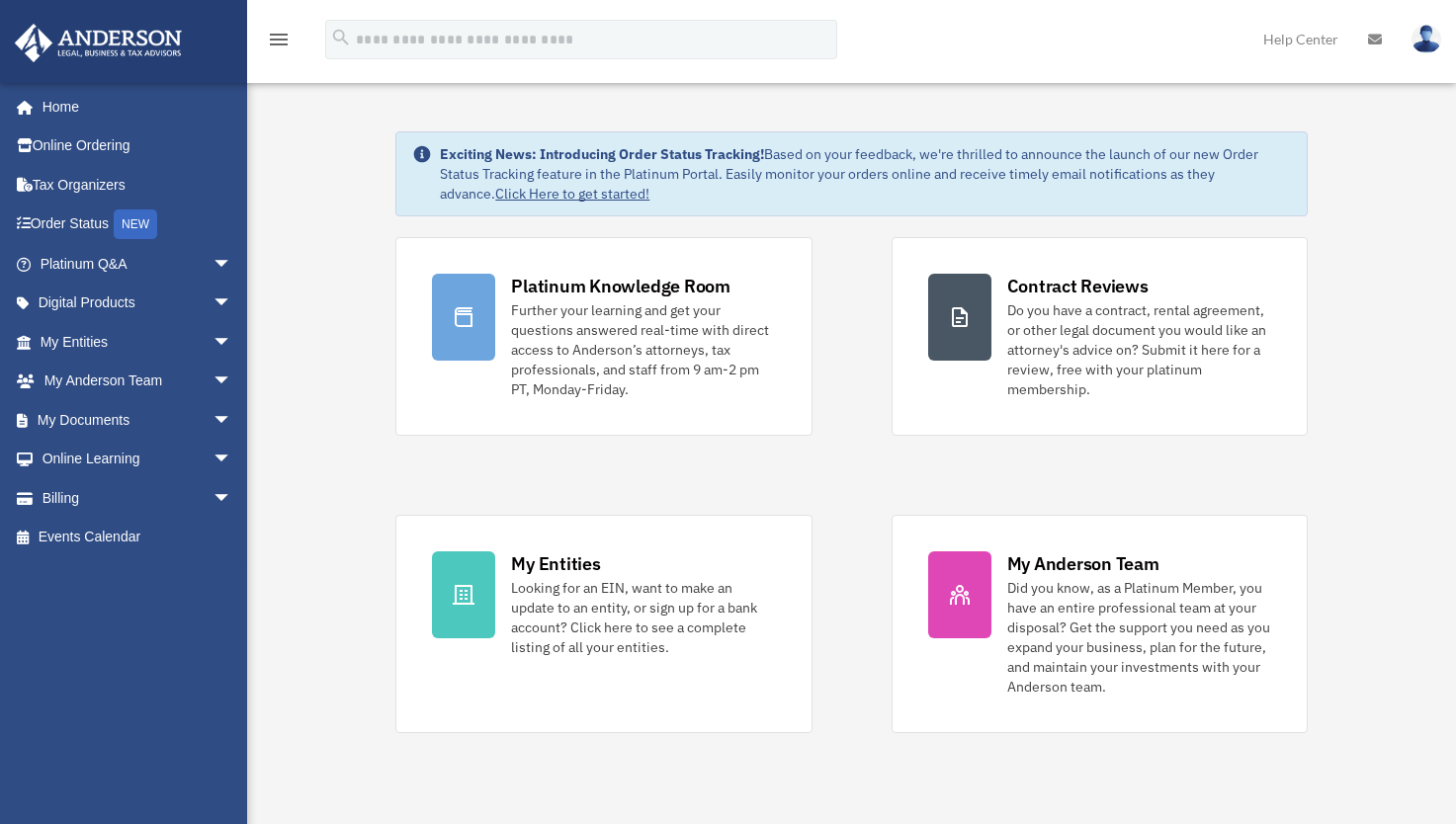 scroll, scrollTop: 0, scrollLeft: 0, axis: both 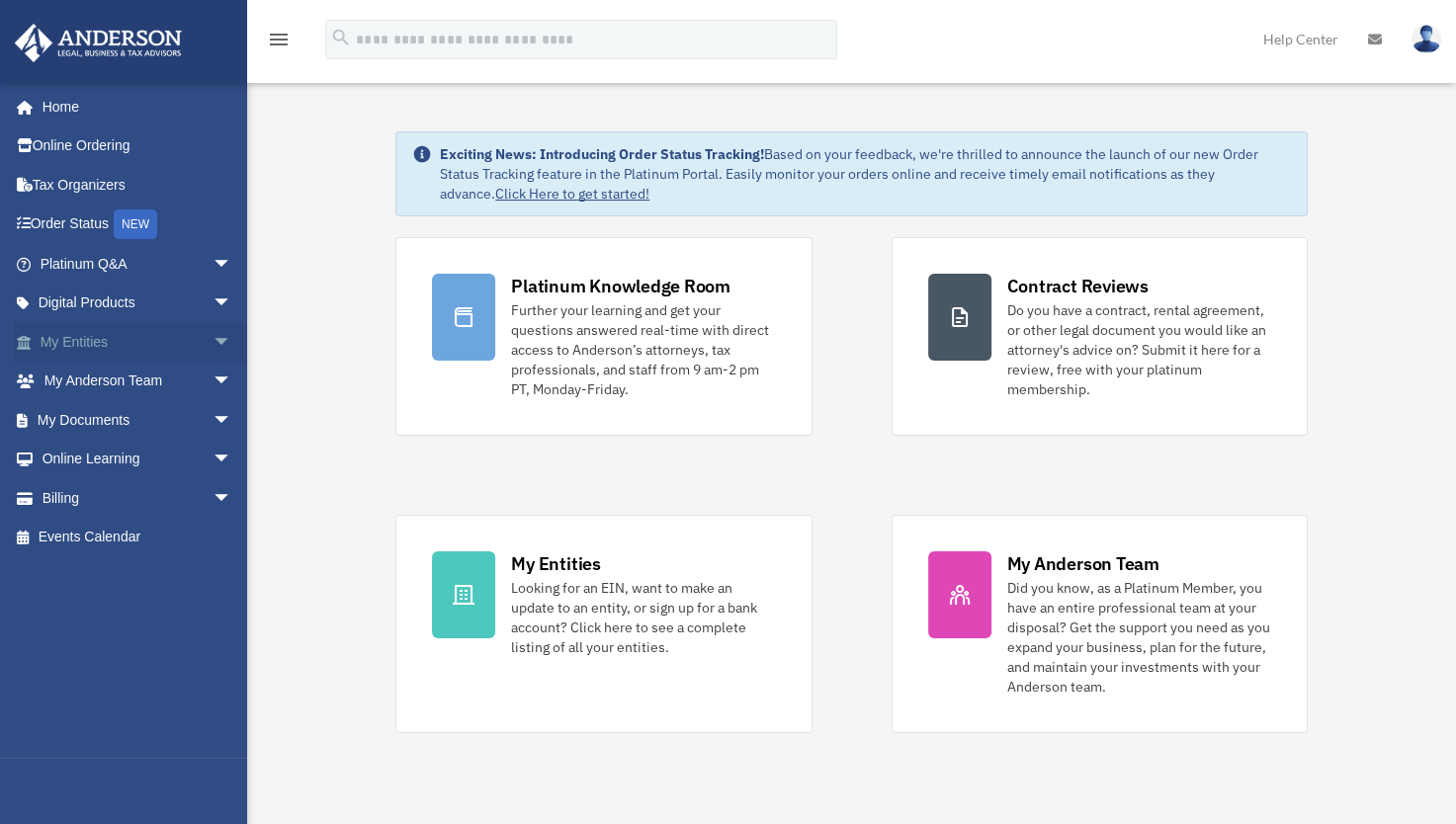 click on "arrow_drop_down" at bounding box center (232, 342) 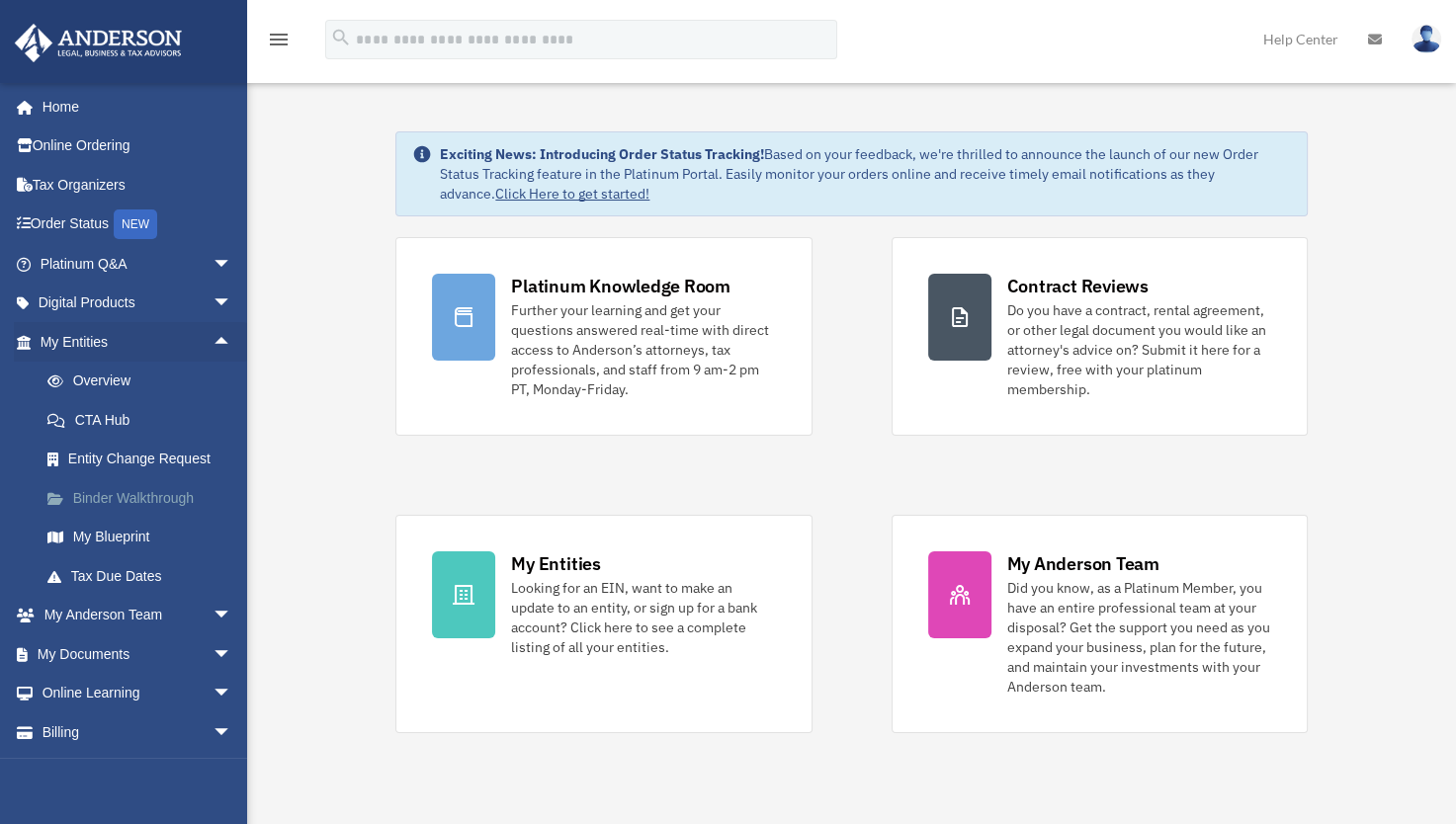 click on "Binder Walkthrough" at bounding box center [144, 498] 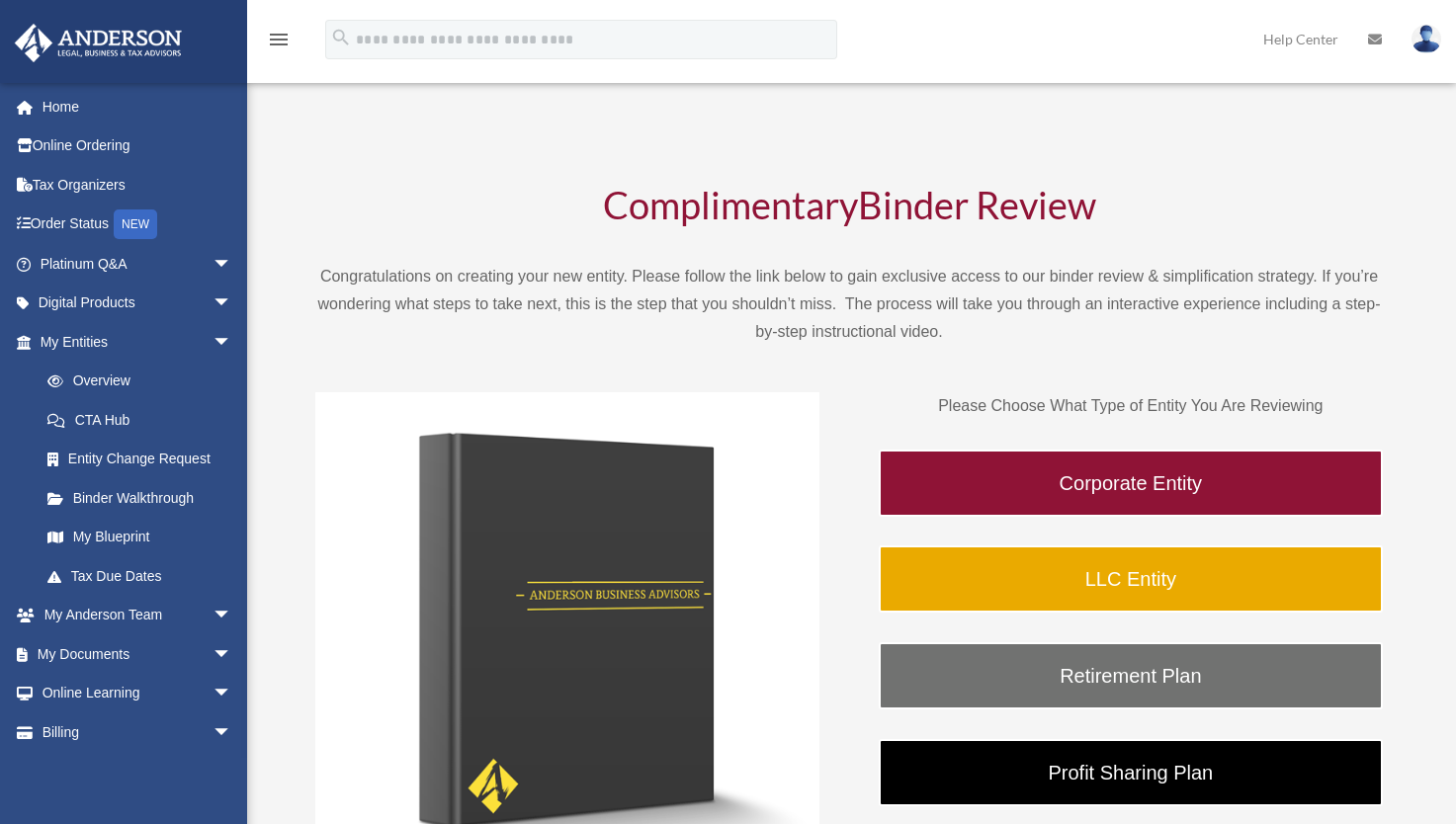 scroll, scrollTop: 0, scrollLeft: 0, axis: both 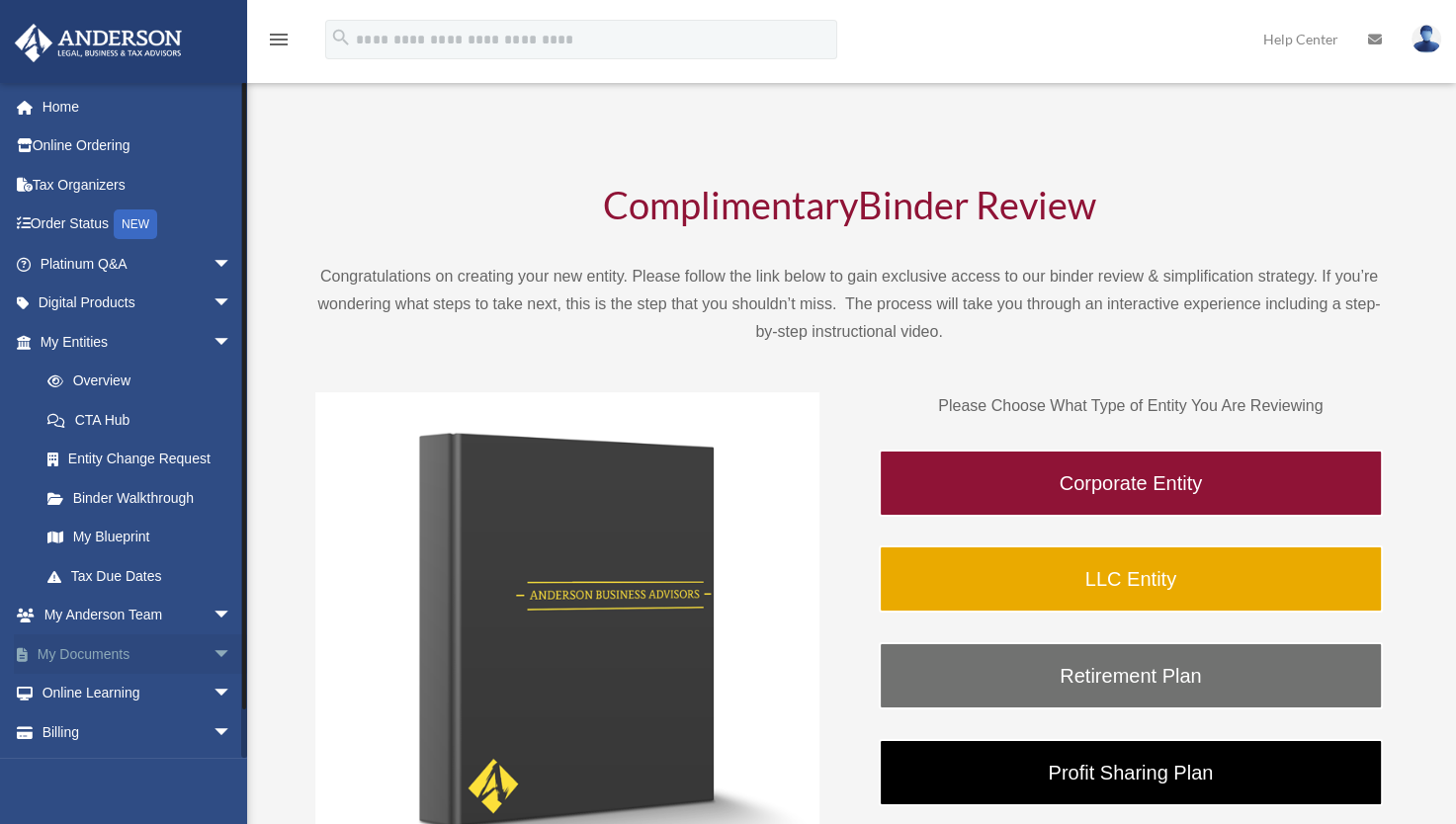 click on "arrow_drop_down" at bounding box center (232, 654) 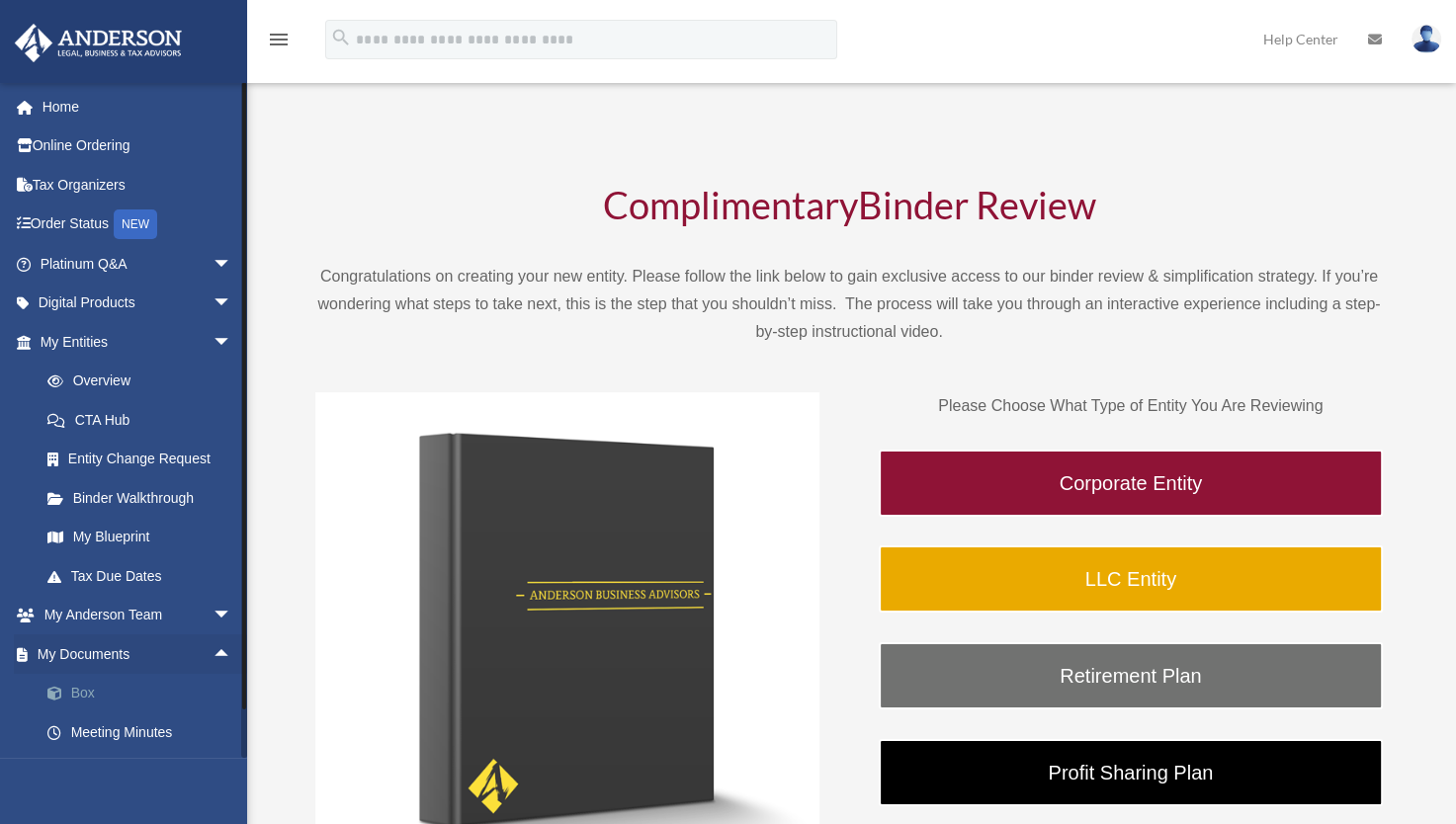 click on "Box" at bounding box center [144, 694] 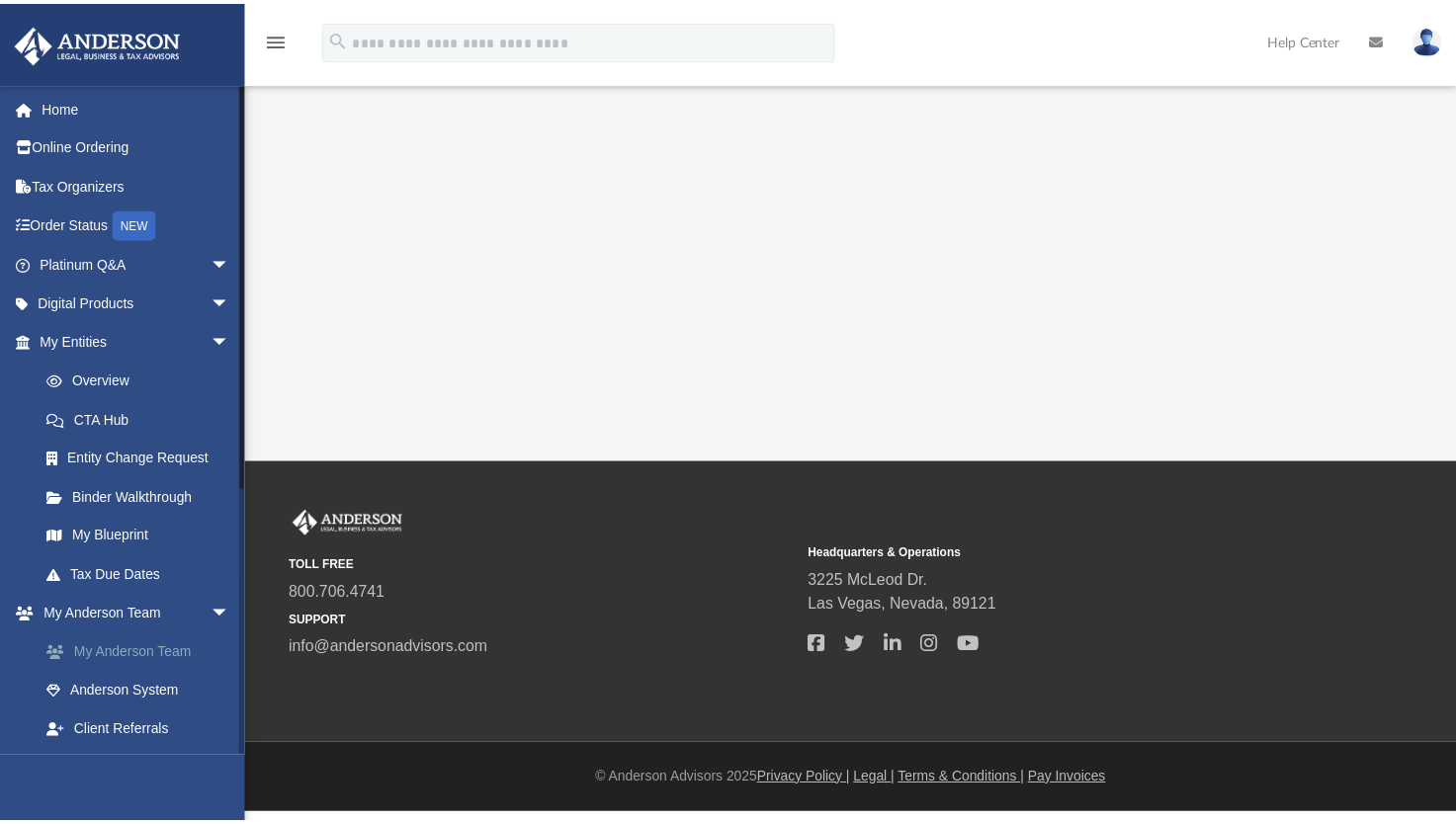 scroll, scrollTop: 0, scrollLeft: 0, axis: both 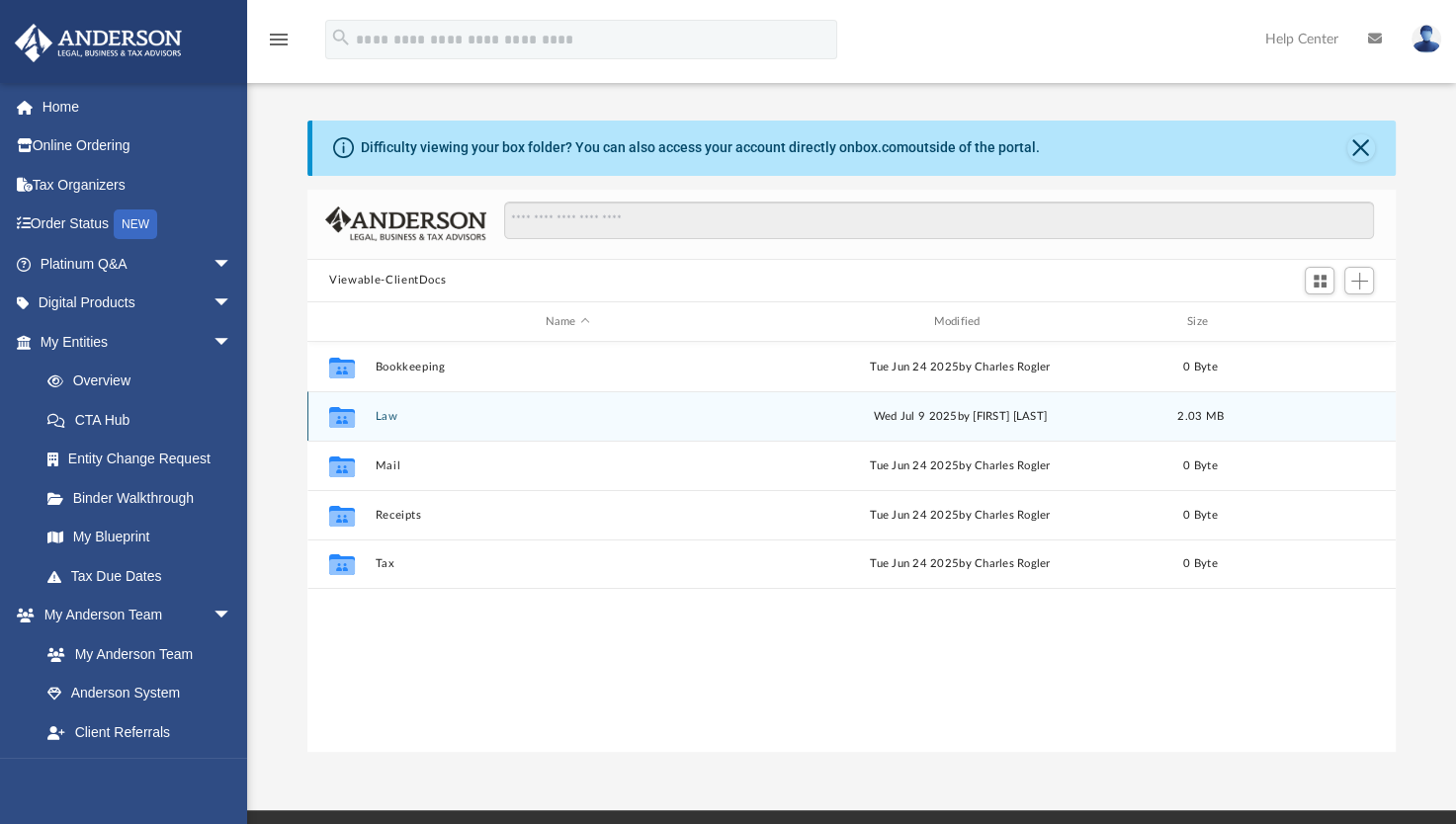 click on "Collaborated Folder Law Wed Jul 9 [YEAR]  by [FIRST] [LAST] 2.03 MB" at bounding box center [851, 416] 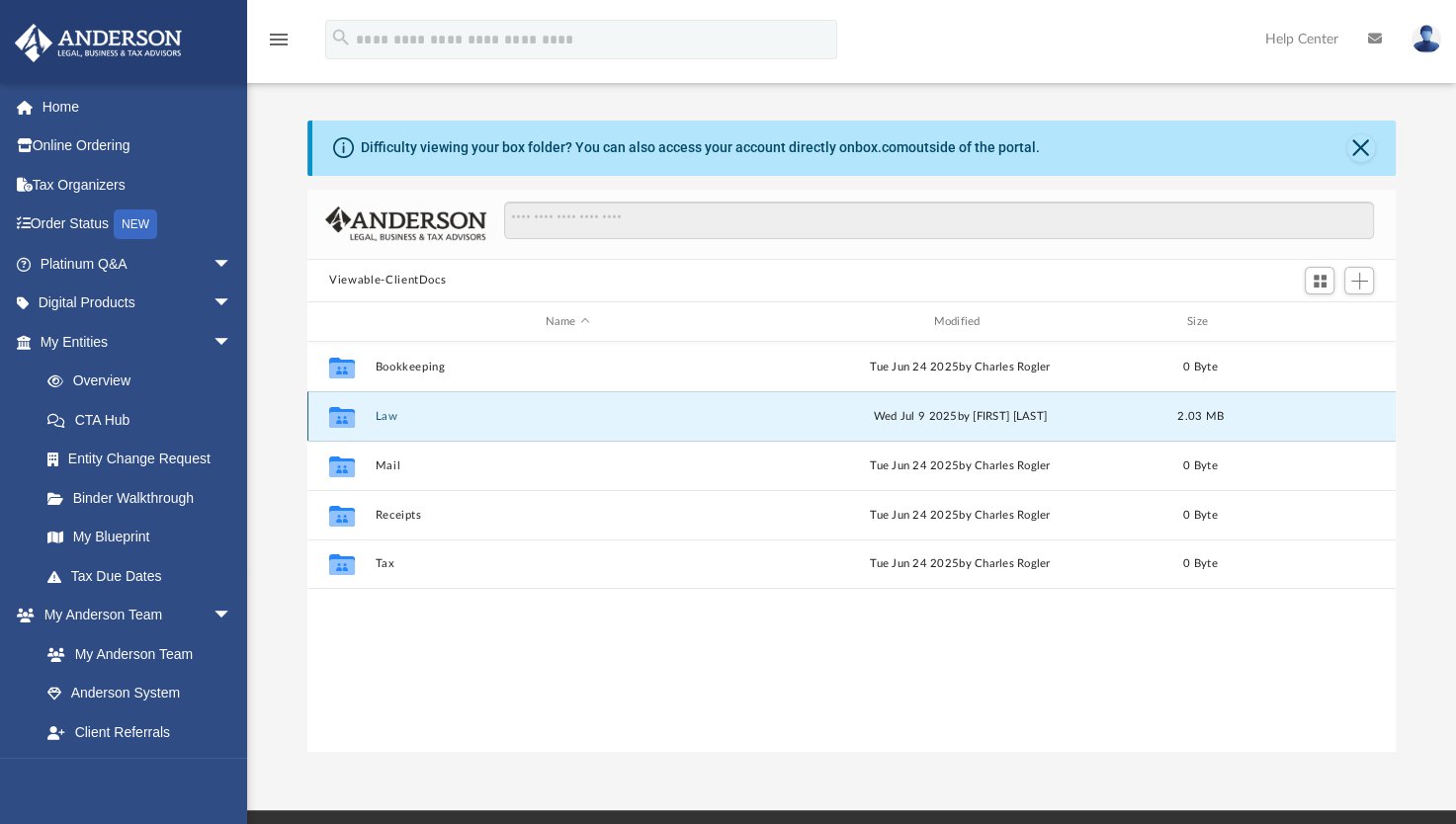 click on "Law" at bounding box center (567, 416) 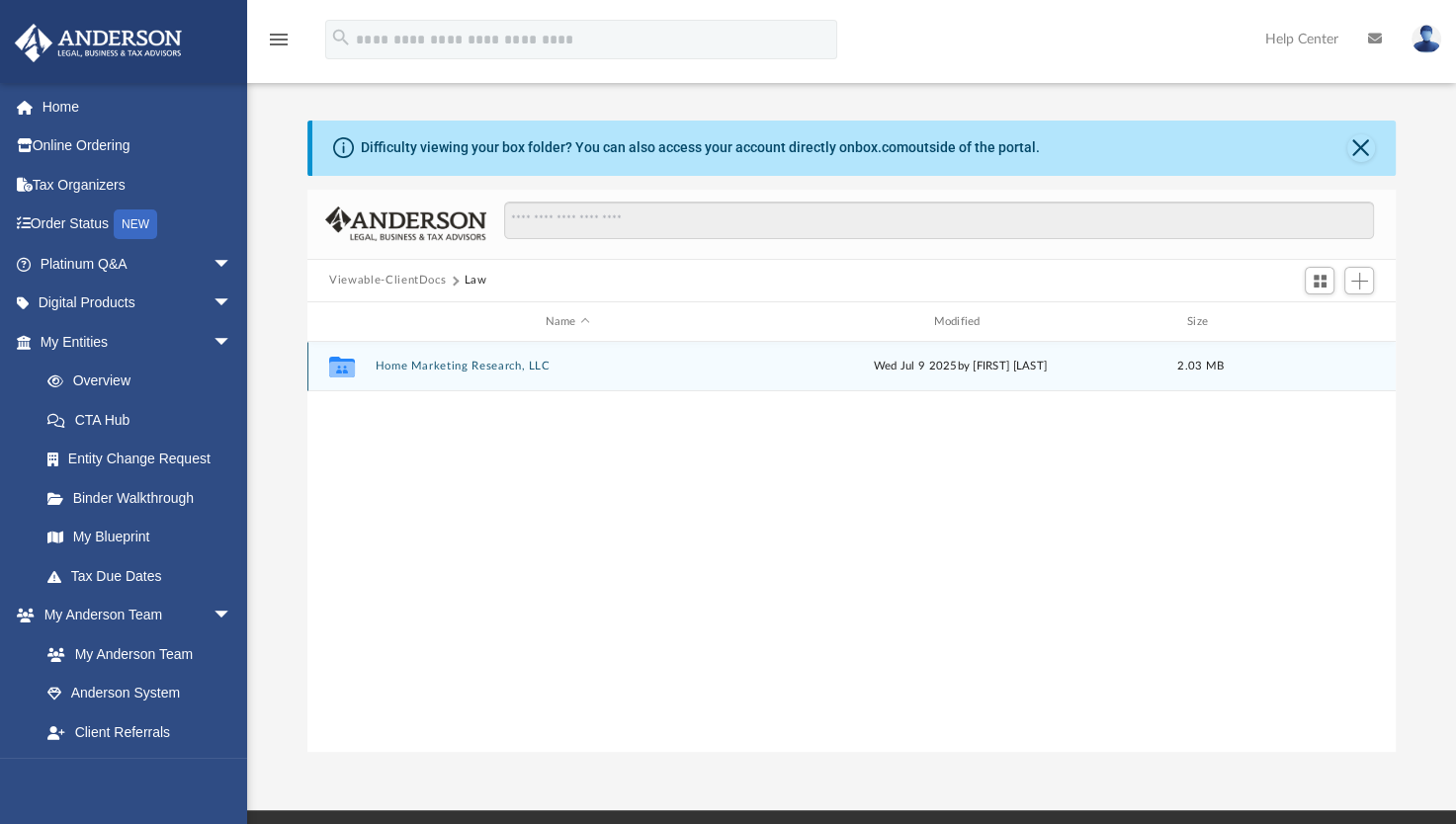 click on "Home Marketing Research, LLC" at bounding box center [567, 367] 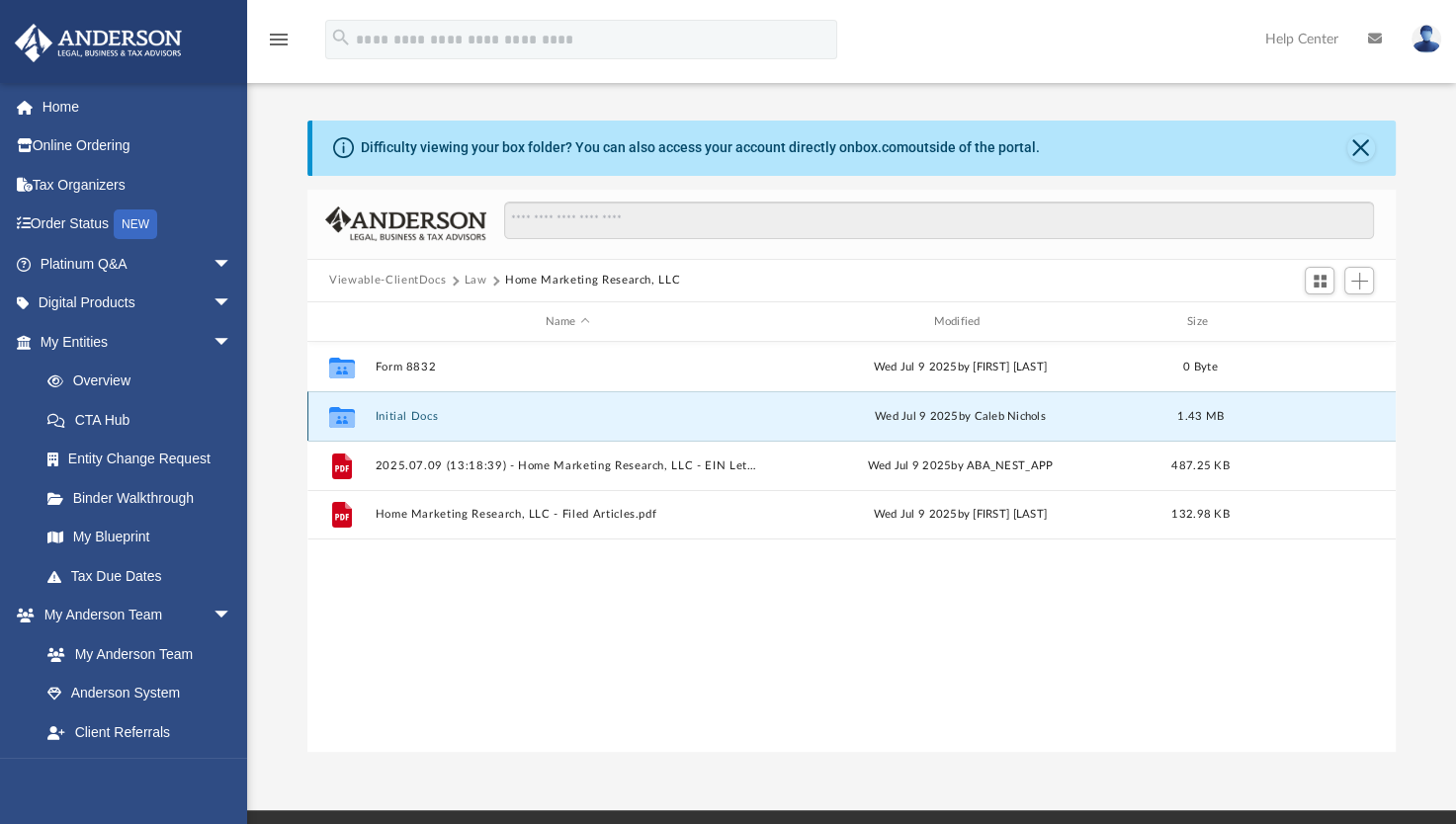 click on "Initial Docs" at bounding box center [567, 416] 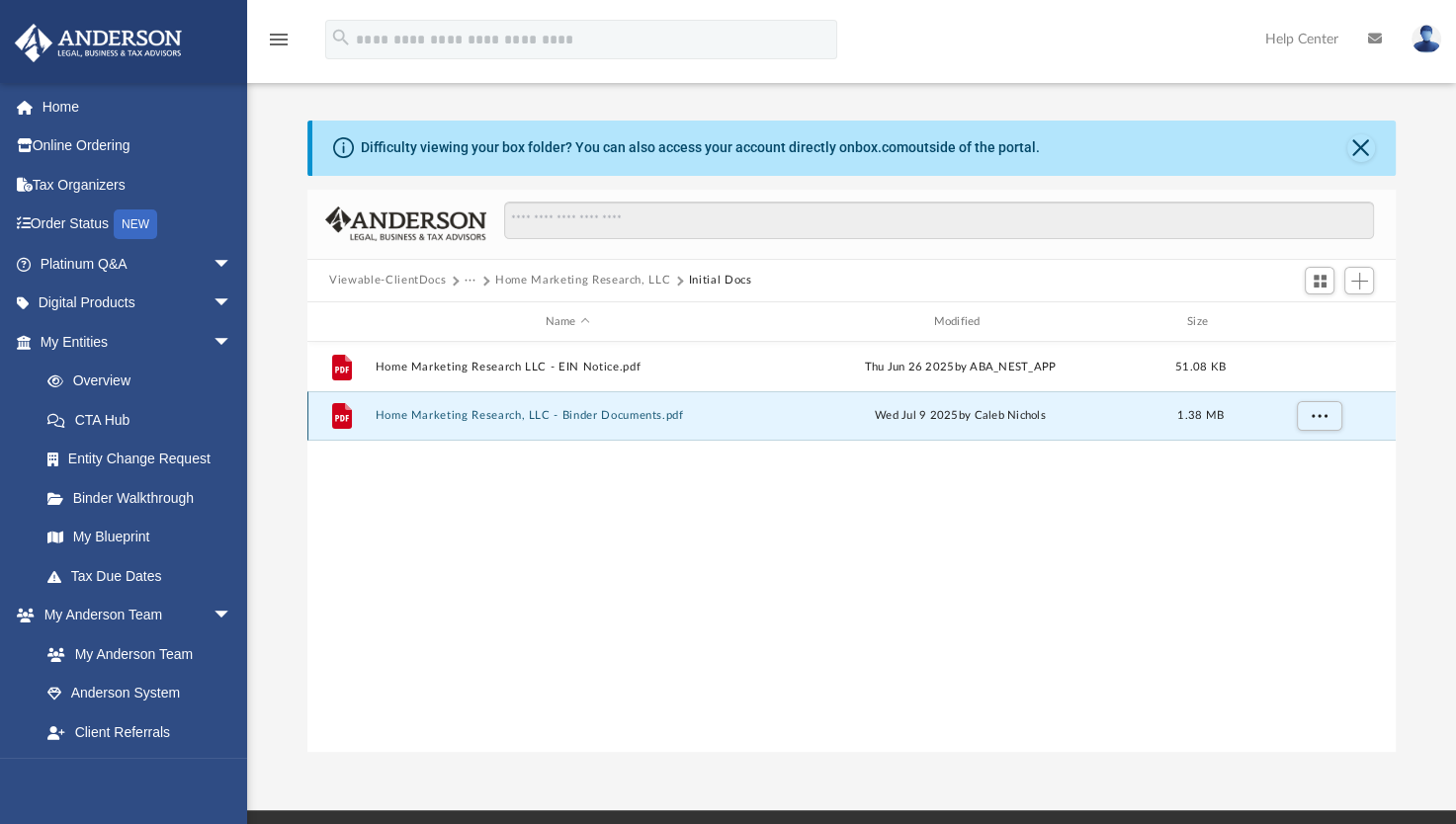 click on "Home Marketing Research, LLC - Binder Documents.pdf" at bounding box center [567, 416] 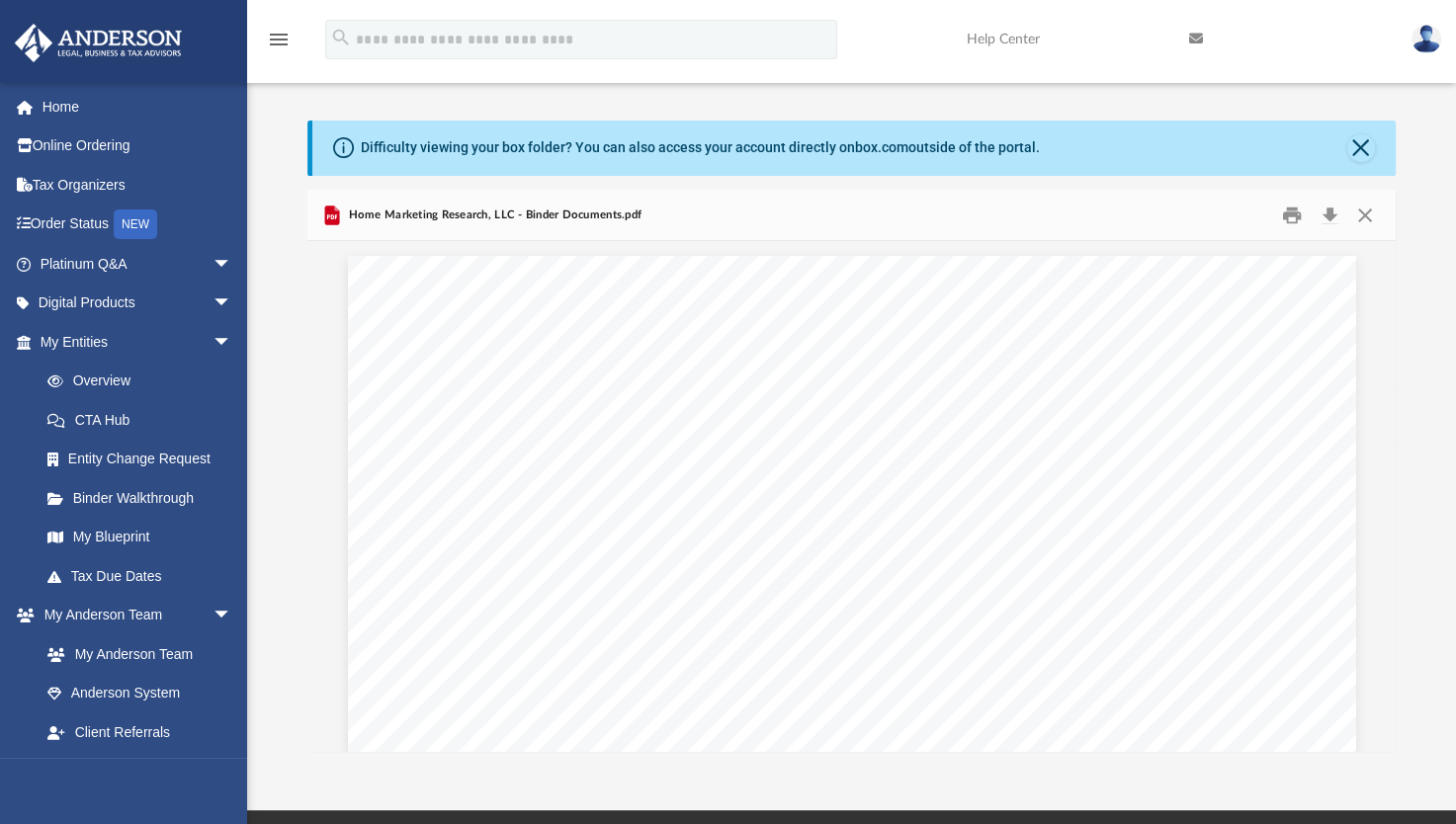 scroll, scrollTop: 9337, scrollLeft: 0, axis: vertical 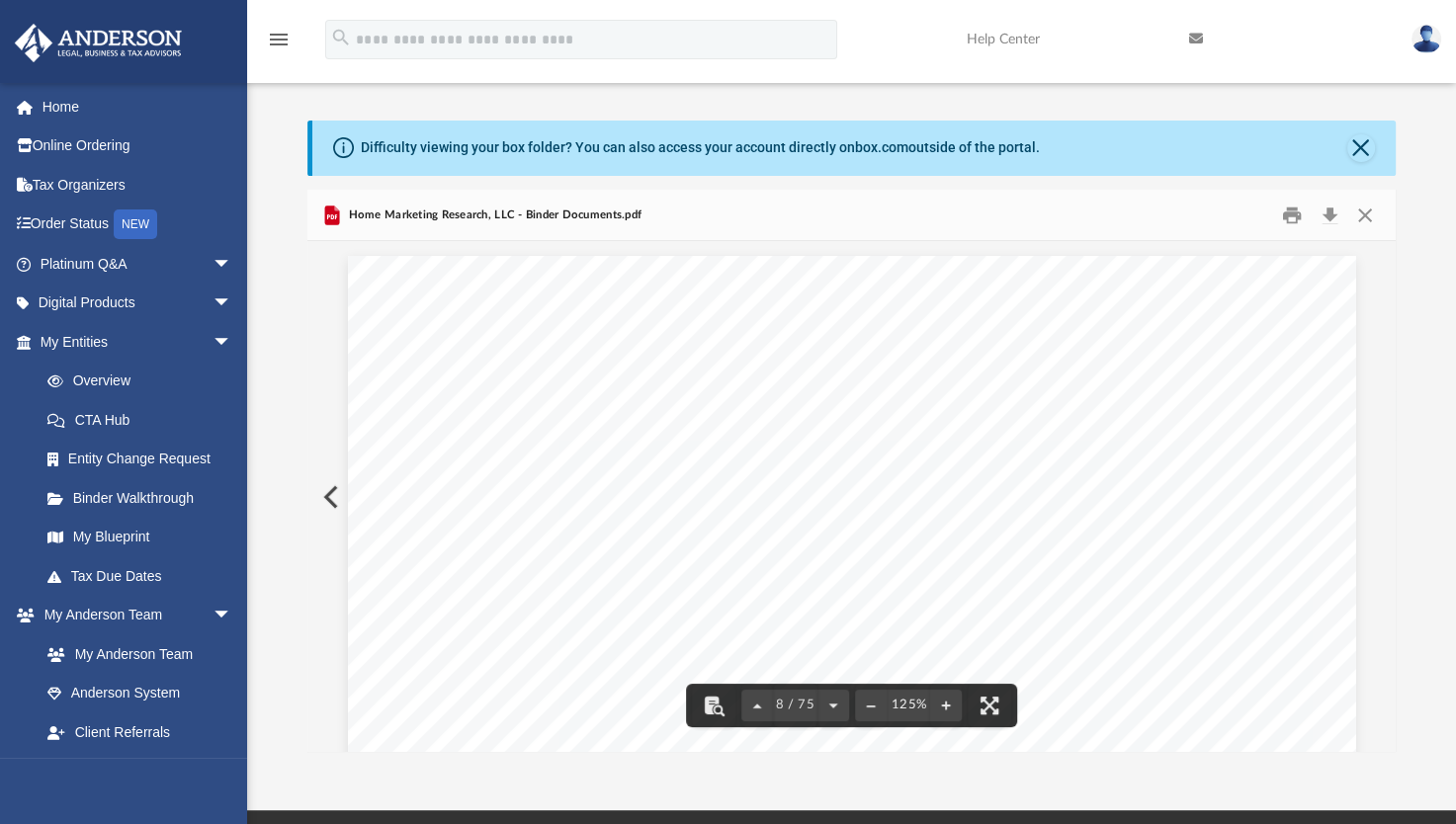 click on "Table of Contents of Home Marketing Research, LLC Page   1   of   5 OPERATING   AGREEMENT OF HOME MARKETING RESEARCH, LLC TABLE OF CONTENTS Article One   Organizational Matters   ................................ ........................... 1 Section 1.01   Company Formation   ................................ ................................ .. 1 Section 1.02   Company’s Name ................................ ................................ ....... 1 Section 1.03   Company’s Purpose   ................................ ................................ ... 1 Section 1.04   Company’s Principal Office and Location of Records   .............. 1 Section 1.05   Registered Agent and Registered Office ................................ .... 1 Section 1.06   Company’s Term   ................................ ................................ ....... 2 Article Two   Tax Matters and status   ................................ ............................ 2 Section 2.01   Taxation as a C Corporation   2 Section 2.02     ." at bounding box center (851, 40626) 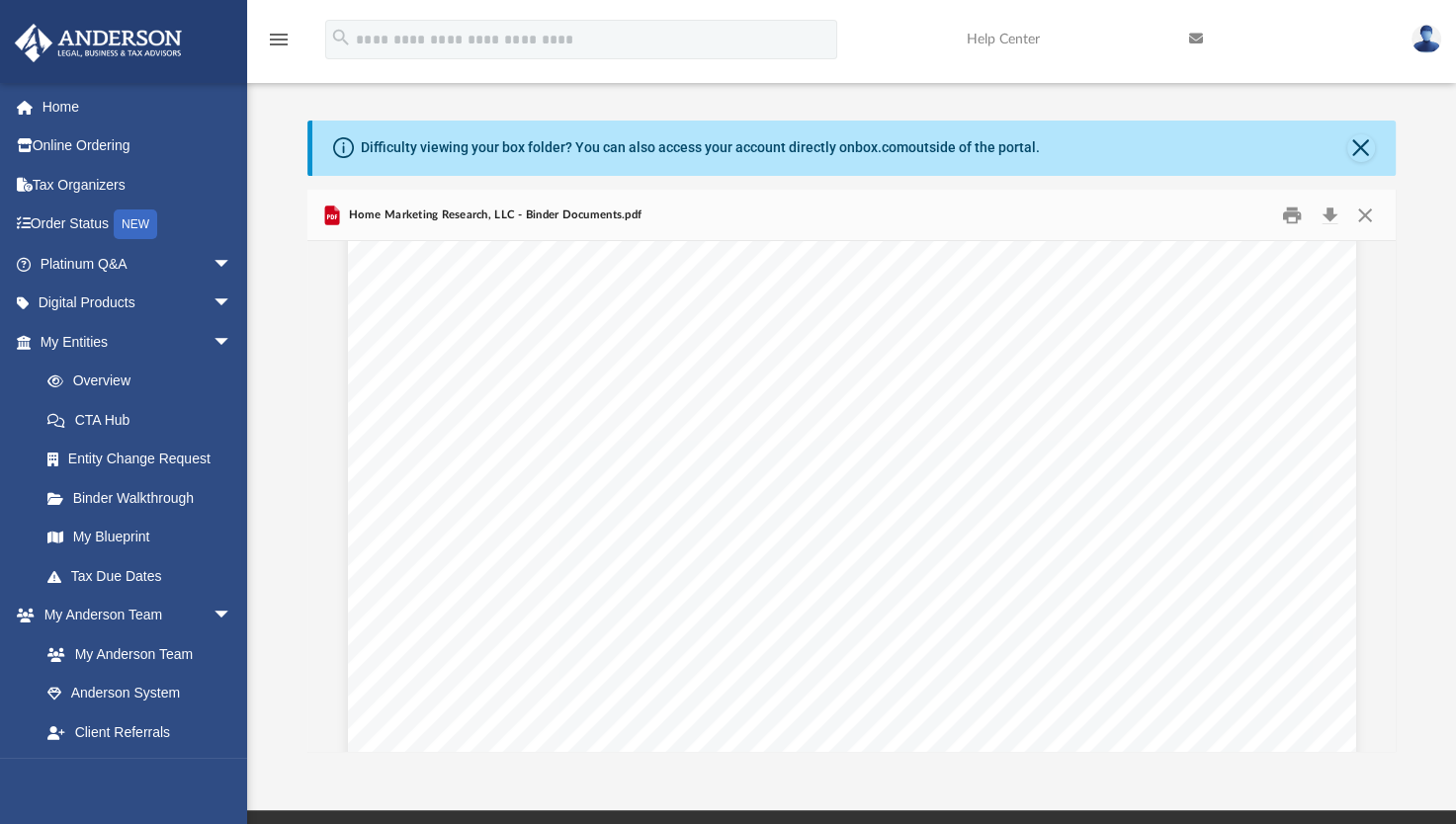 scroll, scrollTop: 9732, scrollLeft: 0, axis: vertical 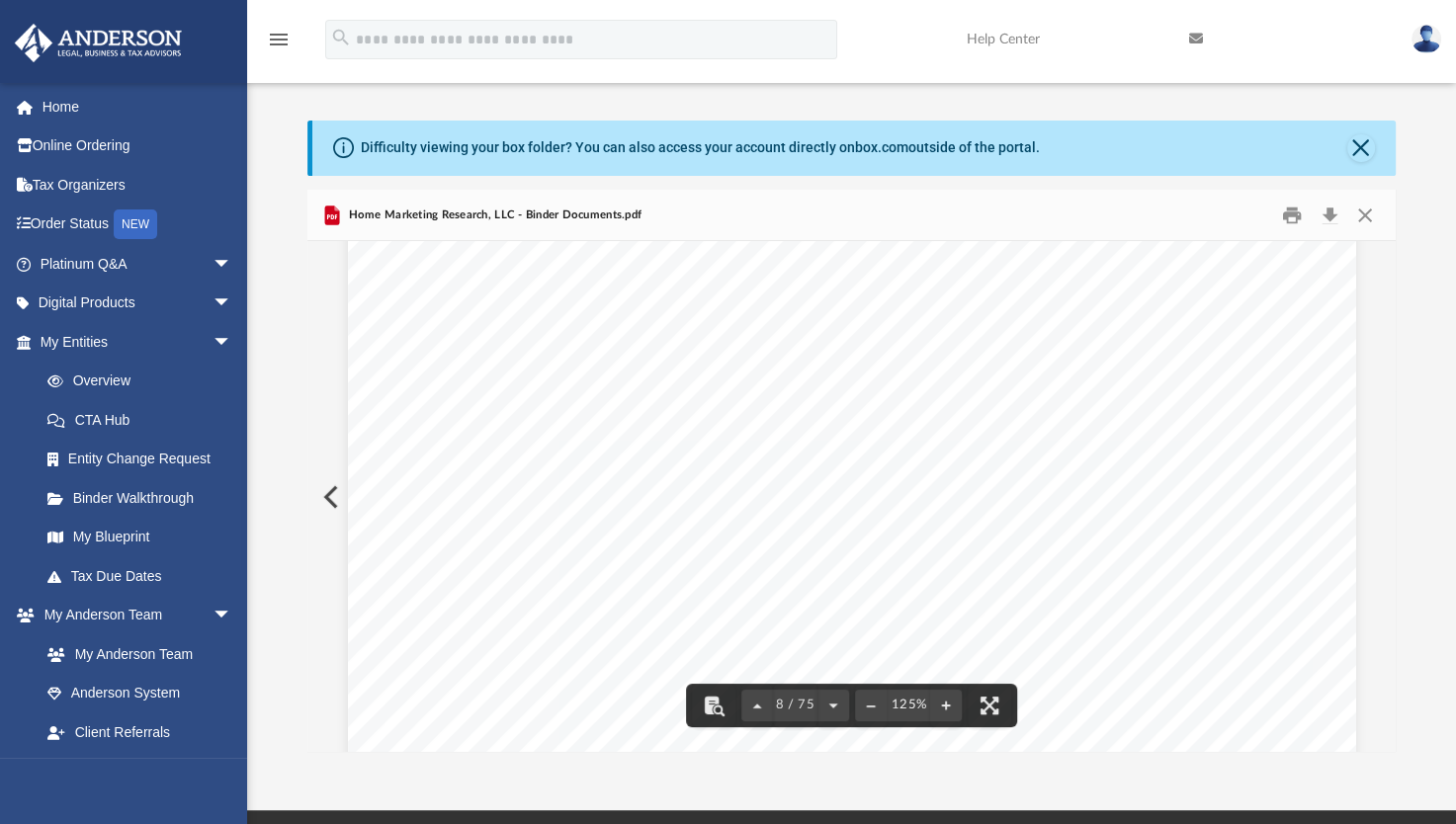 click on "Table of Contents of Home Marketing Research, LLC Page   1   of   5 OPERATING   AGREEMENT OF HOME MARKETING RESEARCH, LLC TABLE OF CONTENTS Article One   Organizational Matters   ................................ ........................... 1 Section 1.01   Company Formation   ................................ ................................ .. 1 Section 1.02   Company’s Name ................................ ................................ ....... 1 Section 1.03   Company’s Purpose   ................................ ................................ ... 1 Section 1.04   Company’s Principal Office and Location of Records   .............. 1 Section 1.05   Registered Agent and Registered Office ................................ .... 1 Section 1.06   Company’s Term   ................................ ................................ ....... 2 Article Two   Tax Matters and status   ................................ ............................ 2 Section 2.01   Taxation as a C Corporation   2 Section 2.02     ." at bounding box center (851, 40231) 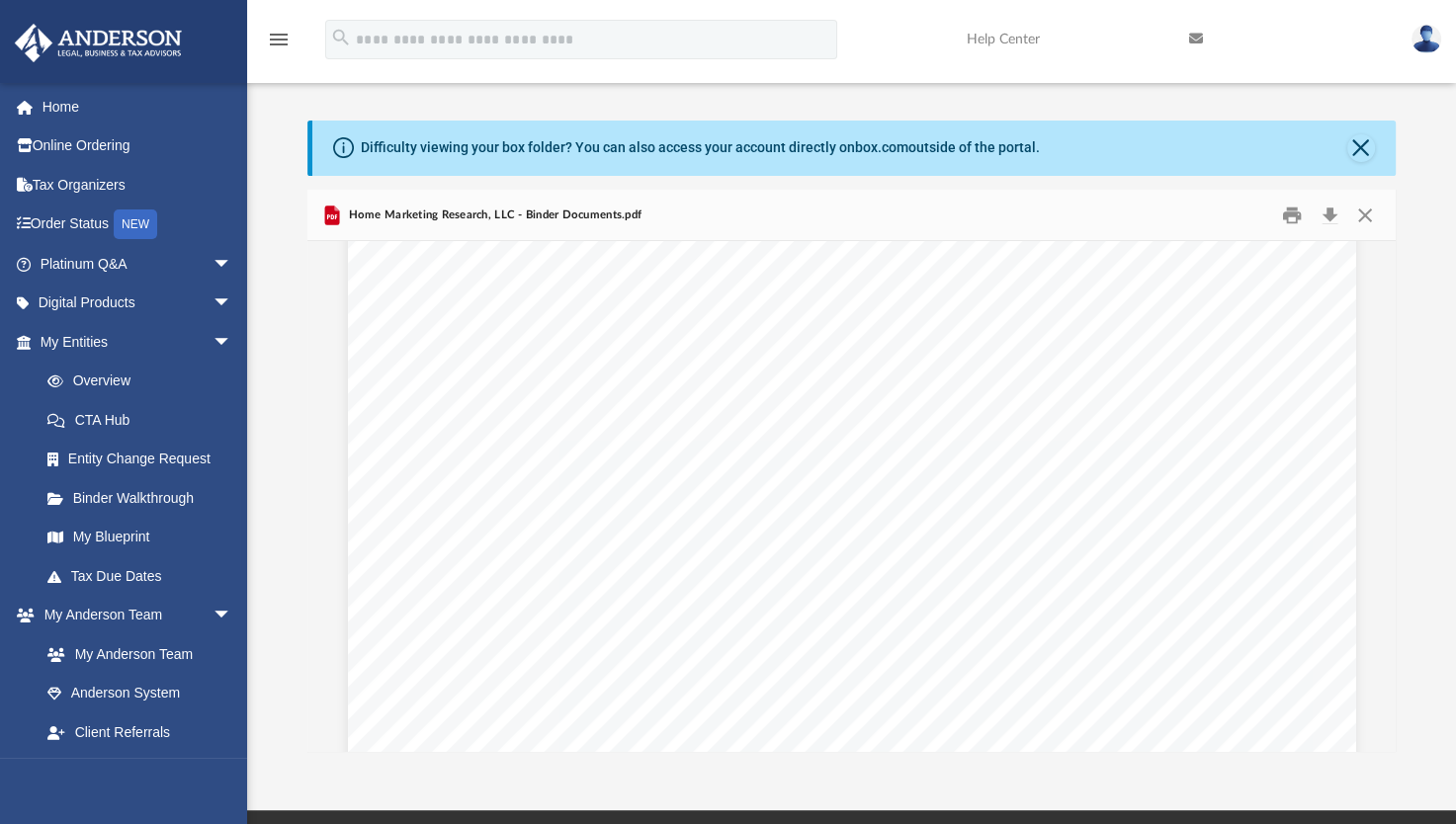 scroll, scrollTop: 9495, scrollLeft: 0, axis: vertical 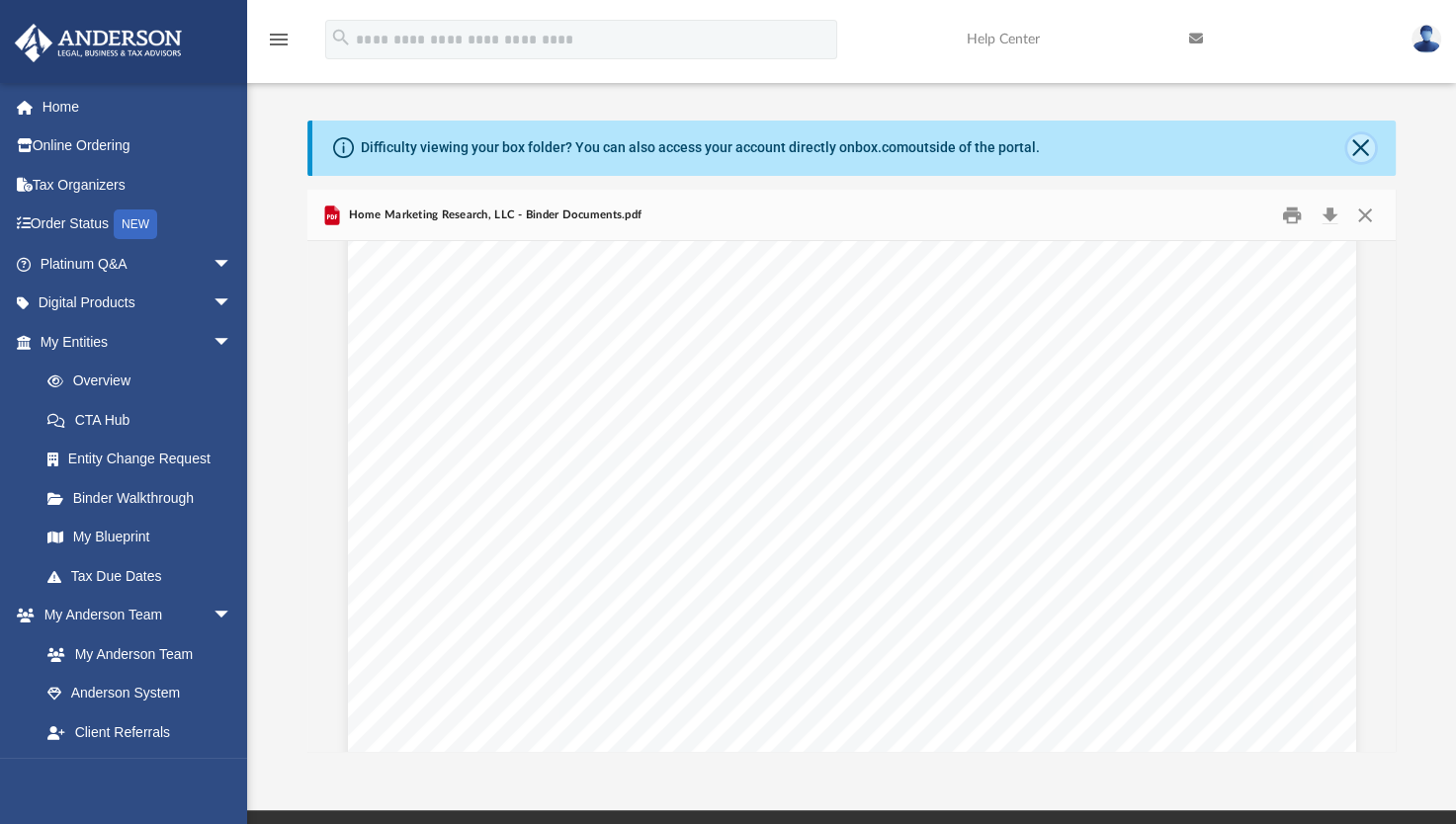 click 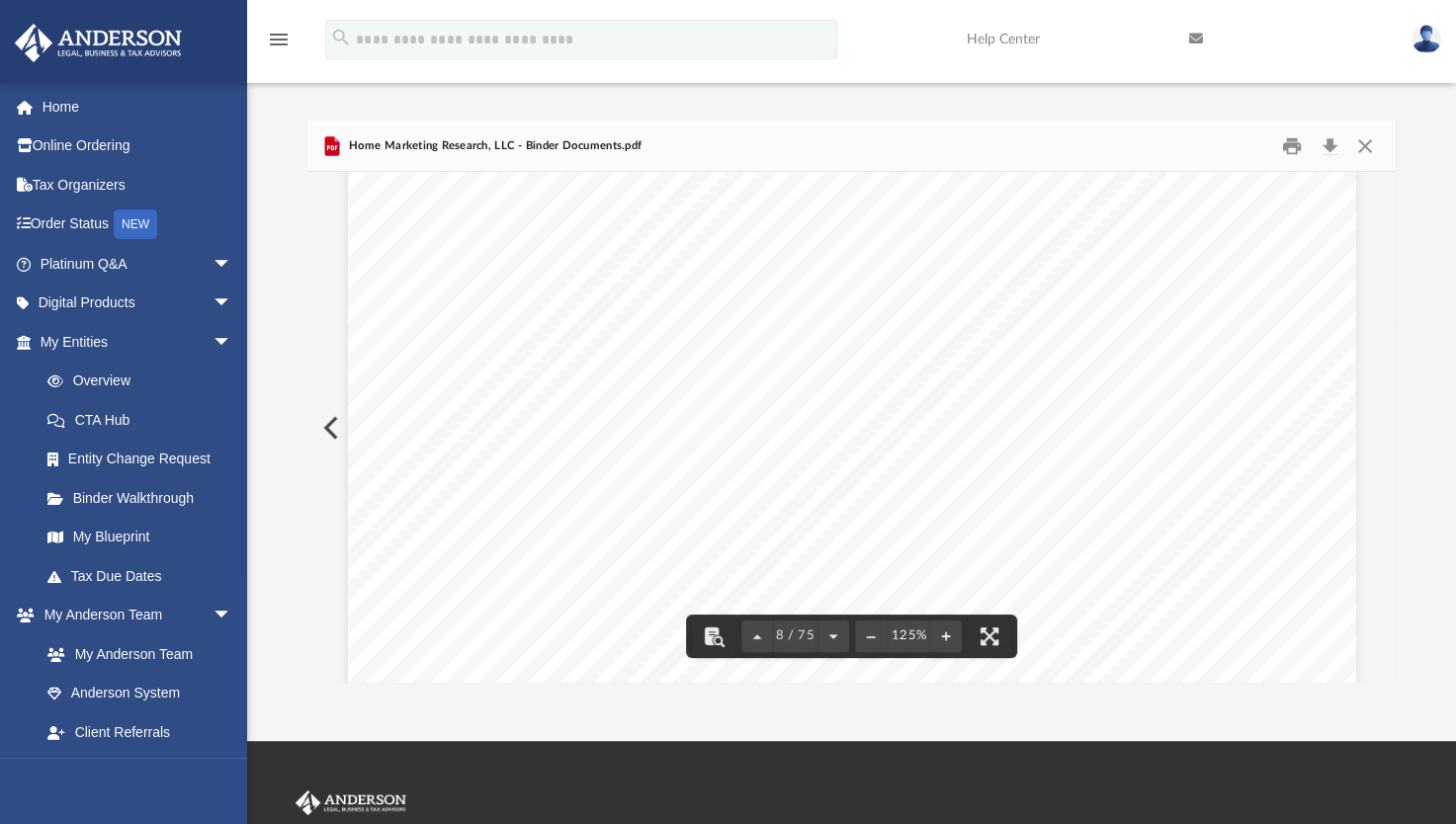 click on "Difficulty viewing your box folder? You can also access your account directly on  box.com  outside of the portal.  No Client Folder Found - Please contact   your team   for assistance.  Viewable-ClientDocs ··· Home Marketing Research, LLC Initial Docs Name    Modified    Size    File Home Marketing Research LLC - EIN Notice.pdf Thu Jun 26 2025  by ABA_NEST_APP 51.08 KB File Home Marketing Research, LLC - Binder Documents.pdf Wed Jul 9 2025  by Caleb Nichols 1.38 MB Home Marketing Research, LLC - Binder Documents.pdf Home Marketing Research, LLC   Operating   Agreement OPERATING AGREEMENT OF HOME MARKETING RESEARCH, LLC A   FLORIDA   LIMITED LIABILITY COMPANY EMPLOYER IDENTIFICATION NUMBER 39 - 2908017 Table of Contents of Home Marketing Research, LLC Page   1   of   5 OPERATING   AGREEMENT OF HOME MARKETING RESEARCH, LLC TABLE OF CONTENTS Article One   Organizational Matters   ................................ ........................... 1 Section 1.01   Company Formation   .. 1 Section 1.02   ......." at bounding box center (851, 401) 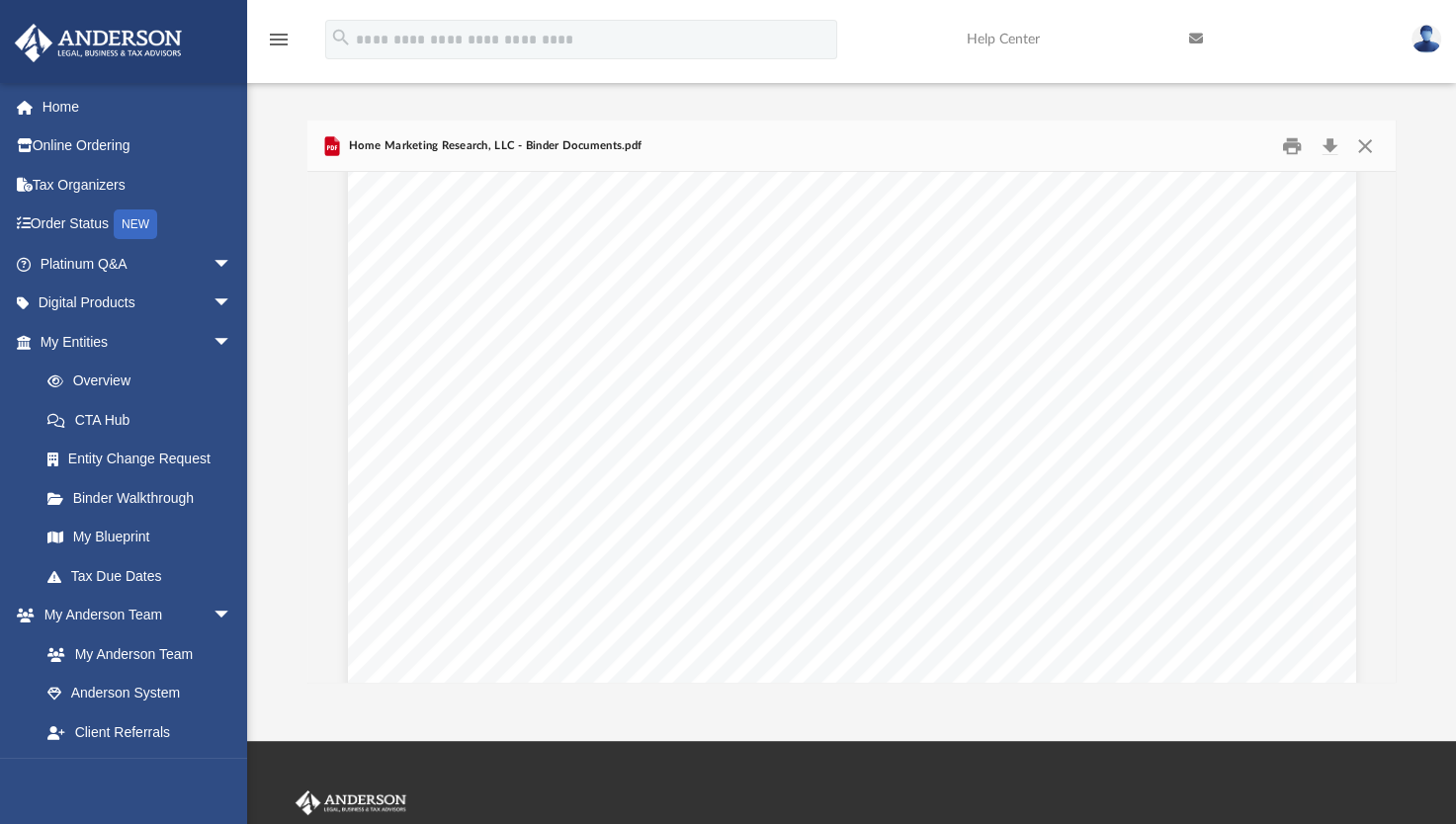 click on "Difficulty viewing your box folder? You can also access your account directly on  box.com  outside of the portal.  No Client Folder Found - Please contact   your team   for assistance.  Viewable-ClientDocs ··· Home Marketing Research, LLC Initial Docs Name    Modified    Size    File Home Marketing Research LLC - EIN Notice.pdf Thu Jun 26 2025  by ABA_NEST_APP 51.08 KB File Home Marketing Research, LLC - Binder Documents.pdf Wed Jul 9 2025  by Caleb Nichols 1.38 MB Home Marketing Research, LLC - Binder Documents.pdf Home Marketing Research, LLC   Operating   Agreement OPERATING AGREEMENT OF HOME MARKETING RESEARCH, LLC A   FLORIDA   LIMITED LIABILITY COMPANY EMPLOYER IDENTIFICATION NUMBER 39 - 2908017 Table of Contents of Home Marketing Research, LLC Page   1   of   5 OPERATING   AGREEMENT OF HOME MARKETING RESEARCH, LLC TABLE OF CONTENTS Article One   Organizational Matters   ................................ ........................... 1 Section 1.01   Company Formation   .. 1 Section 1.02   ......." at bounding box center [851, 401] 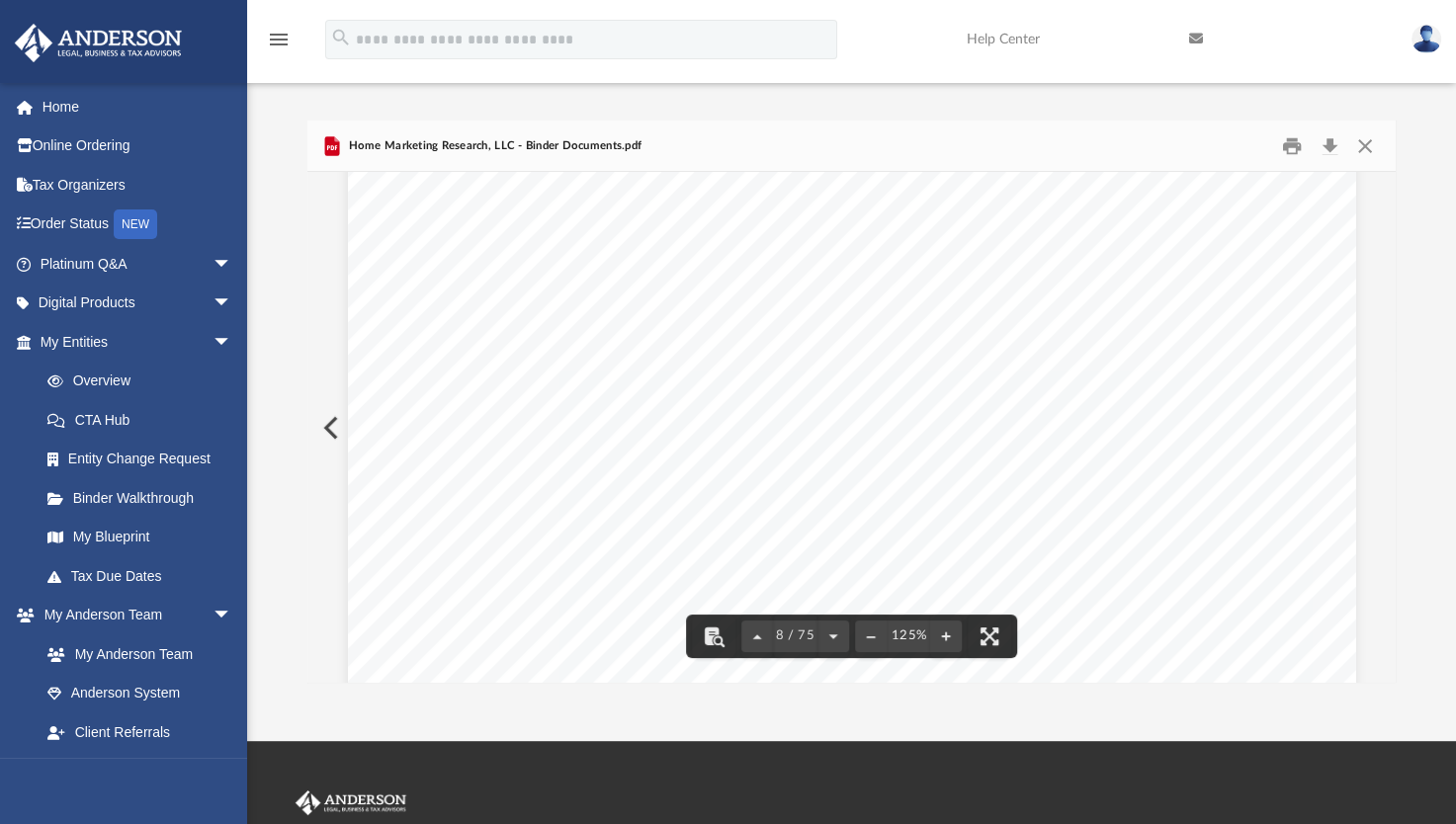 click on "Home Marketing Research, LLC   Operating   Agreement OPERATING AGREEMENT OF HOME MARKETING RESEARCH, LLC A   FLORIDA   LIMITED LIABILITY COMPANY EMPLOYER IDENTIFICATION NUMBER 39 - 2908017 Table of Contents of Home Marketing Research, LLC Page   1   of   5 OPERATING   AGREEMENT OF HOME MARKETING RESEARCH, LLC TABLE OF CONTENTS Article One   Organizational Matters   ................................ ........................... 1 Section 1.01   Company Formation   ................................ ................................ .. 1 Section 1.02   Company’s Name ................................ ................................ ....... 1 Section 1.03   Company’s Purpose   ................................ ................................ ... 1 Section 1.04   Company’s Principal Office and Location of Records   .............. 1 Section 1.05   Registered Agent and Registered Office ................................ .... 1 Section 1.06   Company’s Term   ................................ ....... 2 Article Two" at bounding box center [851, 40399] 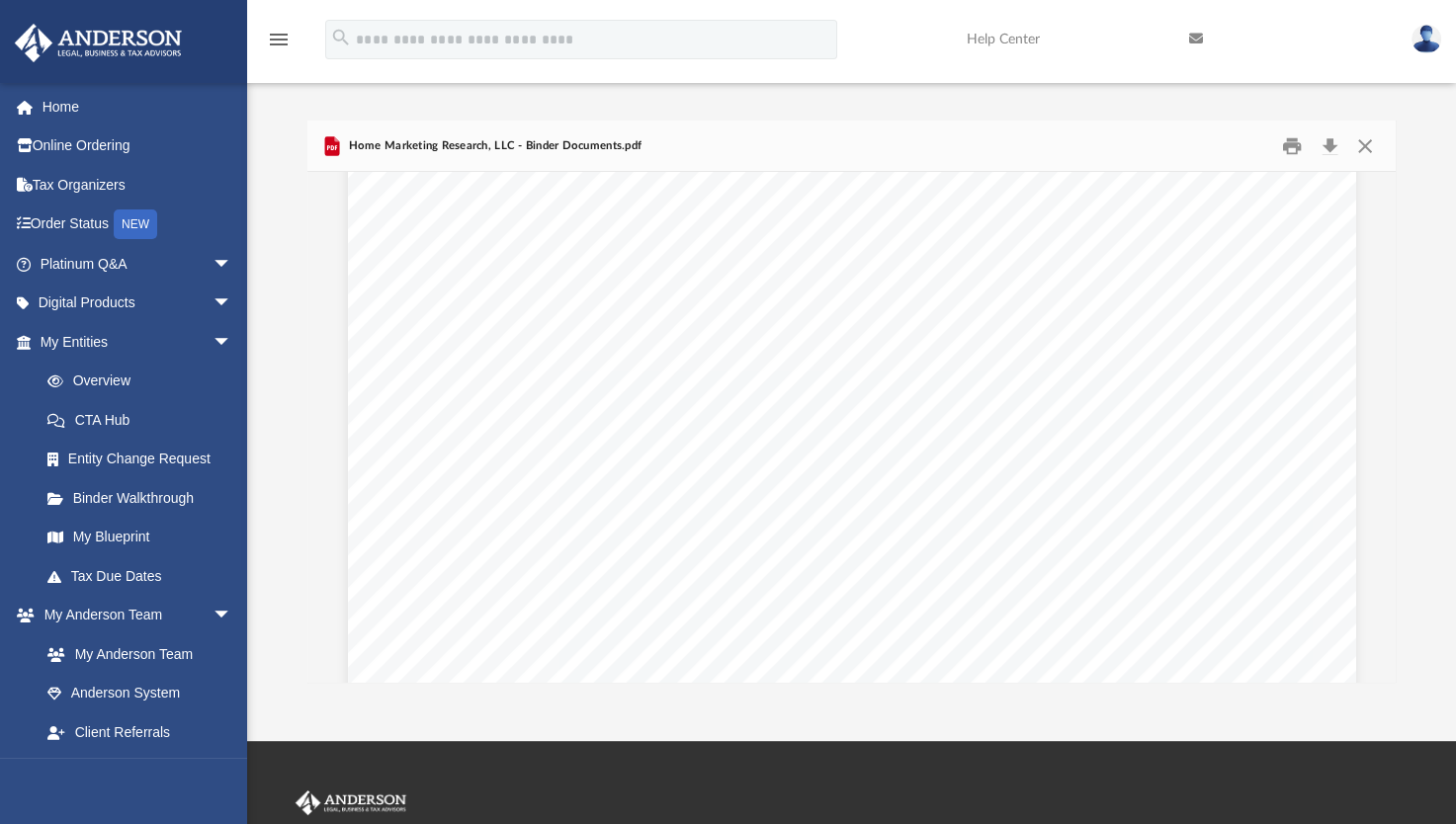 scroll, scrollTop: 9771, scrollLeft: 0, axis: vertical 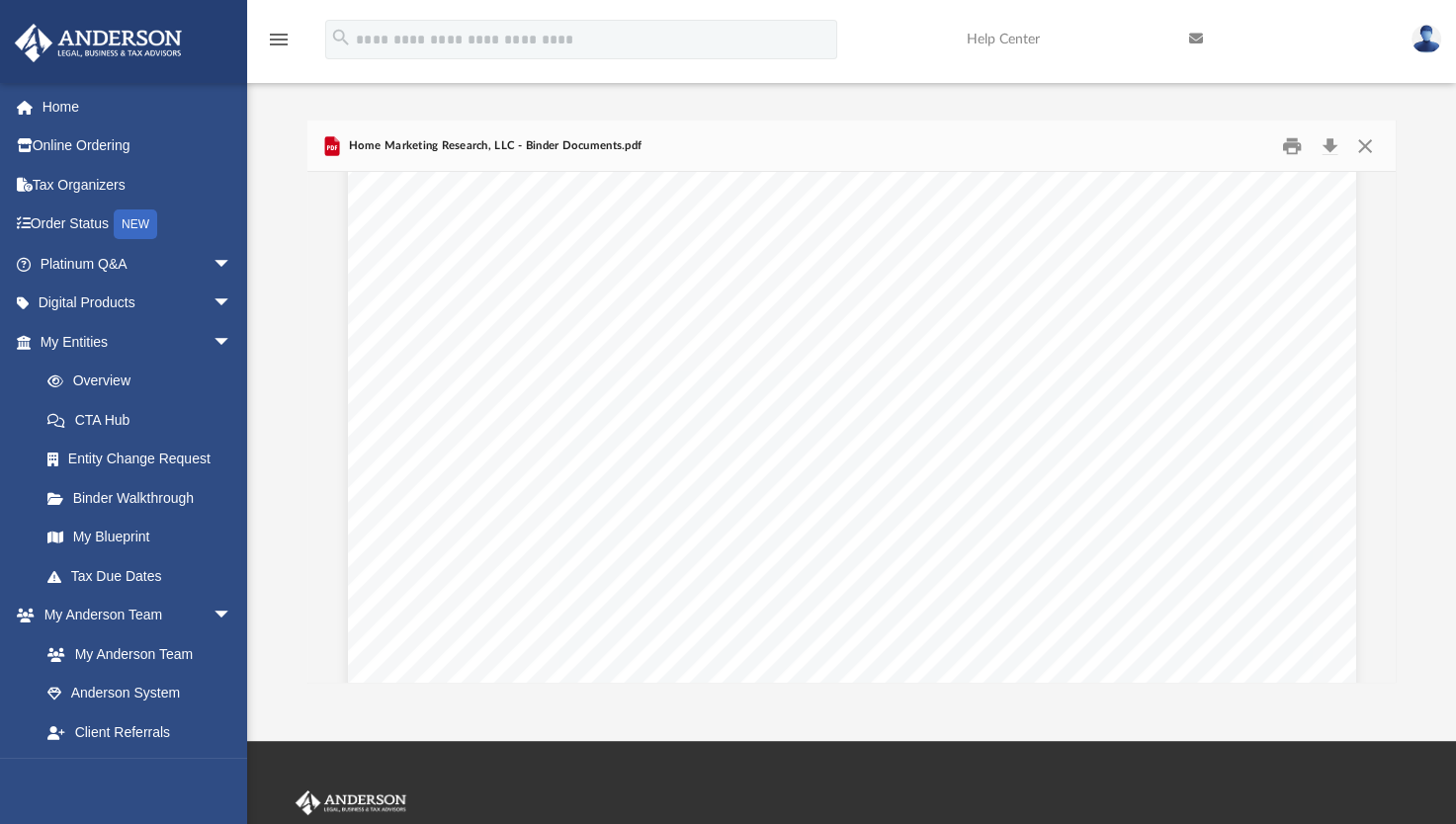click on "Difficulty viewing your box folder? You can also access your account directly on  box.com  outside of the portal.  No Client Folder Found - Please contact   your team   for assistance.  Viewable-ClientDocs ··· Home Marketing Research, LLC Initial Docs Name    Modified    Size    File Home Marketing Research LLC - EIN Notice.pdf Thu Jun 26 2025  by ABA_NEST_APP 51.08 KB File Home Marketing Research, LLC - Binder Documents.pdf Wed Jul 9 2025  by Caleb Nichols 1.38 MB Home Marketing Research, LLC - Binder Documents.pdf Home Marketing Research, LLC   Operating   Agreement OPERATING AGREEMENT OF HOME MARKETING RESEARCH, LLC A   FLORIDA   LIMITED LIABILITY COMPANY EMPLOYER IDENTIFICATION NUMBER 39 - 2908017 Table of Contents of Home Marketing Research, LLC Page   1   of   5 OPERATING   AGREEMENT OF HOME MARKETING RESEARCH, LLC TABLE OF CONTENTS Article One   Organizational Matters   ................................ ........................... 1 Section 1.01   Company Formation   .. 1 Section 1.02   ......." at bounding box center [851, 401] 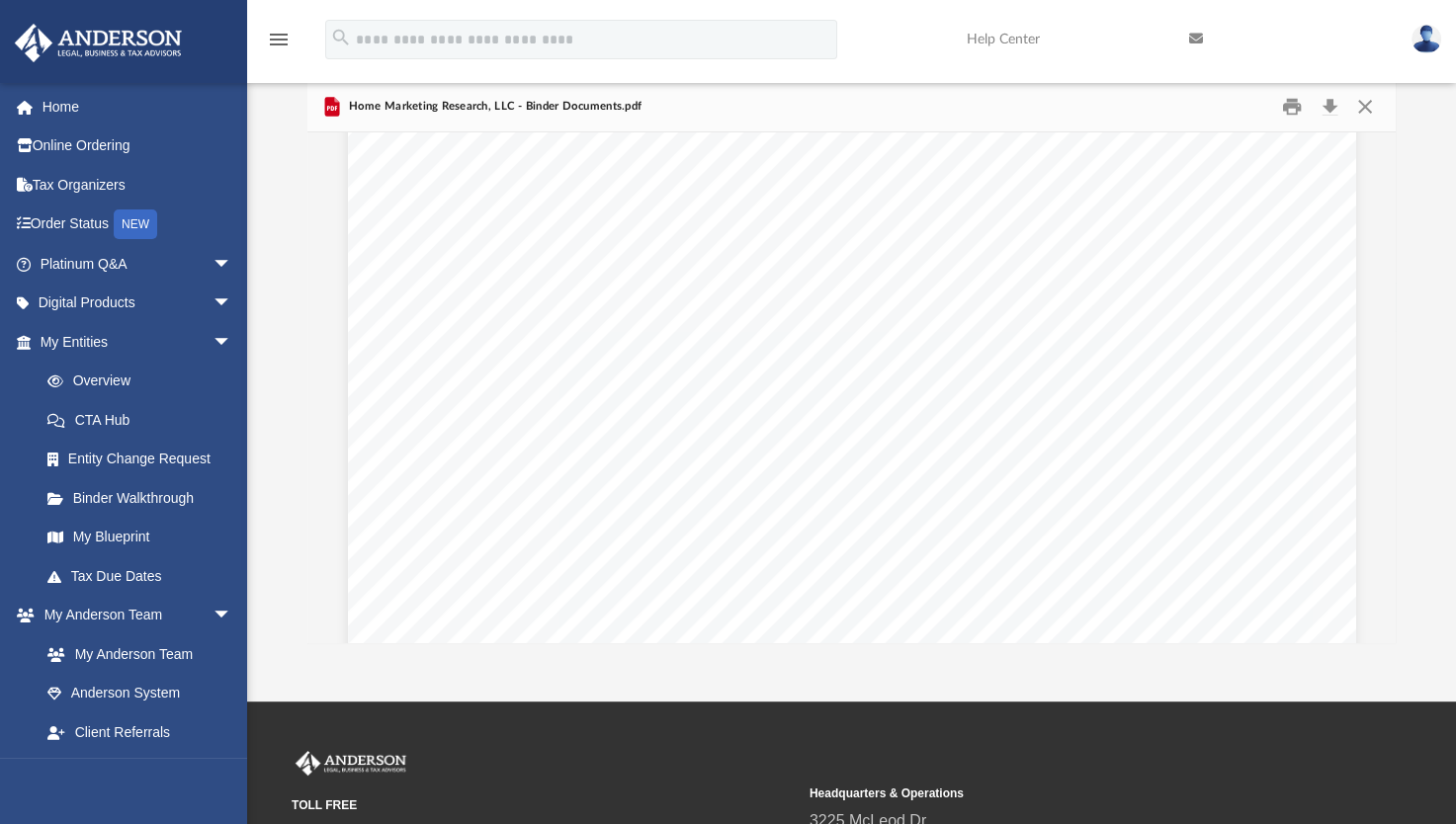 scroll, scrollTop: 0, scrollLeft: 0, axis: both 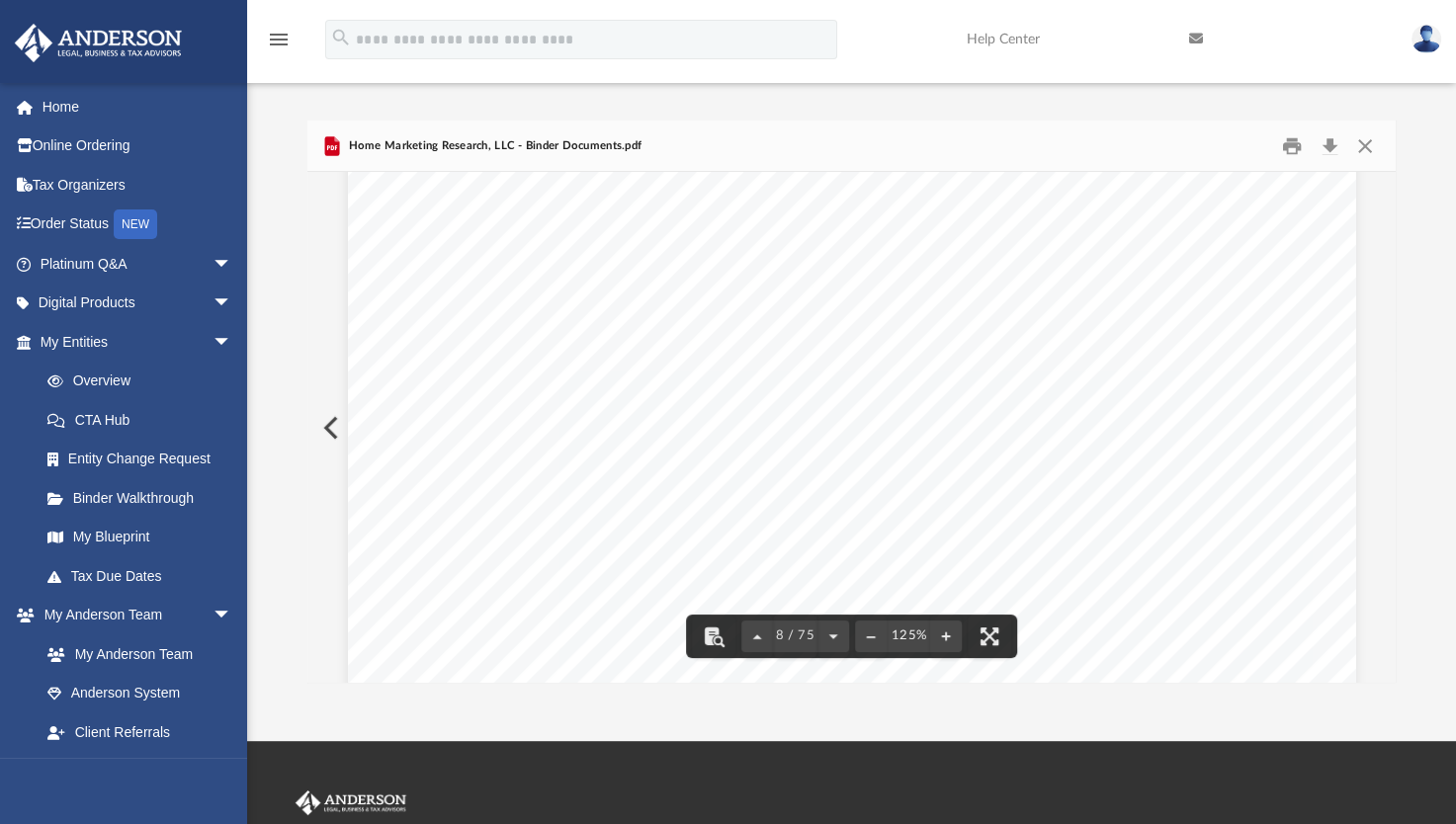 click on "Home Marketing Research, LLC   Operating   Agreement OPERATING AGREEMENT OF HOME MARKETING RESEARCH, LLC A   FLORIDA   LIMITED LIABILITY COMPANY EMPLOYER IDENTIFICATION NUMBER 39 - 2908017 Table of Contents of Home Marketing Research, LLC Page   1   of   5 OPERATING   AGREEMENT OF HOME MARKETING RESEARCH, LLC TABLE OF CONTENTS Article One   Organizational Matters   ................................ ........................... 1 Section 1.01   Company Formation   ................................ ................................ .. 1 Section 1.02   Company’s Name ................................ ................................ ....... 1 Section 1.03   Company’s Purpose   ................................ ................................ ... 1 Section 1.04   Company’s Principal Office and Location of Records   .............. 1 Section 1.05   Registered Agent and Registered Office ................................ .... 1 Section 1.06   Company’s Term   ................................ ....... 2 Article Two" at bounding box center (851, 40122) 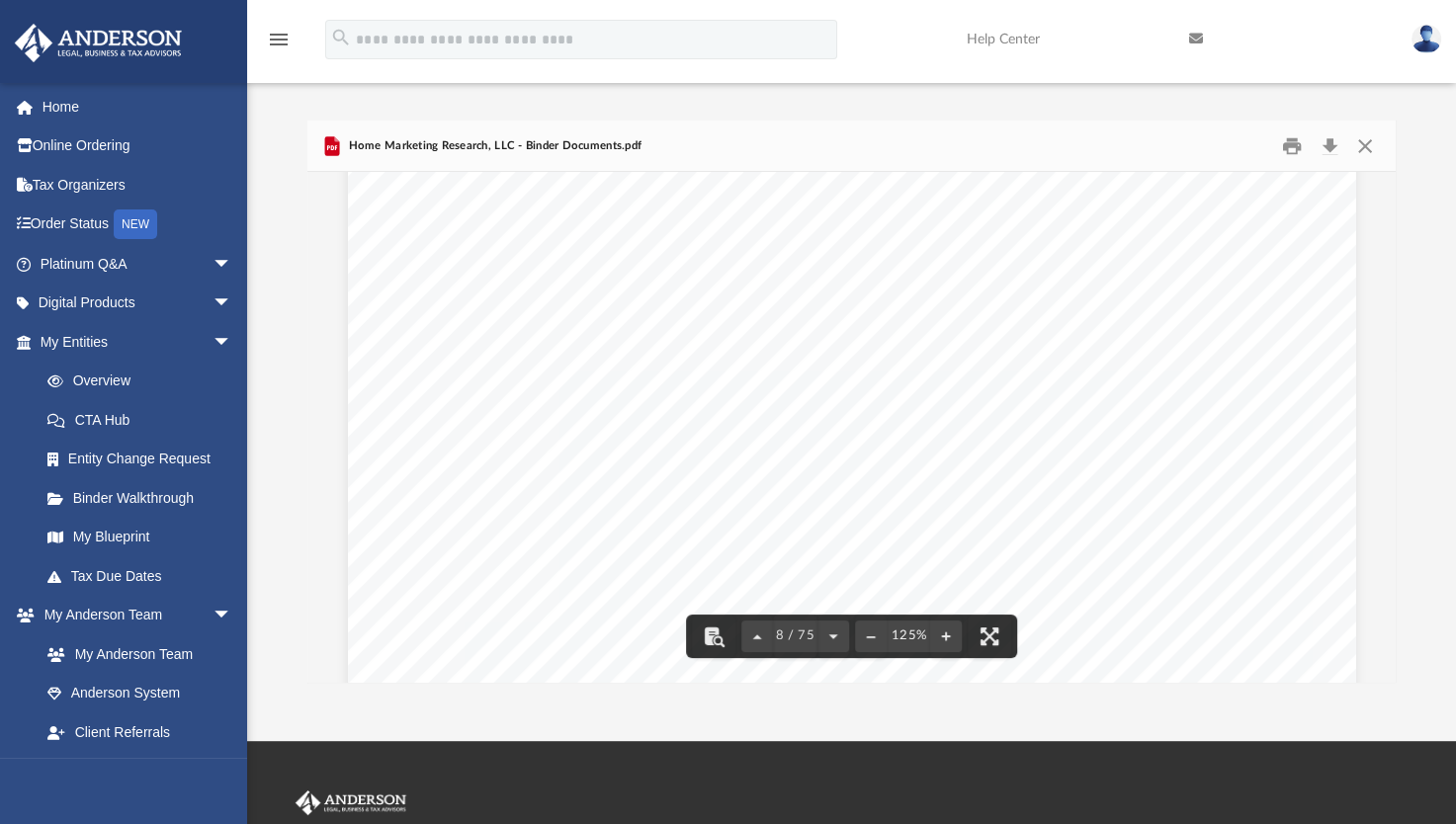 click on "Difficulty viewing your box folder? You can also access your account directly on  box.com  outside of the portal.  No Client Folder Found - Please contact   your team   for assistance.  Viewable-ClientDocs ··· Home Marketing Research, LLC Initial Docs Name    Modified    Size    File Home Marketing Research LLC - EIN Notice.pdf Thu Jun 26 2025  by ABA_NEST_APP 51.08 KB File Home Marketing Research, LLC - Binder Documents.pdf Wed Jul 9 2025  by Caleb Nichols 1.38 MB Home Marketing Research, LLC - Binder Documents.pdf Home Marketing Research, LLC   Operating   Agreement OPERATING AGREEMENT OF HOME MARKETING RESEARCH, LLC A   FLORIDA   LIMITED LIABILITY COMPANY EMPLOYER IDENTIFICATION NUMBER 39 - 2908017 Table of Contents of Home Marketing Research, LLC Page   1   of   5 OPERATING   AGREEMENT OF HOME MARKETING RESEARCH, LLC TABLE OF CONTENTS Article One   Organizational Matters   ................................ ........................... 1 Section 1.01   Company Formation   .. 1 Section 1.02   ......." at bounding box center (851, 401) 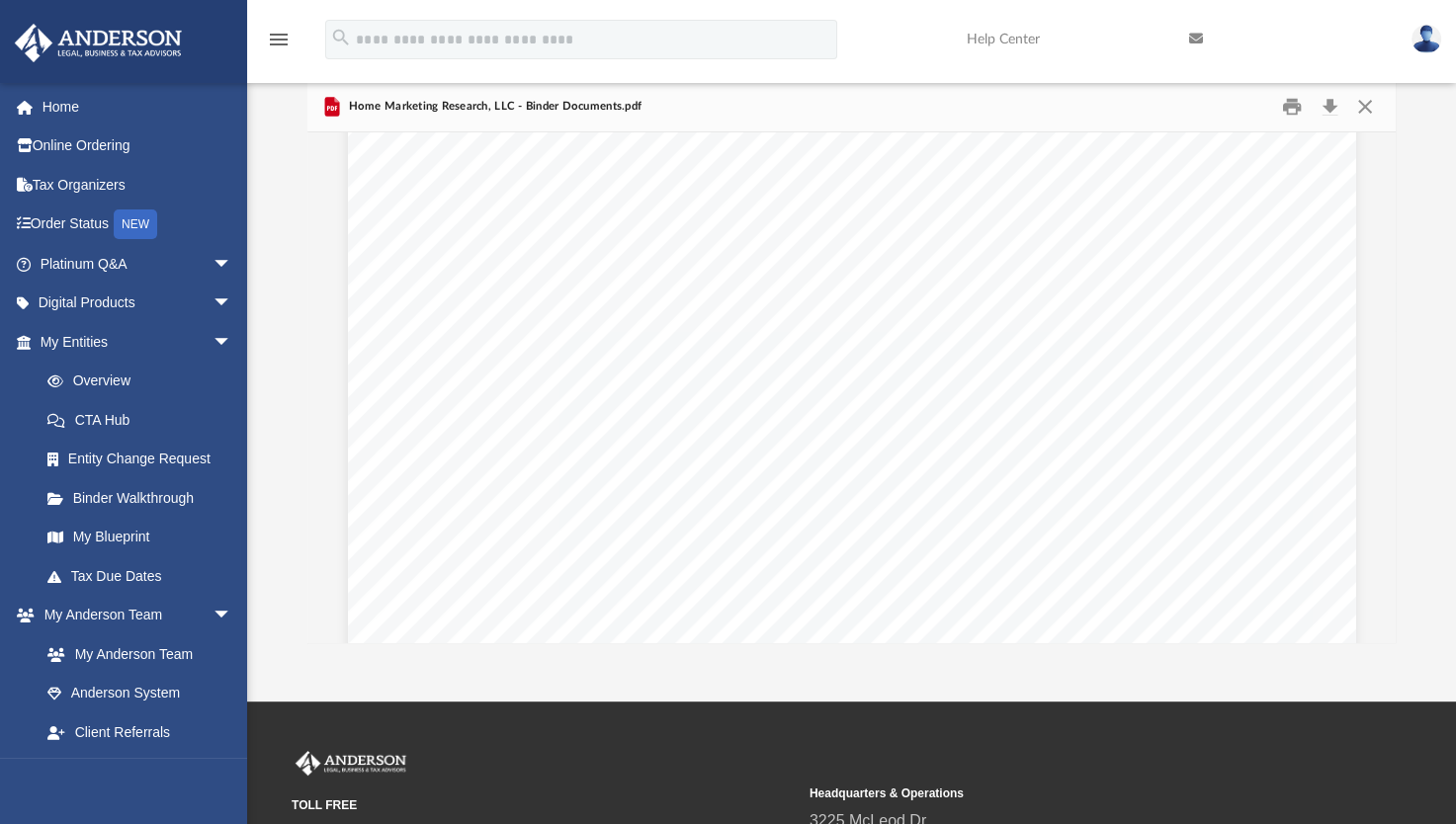 scroll, scrollTop: 0, scrollLeft: 0, axis: both 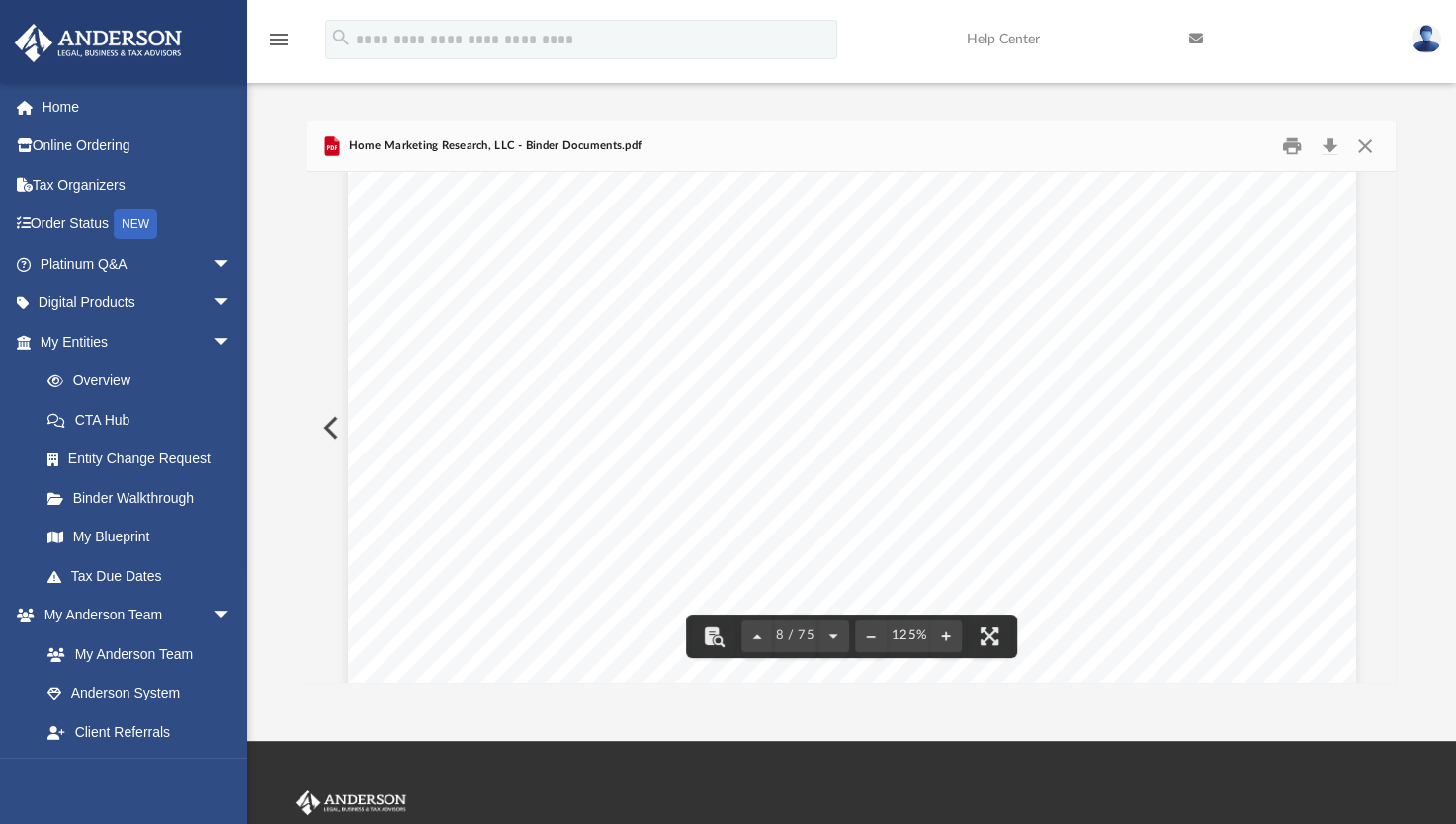 click on "Home Marketing Research, LLC   Operating   Agreement OPERATING AGREEMENT OF HOME MARKETING RESEARCH, LLC A   FLORIDA   LIMITED LIABILITY COMPANY EMPLOYER IDENTIFICATION NUMBER 39 - 2908017 Table of Contents of Home Marketing Research, LLC Page   1   of   5 OPERATING   AGREEMENT OF HOME MARKETING RESEARCH, LLC TABLE OF CONTENTS Article One   Organizational Matters   ................................ ........................... 1 Section 1.01   Company Formation   ................................ ................................ .. 1 Section 1.02   Company’s Name ................................ ................................ ....... 1 Section 1.03   Company’s Purpose   ................................ ................................ ... 1 Section 1.04   Company’s Principal Office and Location of Records   .............. 1 Section 1.05   Registered Agent and Registered Office ................................ .... 1 Section 1.06   Company’s Term   ................................ ....... 2 Article Two" at bounding box center [851, 40122] 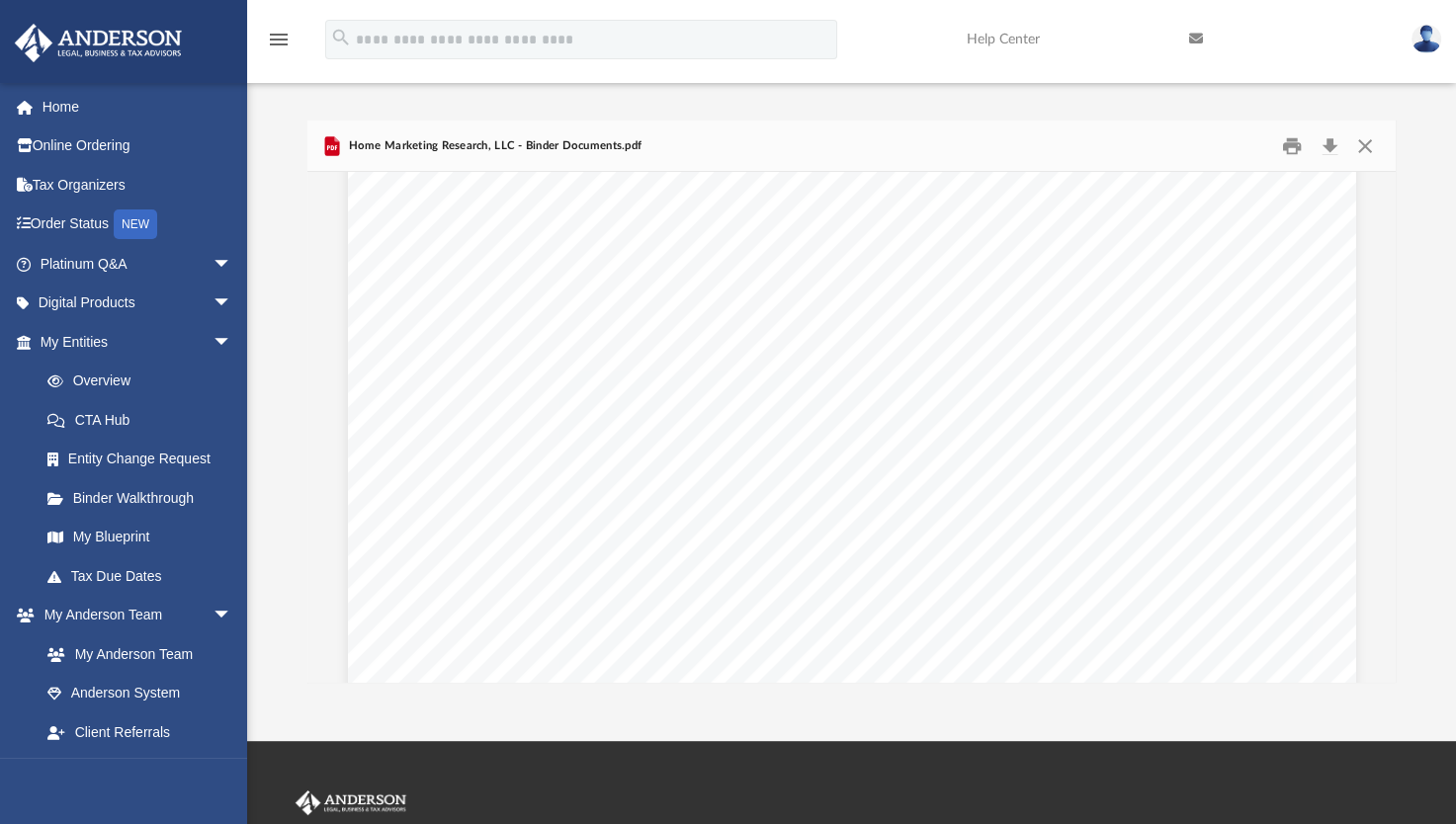 scroll, scrollTop: 8102, scrollLeft: 0, axis: vertical 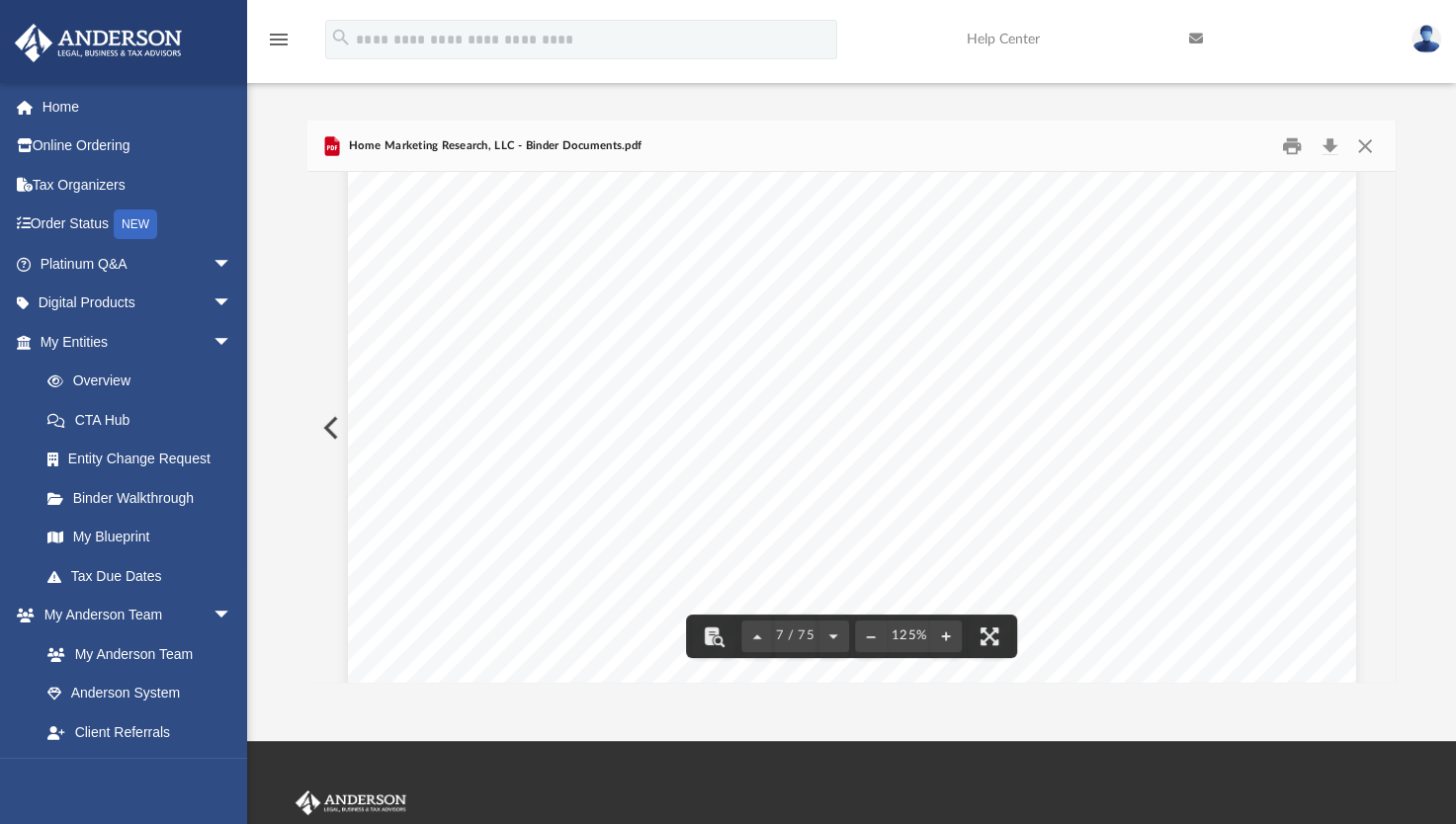 click on "Julio A. Dejesus 407 Martigues Dr Kissimmee ,   Florida   34759 Re:   Home Marketing Research, LLC Dear   Julio A. Dejesus , Enclosed in this portfolio, you will find your operating agreement for   Home Marketing Research, LLC and several other important documents for the creation and operation of your new Company. You are responsible for reading and reviewing, for accuracy, all of the information in this portfolio. After your review, you will need to complete several tasks to   finalize the establishment of your Company. Here is a synopsis of what steps are required with detailed information following in each section: Overview   –   Here, you will find information about your Company, such as members, EIN, etc. State/Tax Filings   –   Your EIN application and filed Articles of Organization.   Review this section! LLC Agreement   –   Your Company operating agreement and schedule of members are located in this section. Membership Certificates   –   This section contains your   membership   certificate." at bounding box center (851, 41792) 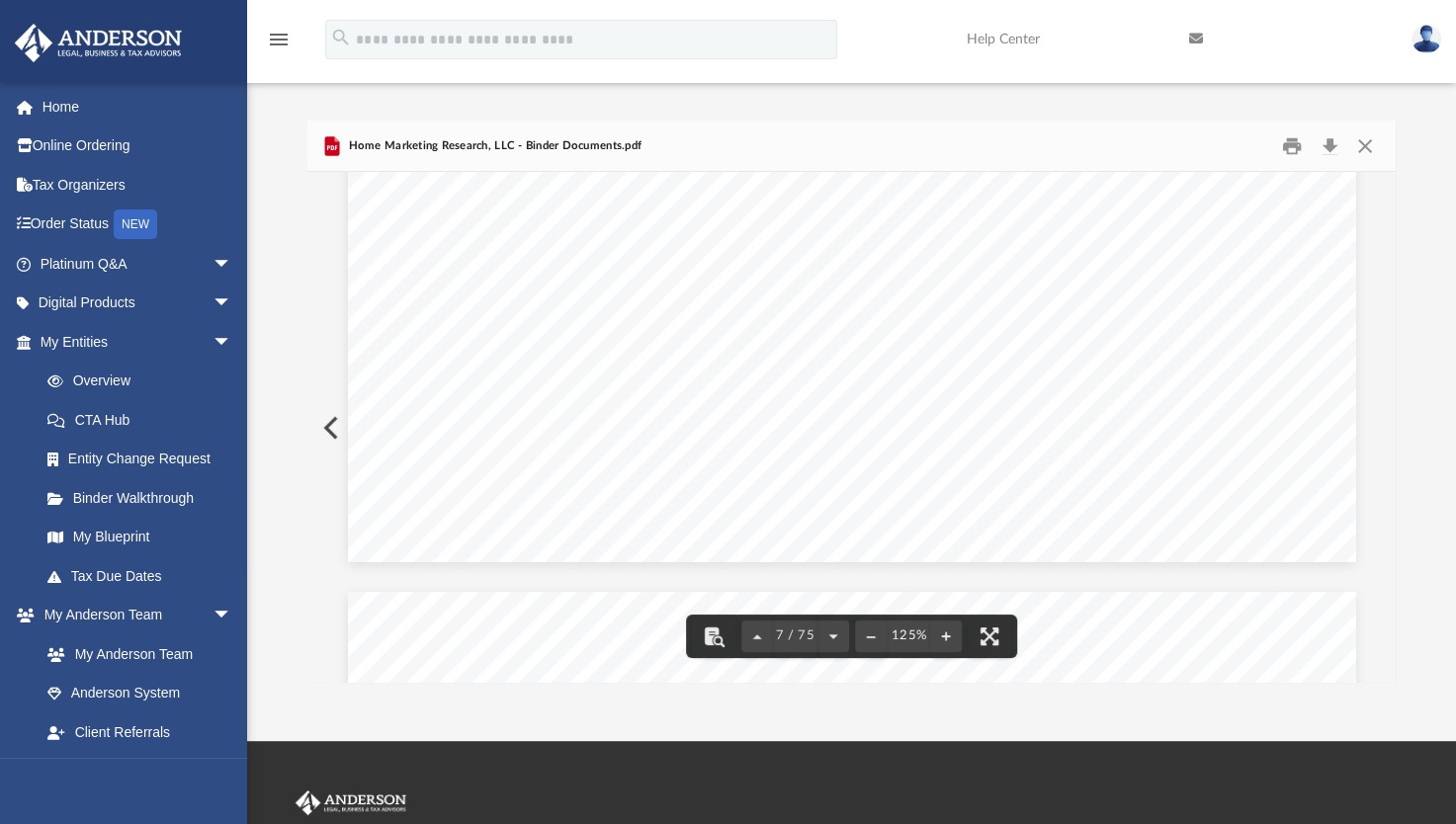 scroll, scrollTop: 9115, scrollLeft: 0, axis: vertical 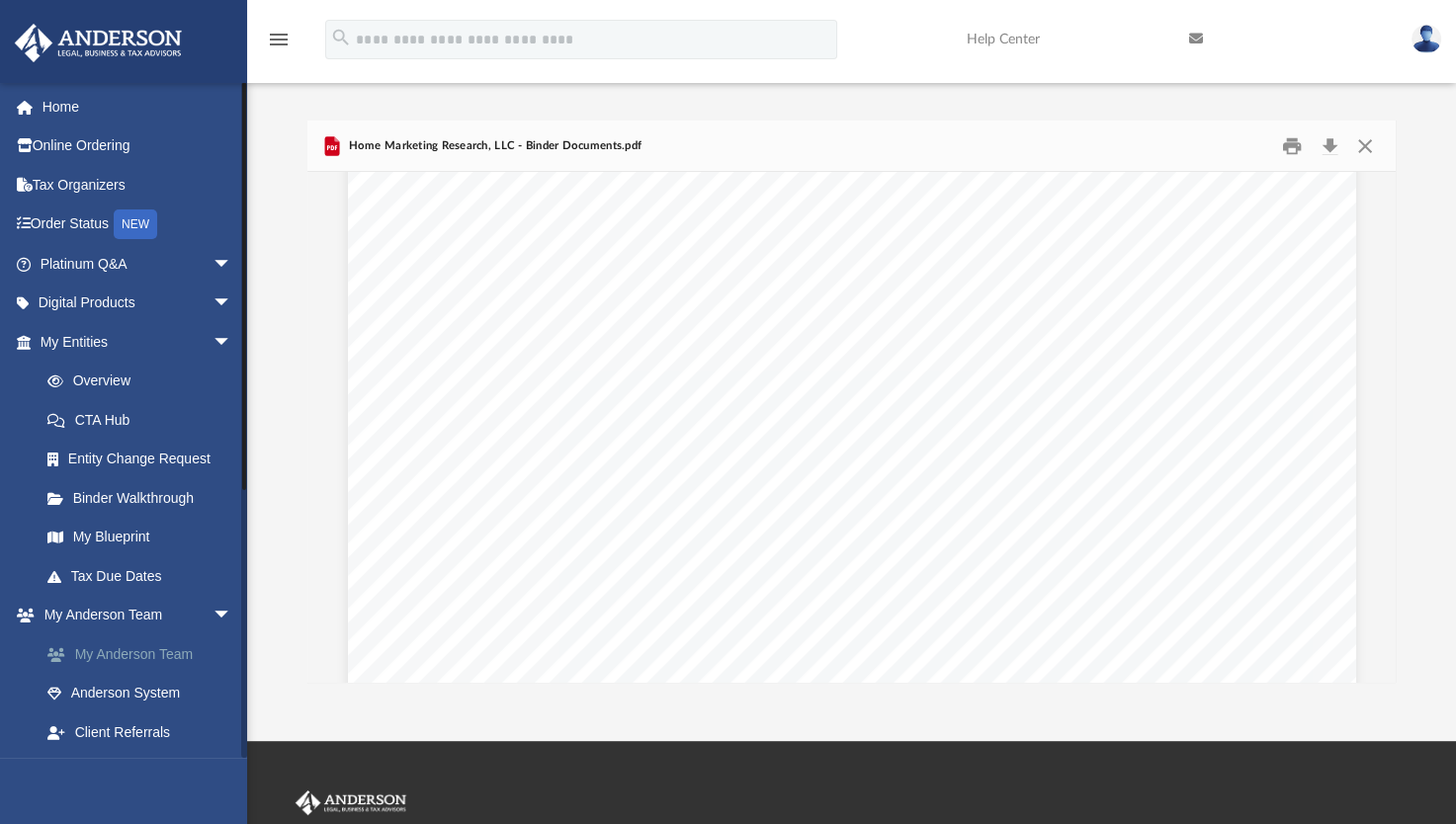 click on "My Anderson Team" at bounding box center [144, 654] 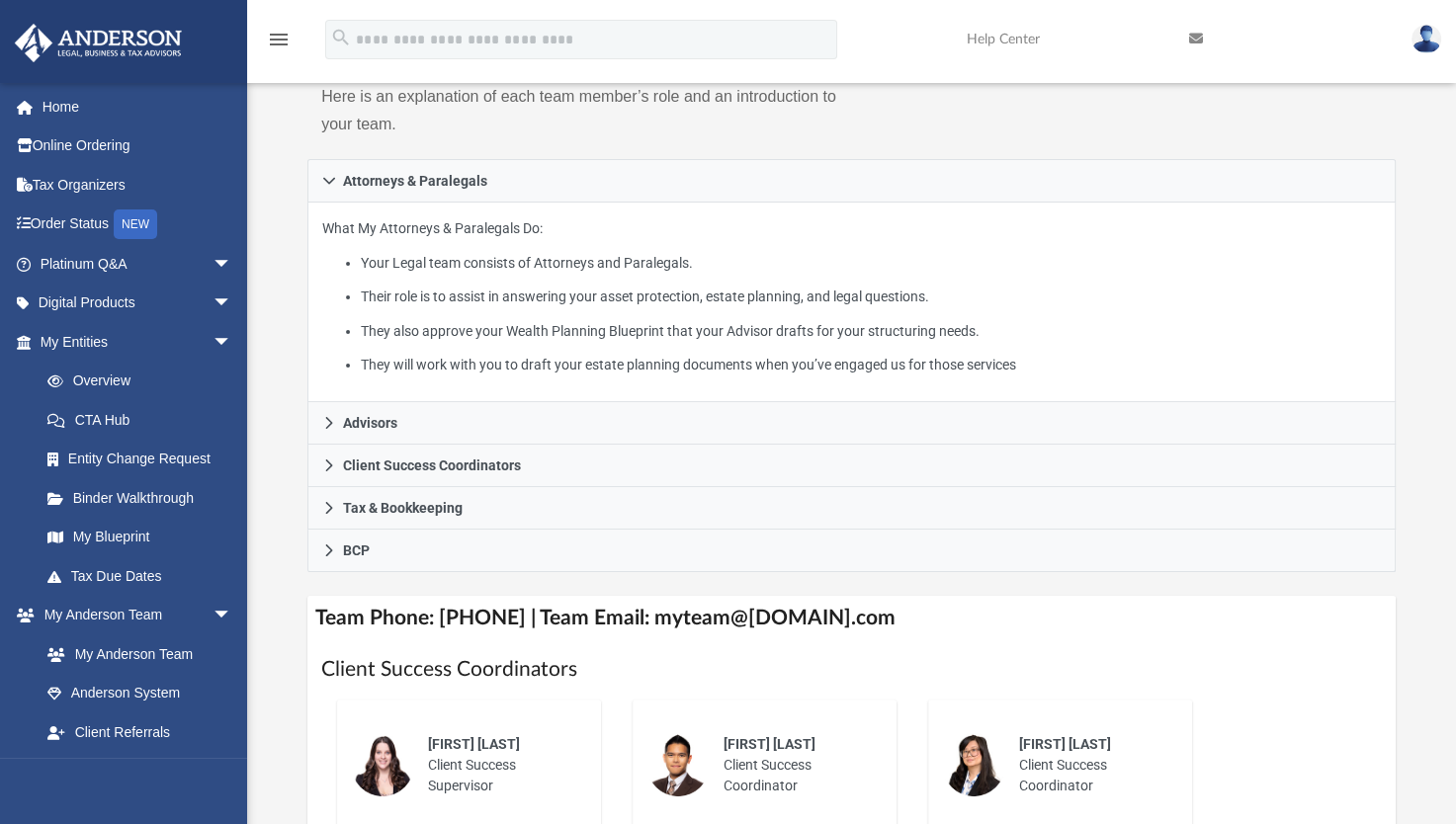 scroll, scrollTop: 0, scrollLeft: 0, axis: both 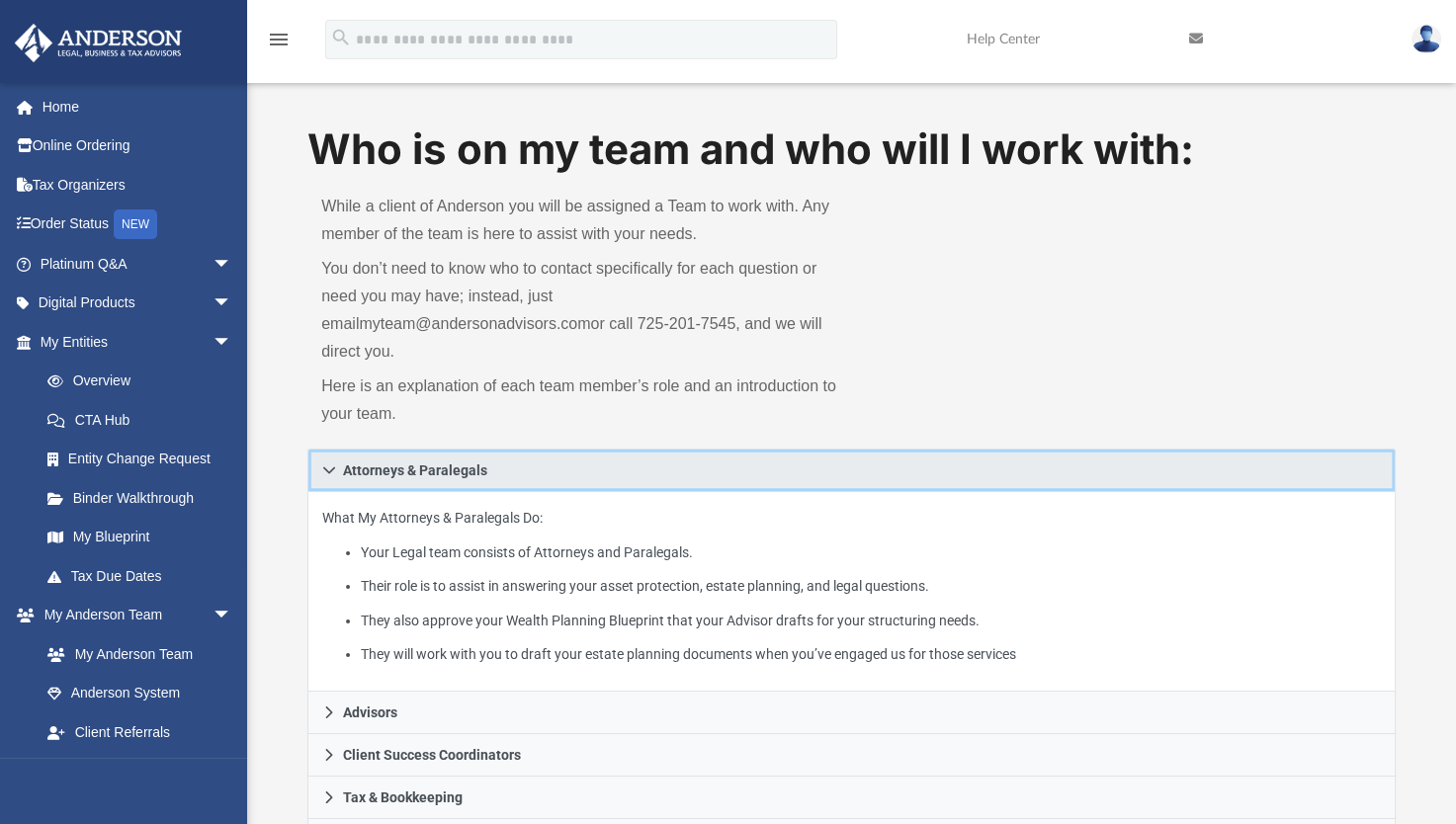 click 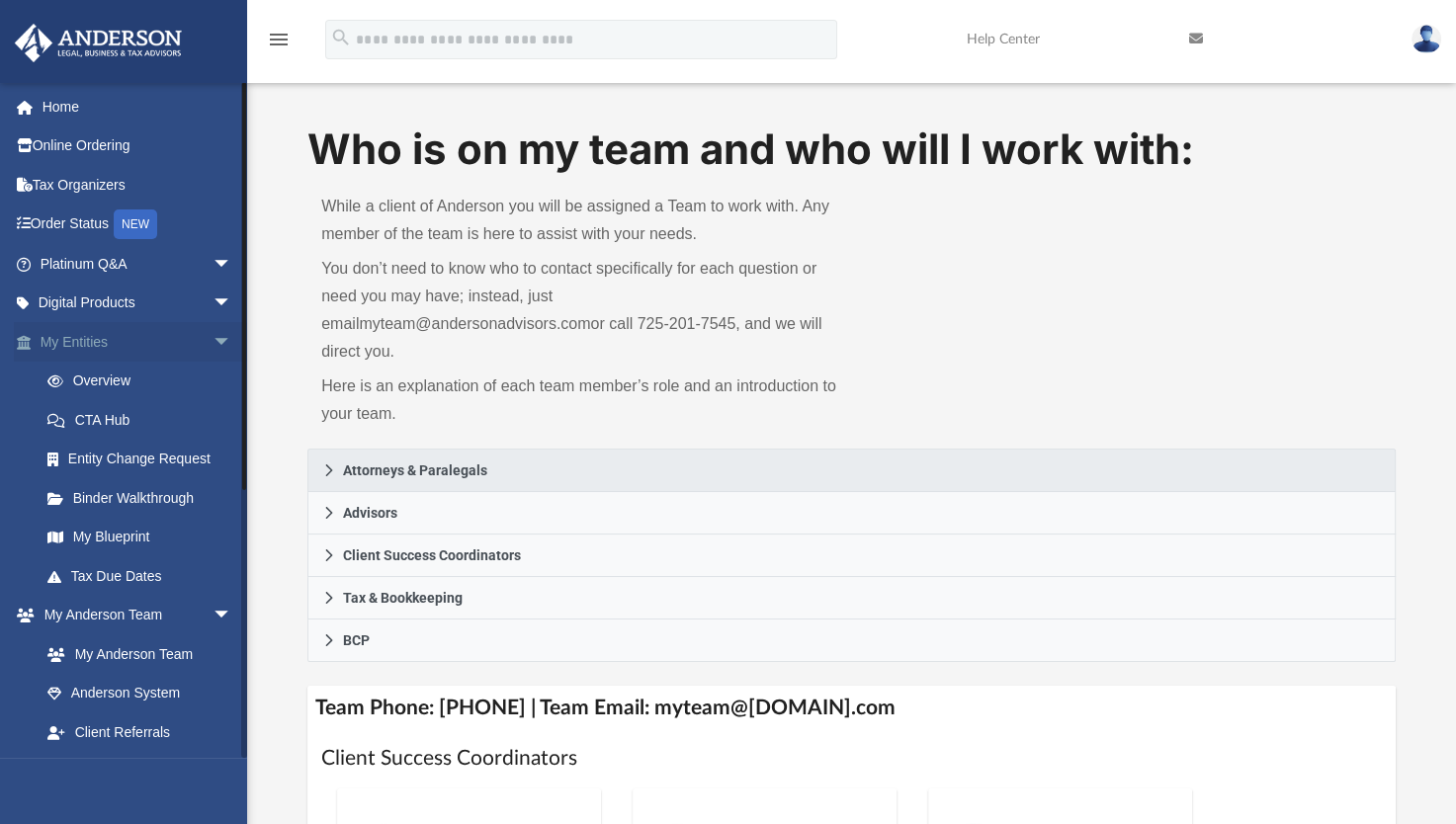 click on "arrow_drop_down" at bounding box center [232, 342] 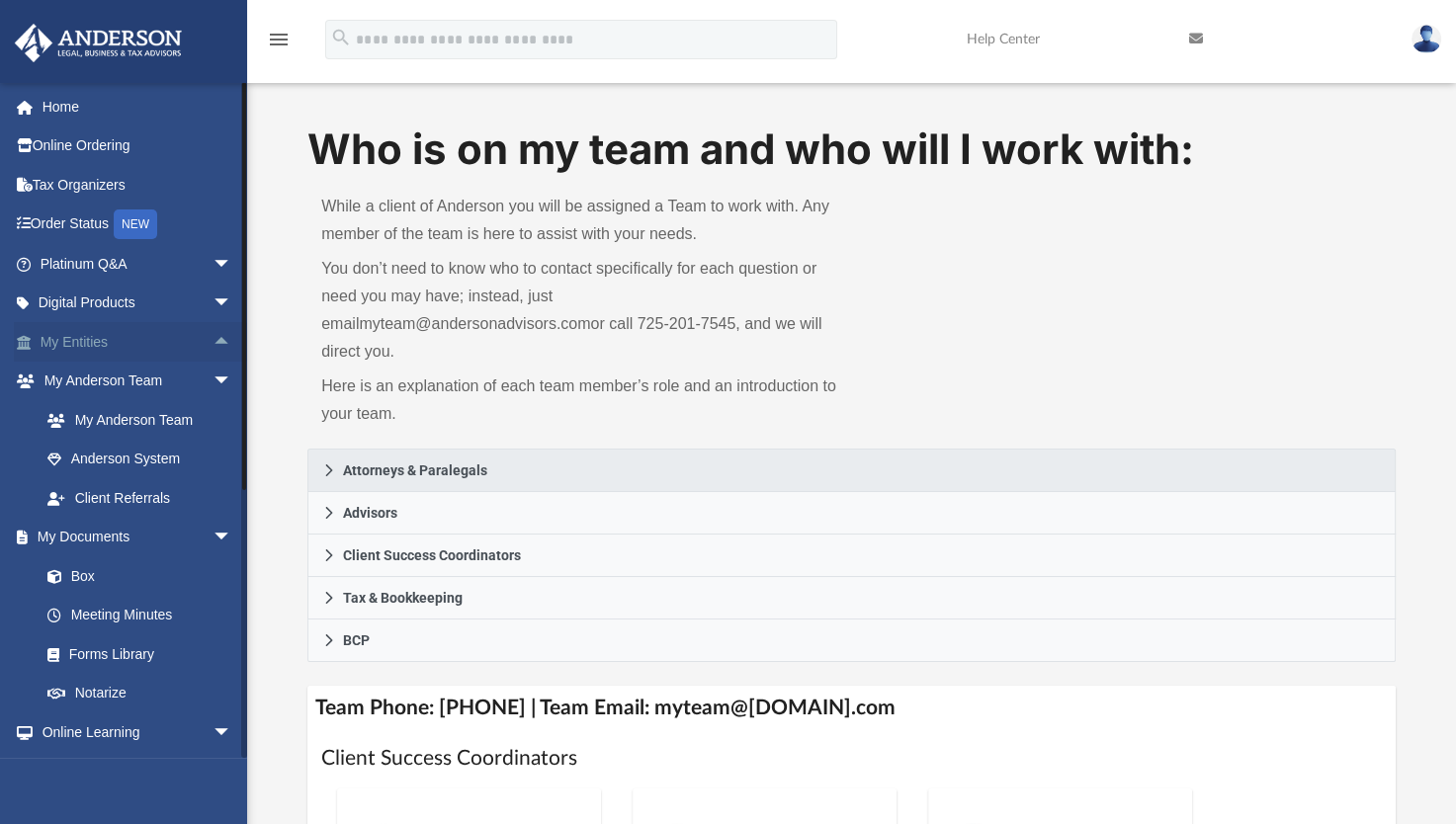 click on "arrow_drop_up" at bounding box center [232, 342] 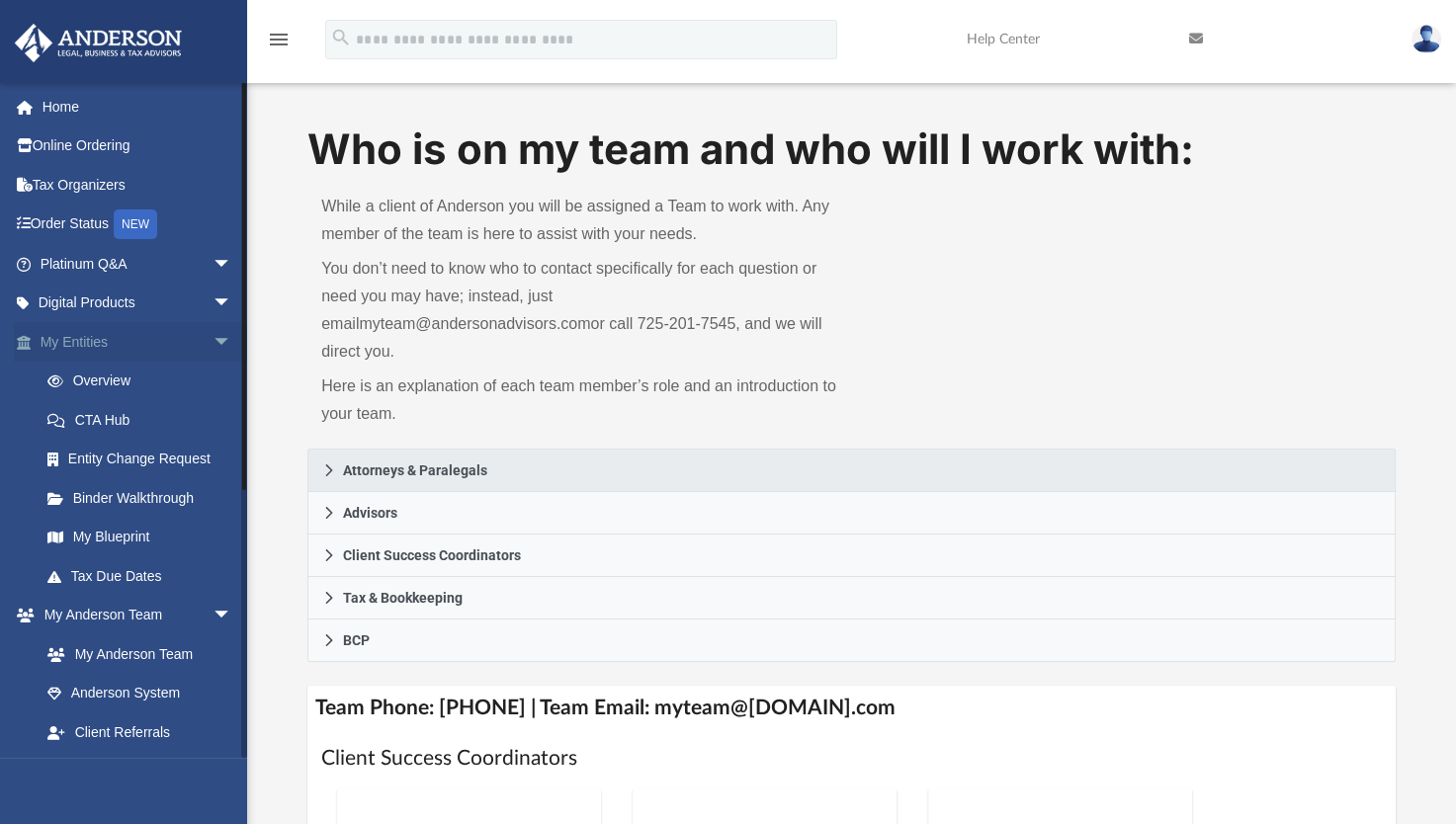 click on "arrow_drop_down" at bounding box center (232, 342) 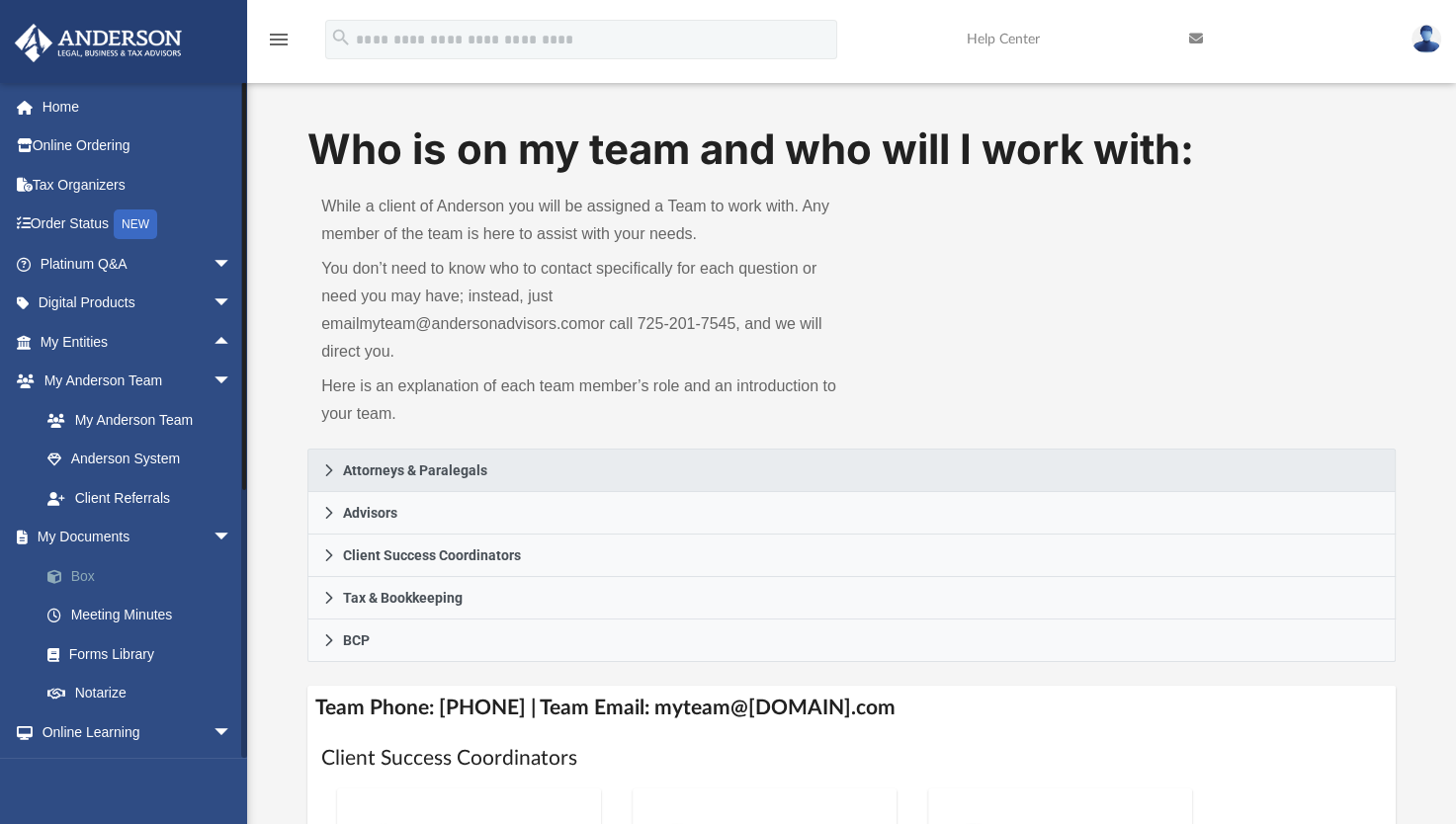 click on "Box" at bounding box center [144, 576] 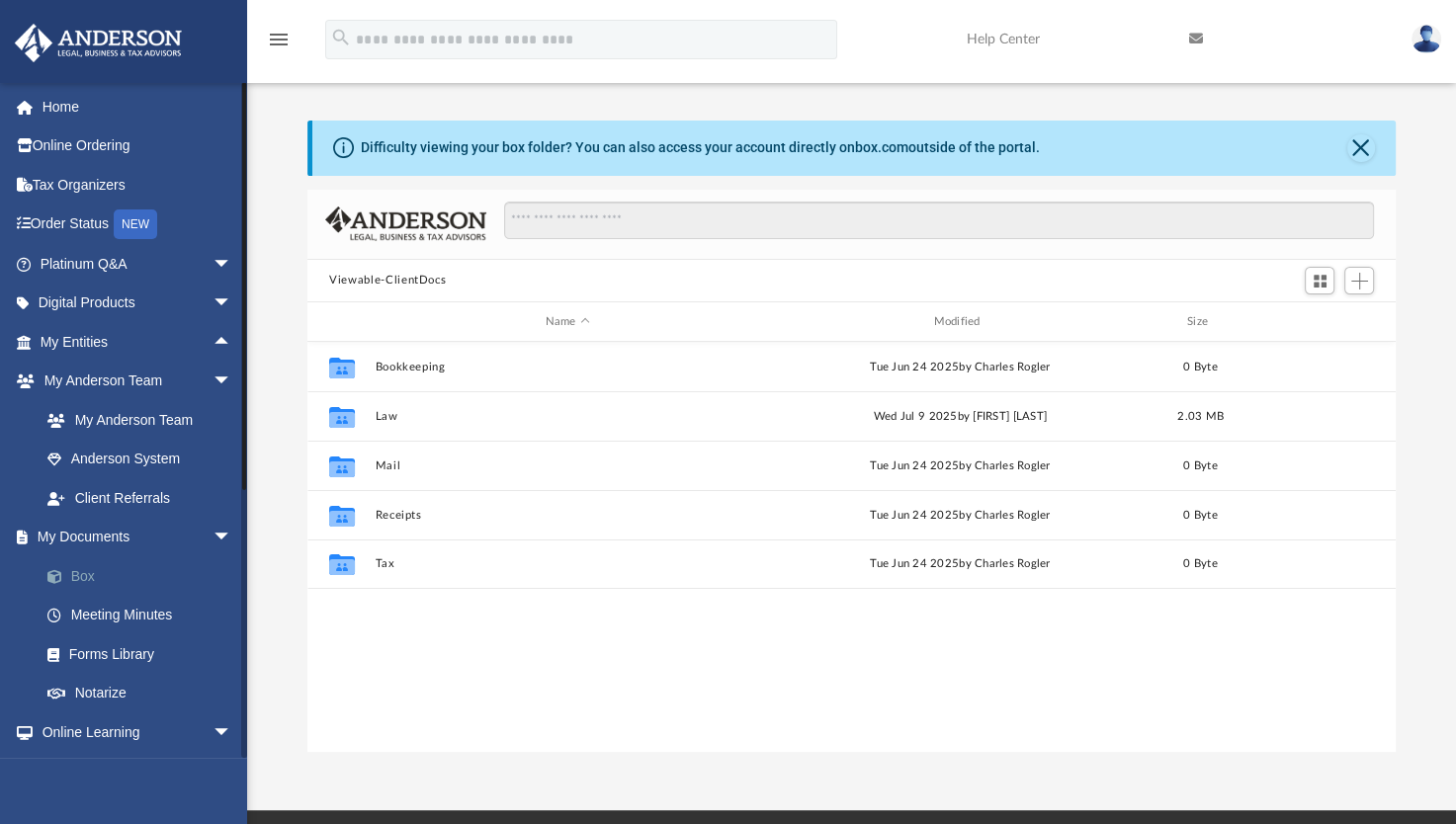 scroll, scrollTop: 16, scrollLeft: 16, axis: both 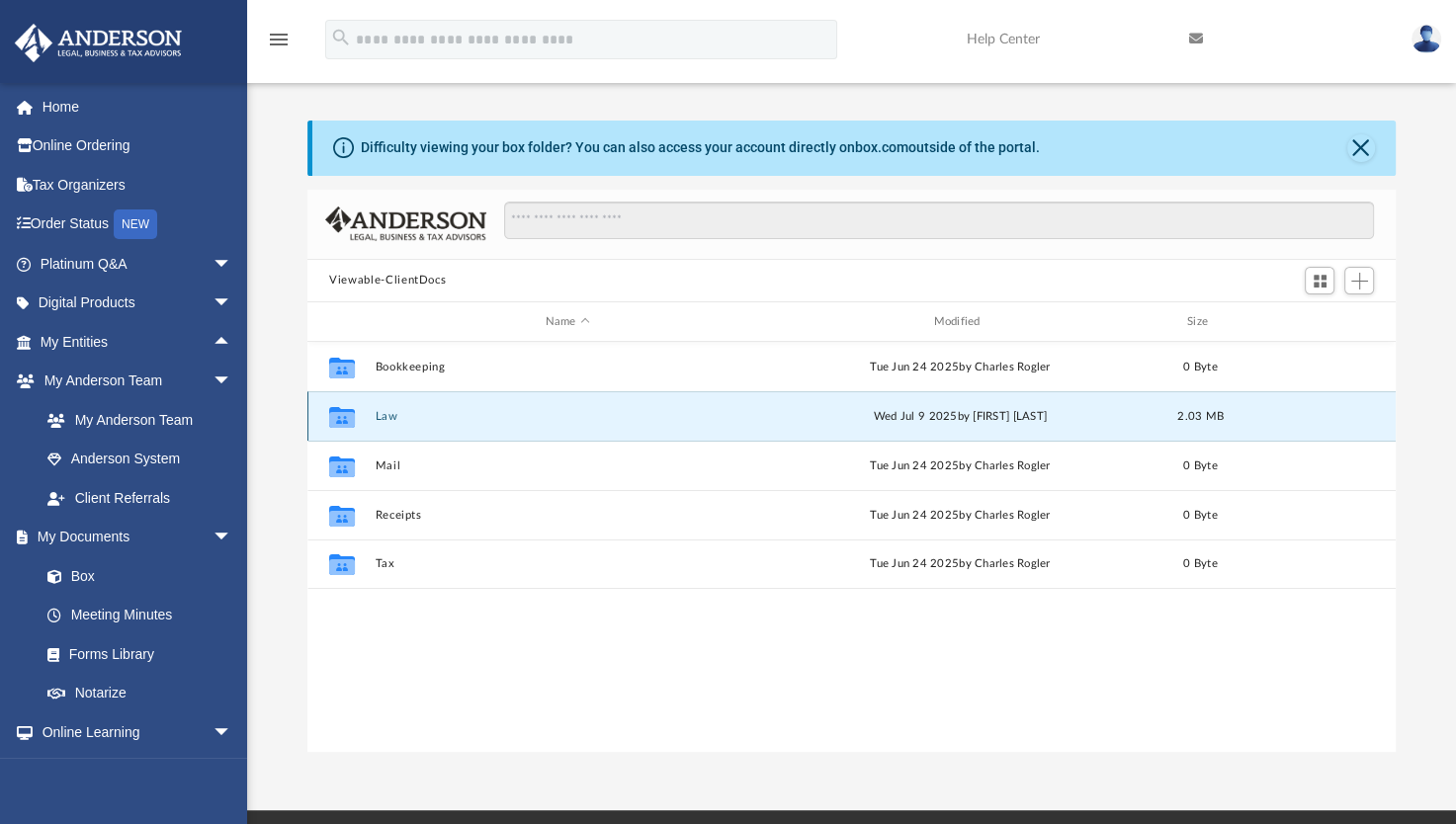 click on "Law" at bounding box center [567, 416] 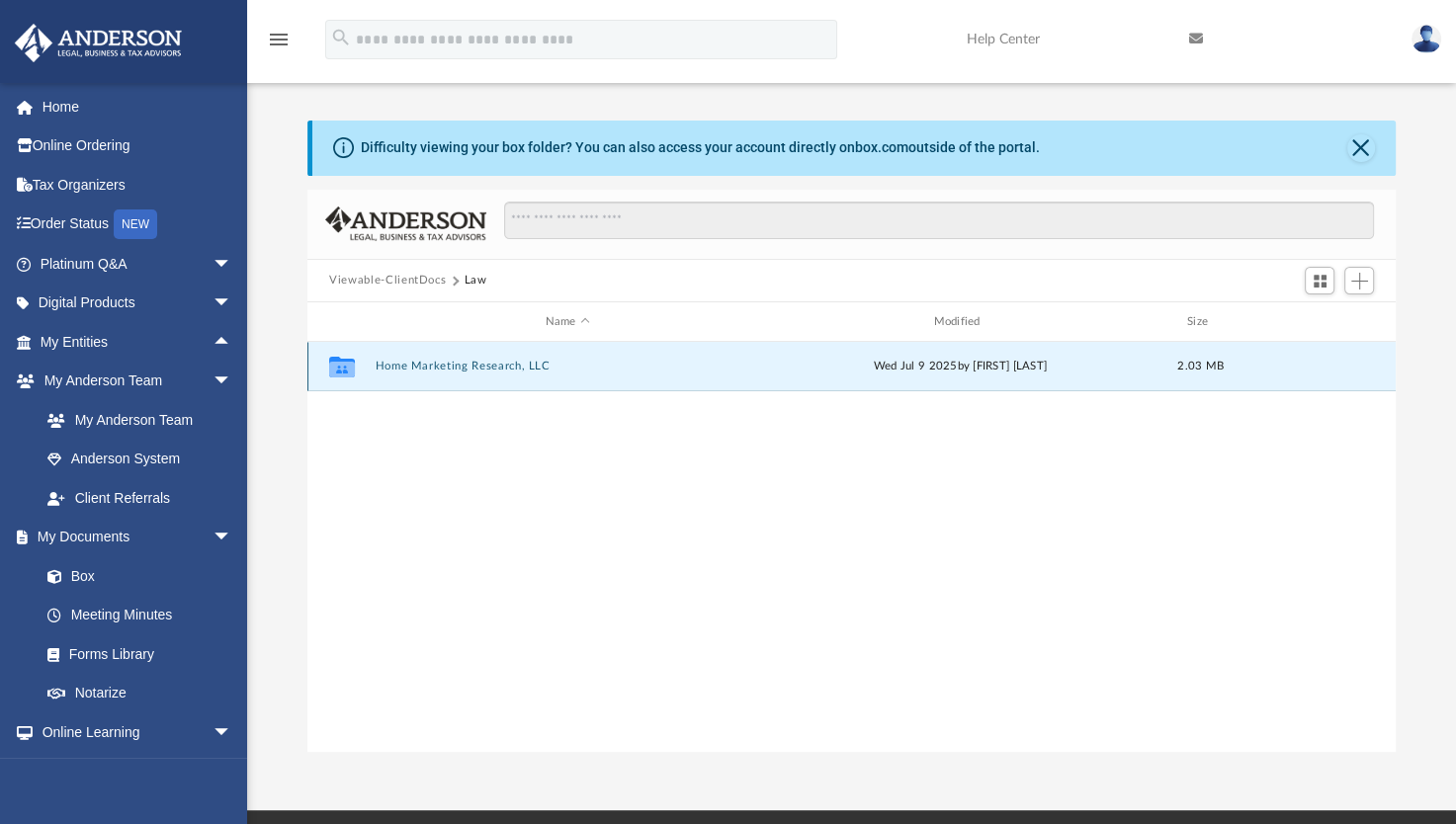 click on "Home Marketing Research, LLC" at bounding box center [567, 367] 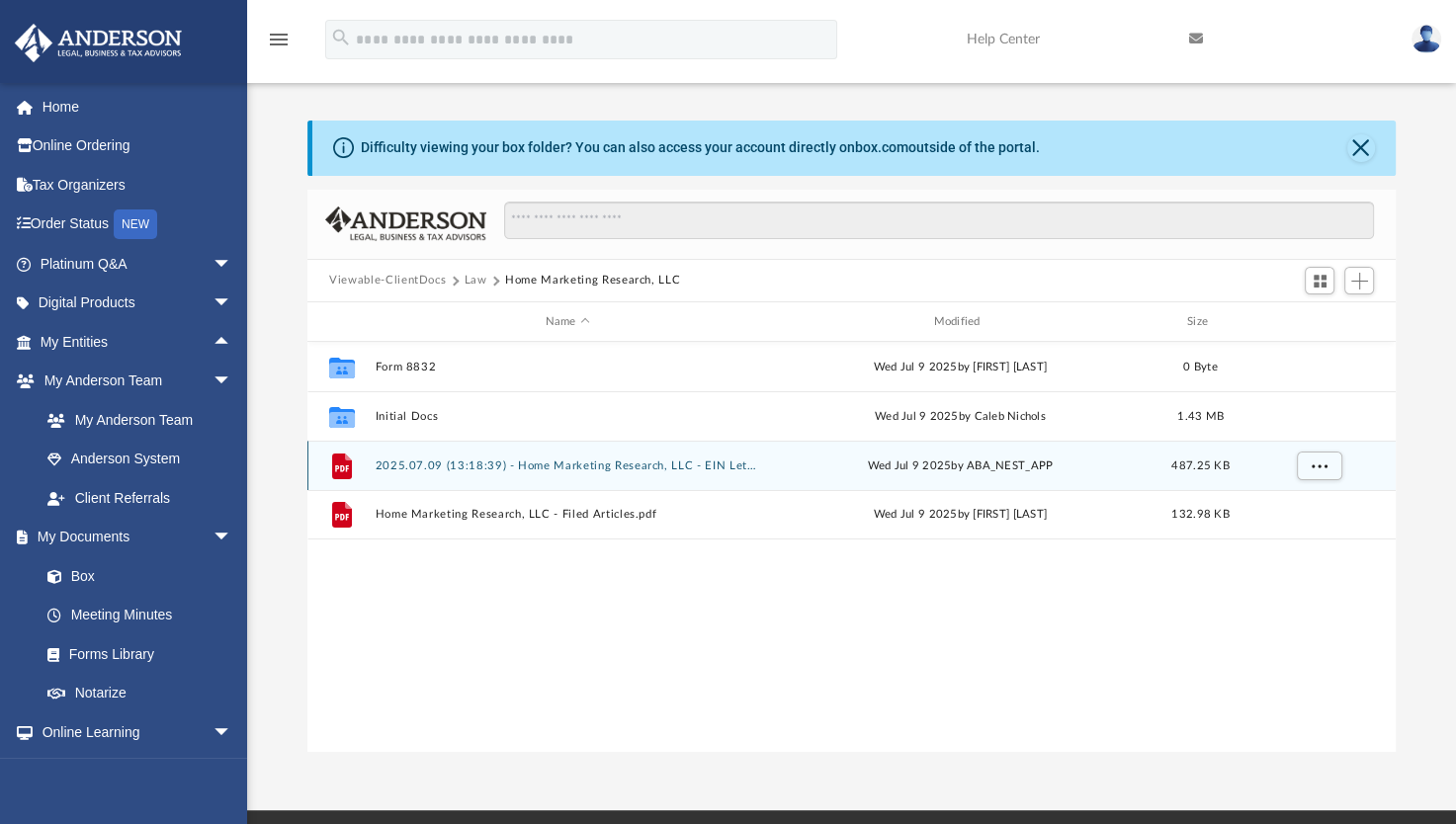 click on "2025.07.09 (13:18:39) - Home Marketing Research, LLC - EIN Letter from IRS.pdf" at bounding box center (567, 465) 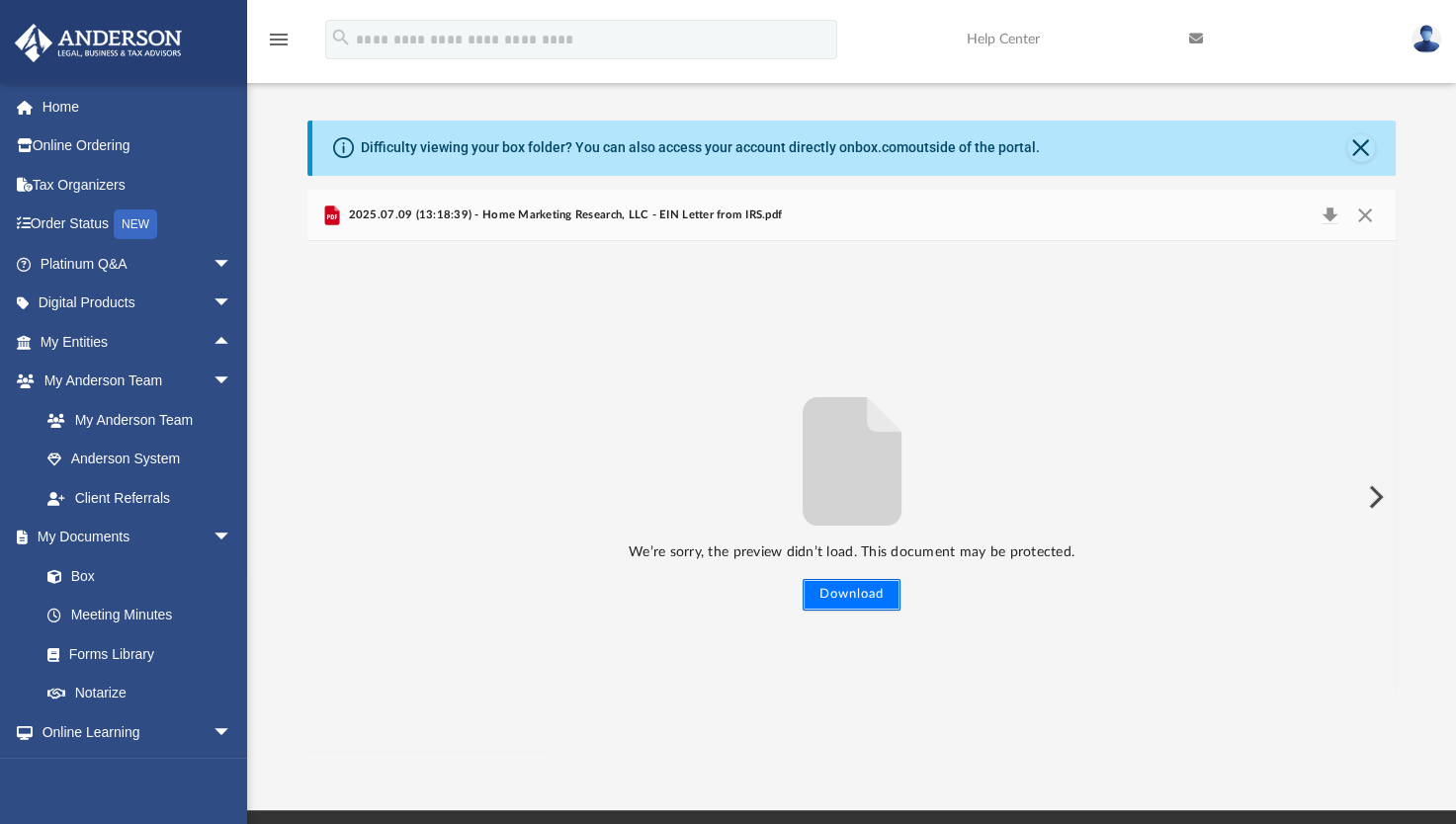 click on "Download" at bounding box center [851, 595] 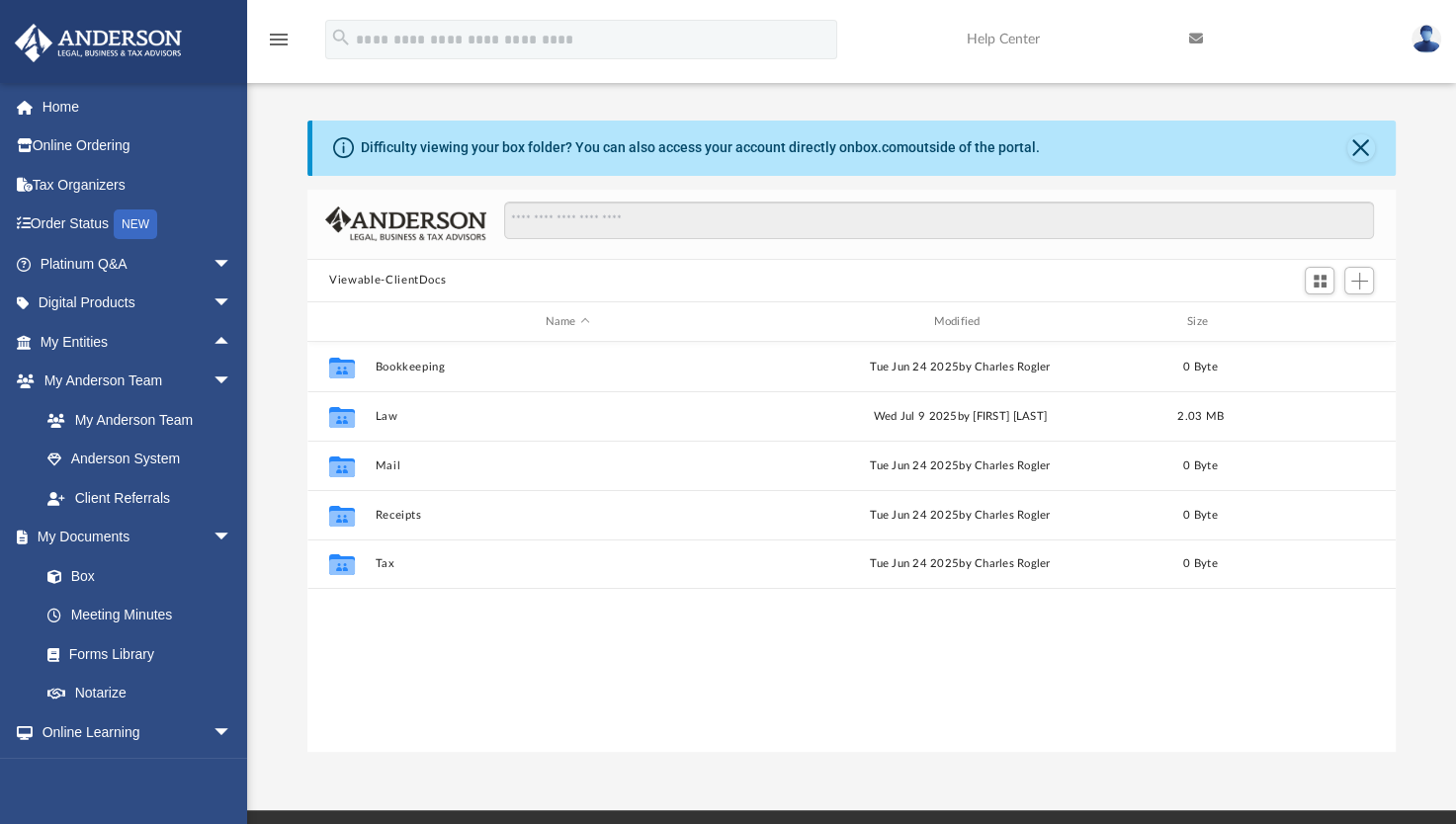 scroll, scrollTop: 16, scrollLeft: 16, axis: both 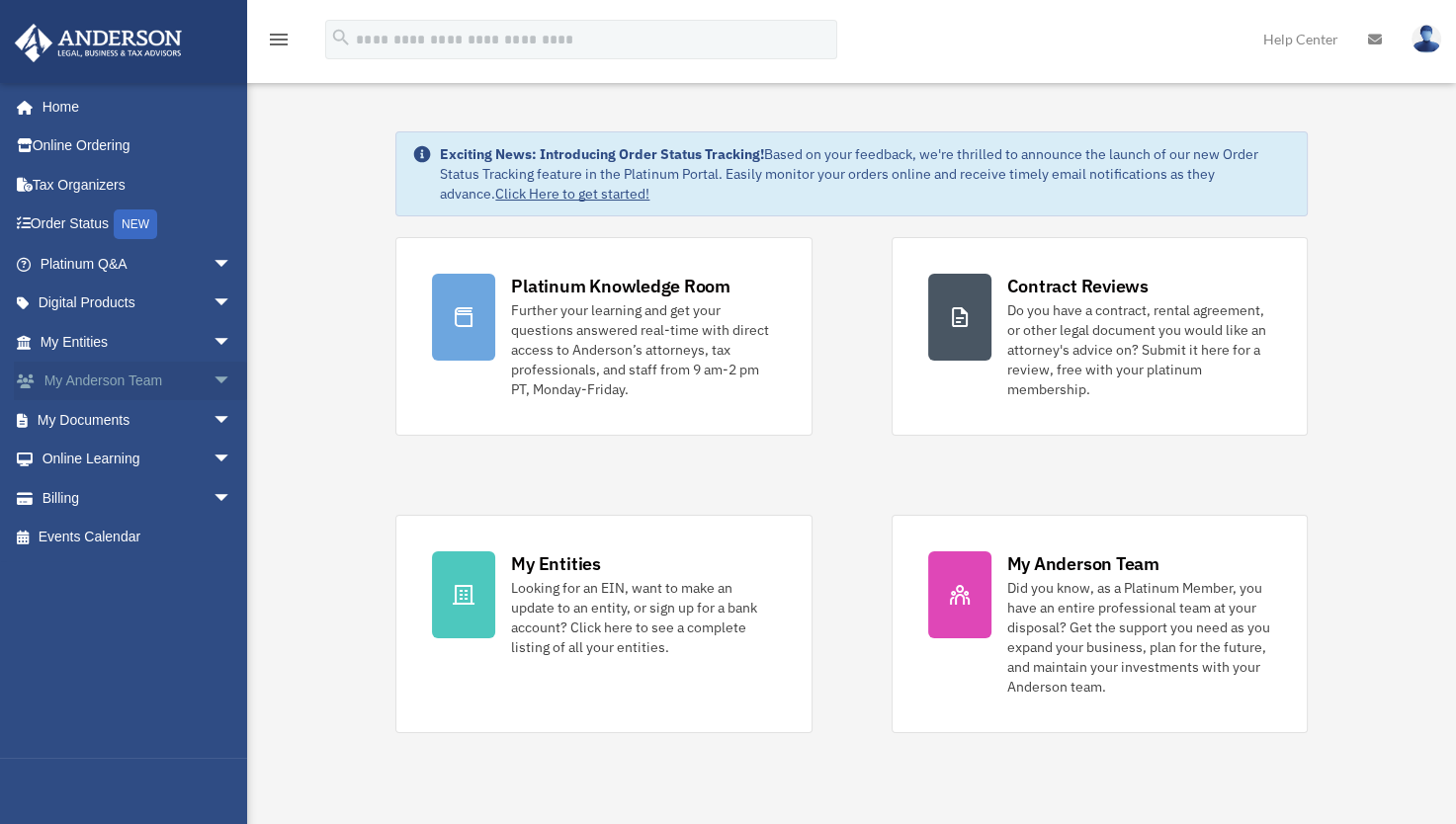 click on "arrow_drop_down" at bounding box center [232, 381] 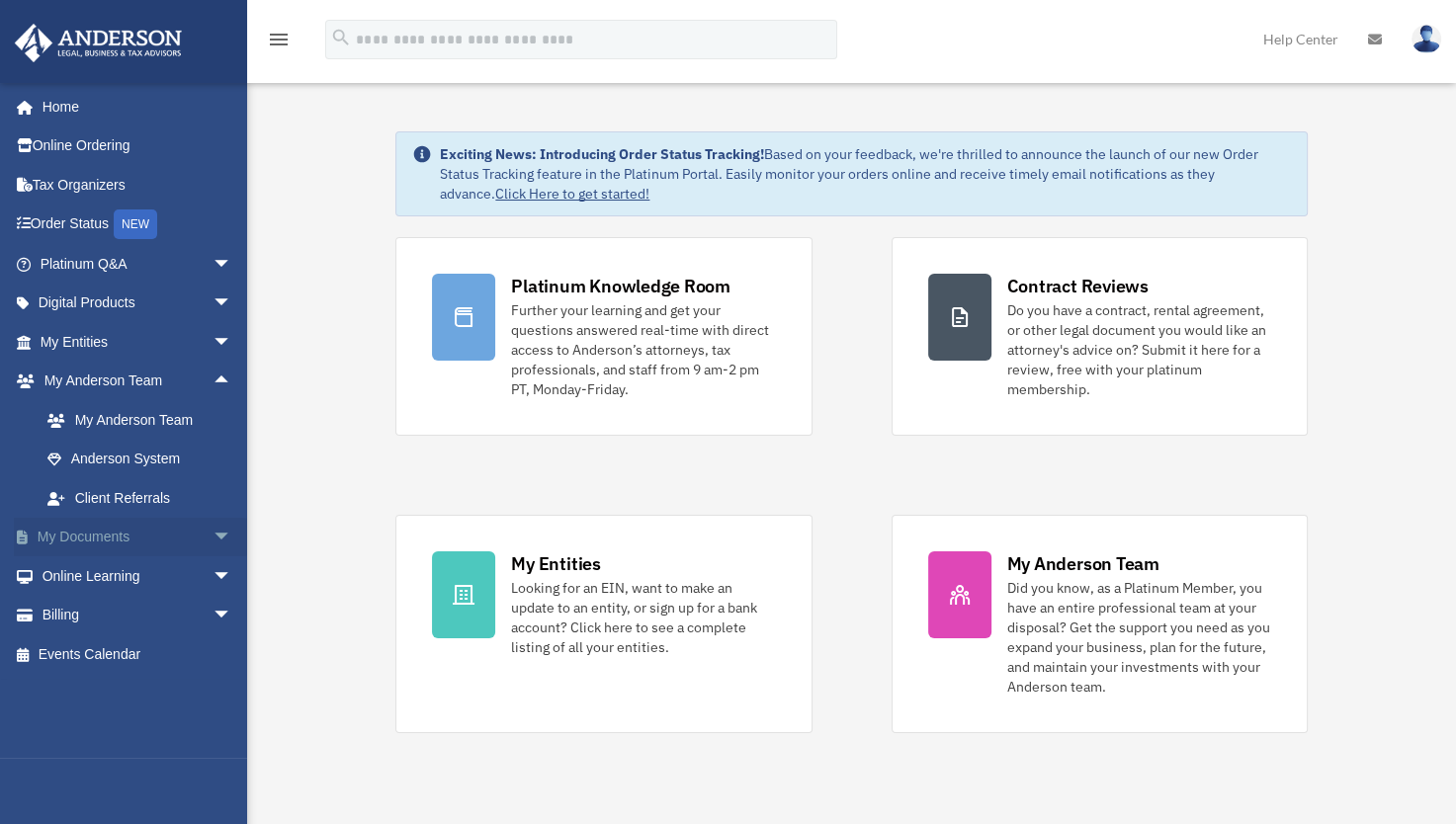 click on "arrow_drop_down" at bounding box center (232, 537) 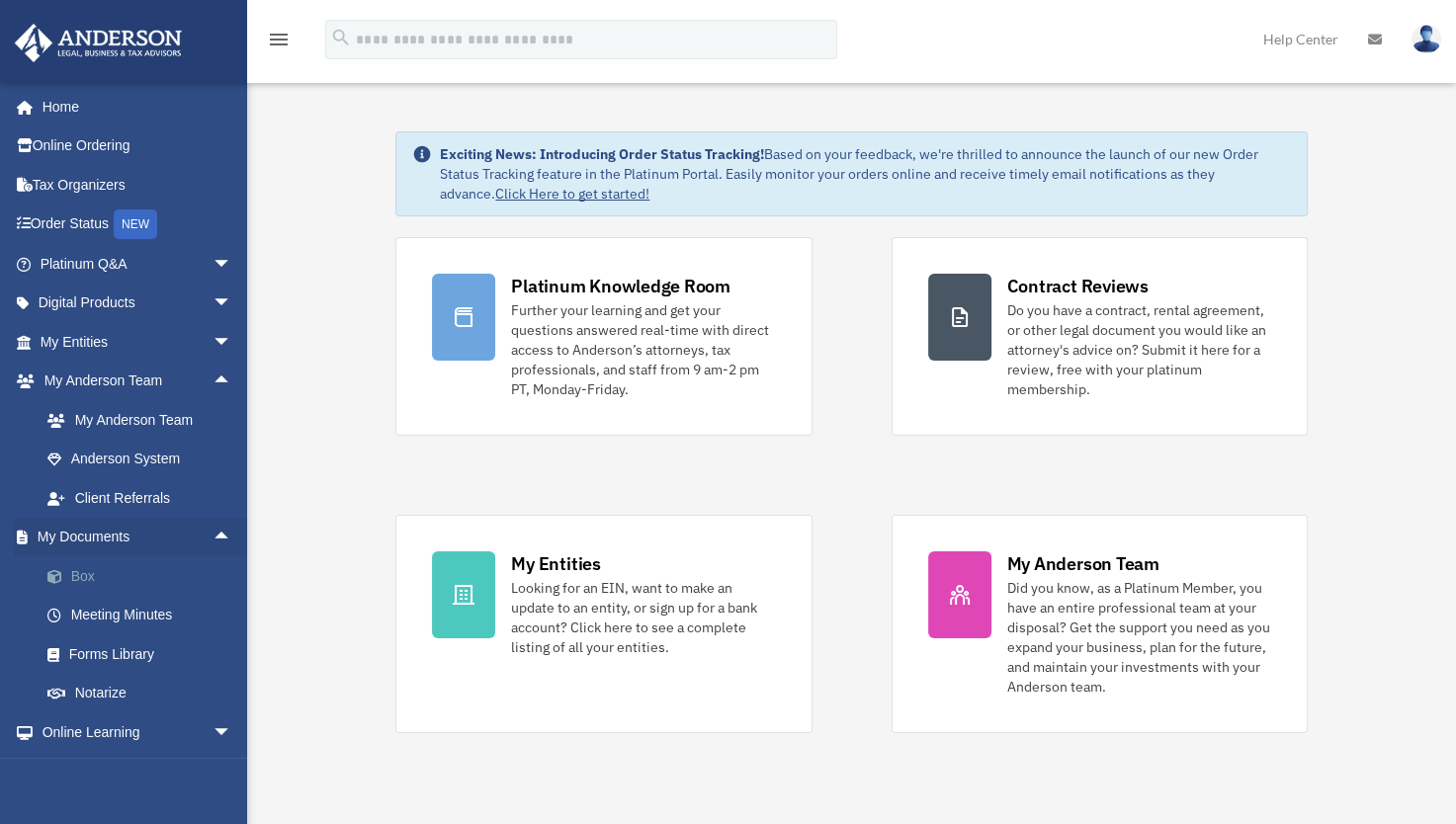 click on "Box" at bounding box center [144, 576] 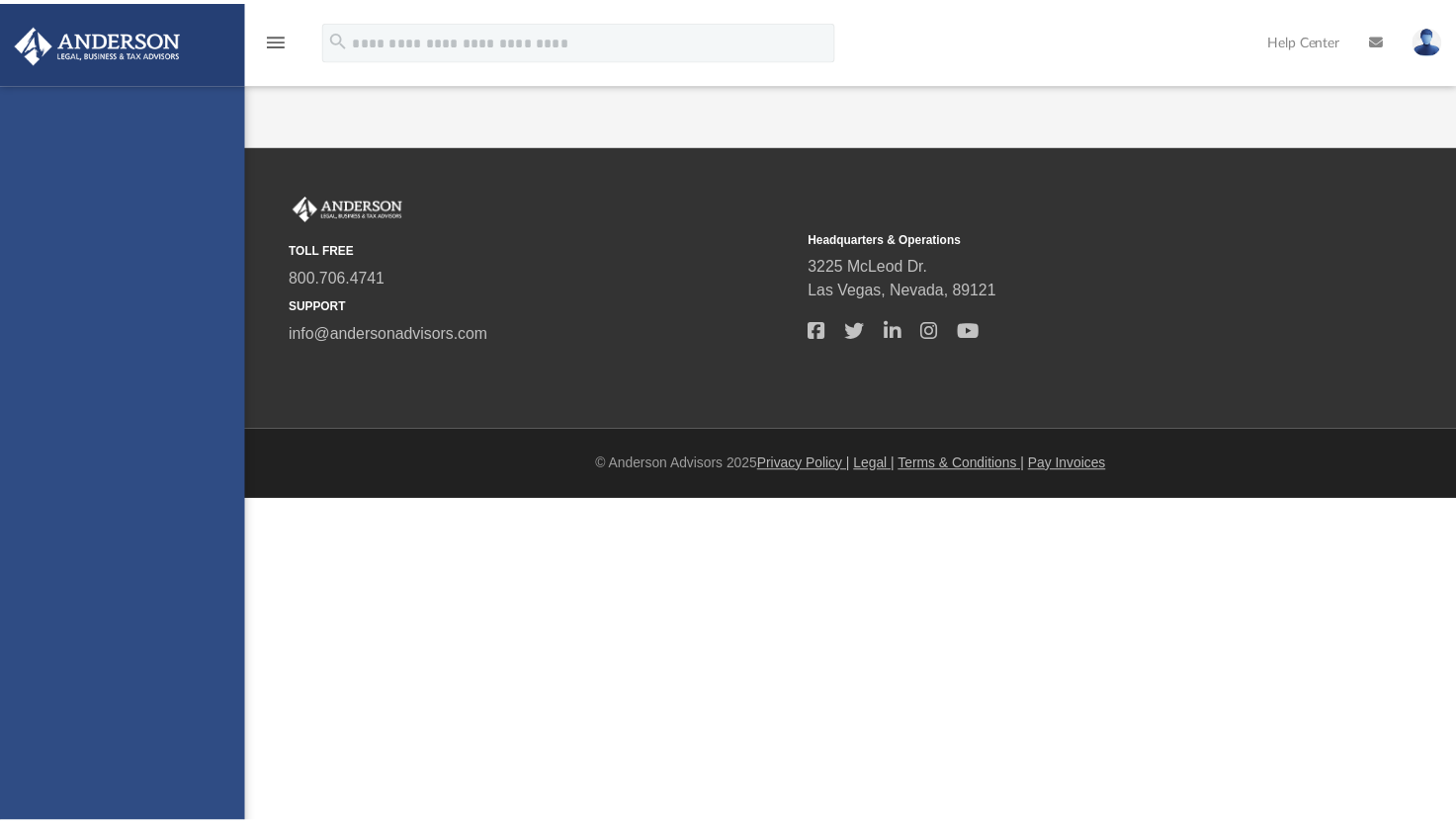 scroll, scrollTop: 0, scrollLeft: 0, axis: both 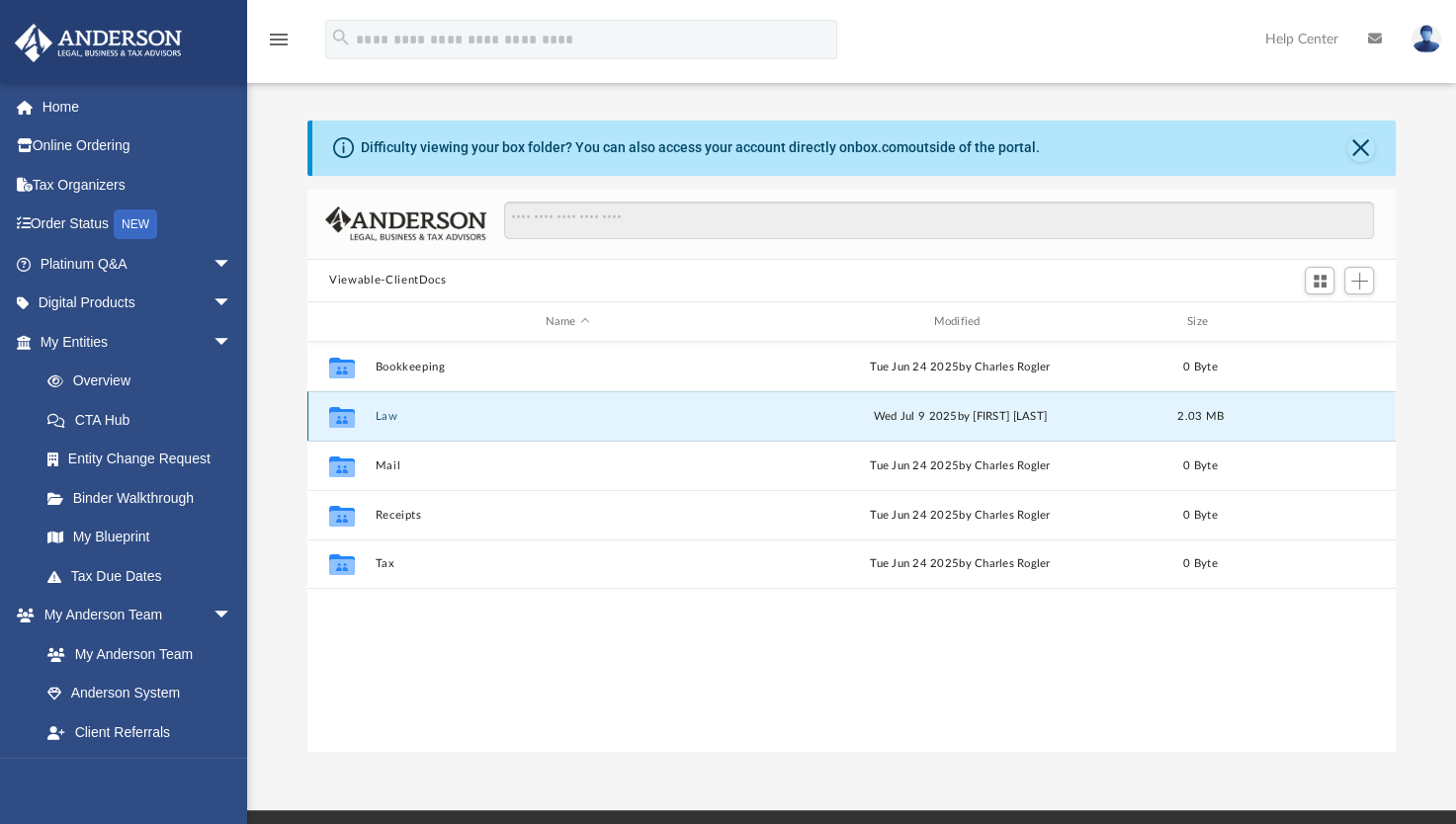 click on "Law" at bounding box center [567, 416] 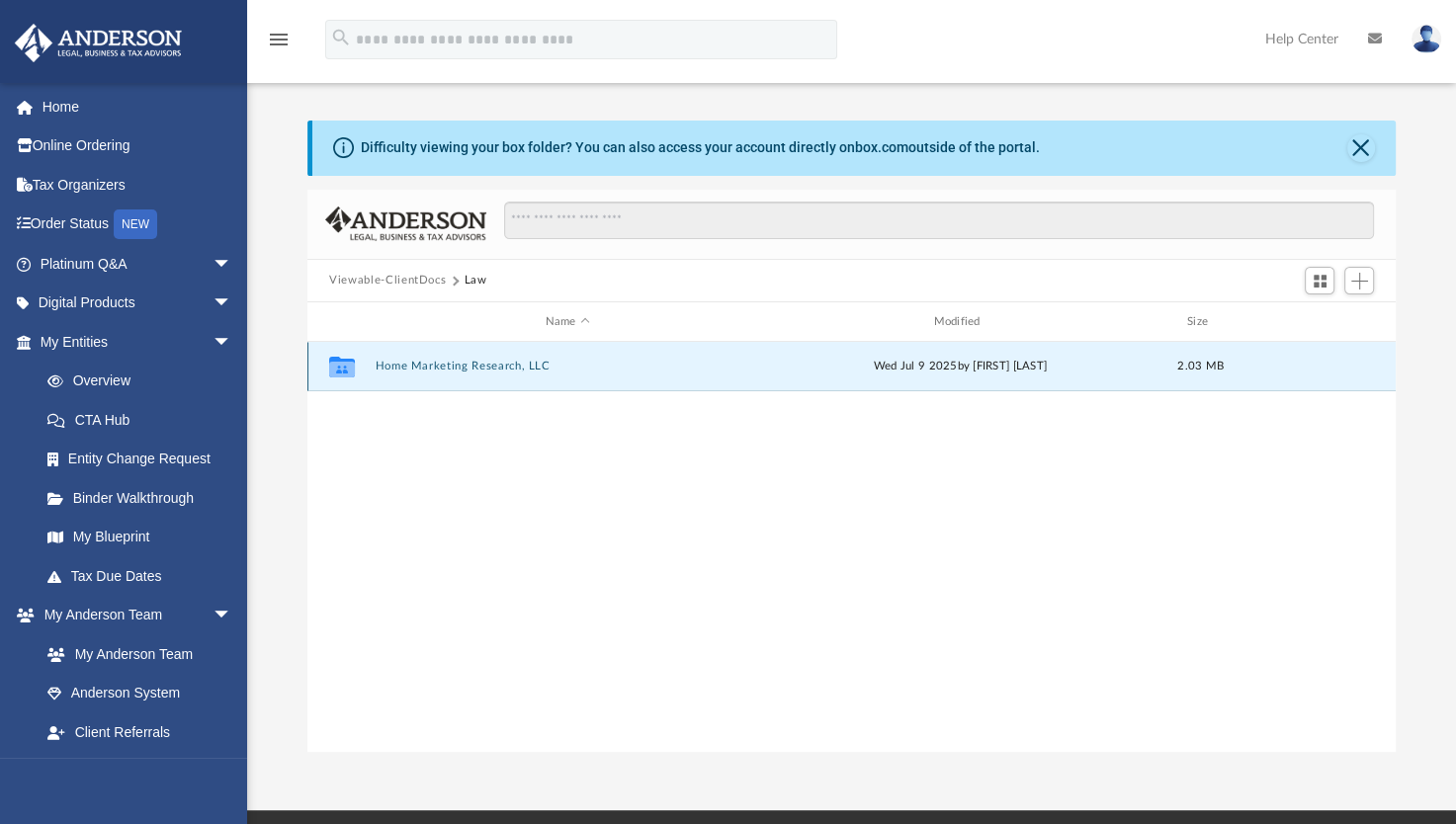 click on "Home Marketing Research, LLC" at bounding box center (567, 367) 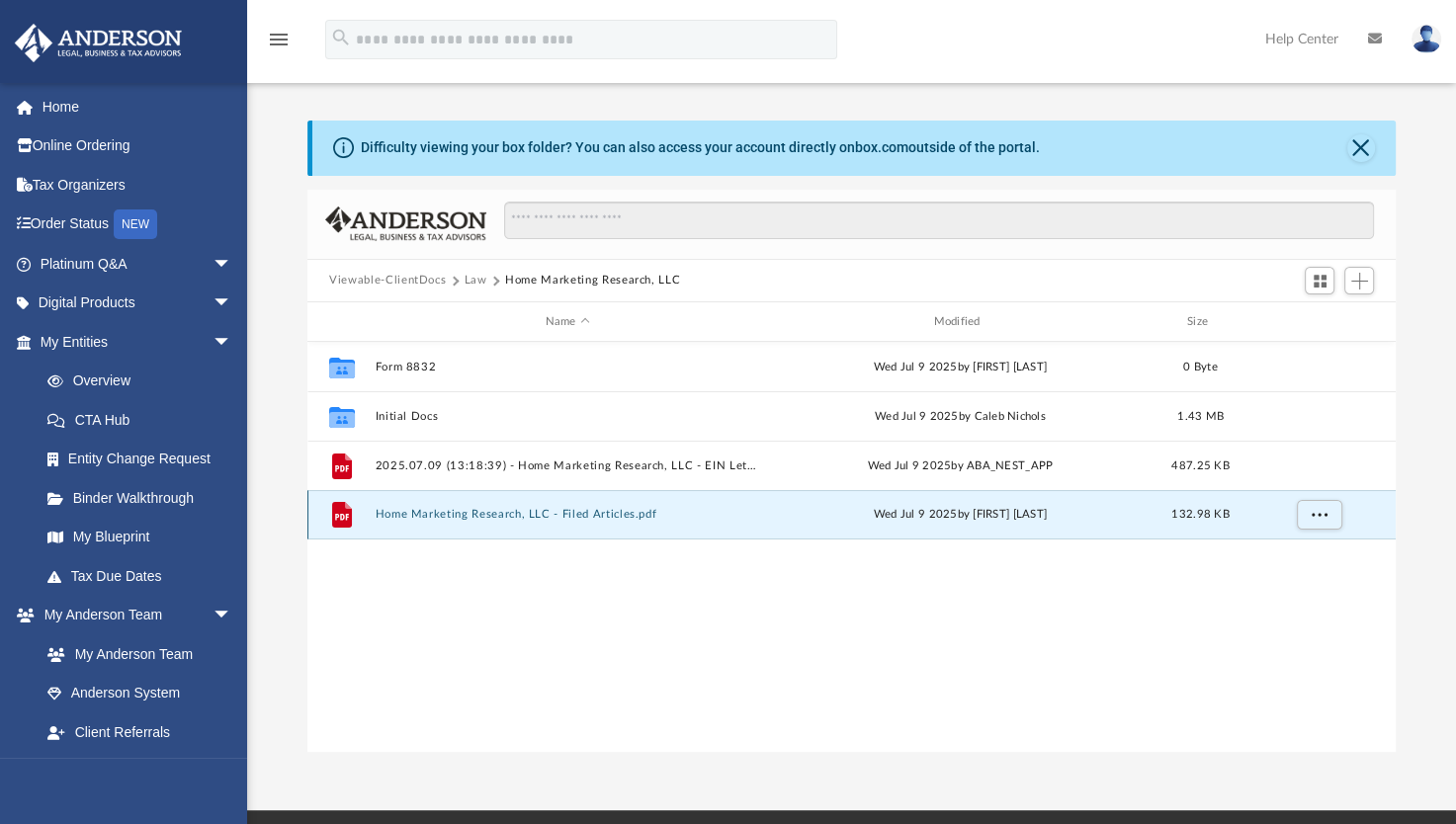 click on "Home Marketing Research, LLC - Filed Articles.pdf" at bounding box center [567, 515] 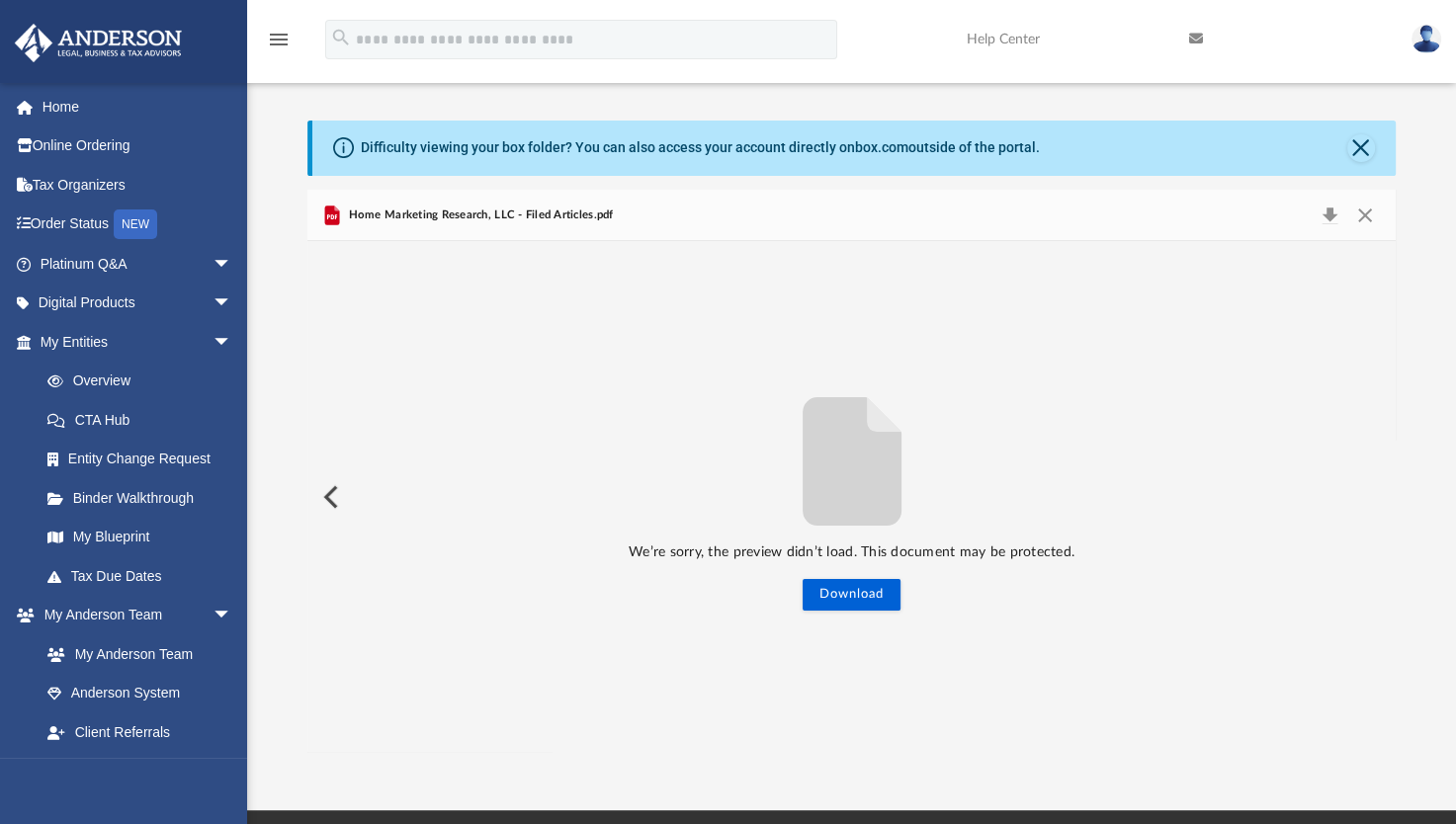 click at bounding box center (329, 497) 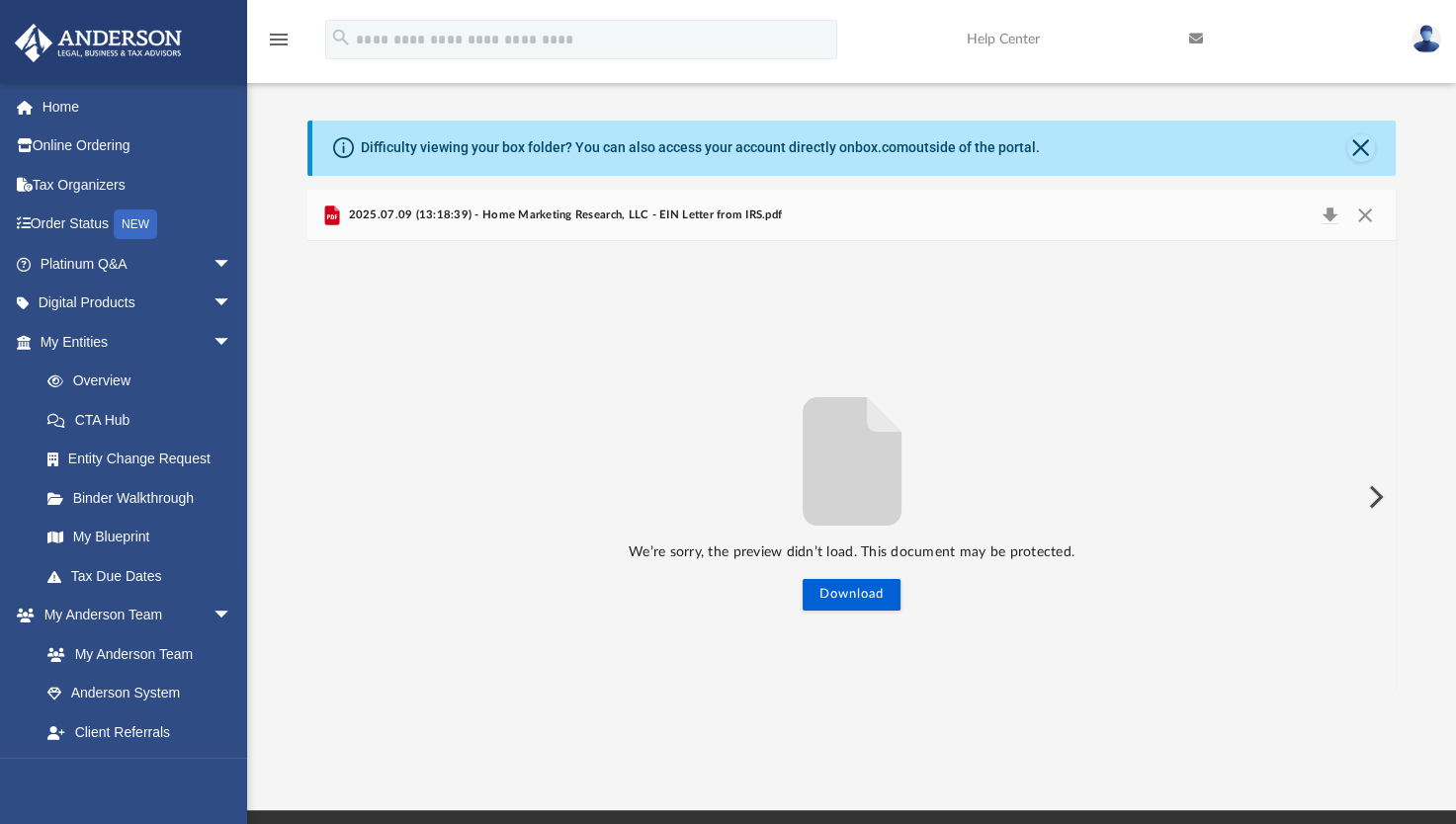 click at bounding box center (1374, 497) 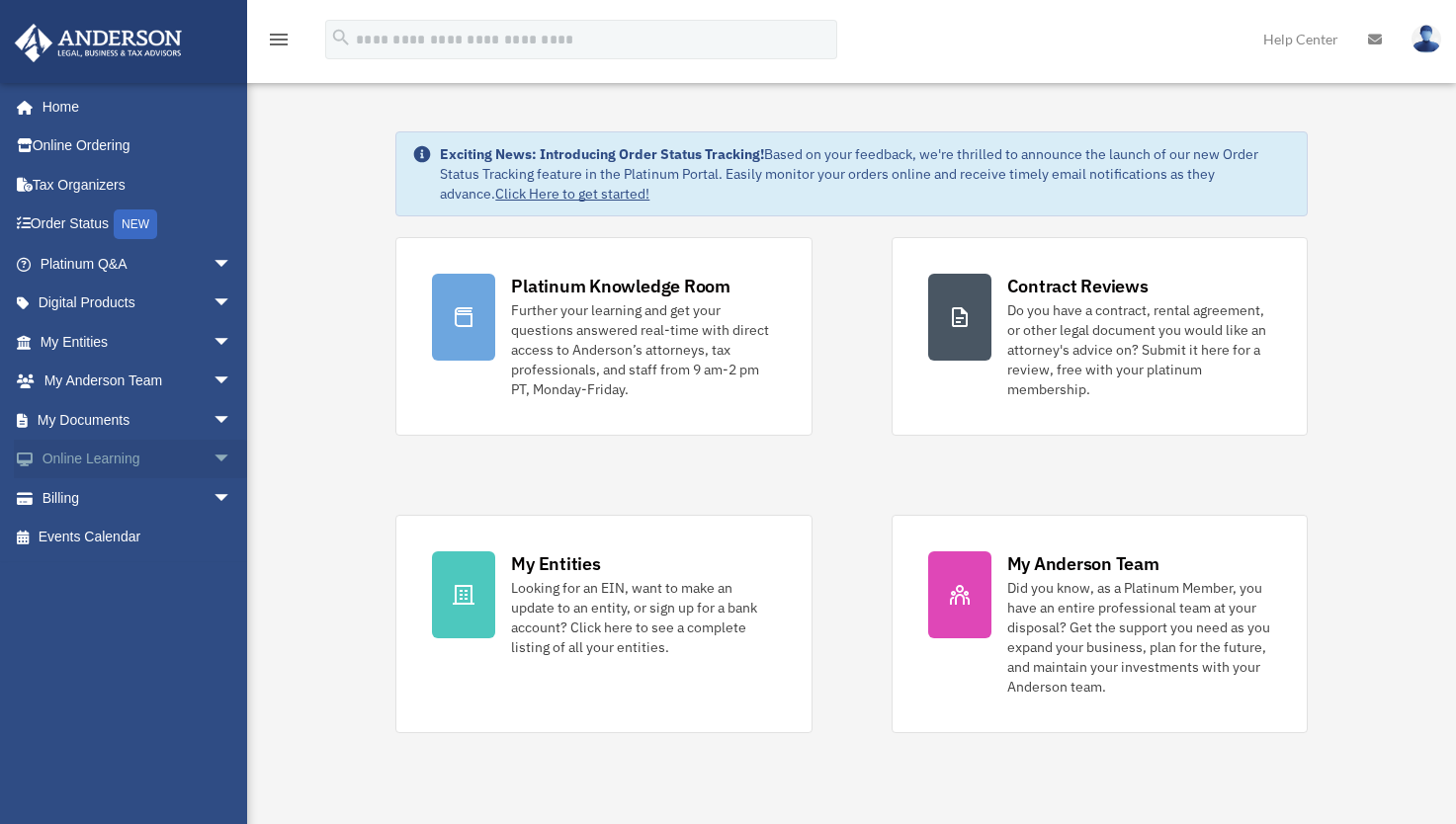 scroll, scrollTop: 0, scrollLeft: 0, axis: both 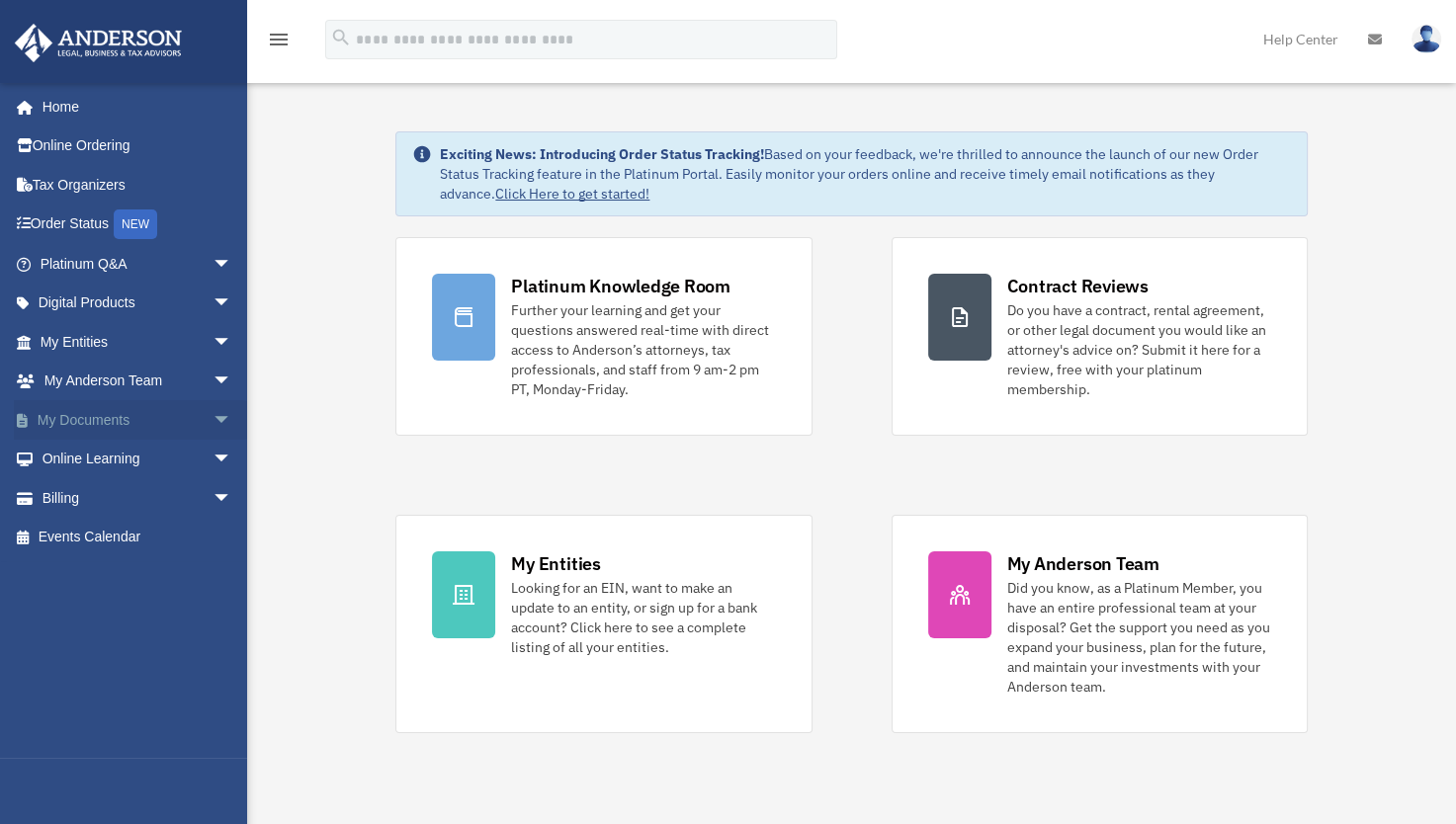 click on "arrow_drop_down" at bounding box center (232, 420) 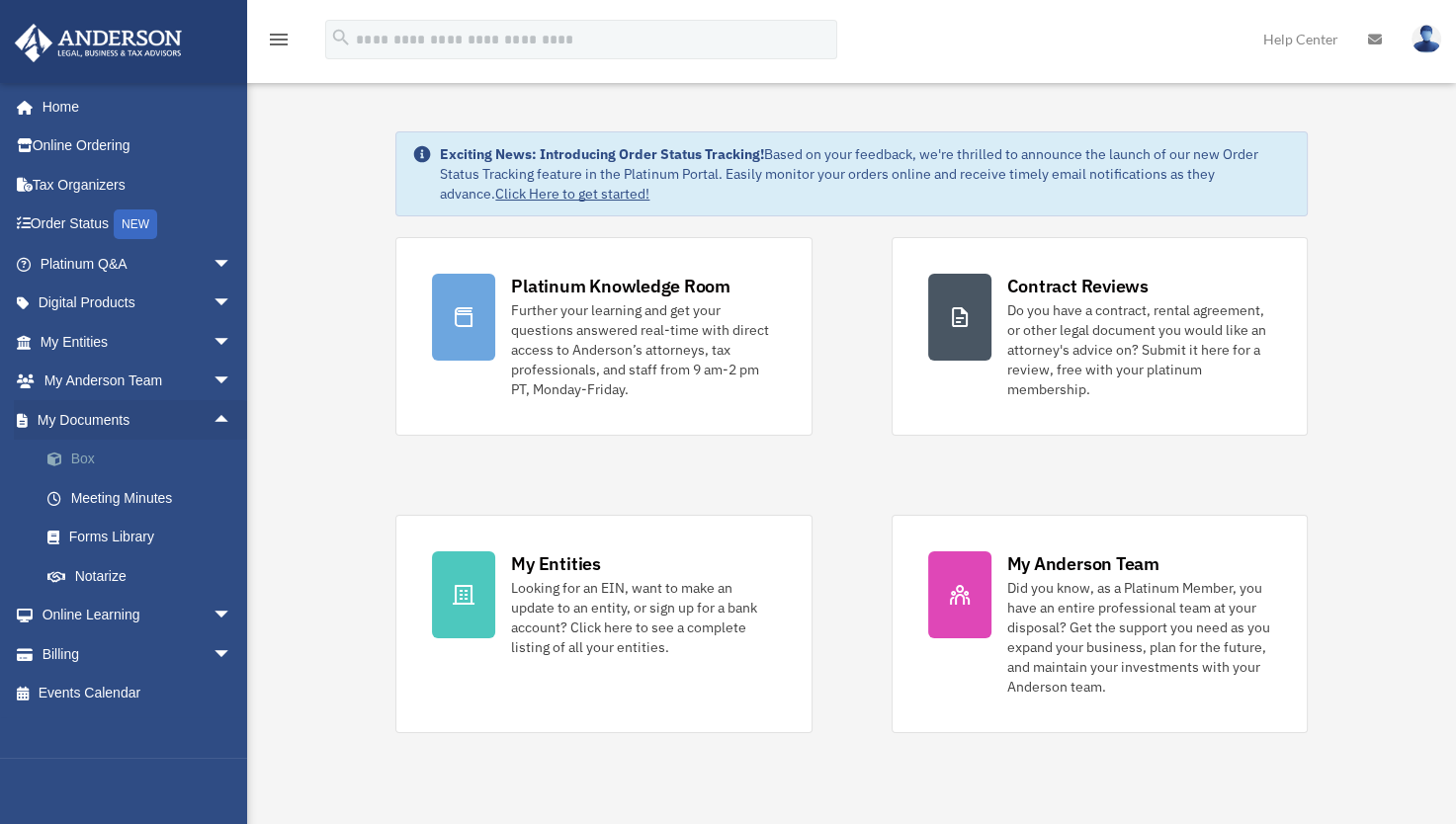 click on "Box" at bounding box center [144, 459] 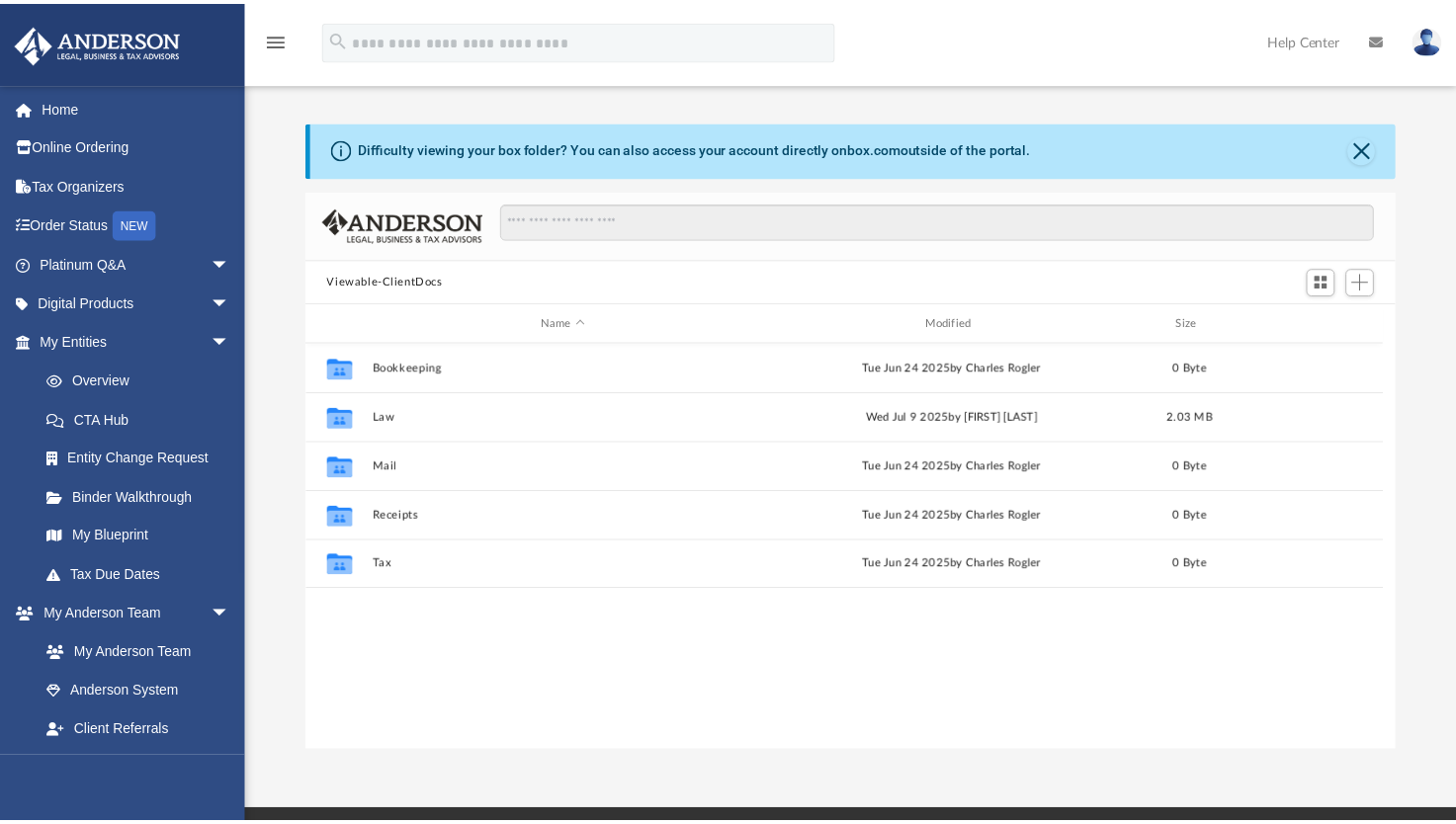 scroll, scrollTop: 0, scrollLeft: 0, axis: both 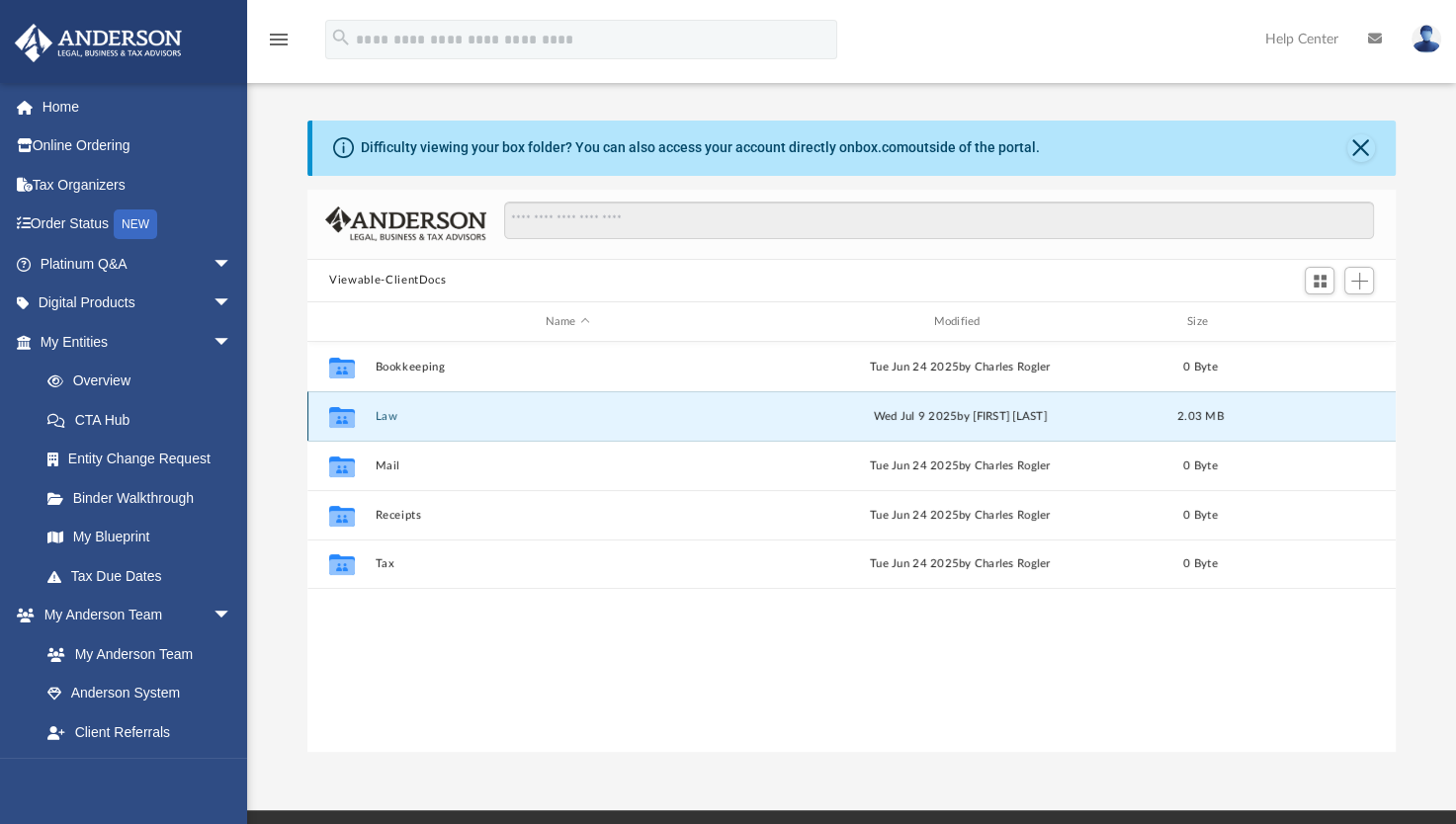 click on "Law" at bounding box center [567, 416] 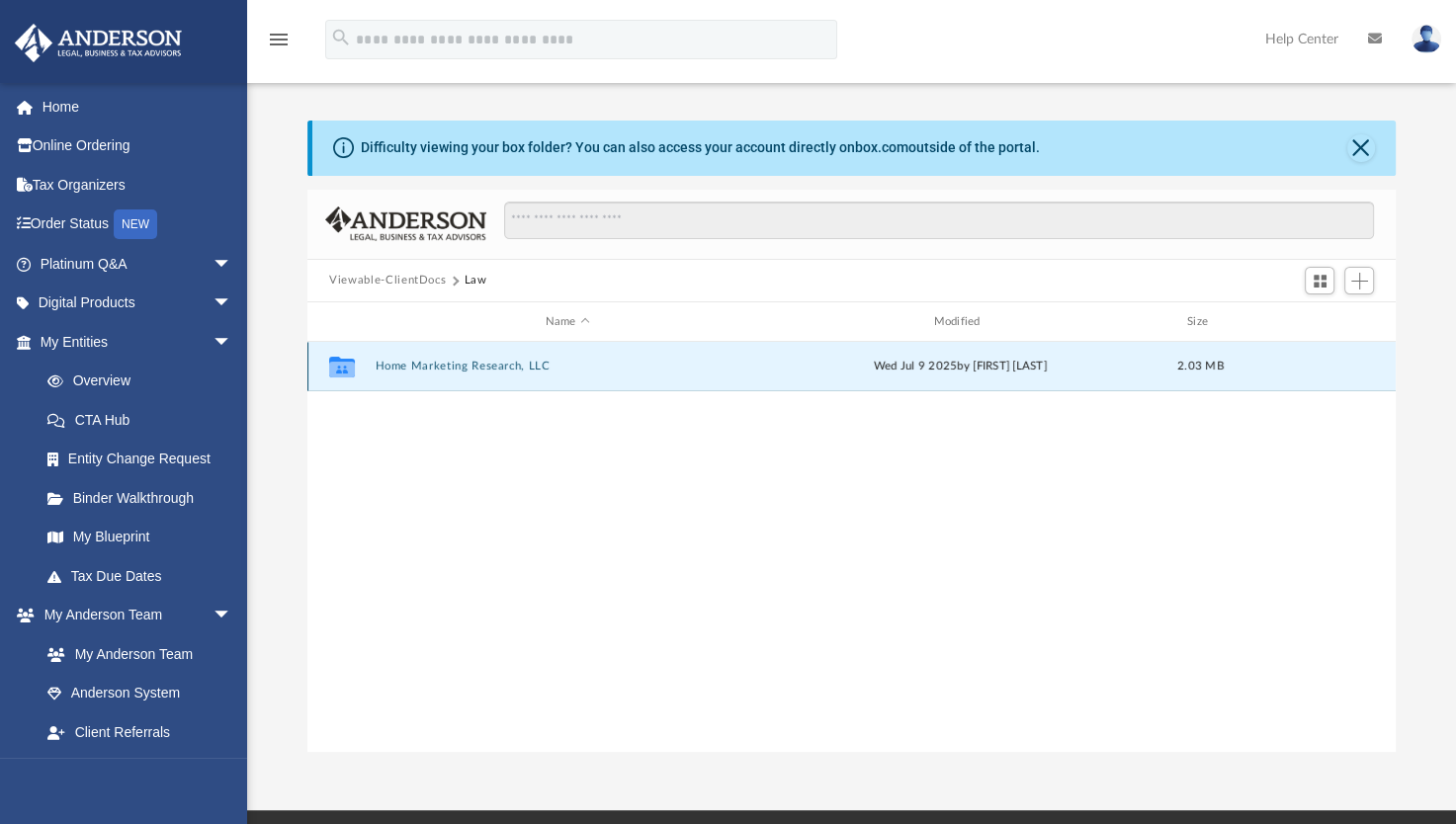 click on "Home Marketing Research, LLC" at bounding box center (567, 367) 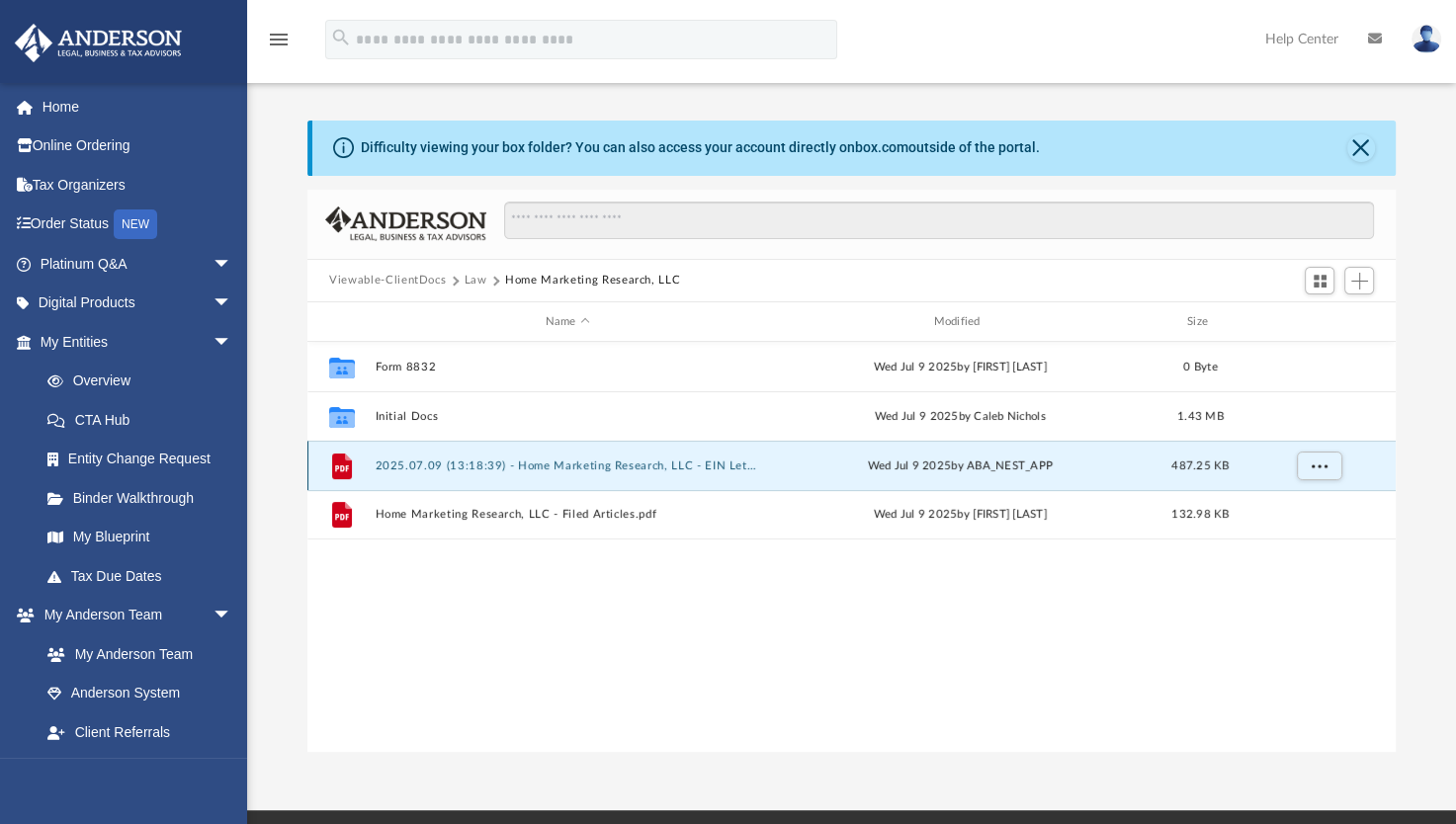 click on "2025.07.09 (13:18:39) - Home Marketing Research, LLC - EIN Letter from IRS.pdf" at bounding box center [567, 465] 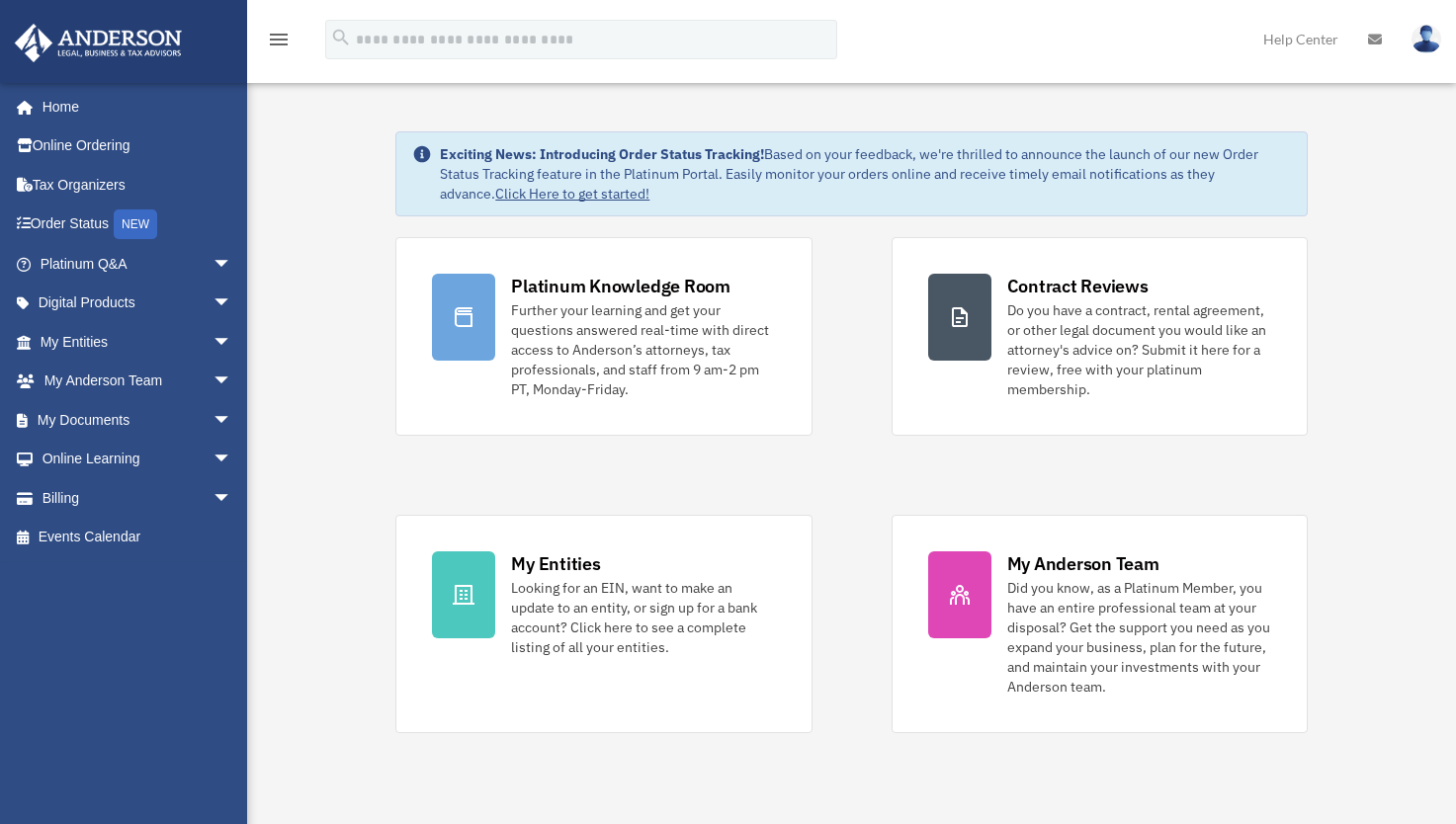 scroll, scrollTop: 0, scrollLeft: 0, axis: both 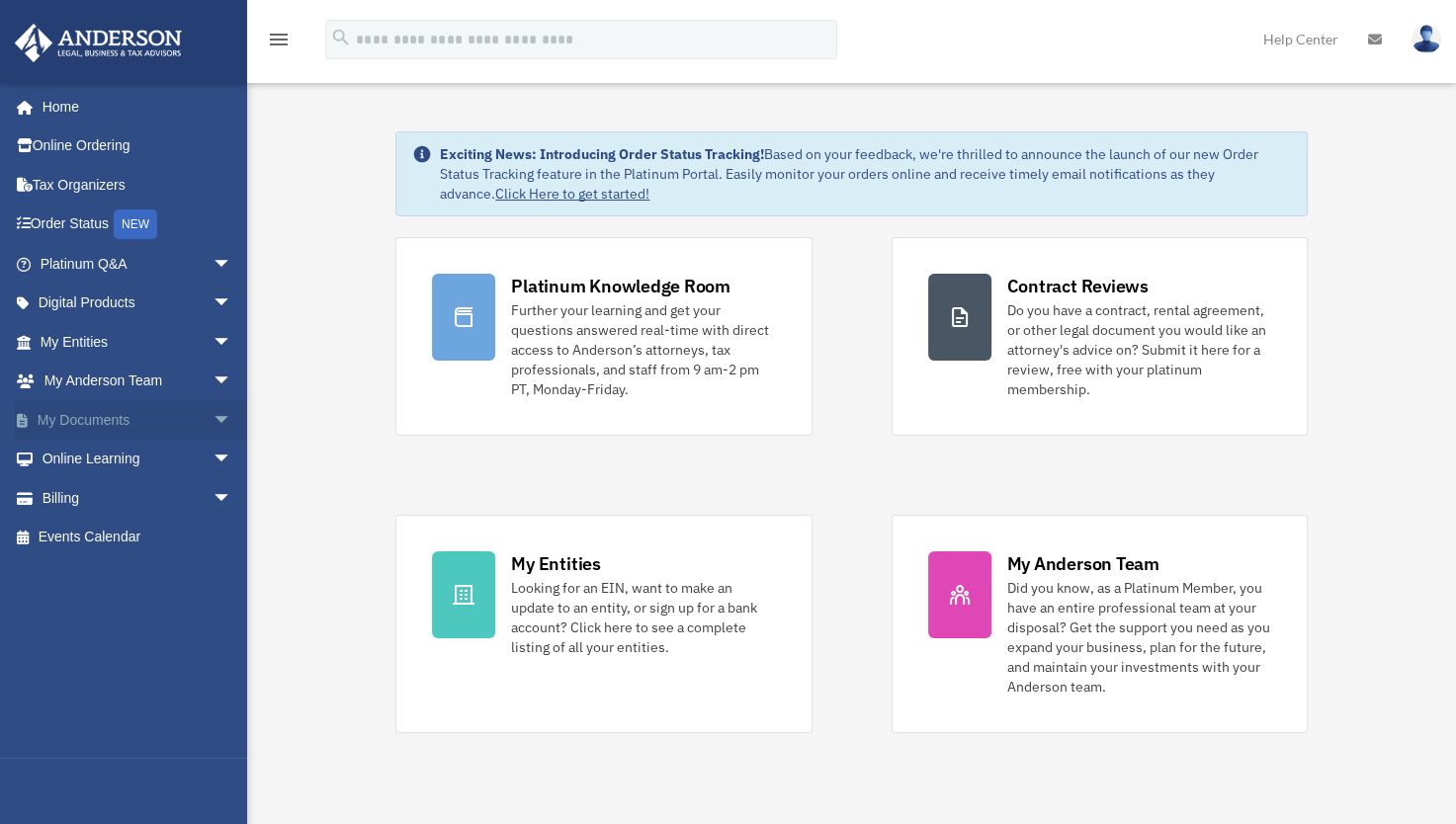click on "My Documents arrow_drop_down" at bounding box center (137, 420) 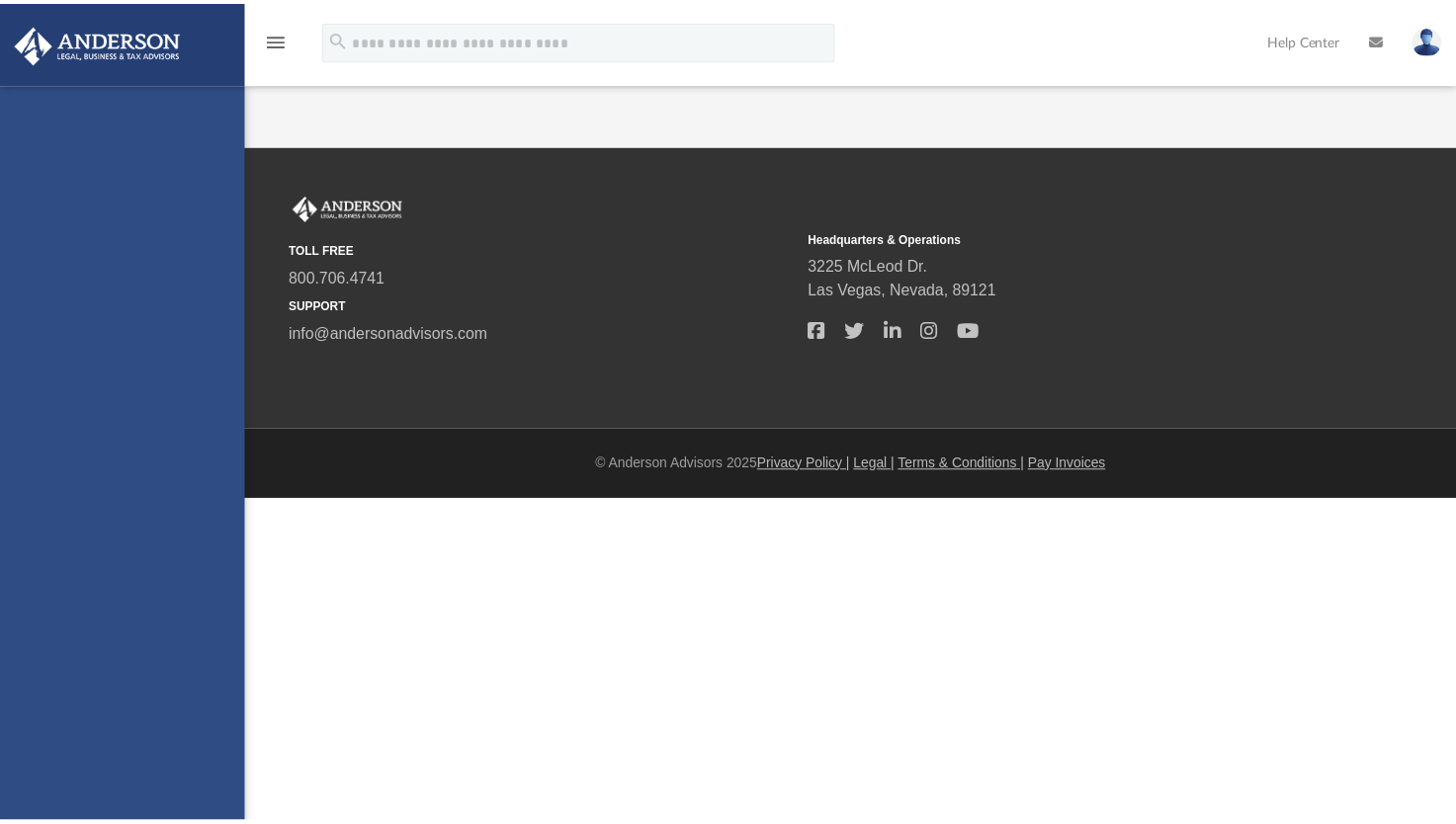 scroll, scrollTop: 0, scrollLeft: 0, axis: both 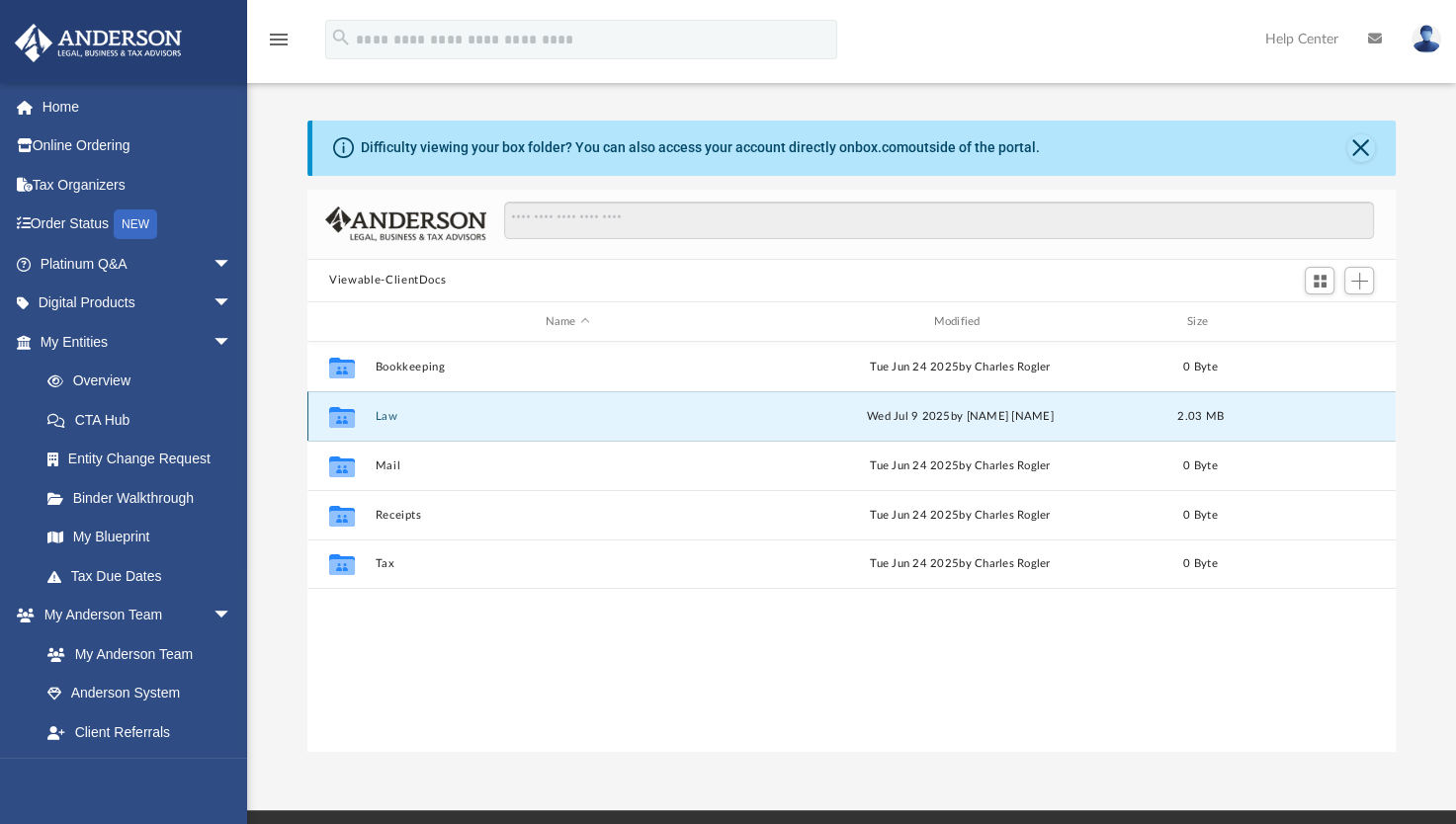 click on "Law" at bounding box center [567, 416] 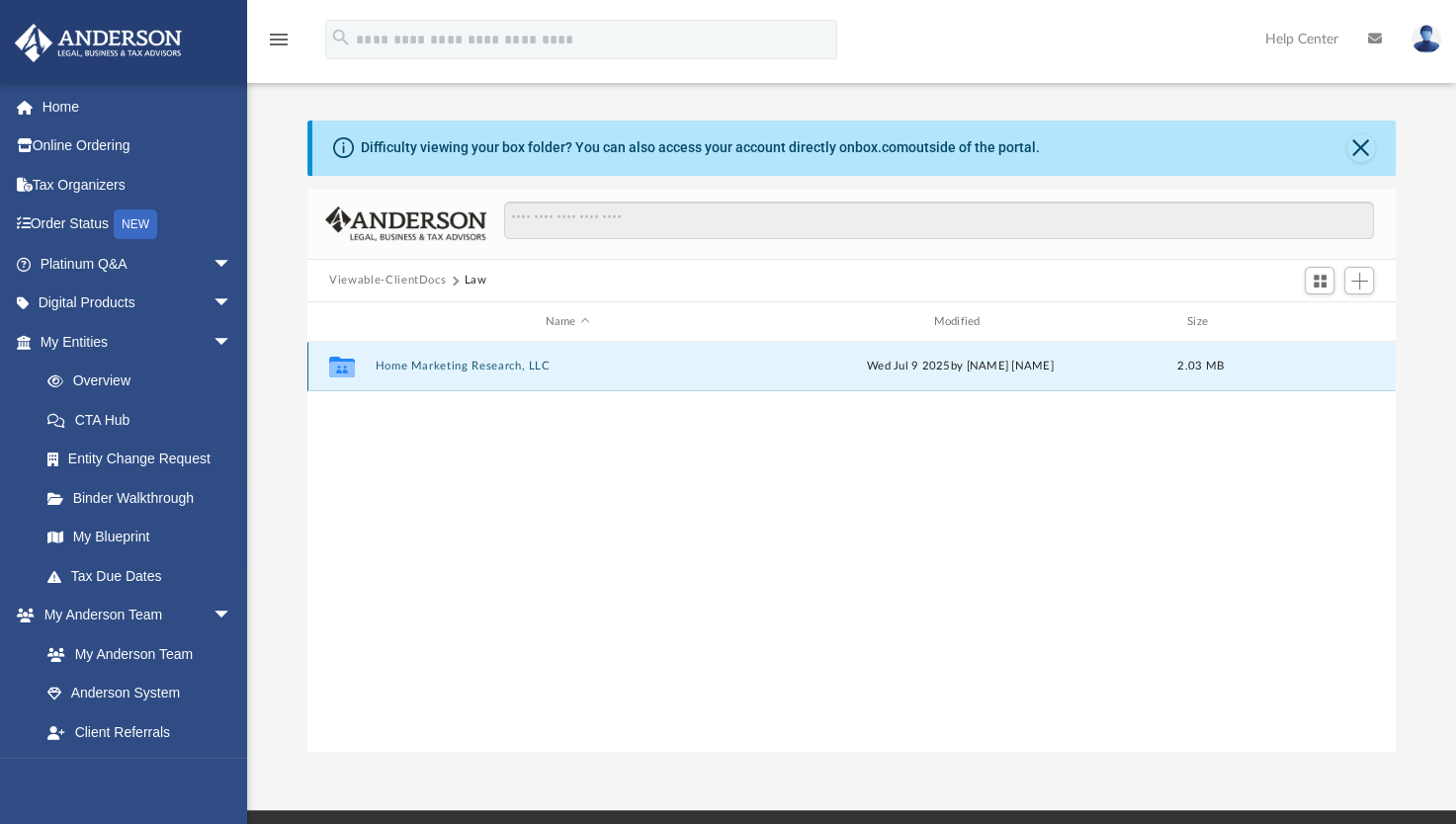 click on "Home Marketing Research, LLC" at bounding box center [567, 367] 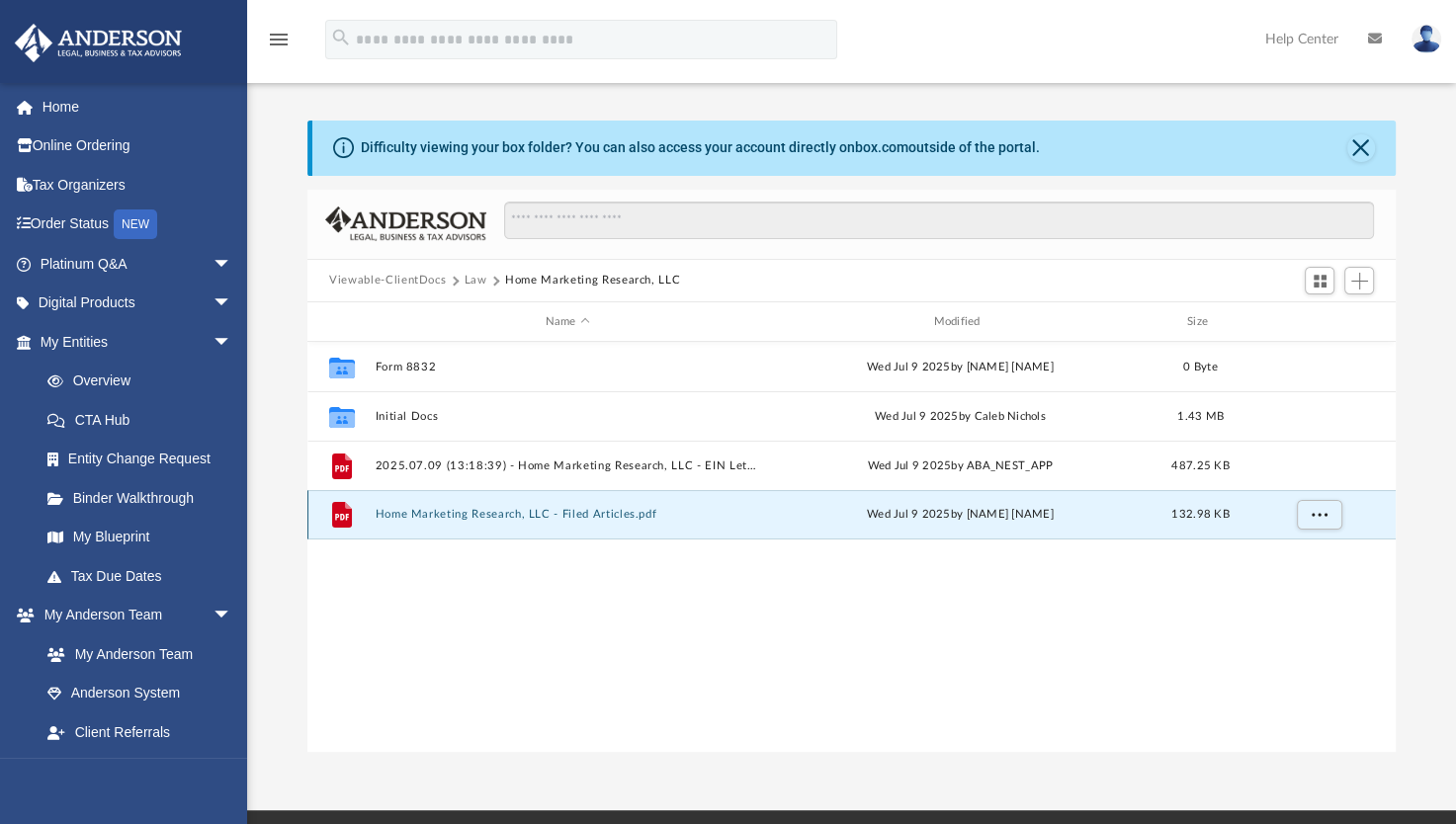 click on "Home Marketing Research, LLC - Filed Articles.pdf" at bounding box center (567, 515) 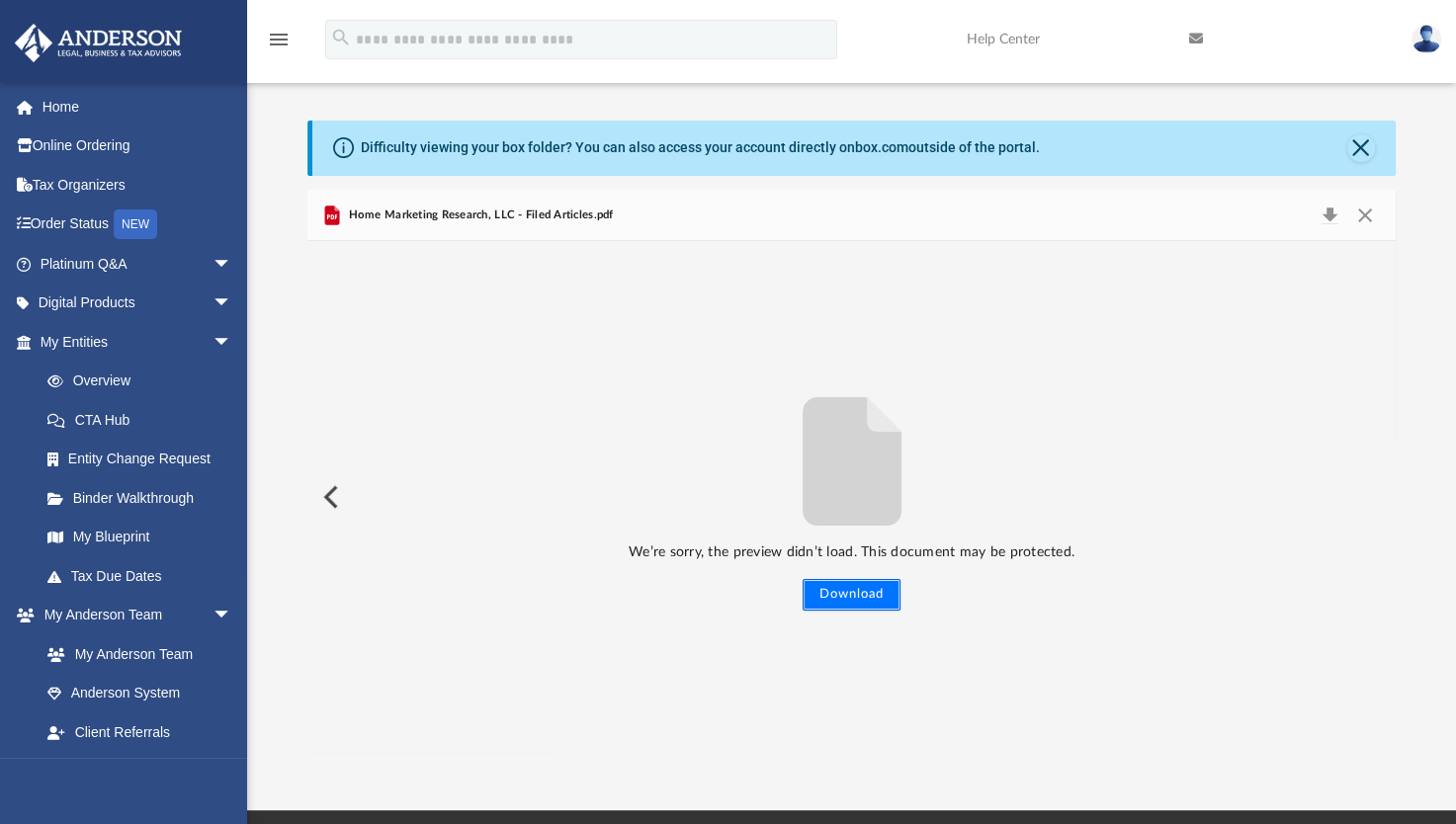 click on "Download" at bounding box center (851, 595) 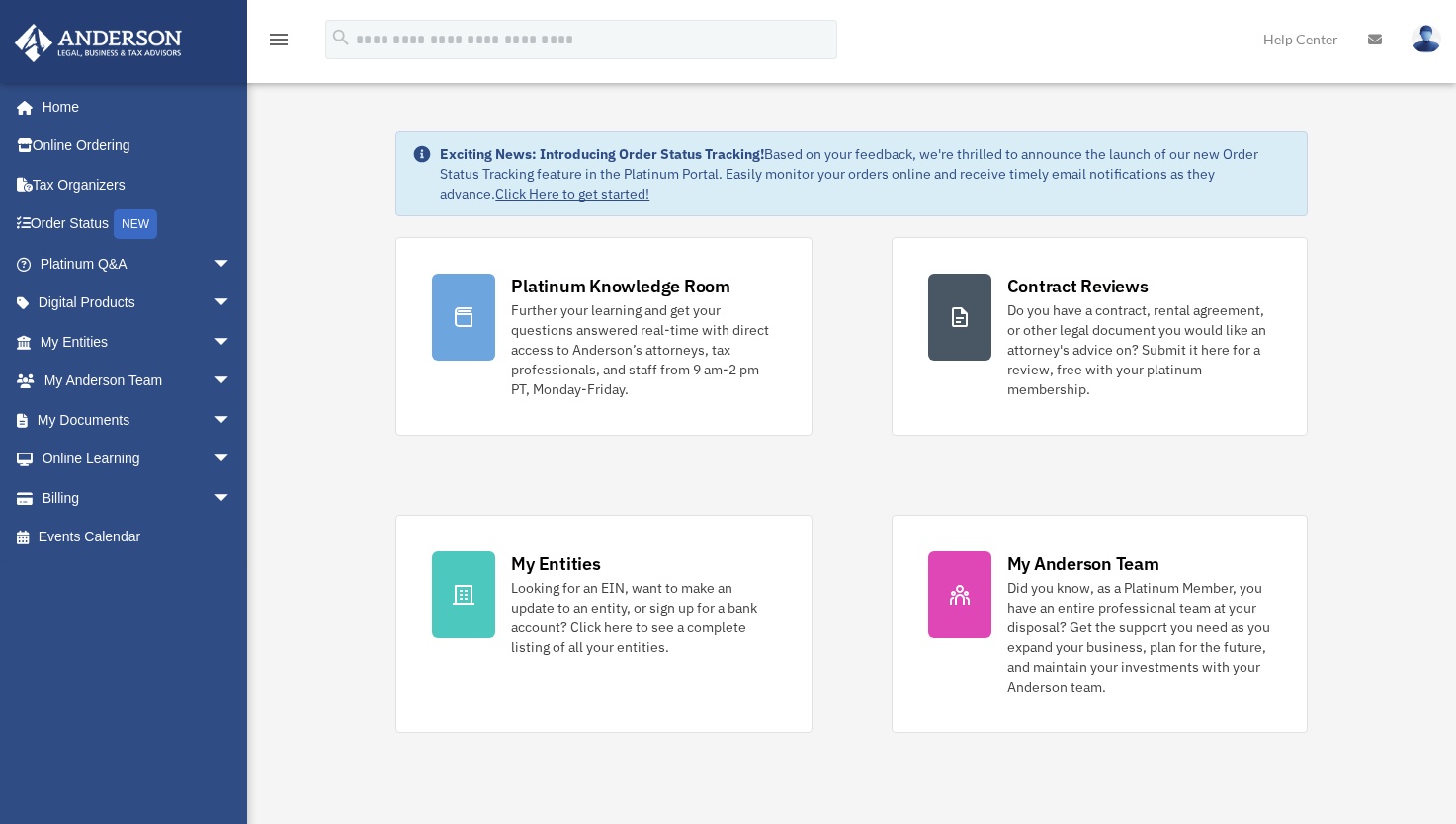 scroll, scrollTop: 0, scrollLeft: 0, axis: both 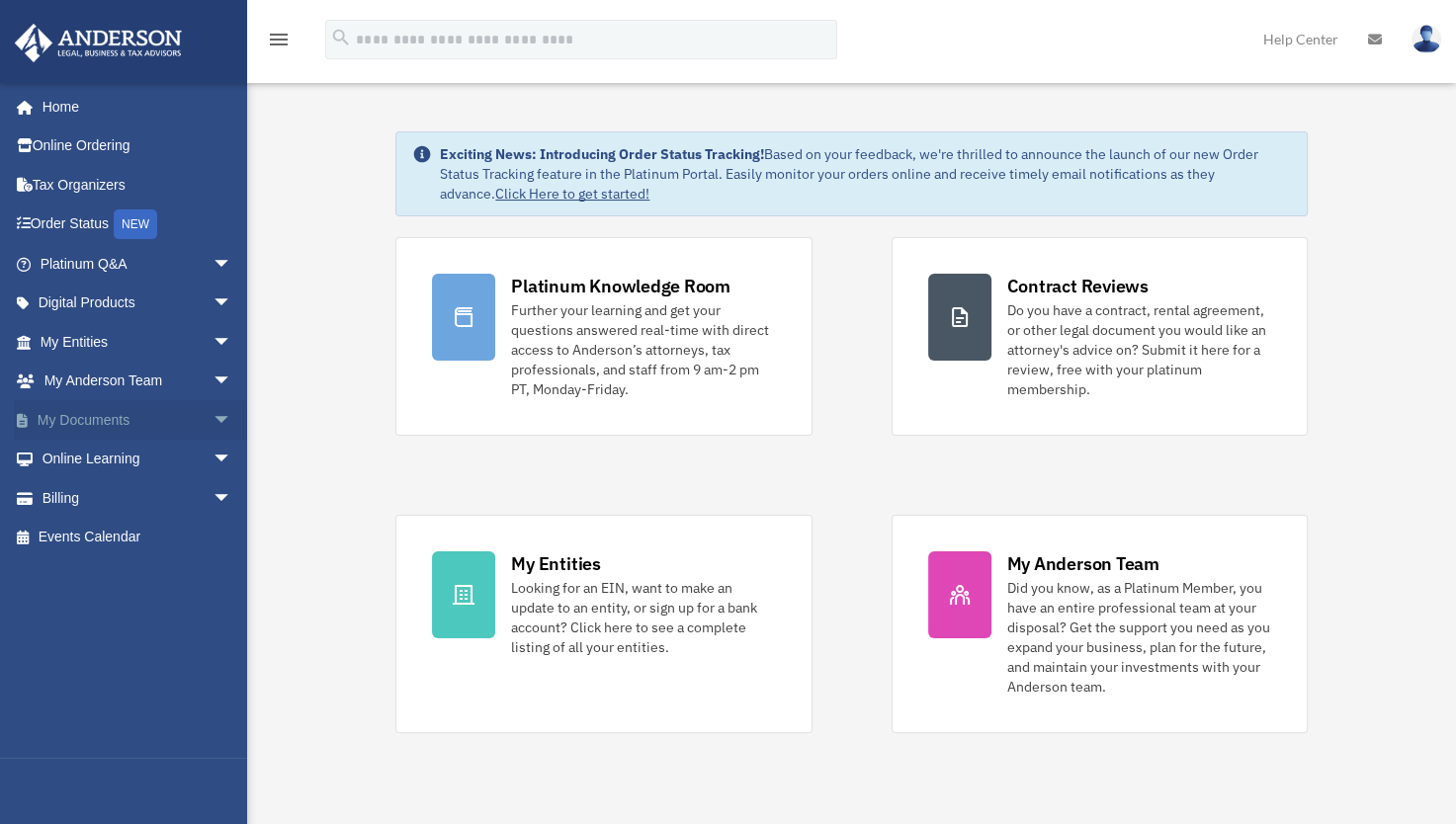 click on "My Documents arrow_drop_down" at bounding box center (137, 420) 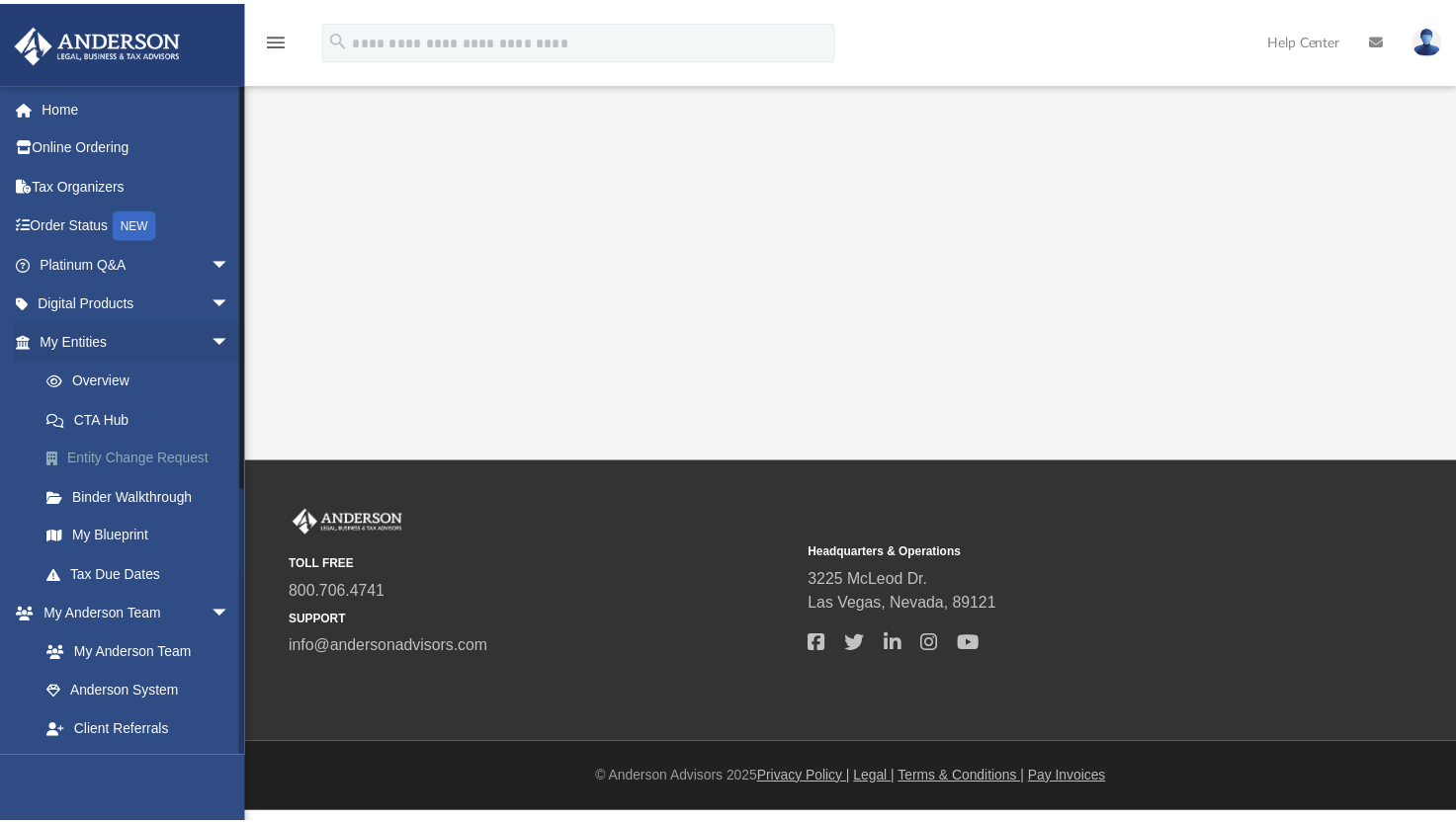 scroll, scrollTop: 0, scrollLeft: 0, axis: both 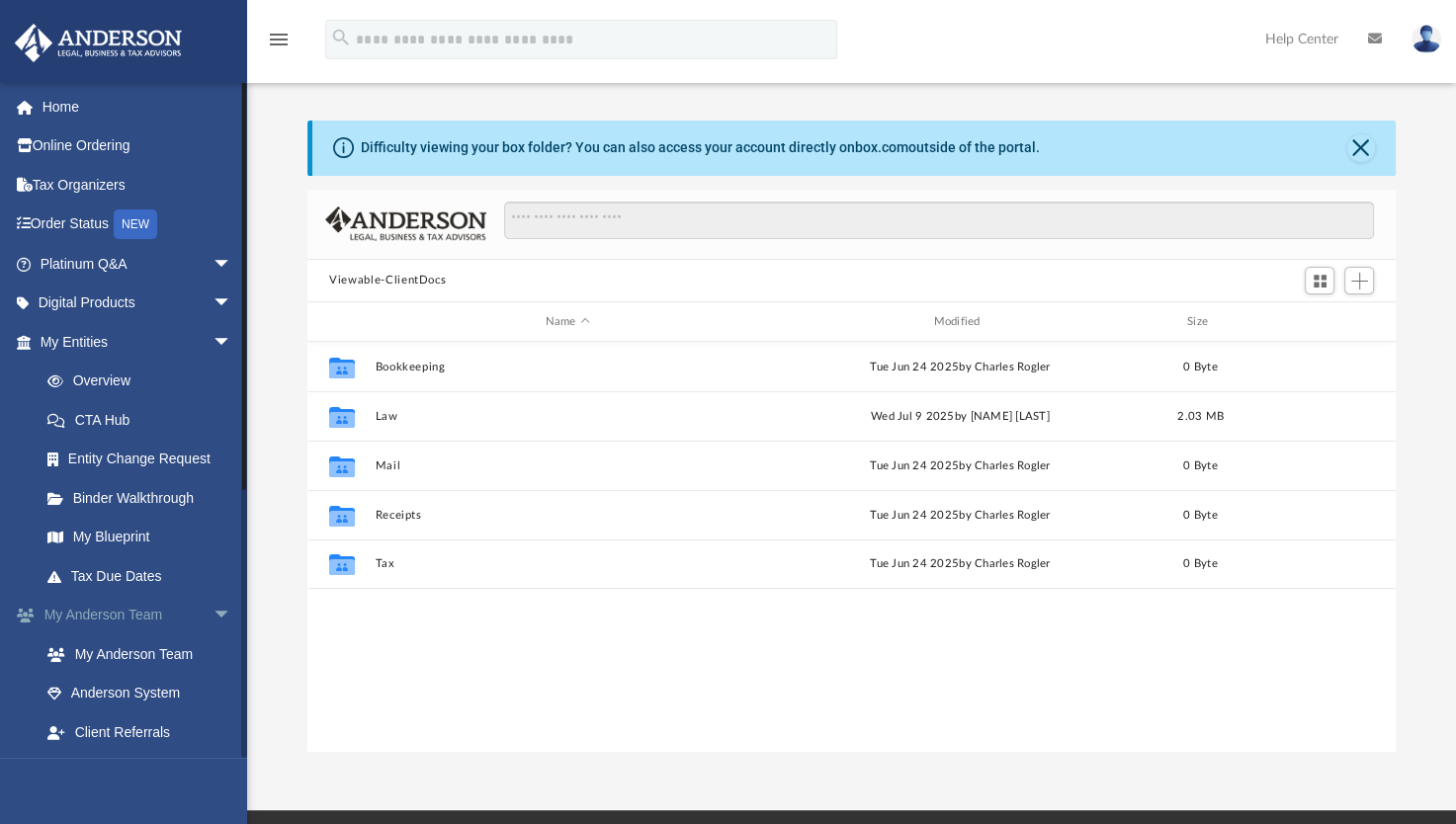 click on "arrow_drop_down" at bounding box center [232, 616] 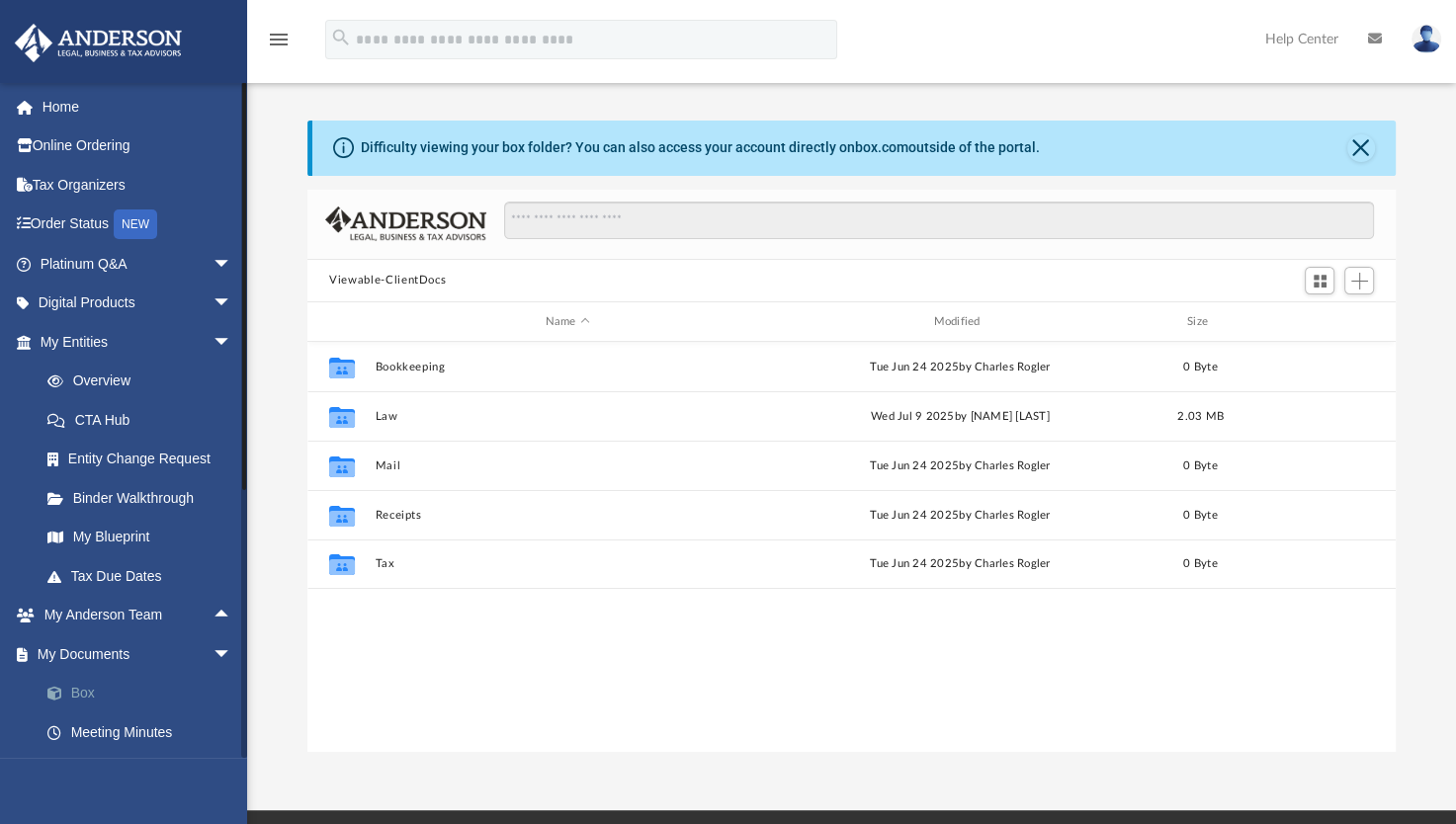 click on "Box" at bounding box center (144, 694) 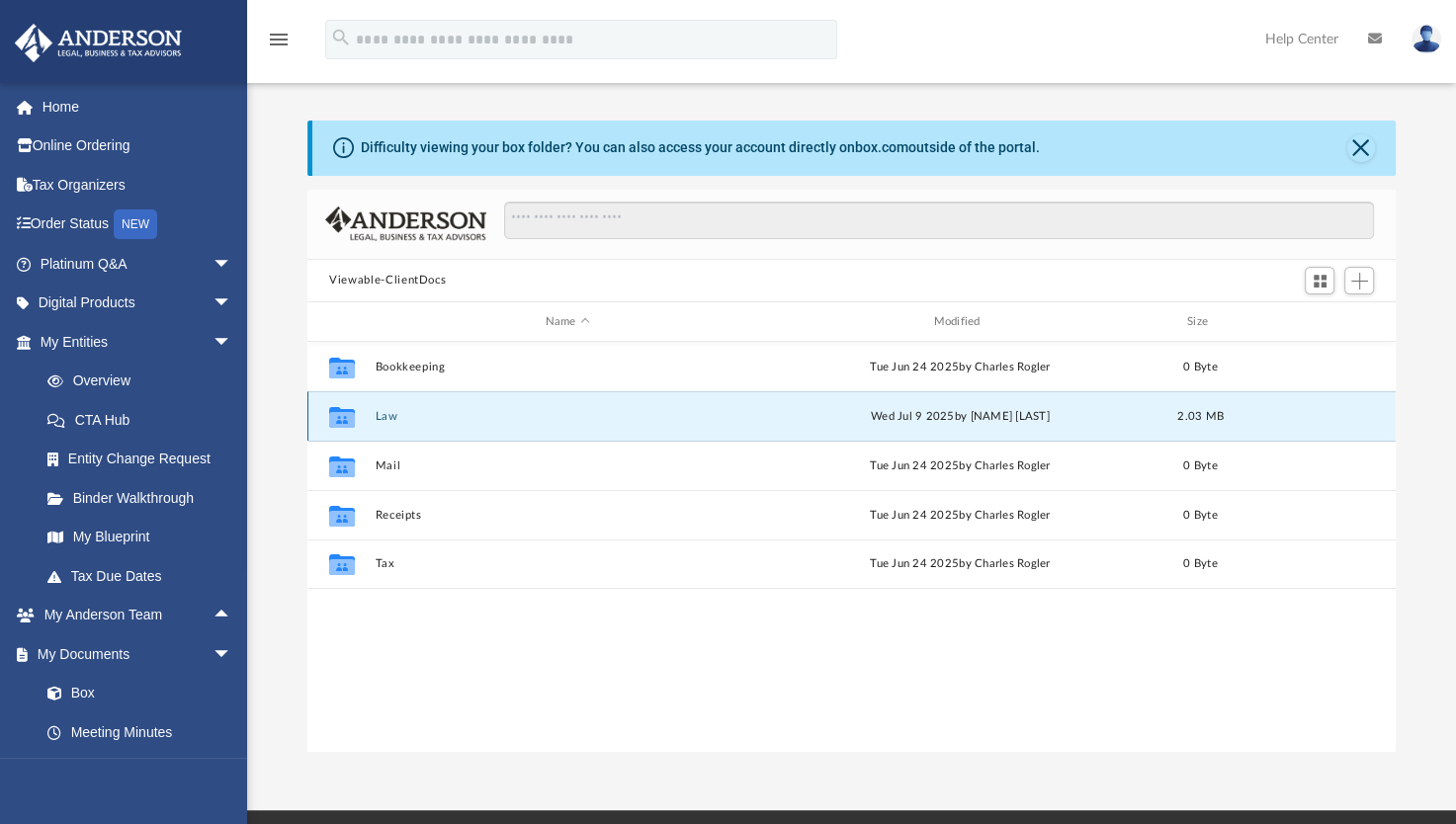 click on "Law" at bounding box center (567, 416) 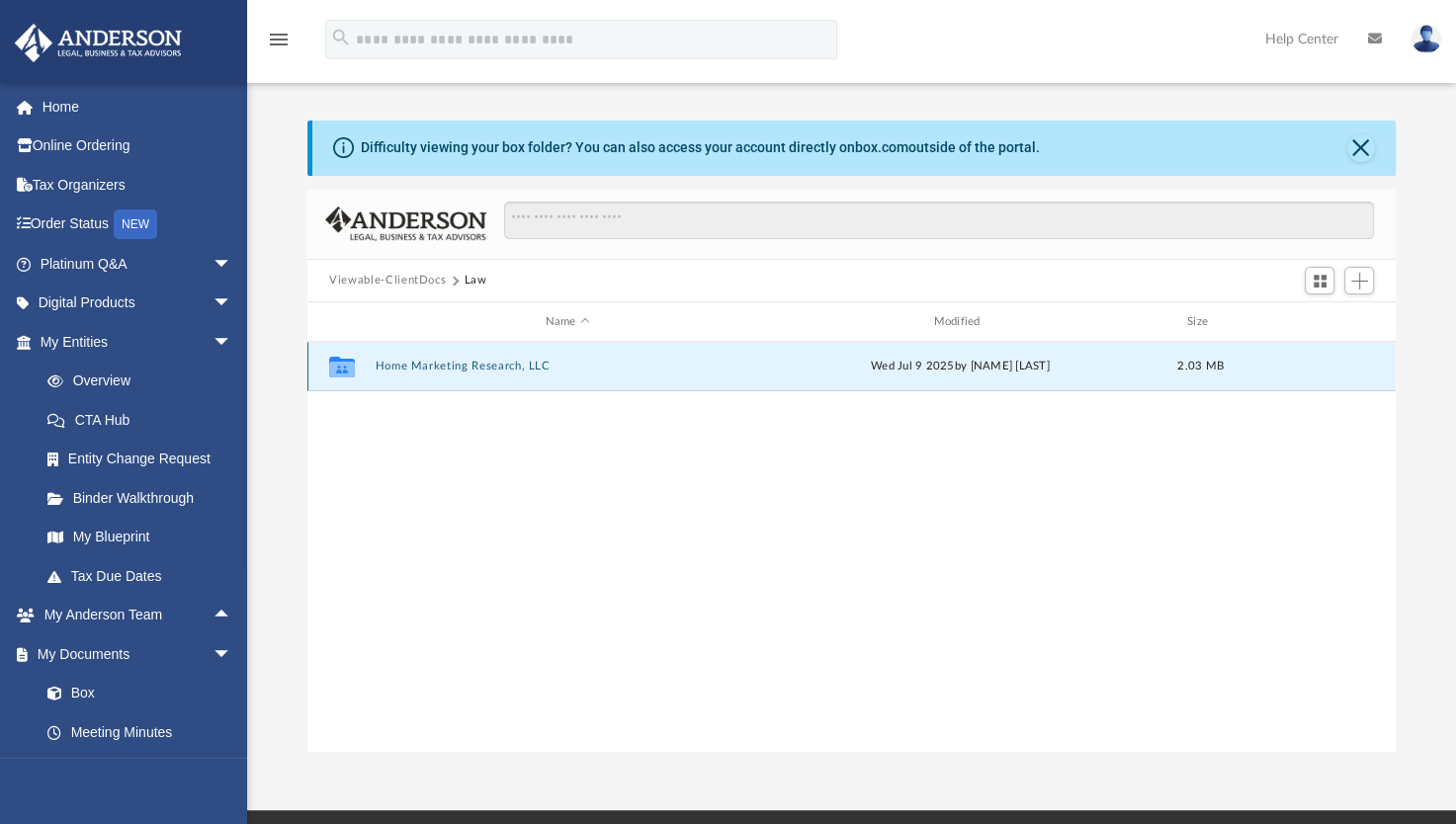 click on "Home Marketing Research, LLC" at bounding box center (567, 367) 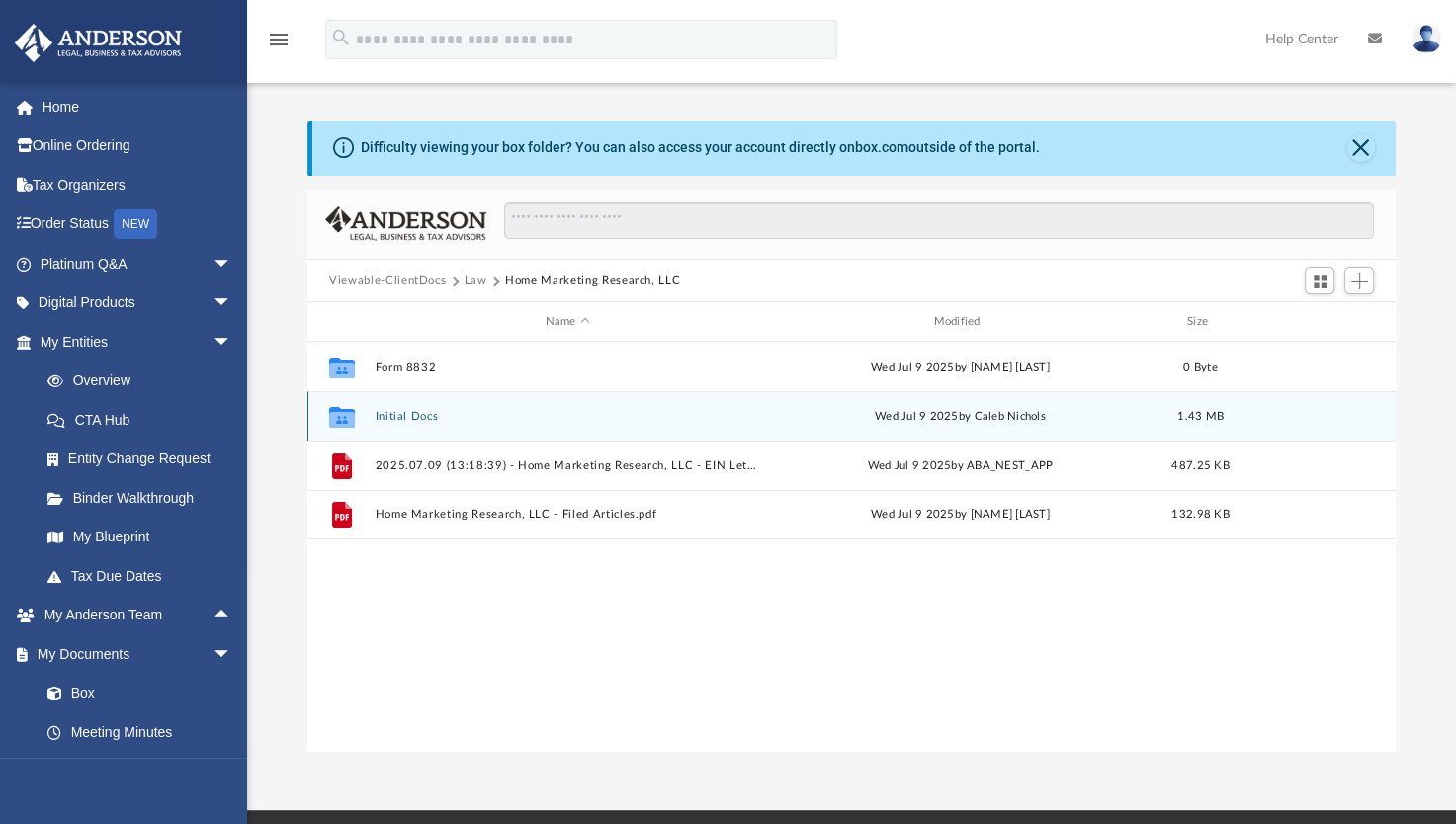 click on "Initial Docs" at bounding box center [567, 416] 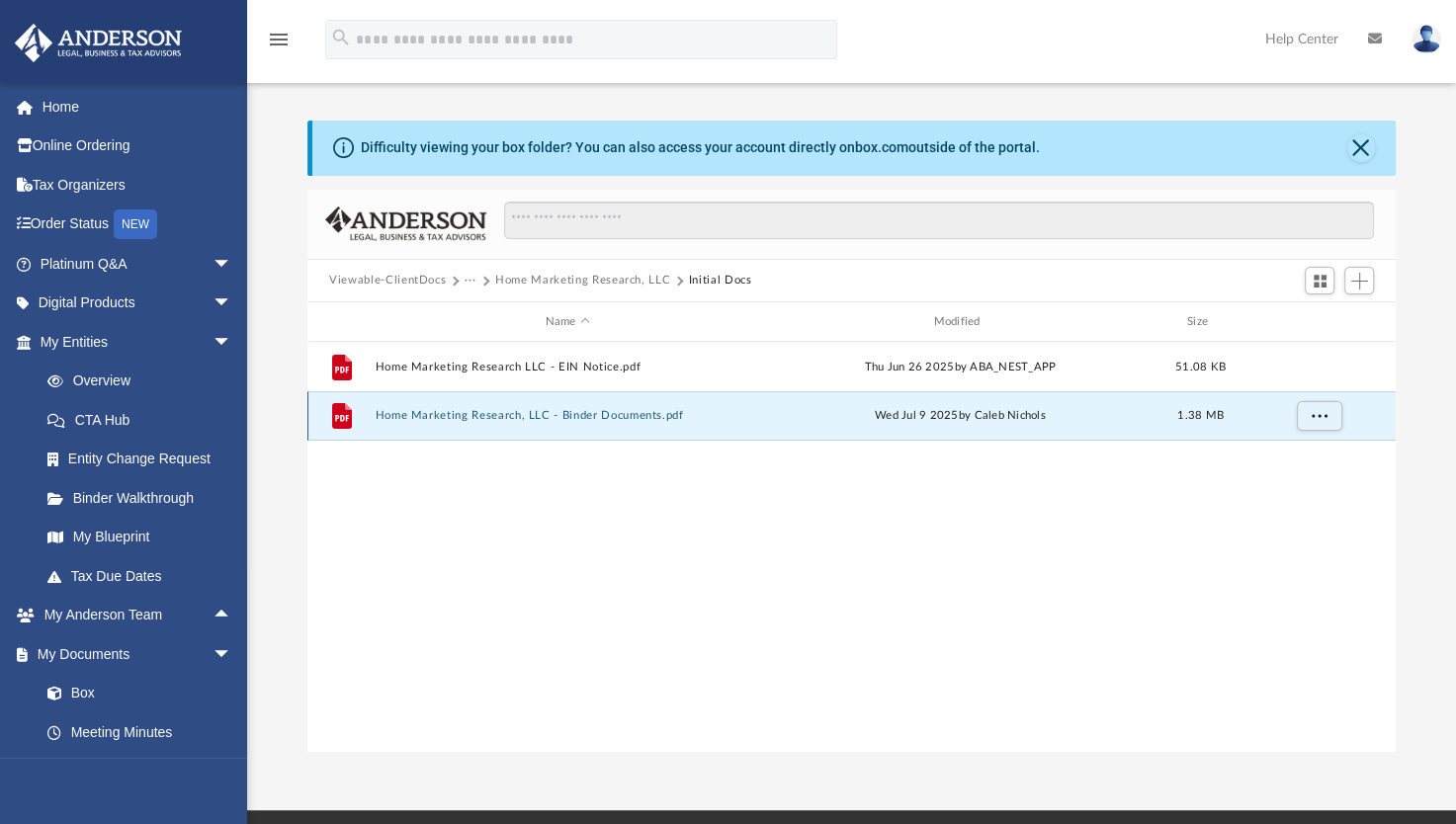 click on "Home Marketing Research, LLC - Binder Documents.pdf" at bounding box center [567, 416] 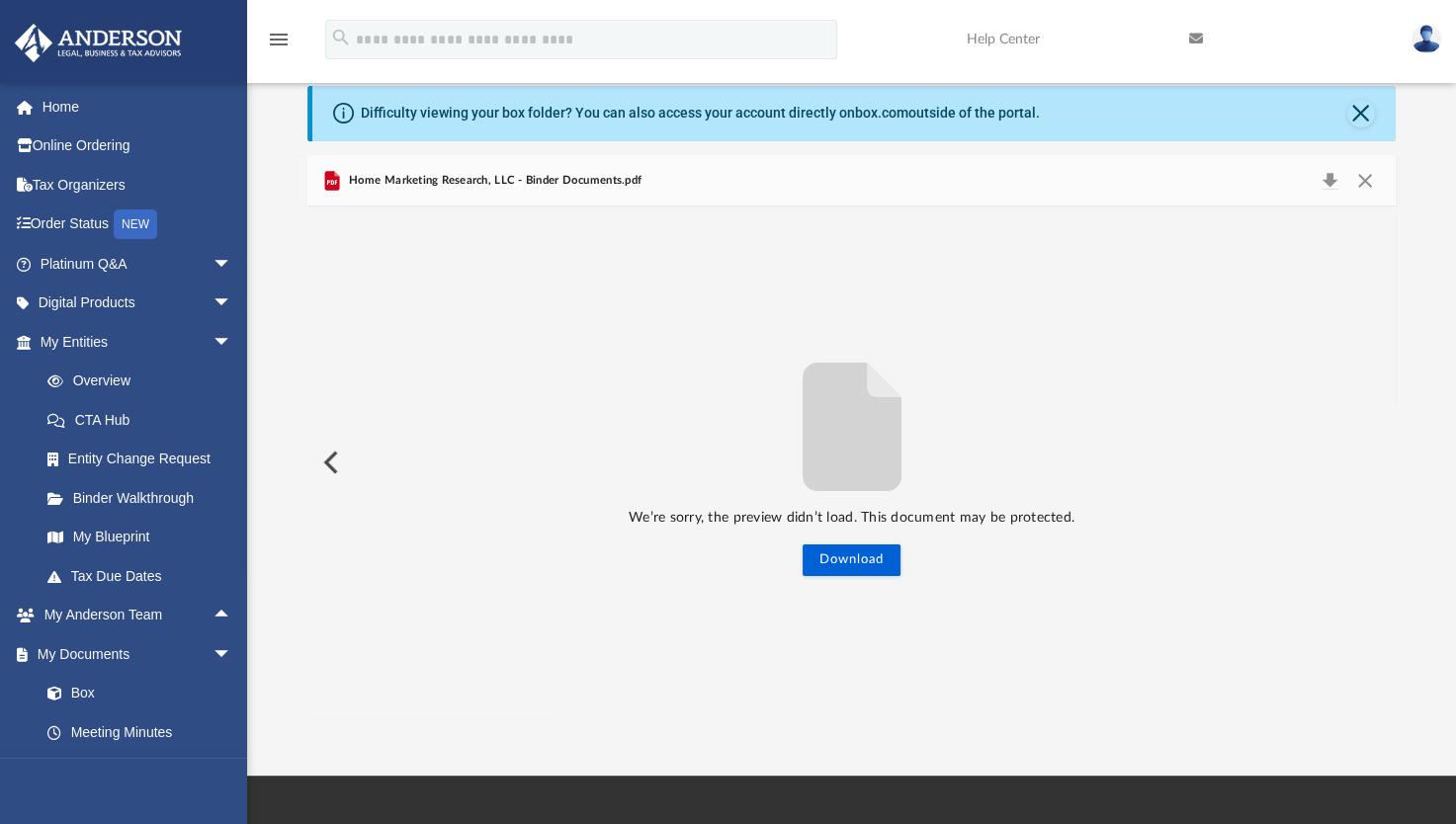 scroll, scrollTop: 0, scrollLeft: 0, axis: both 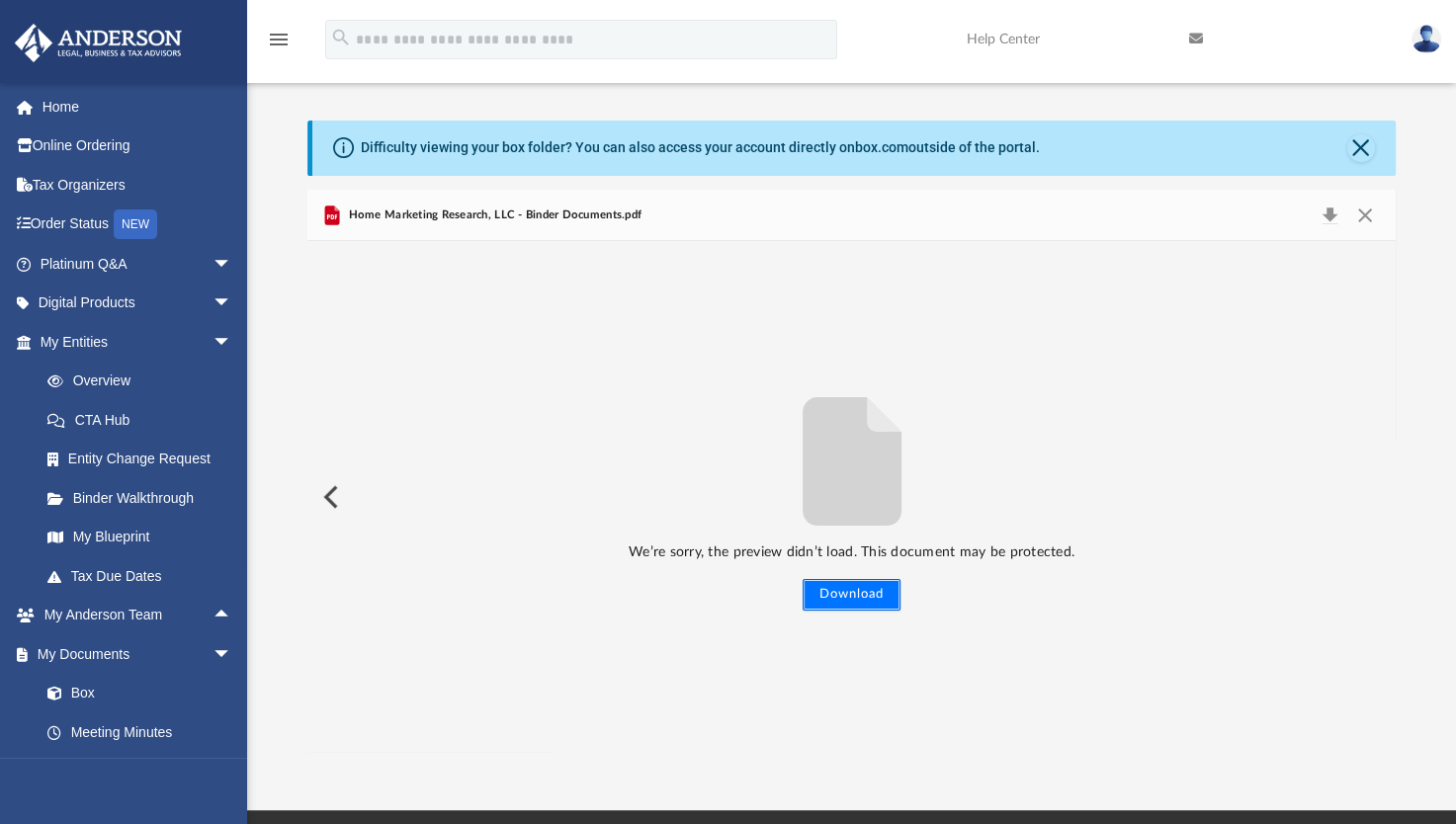 click on "Download" at bounding box center (851, 595) 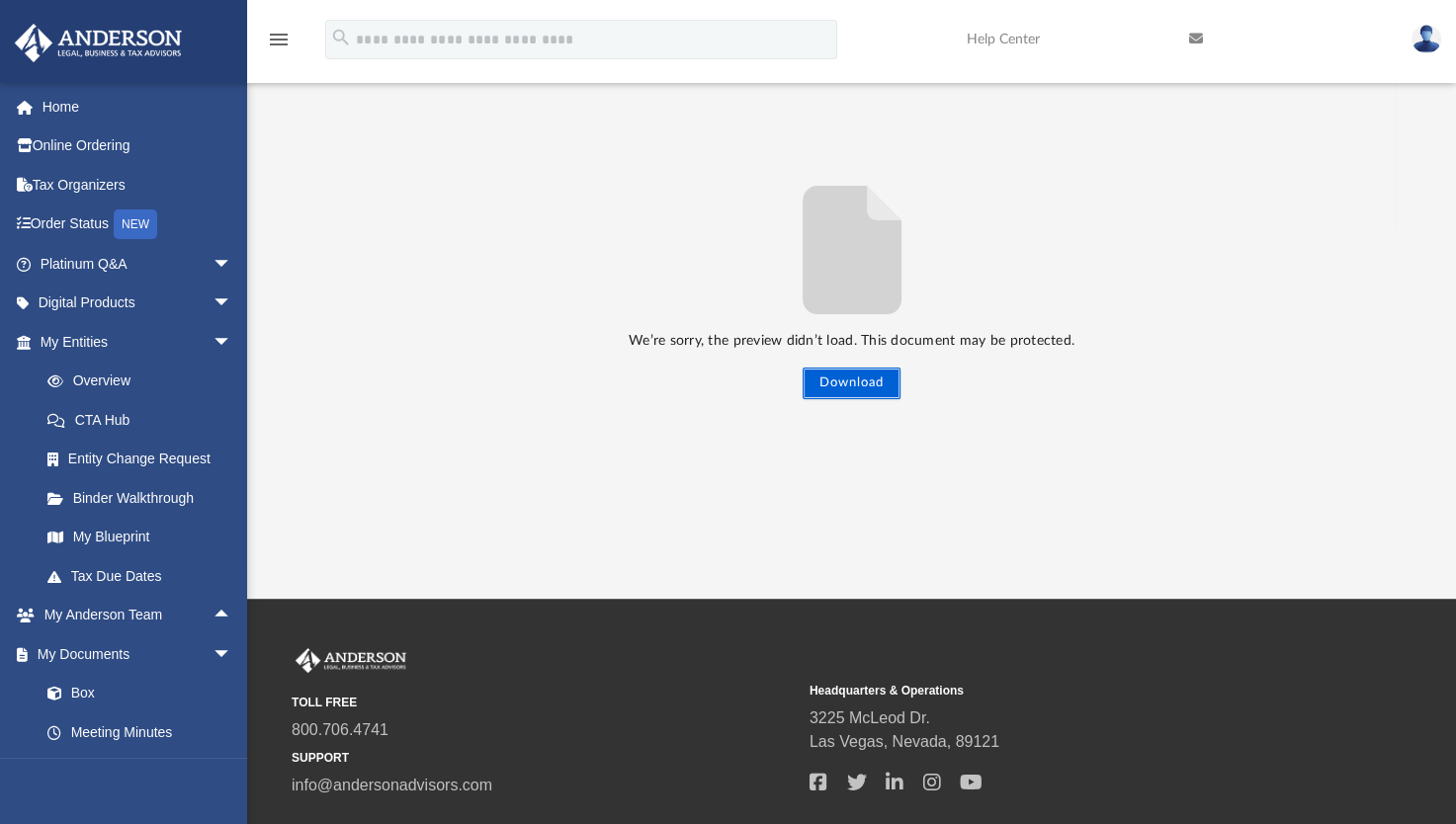 scroll, scrollTop: 0, scrollLeft: 0, axis: both 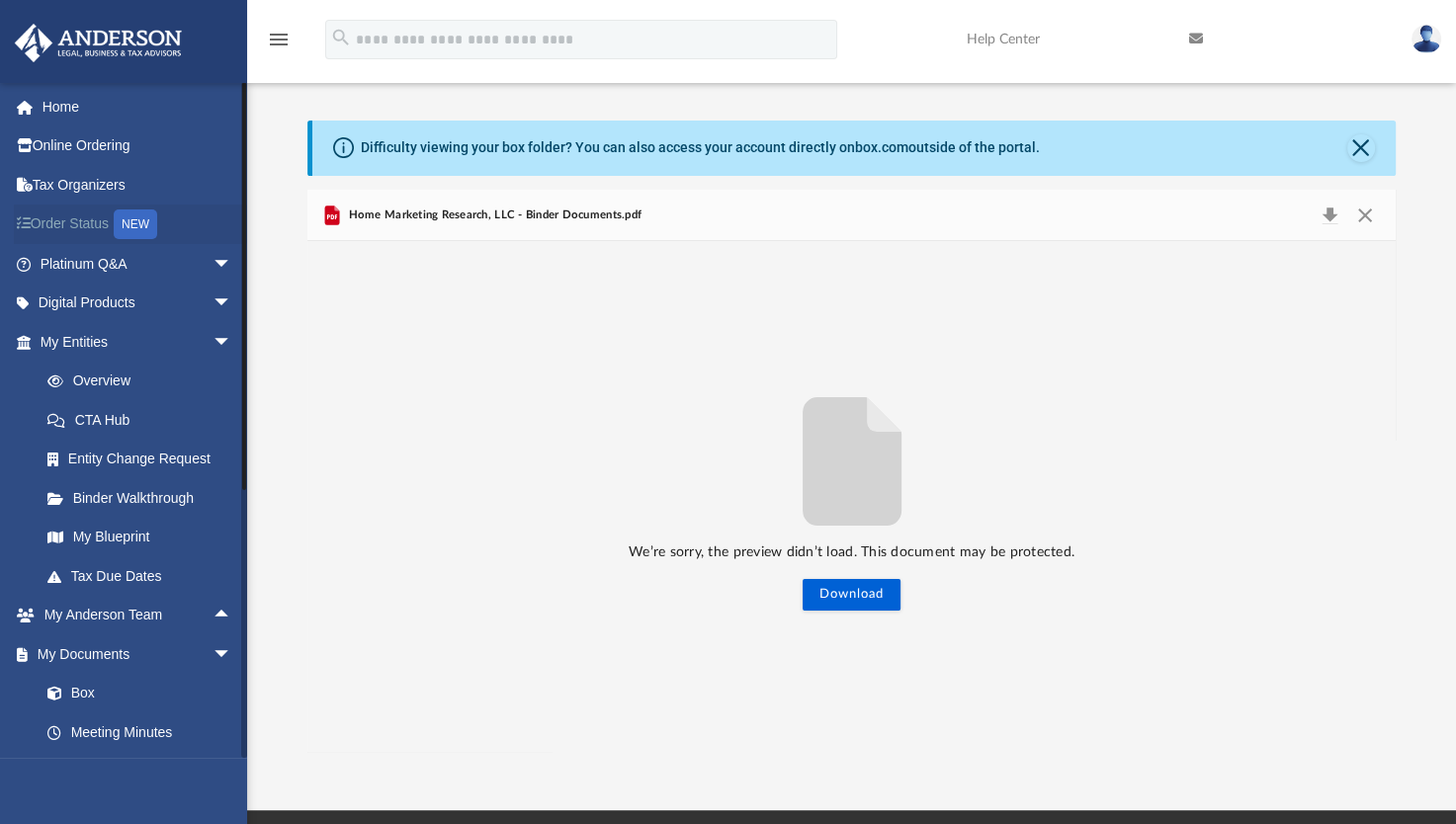 click on "Order Status  NEW" at bounding box center (137, 224) 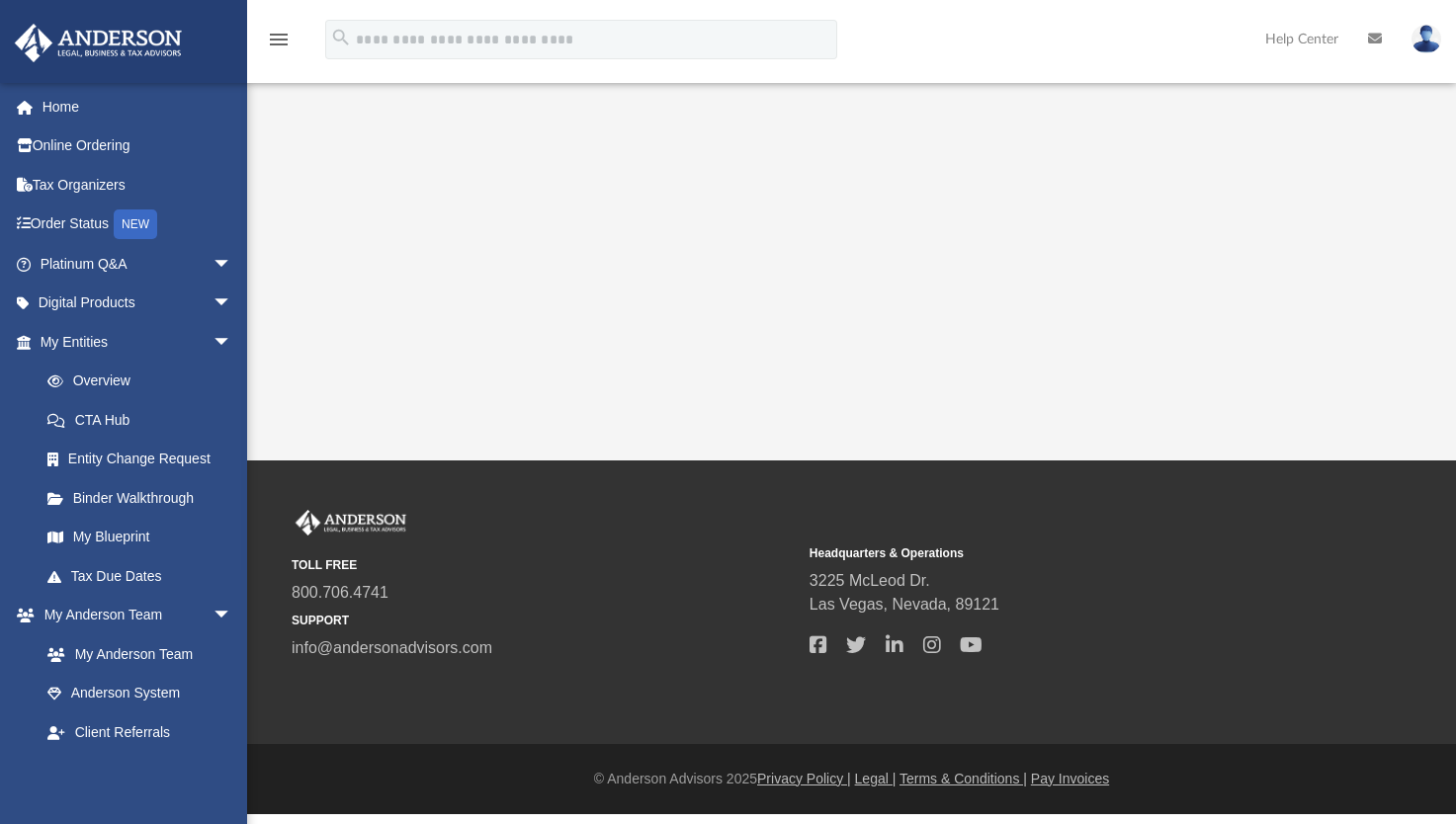 scroll, scrollTop: 0, scrollLeft: 0, axis: both 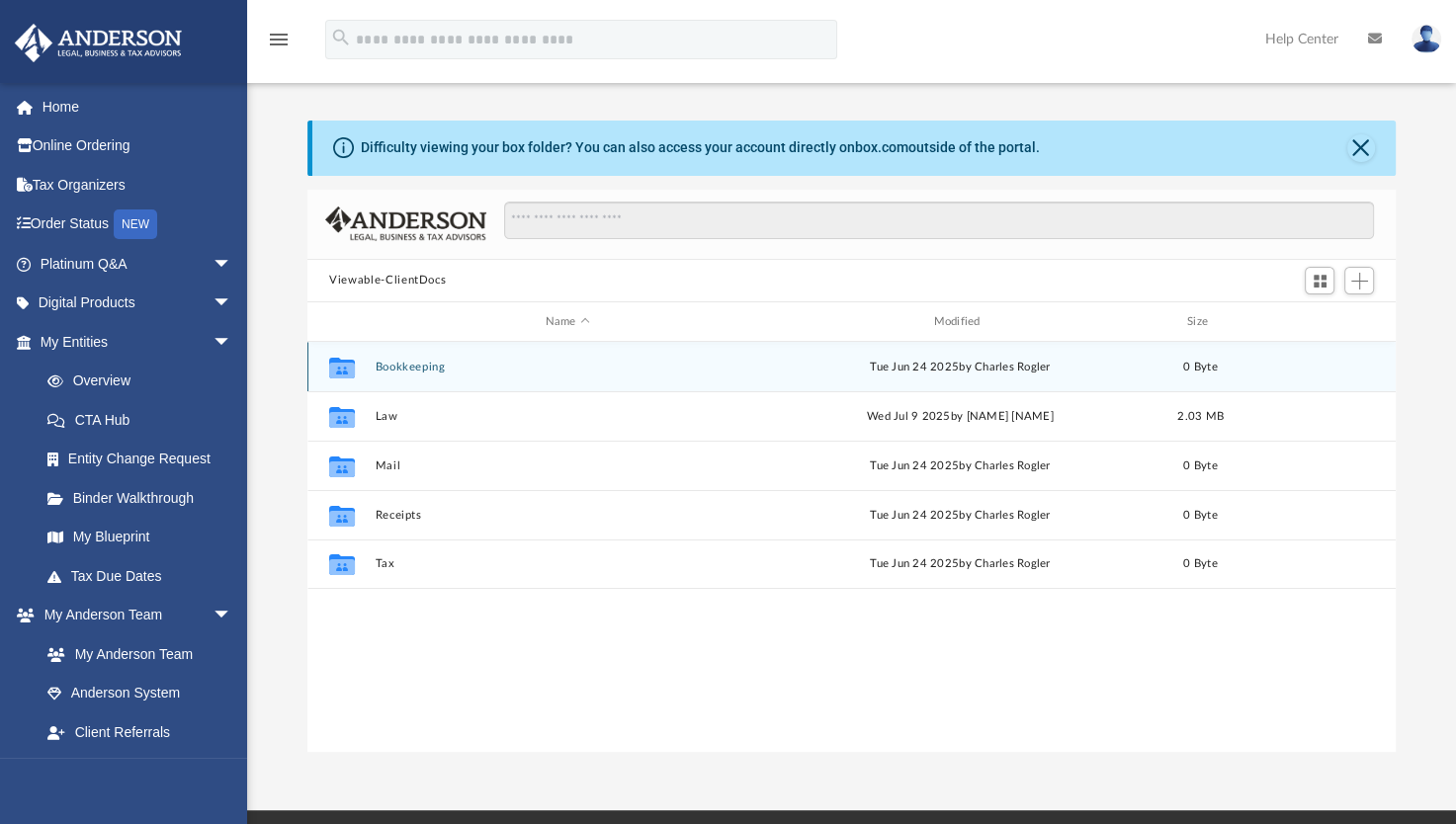 click on "Collaborated Folder Bookkeeping Tue Jun 24 2025  by Charles Rogler 0 Byte" at bounding box center (851, 367) 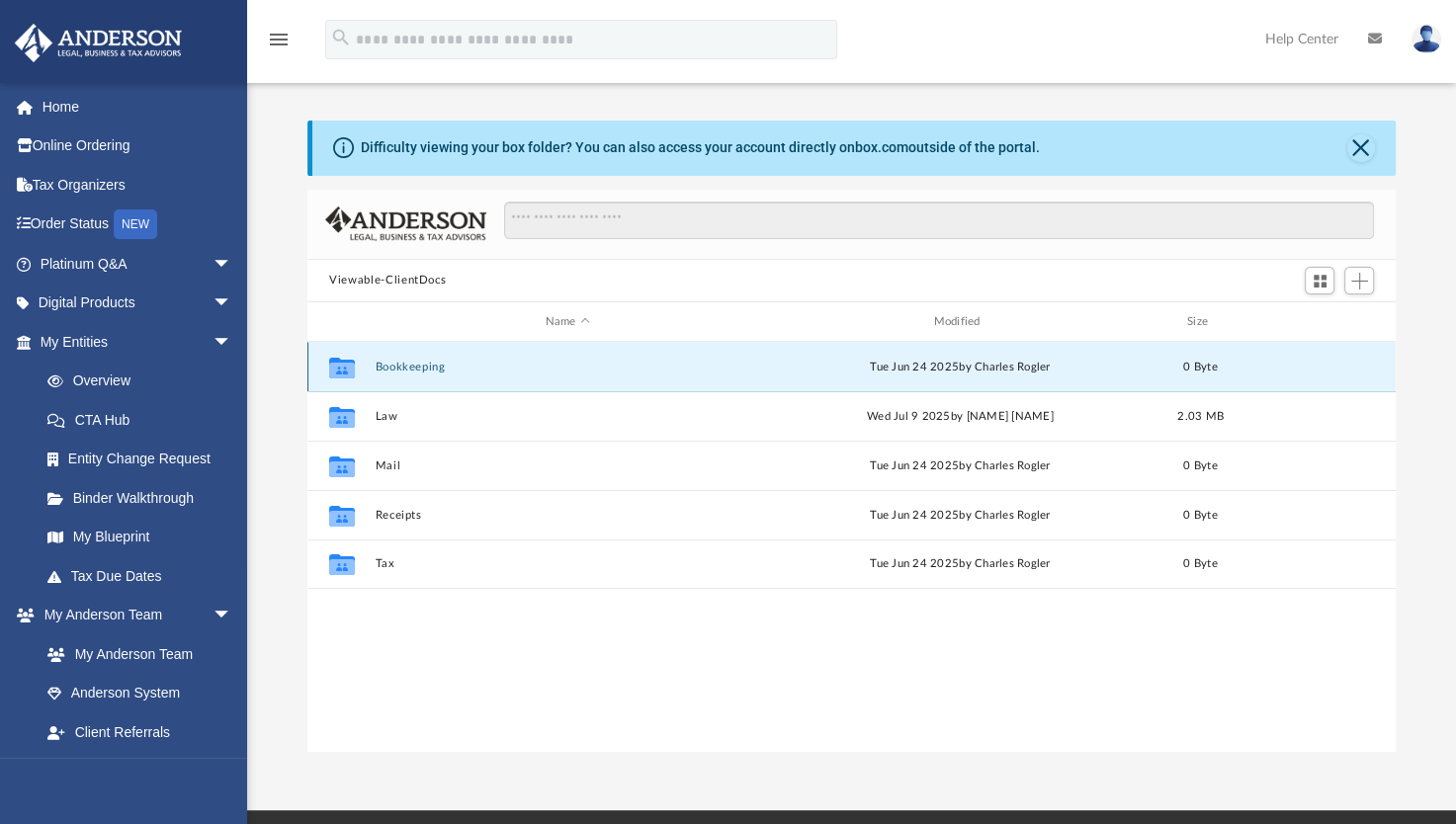 click on "Collaborated Folder Bookkeeping Tue Jun 24 2025  by Charles Rogler 0 Byte" at bounding box center (851, 367) 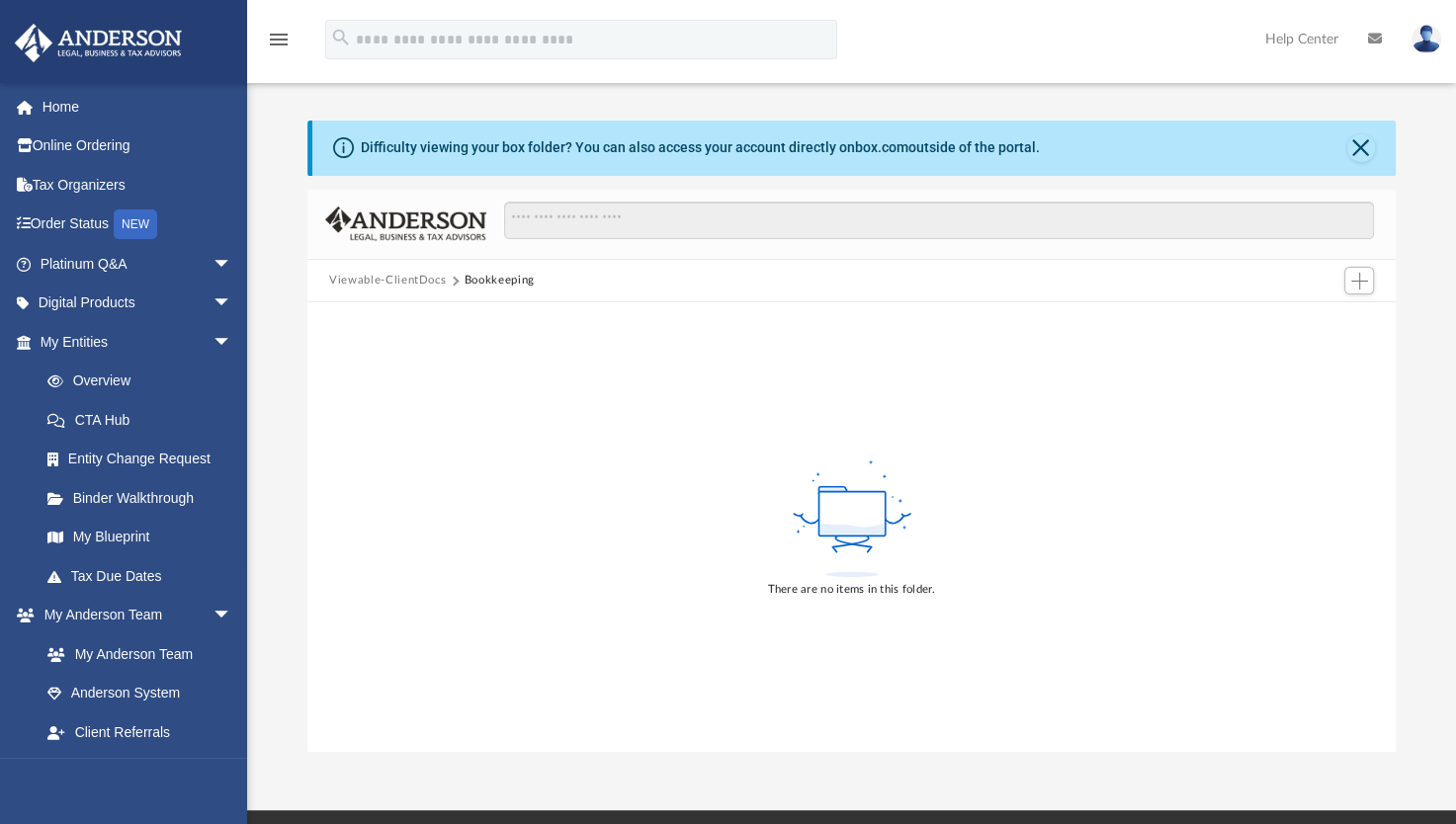 click on "Bookkeeping" at bounding box center (499, 281) 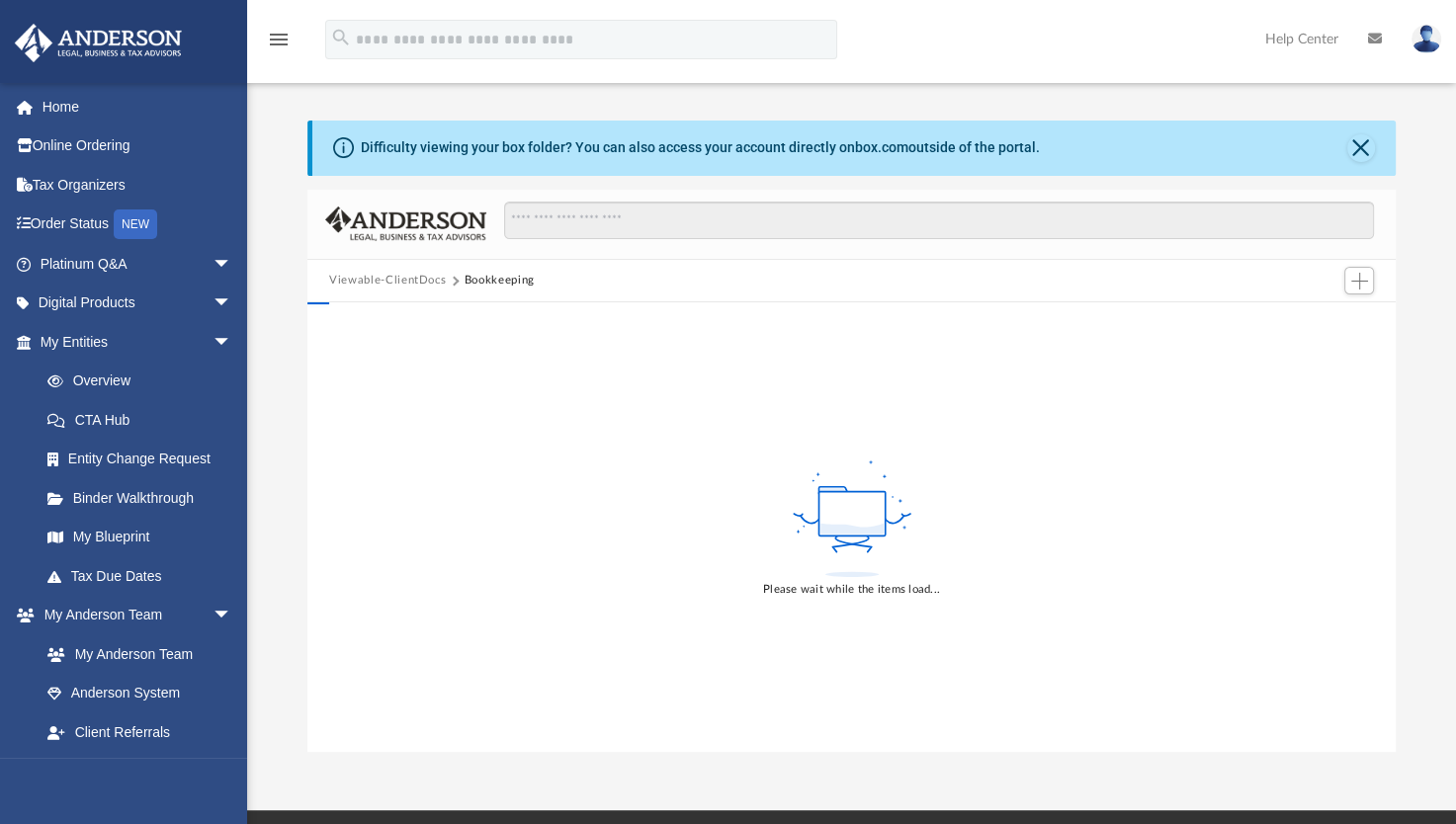click on "Bookkeeping" at bounding box center [499, 281] 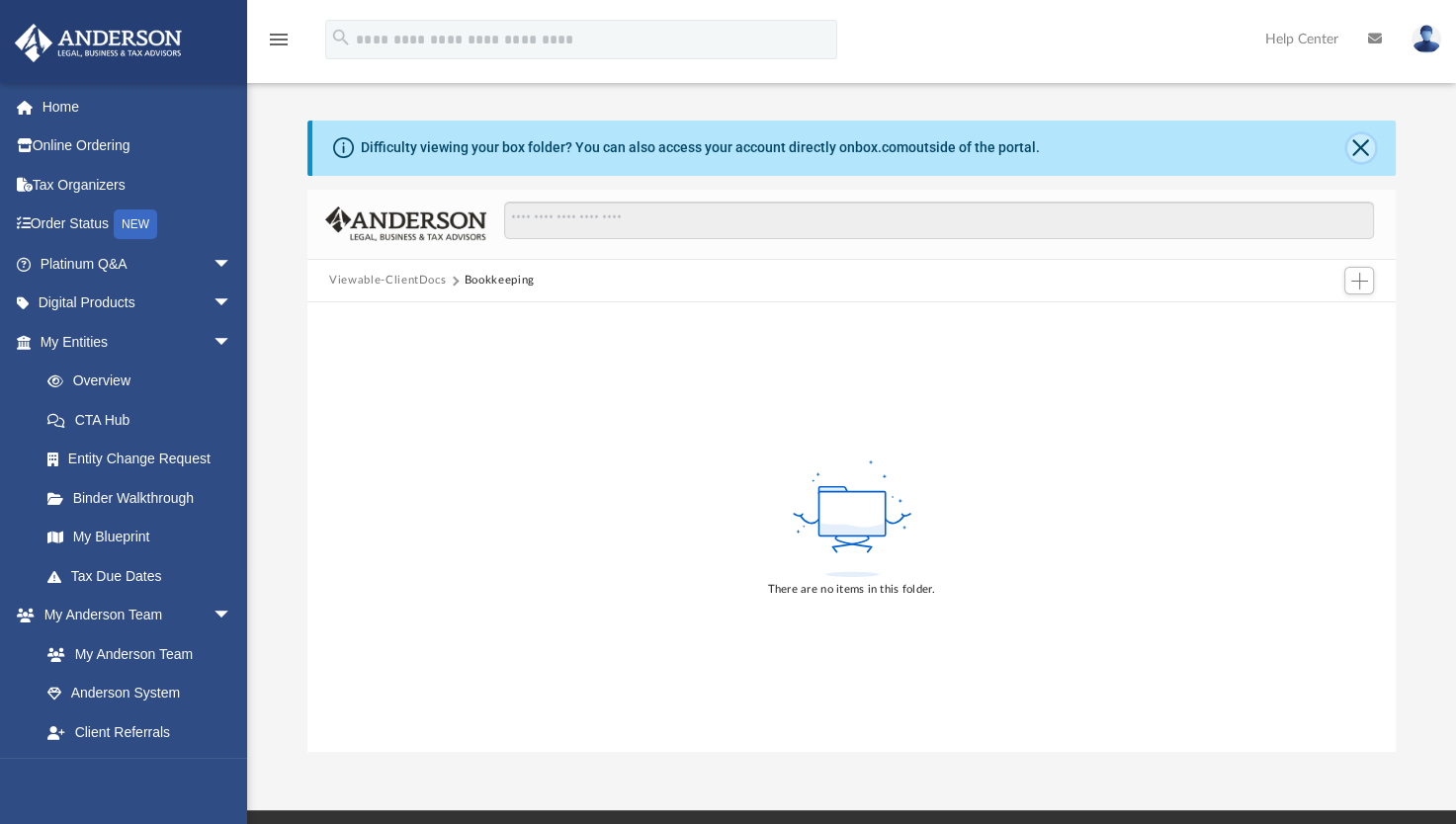 click 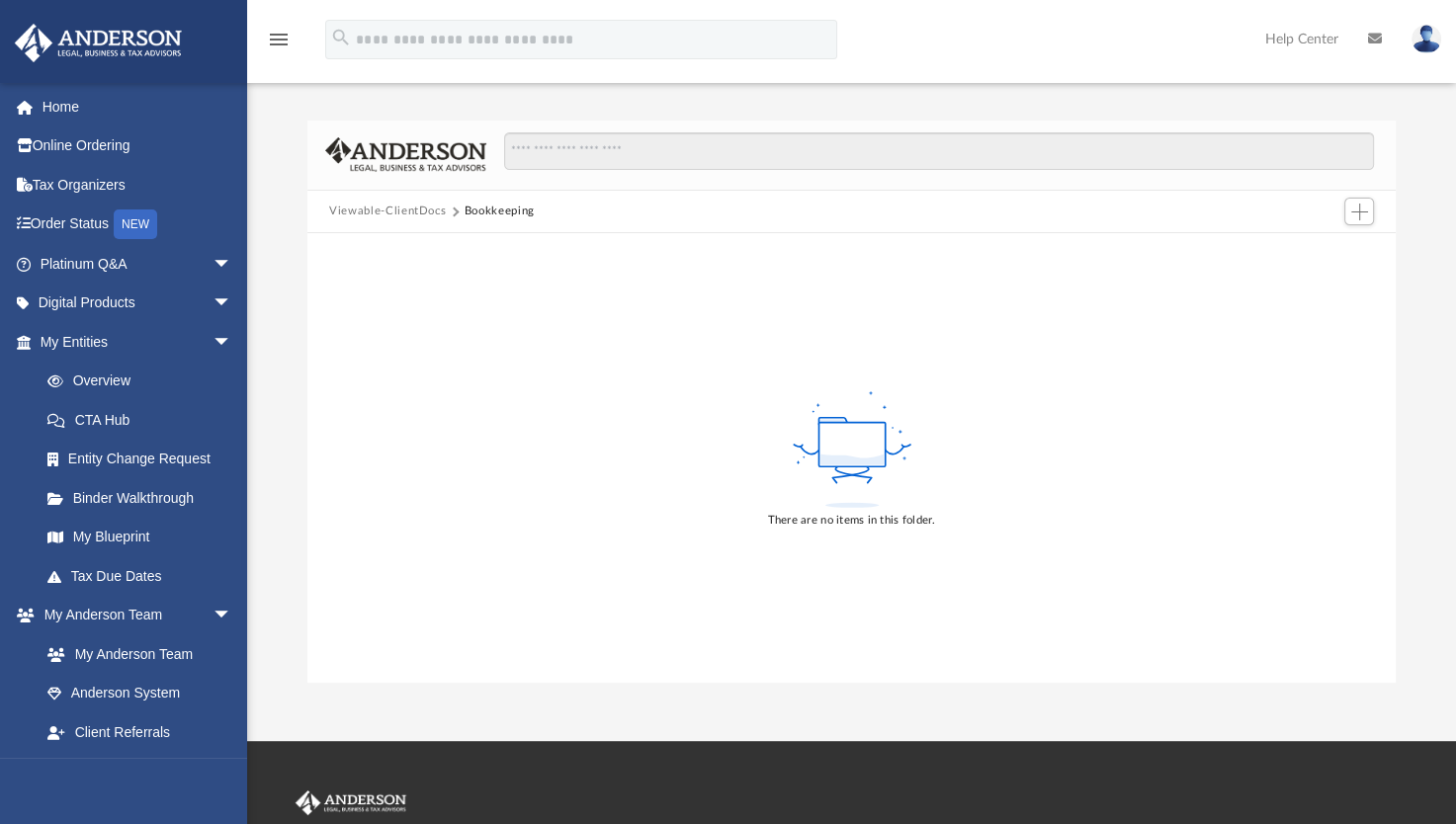 click on "Bookkeeping" at bounding box center (499, 211) 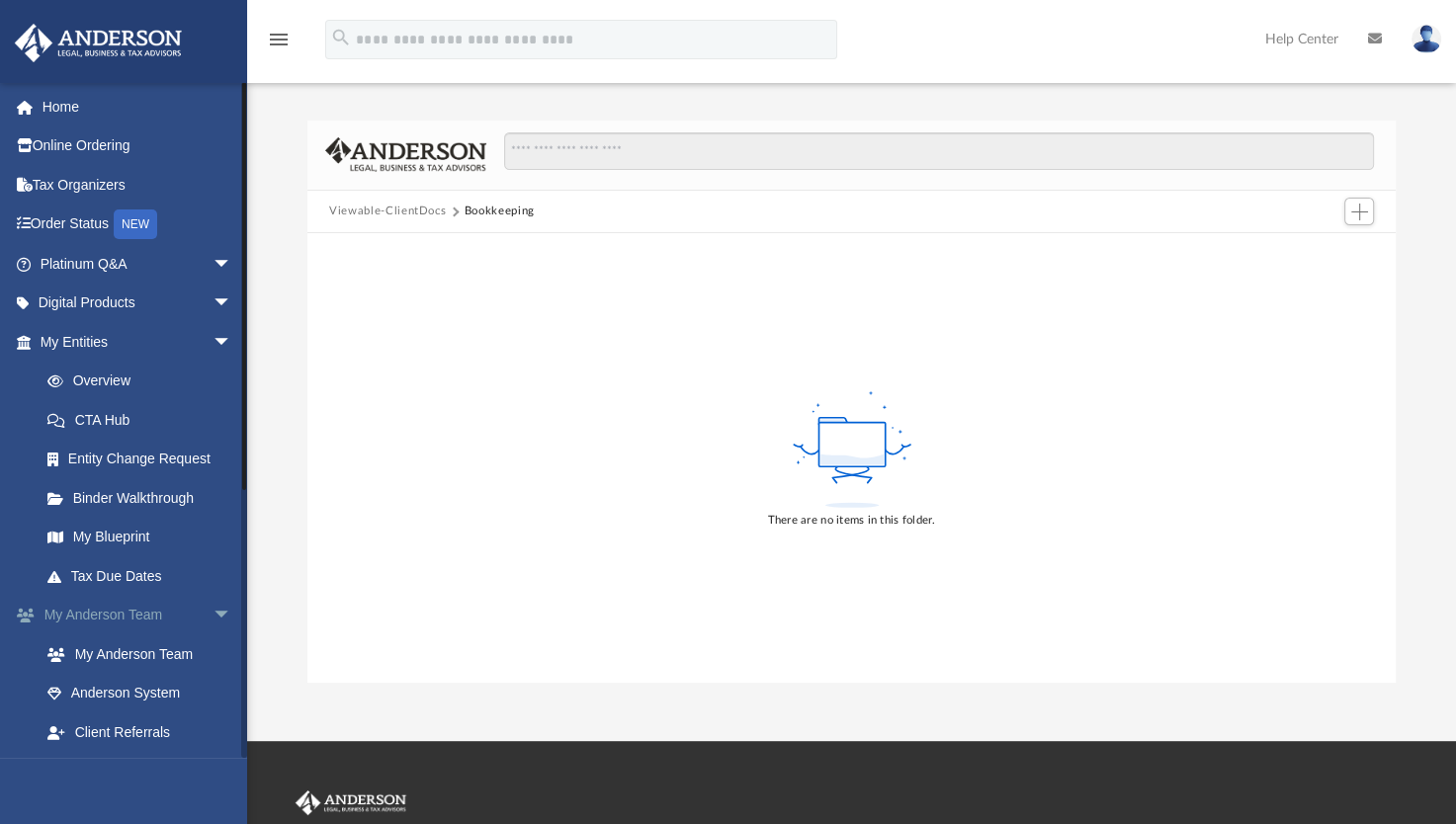 click on "arrow_drop_down" at bounding box center (232, 616) 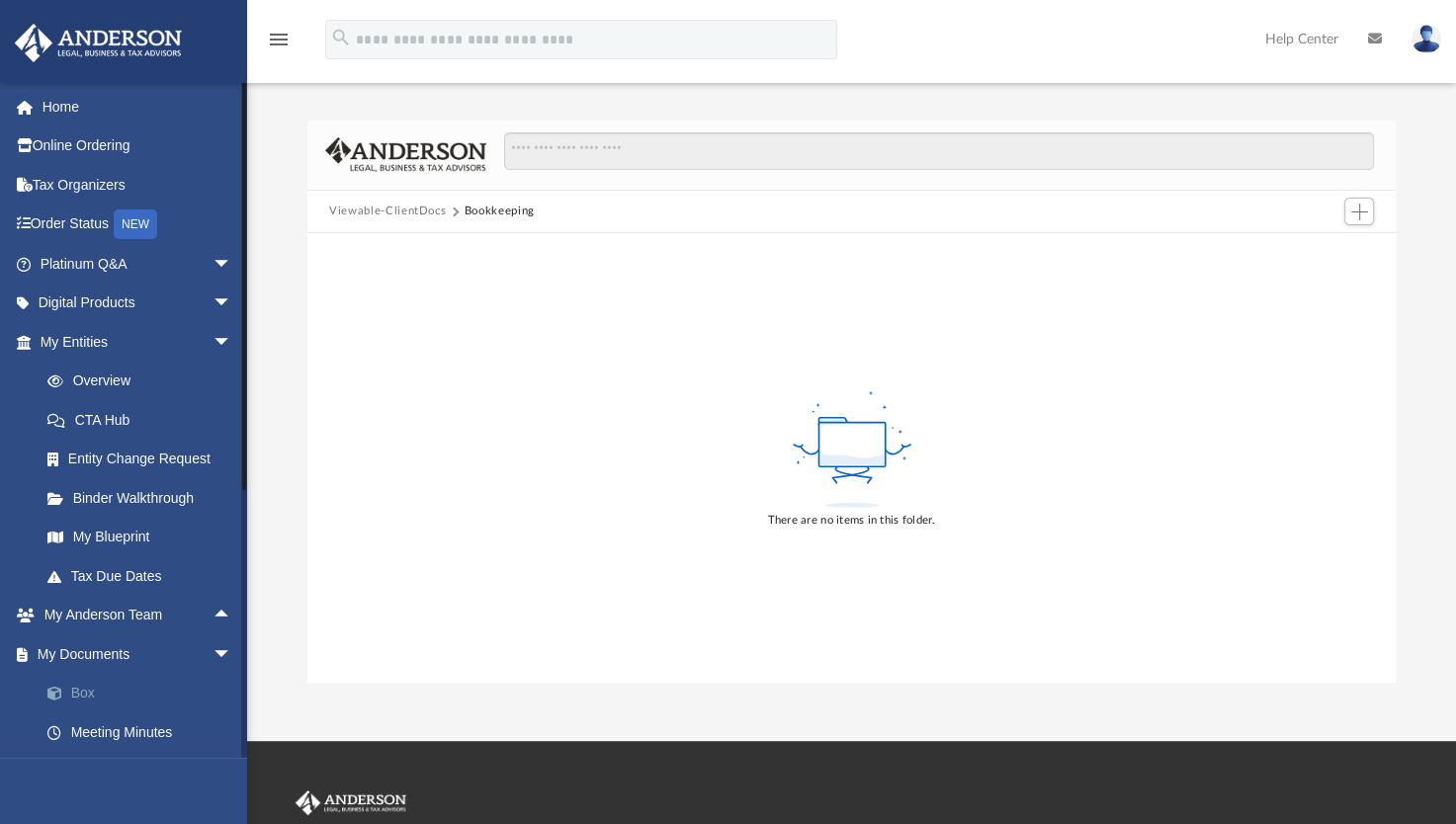 click on "Box" at bounding box center [144, 694] 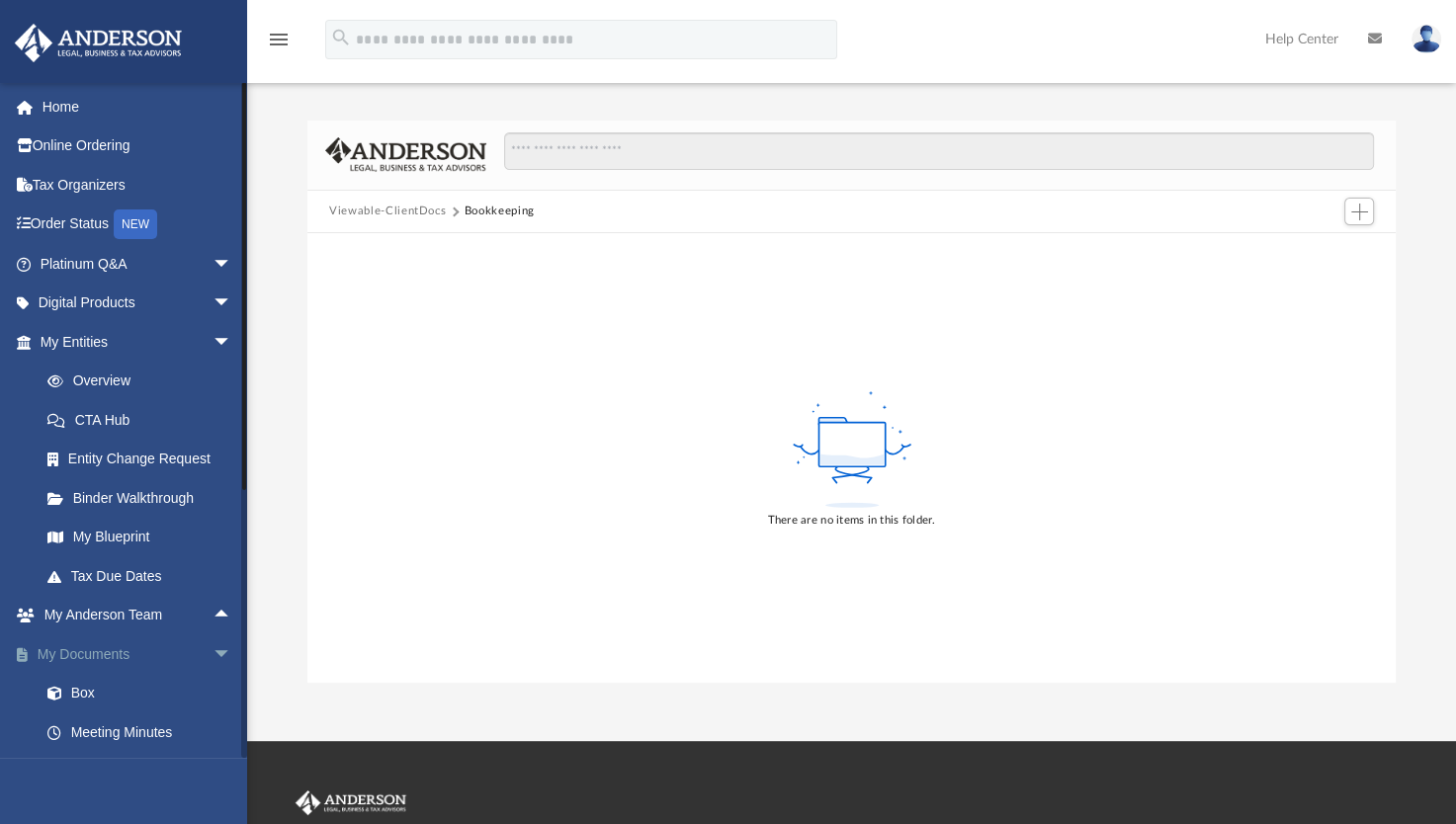 click on "My Documents arrow_drop_down" at bounding box center (137, 654) 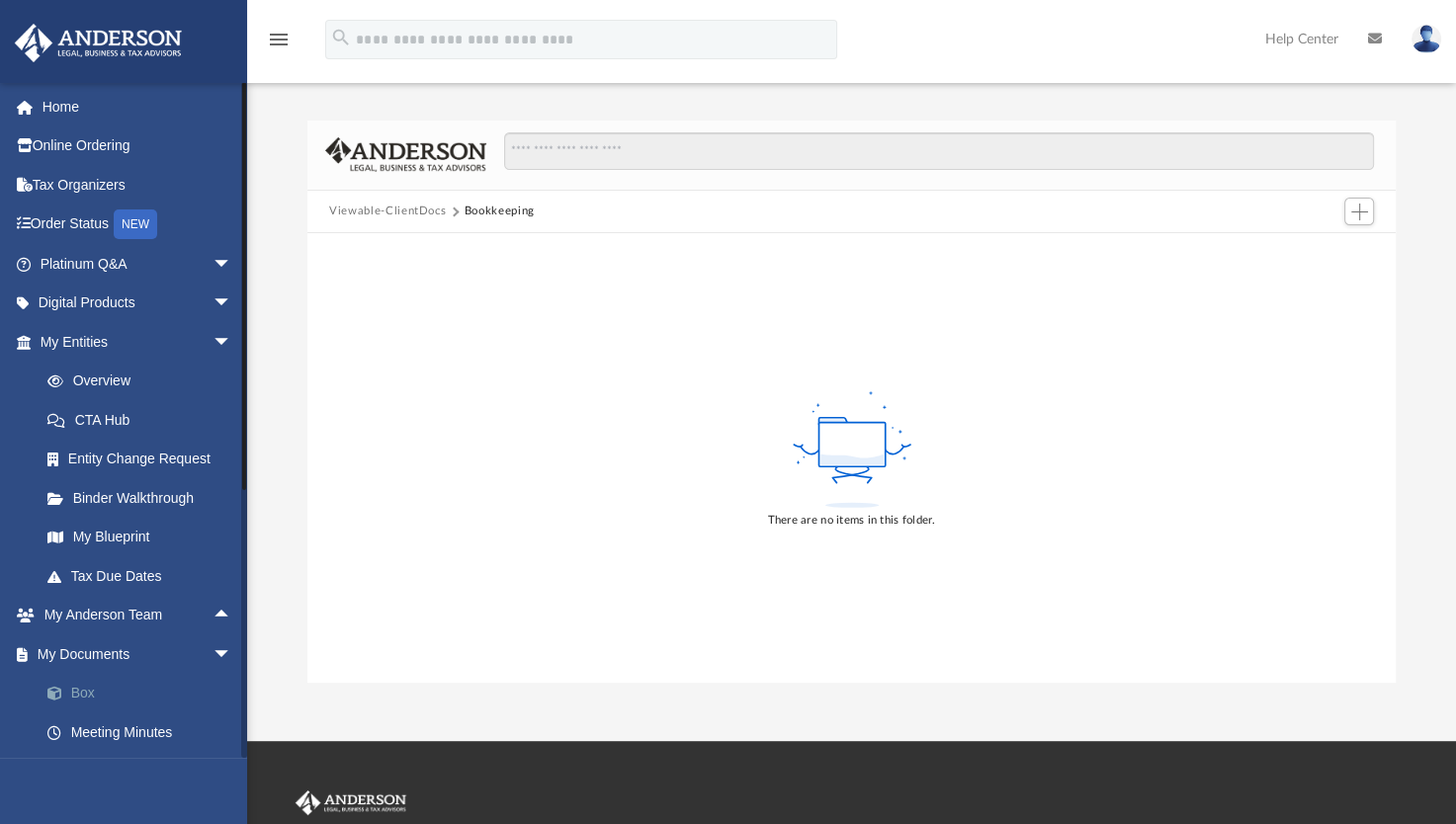 click on "Box" at bounding box center (144, 694) 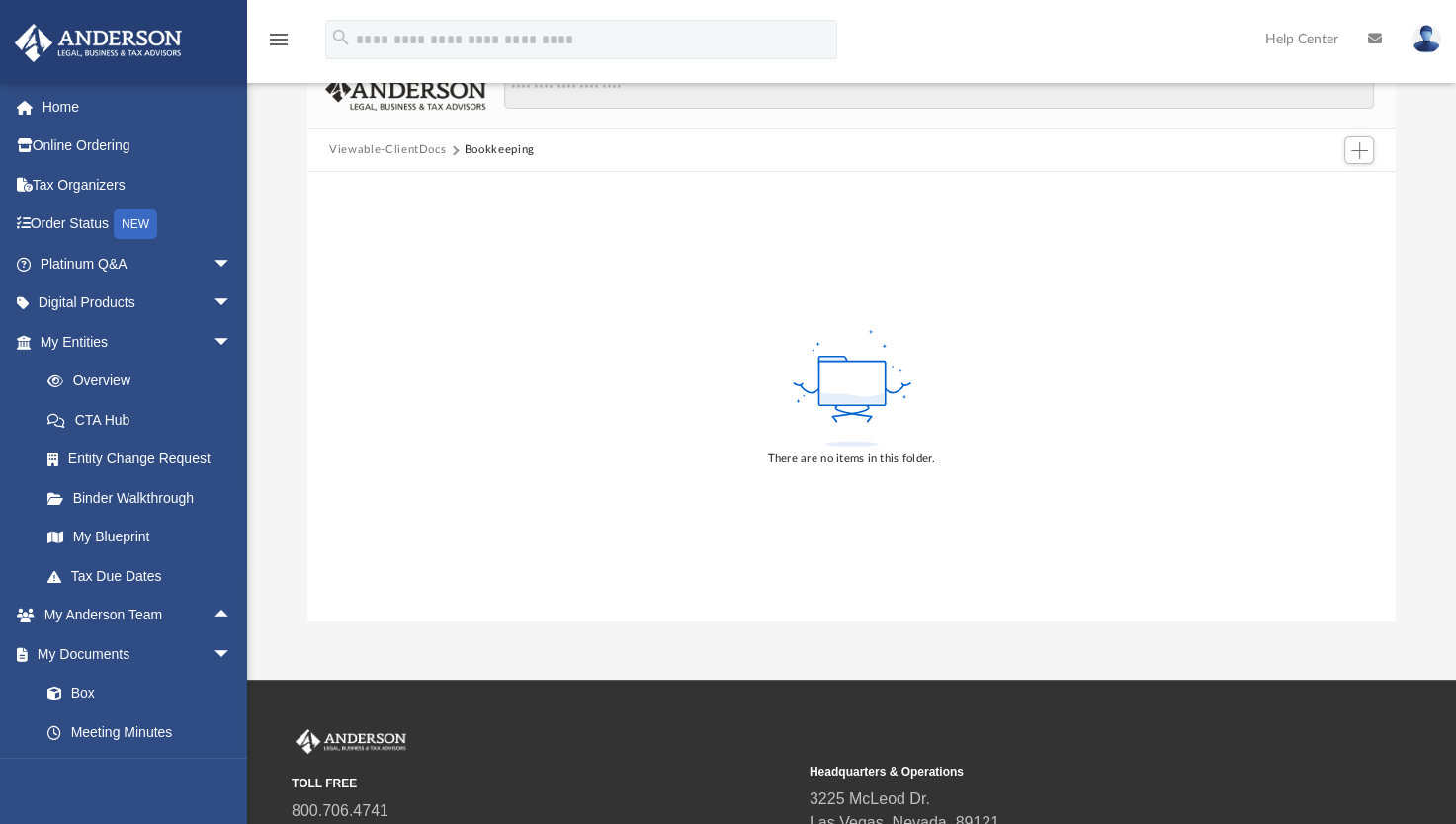 scroll, scrollTop: 70, scrollLeft: 0, axis: vertical 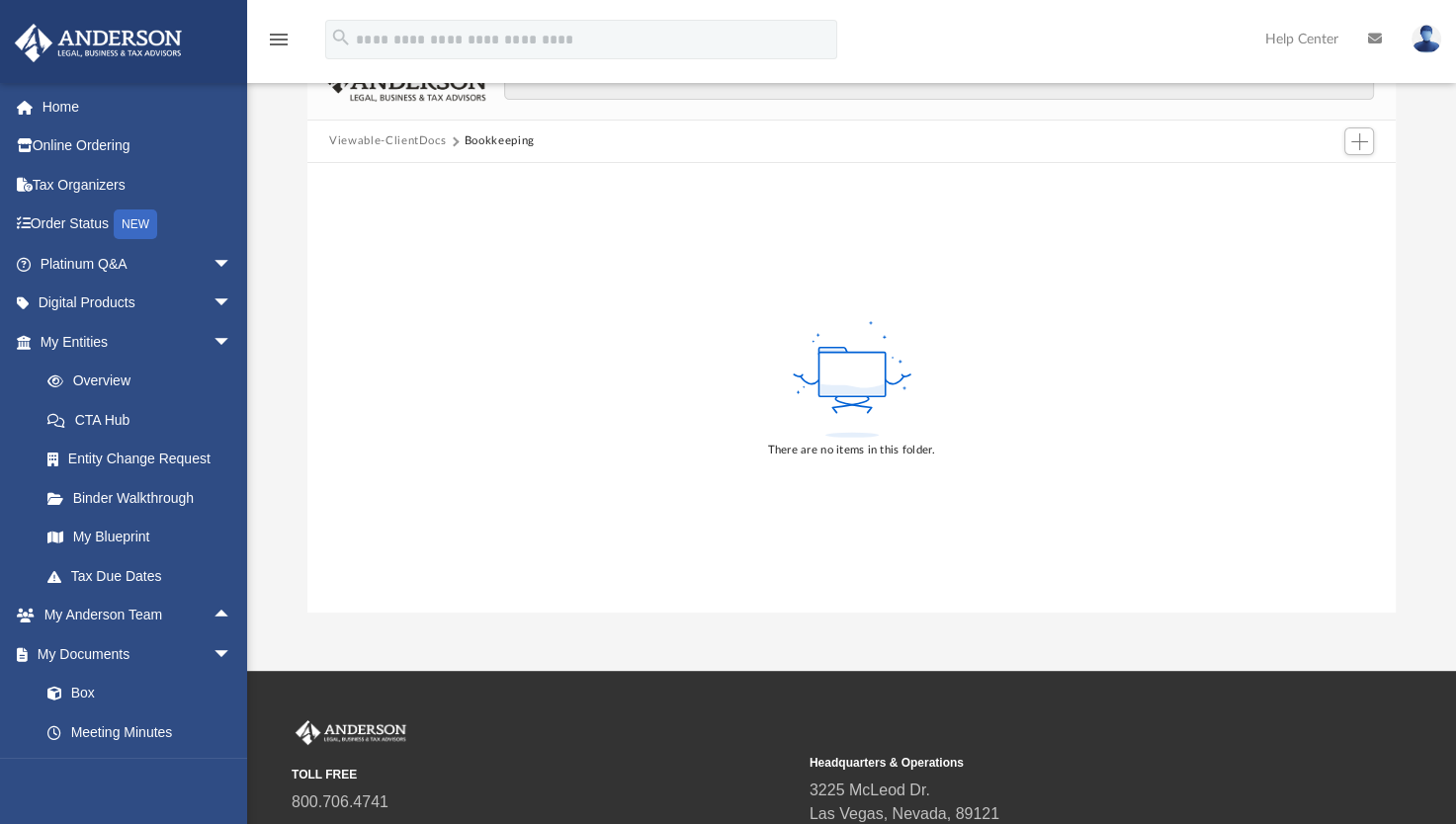 click on "Add" at bounding box center (1359, 105) 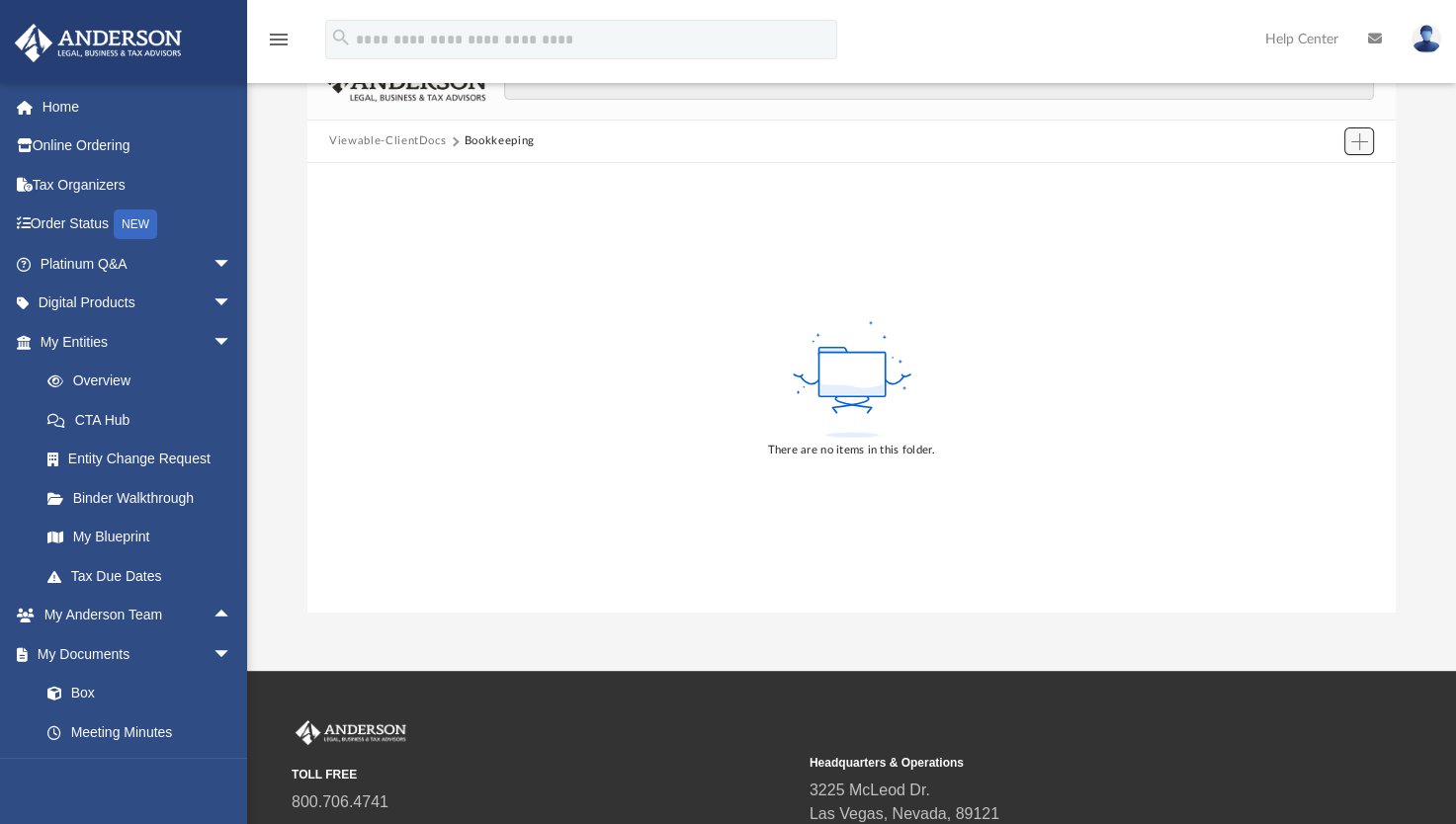 click 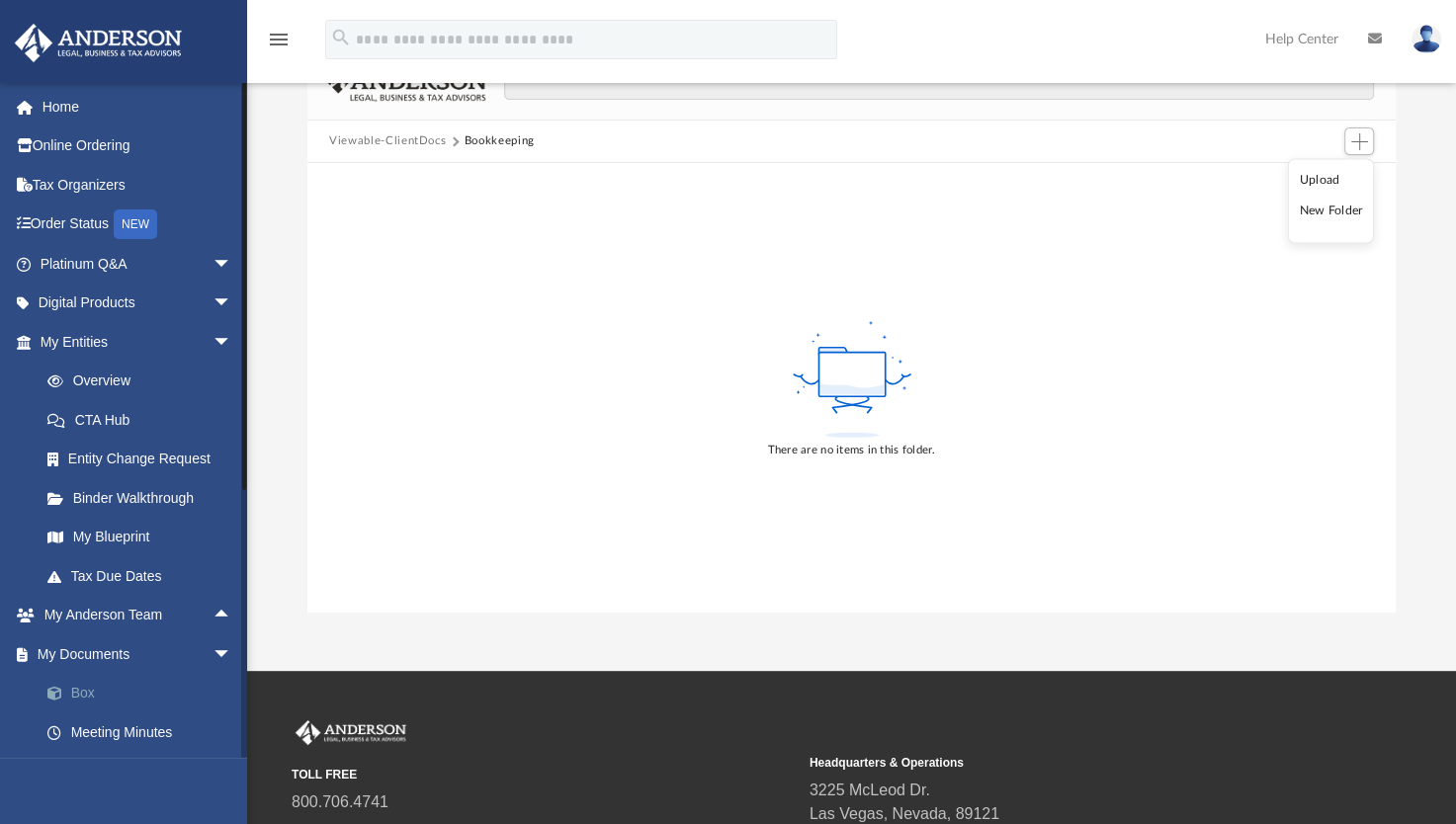 click on "Box" 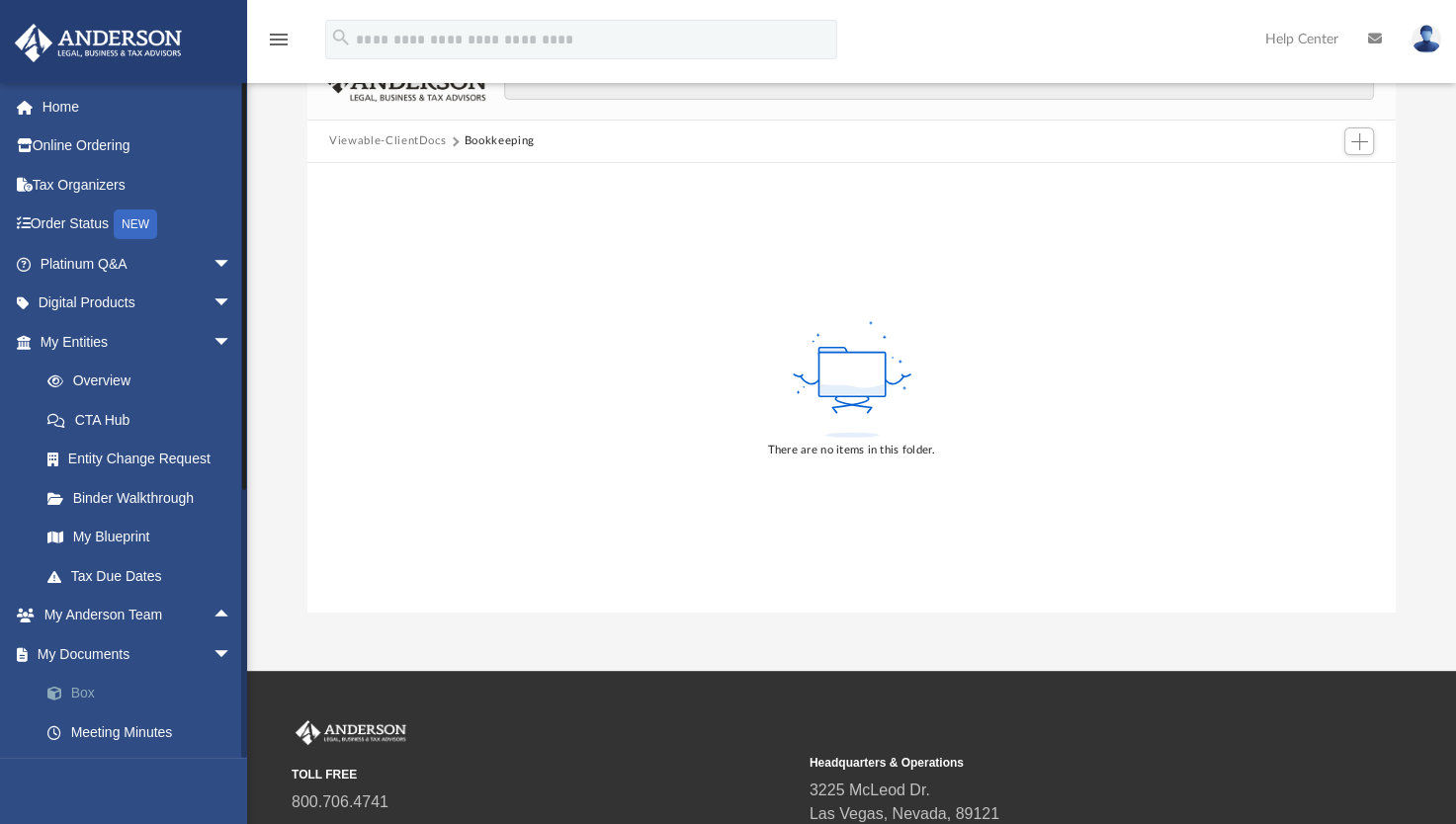 click on "Box" 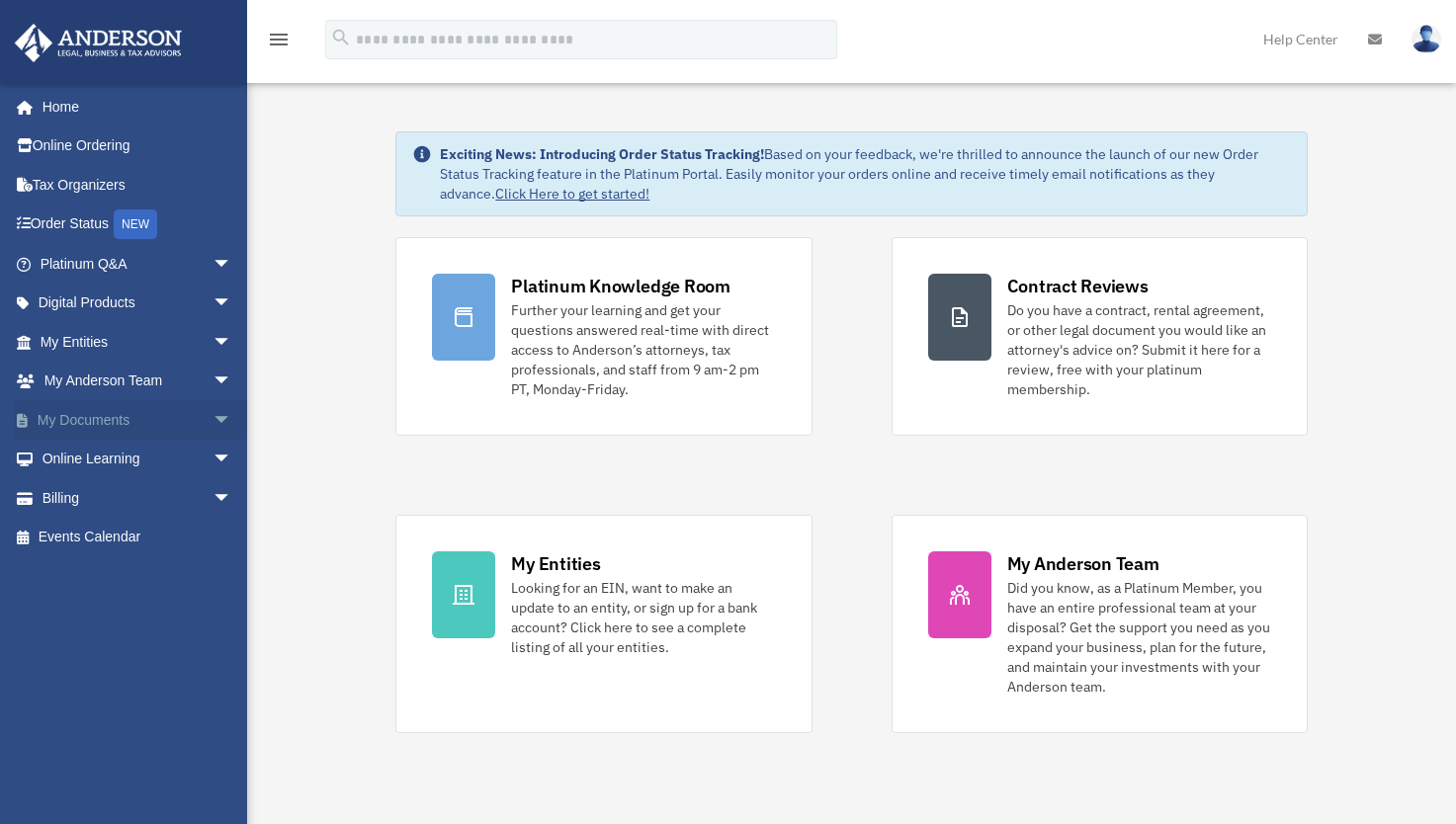 scroll, scrollTop: 0, scrollLeft: 0, axis: both 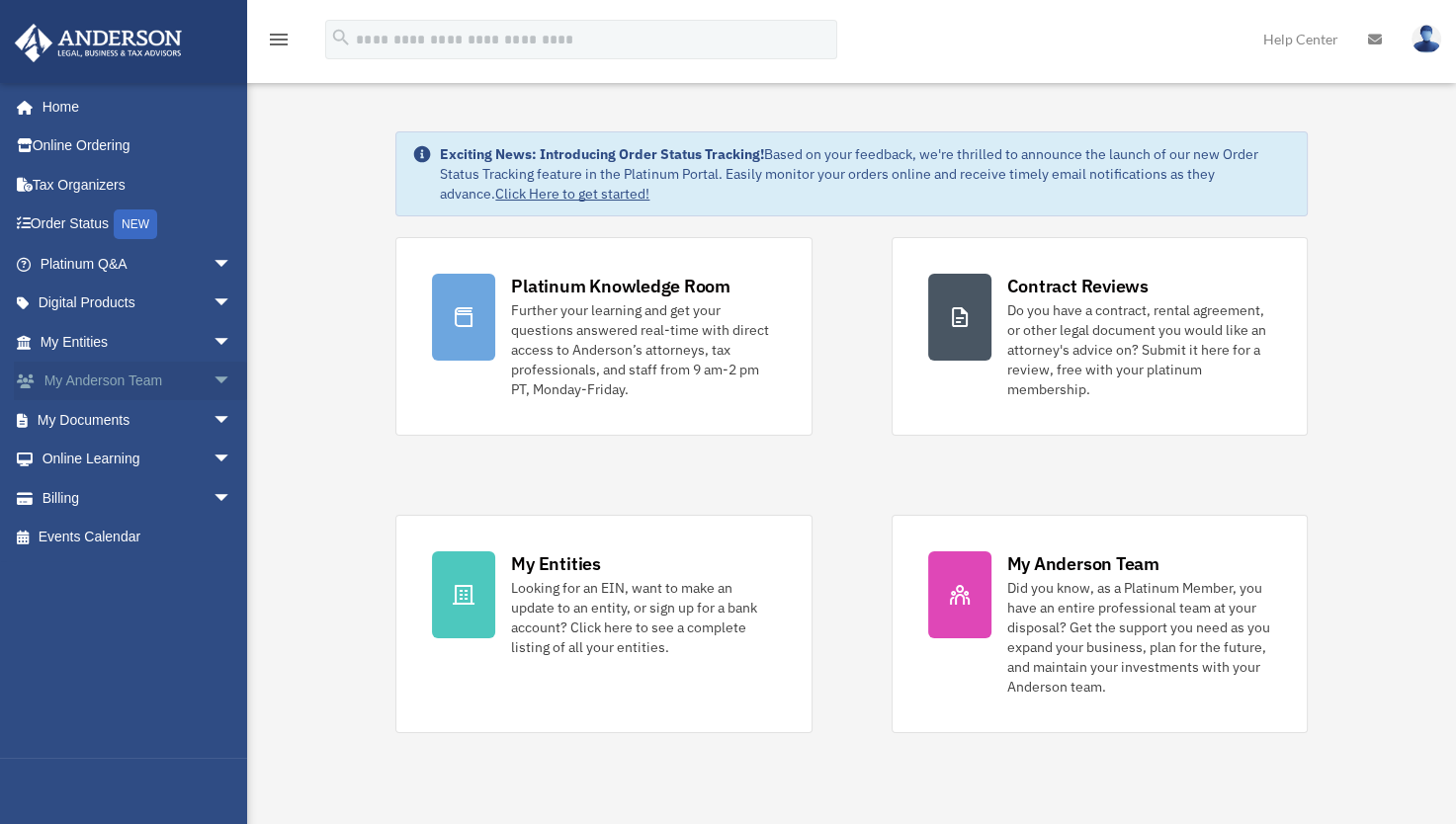 click on "arrow_drop_down" at bounding box center [232, 381] 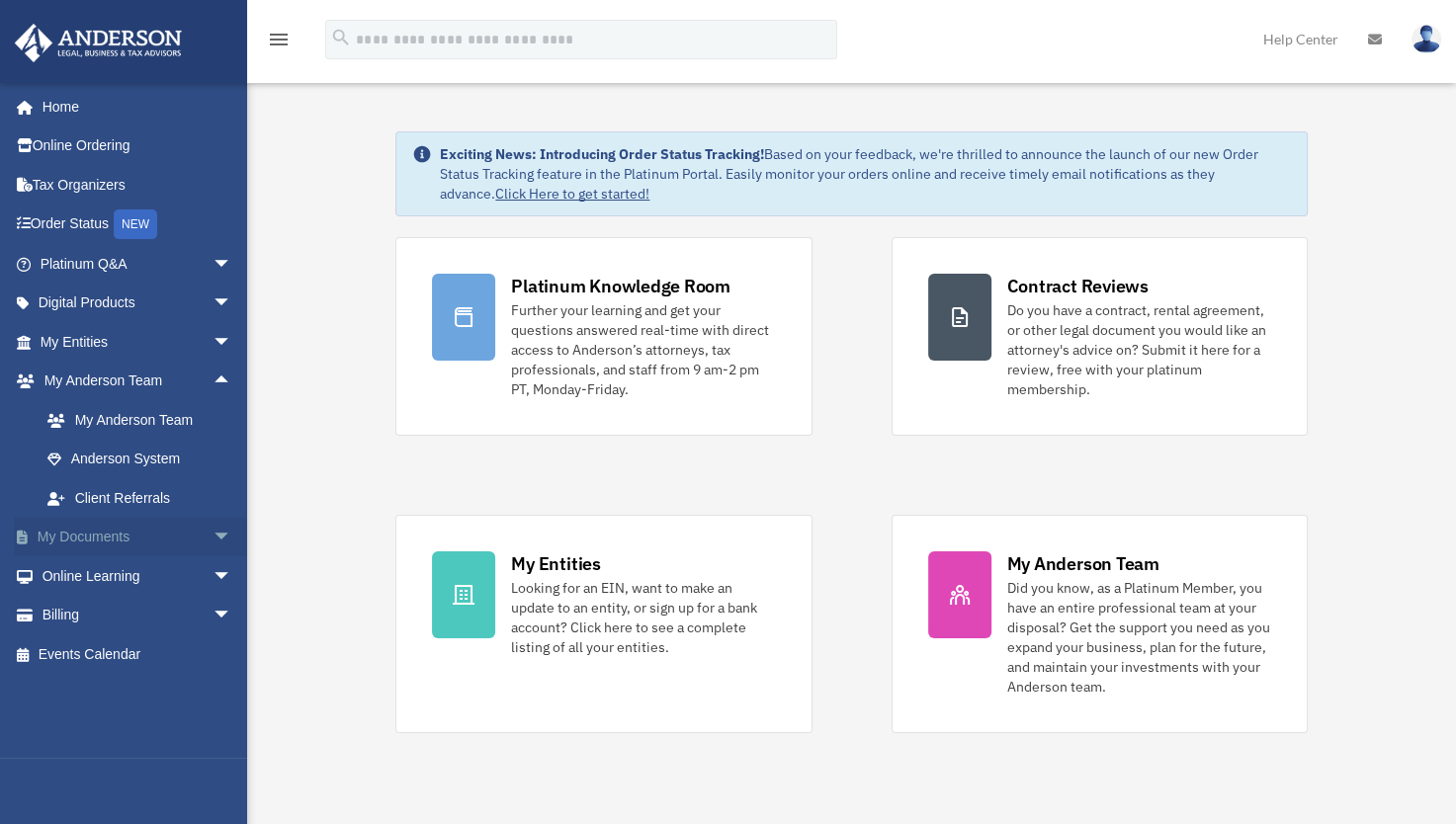 click on "arrow_drop_down" at bounding box center (232, 537) 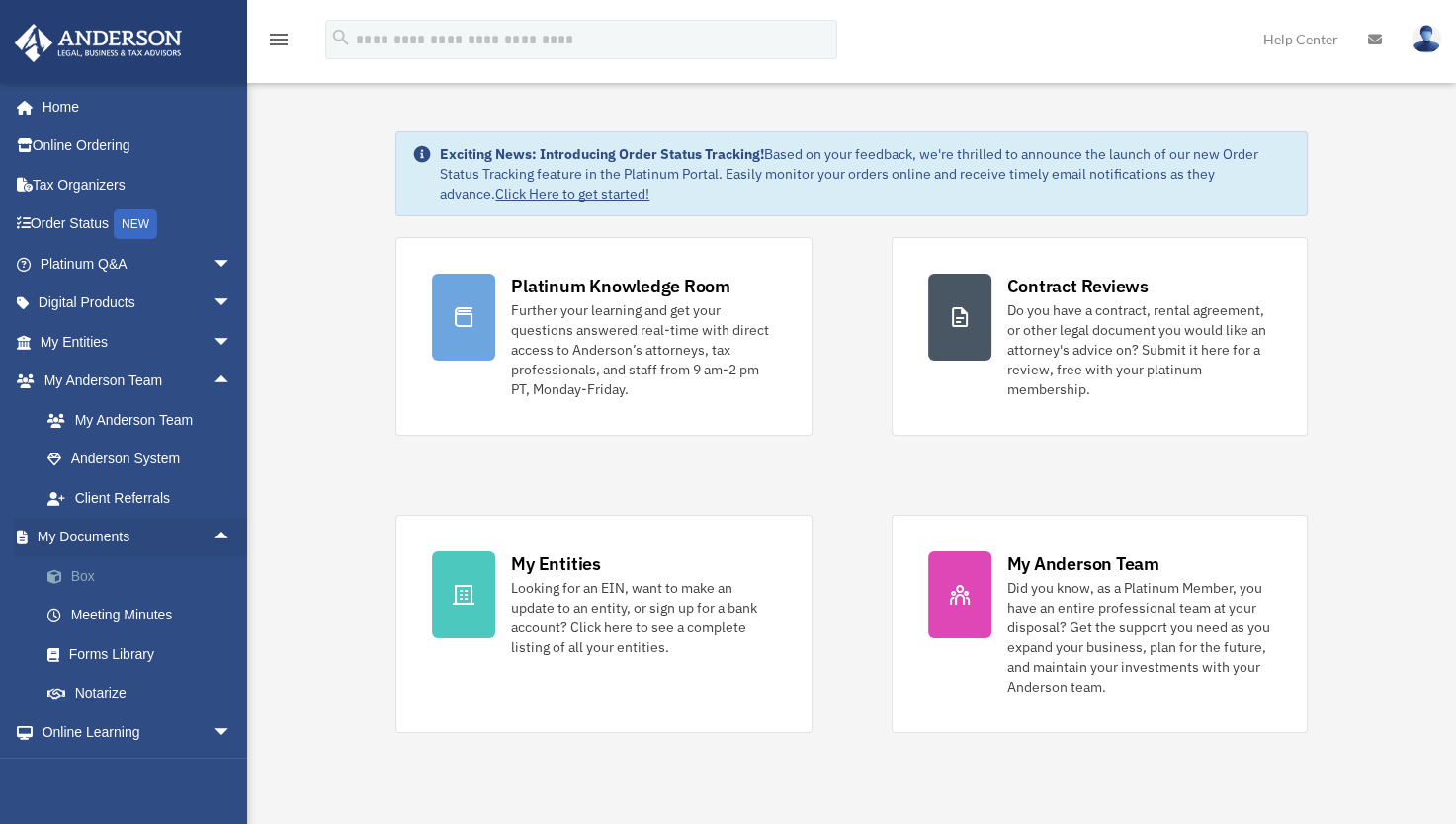 click on "Box" at bounding box center [144, 576] 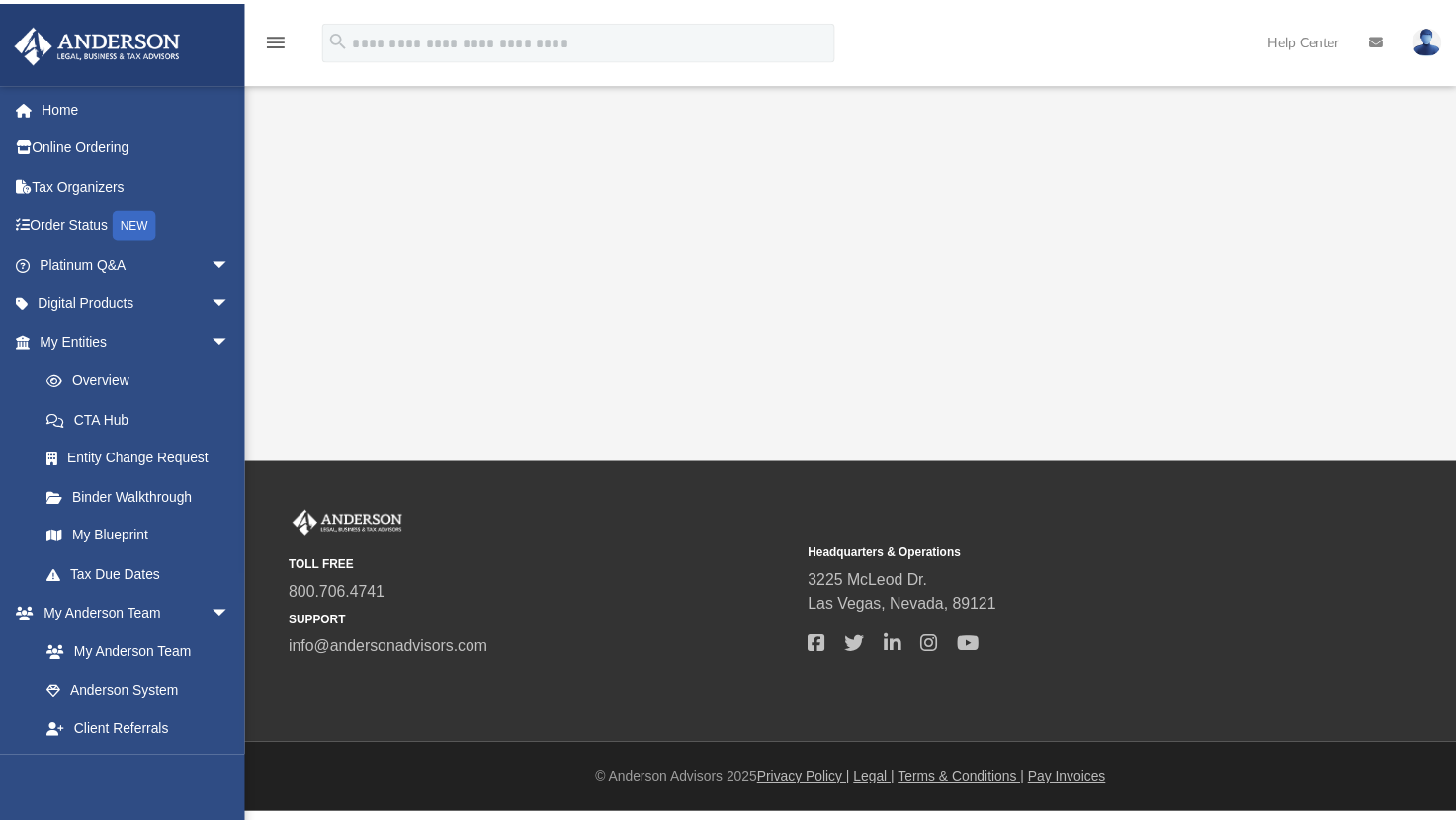 scroll, scrollTop: 0, scrollLeft: 0, axis: both 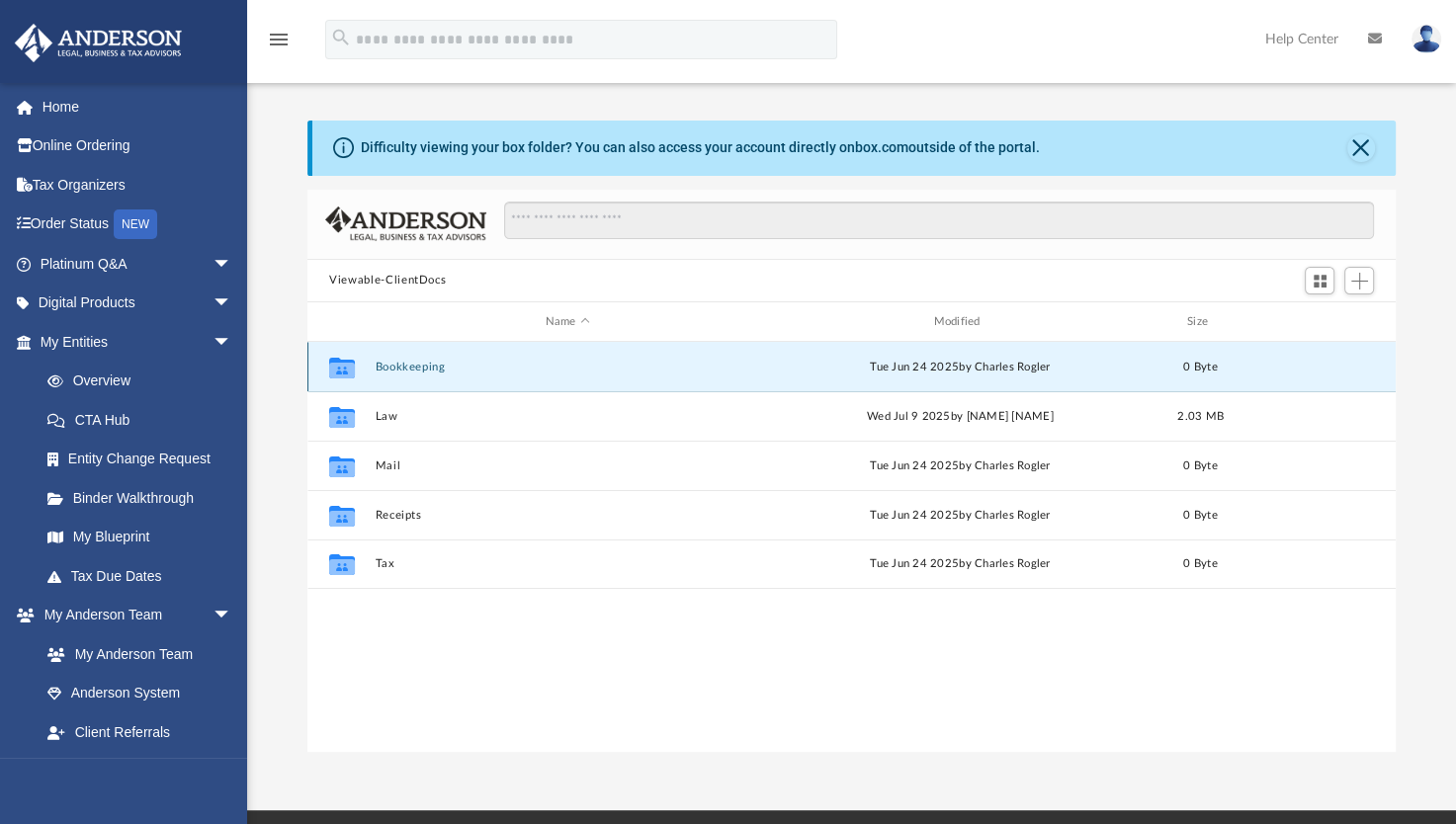 click on "Bookkeeping" at bounding box center [567, 367] 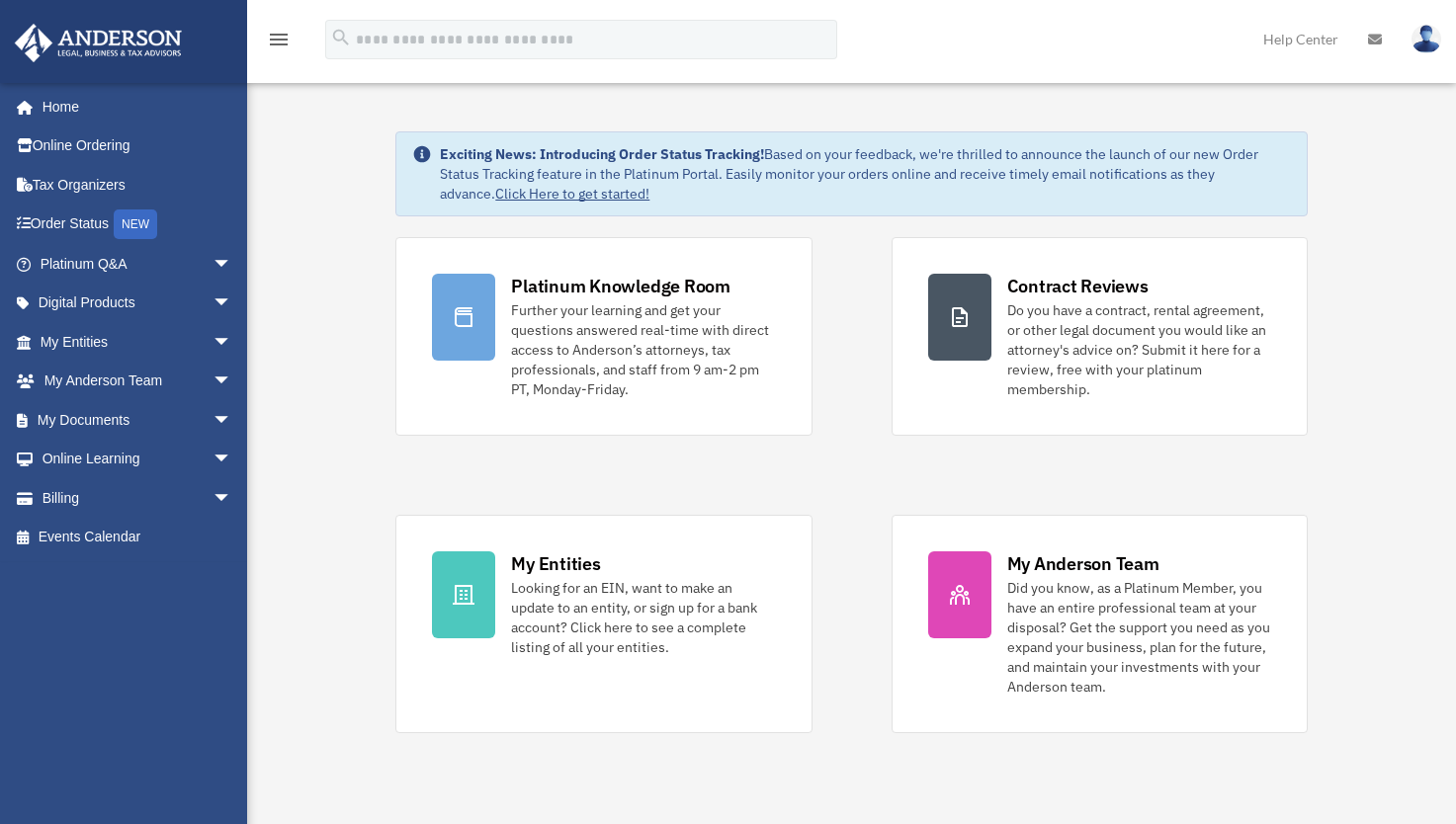 scroll, scrollTop: 0, scrollLeft: 0, axis: both 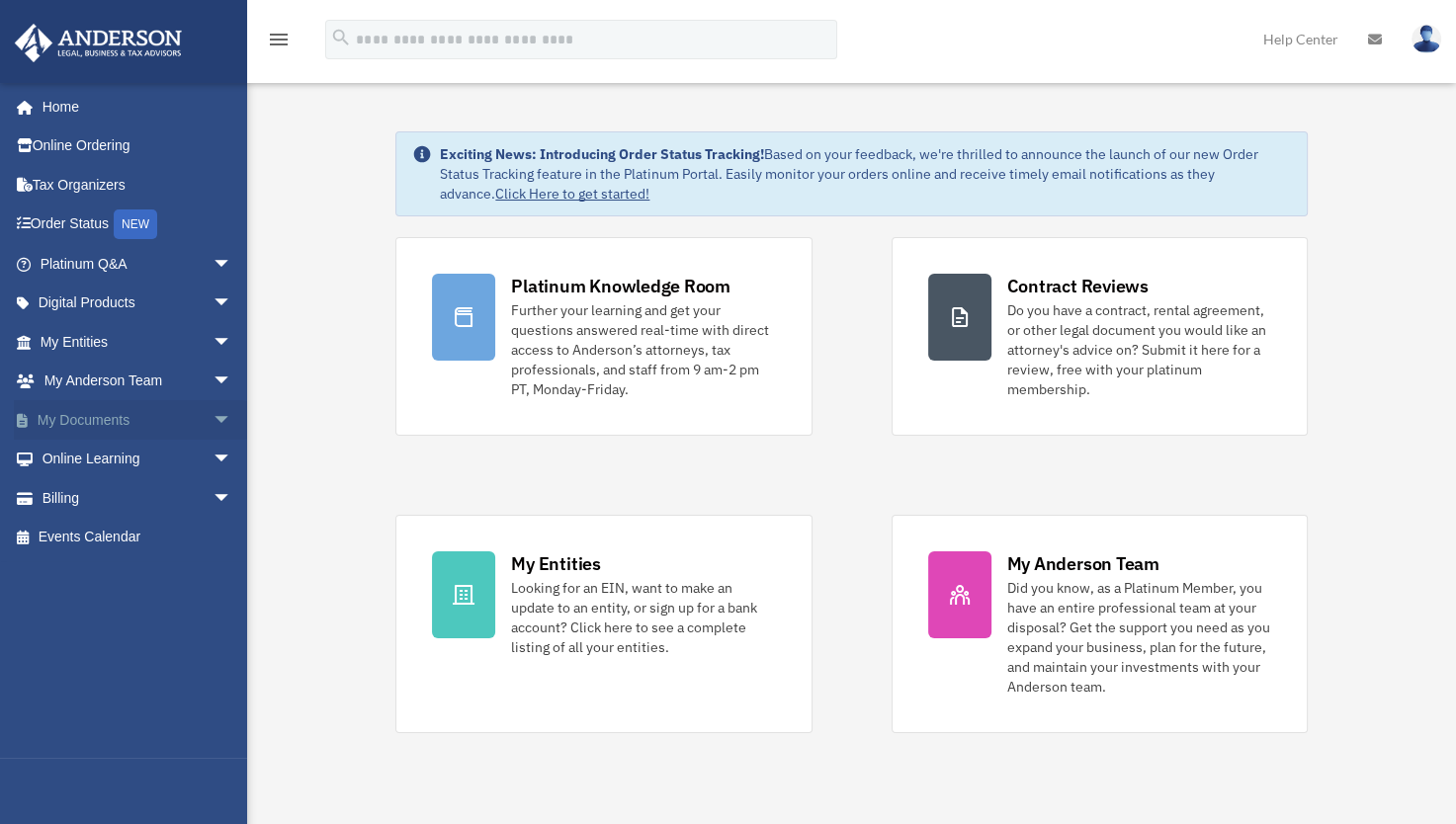 click on "arrow_drop_down" at bounding box center (232, 420) 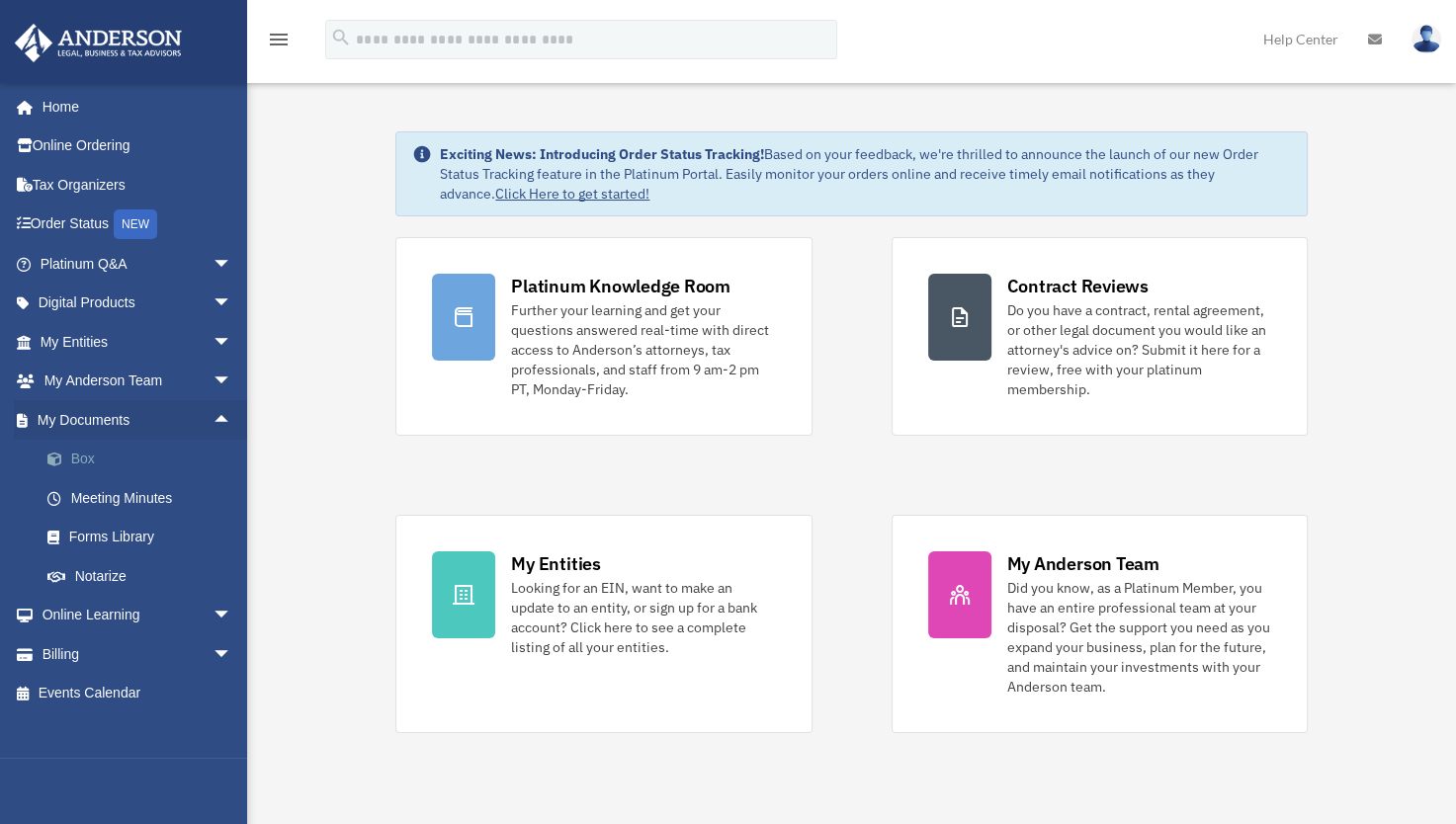 click on "Box" at bounding box center [144, 459] 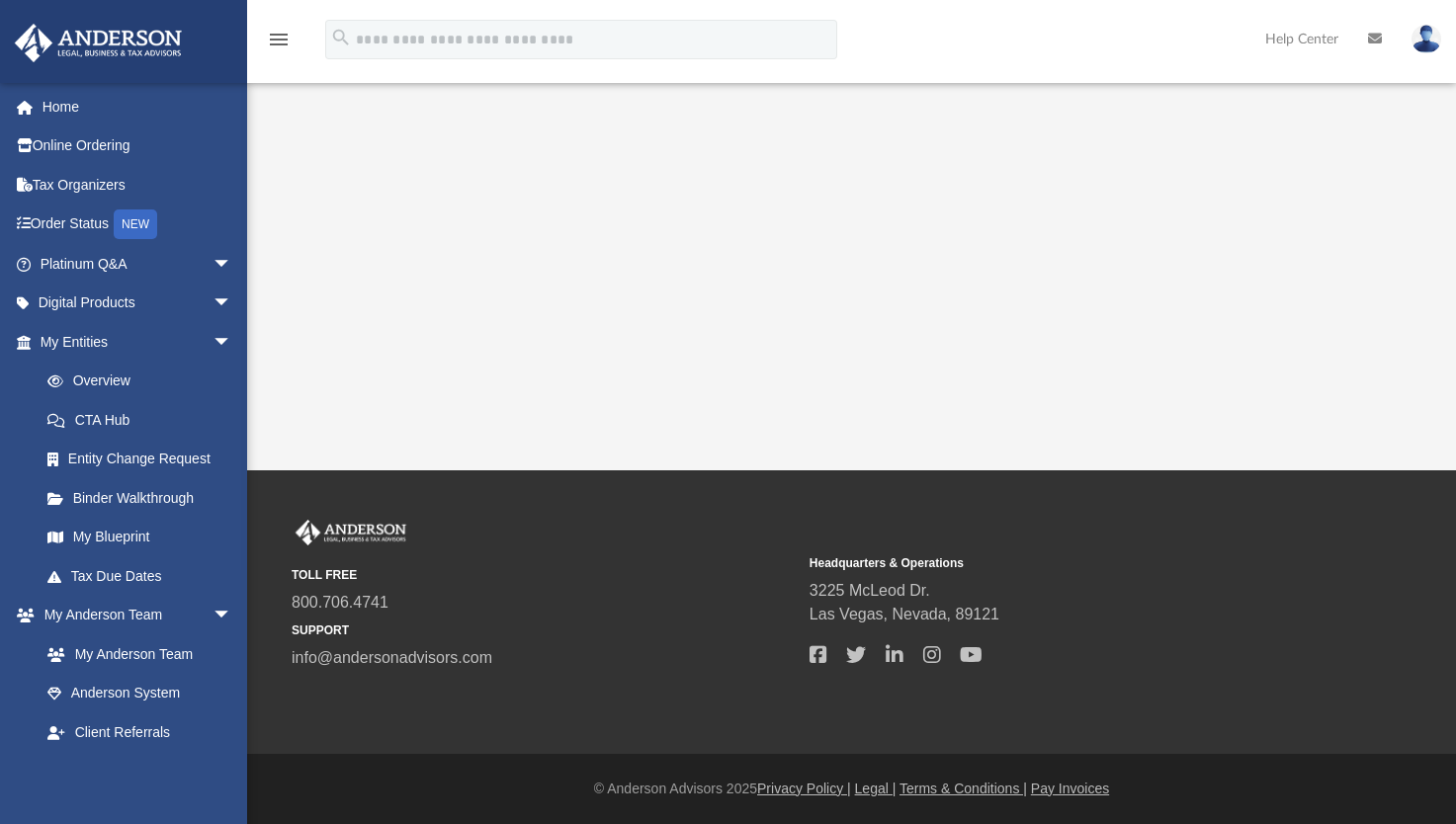 scroll, scrollTop: 0, scrollLeft: 0, axis: both 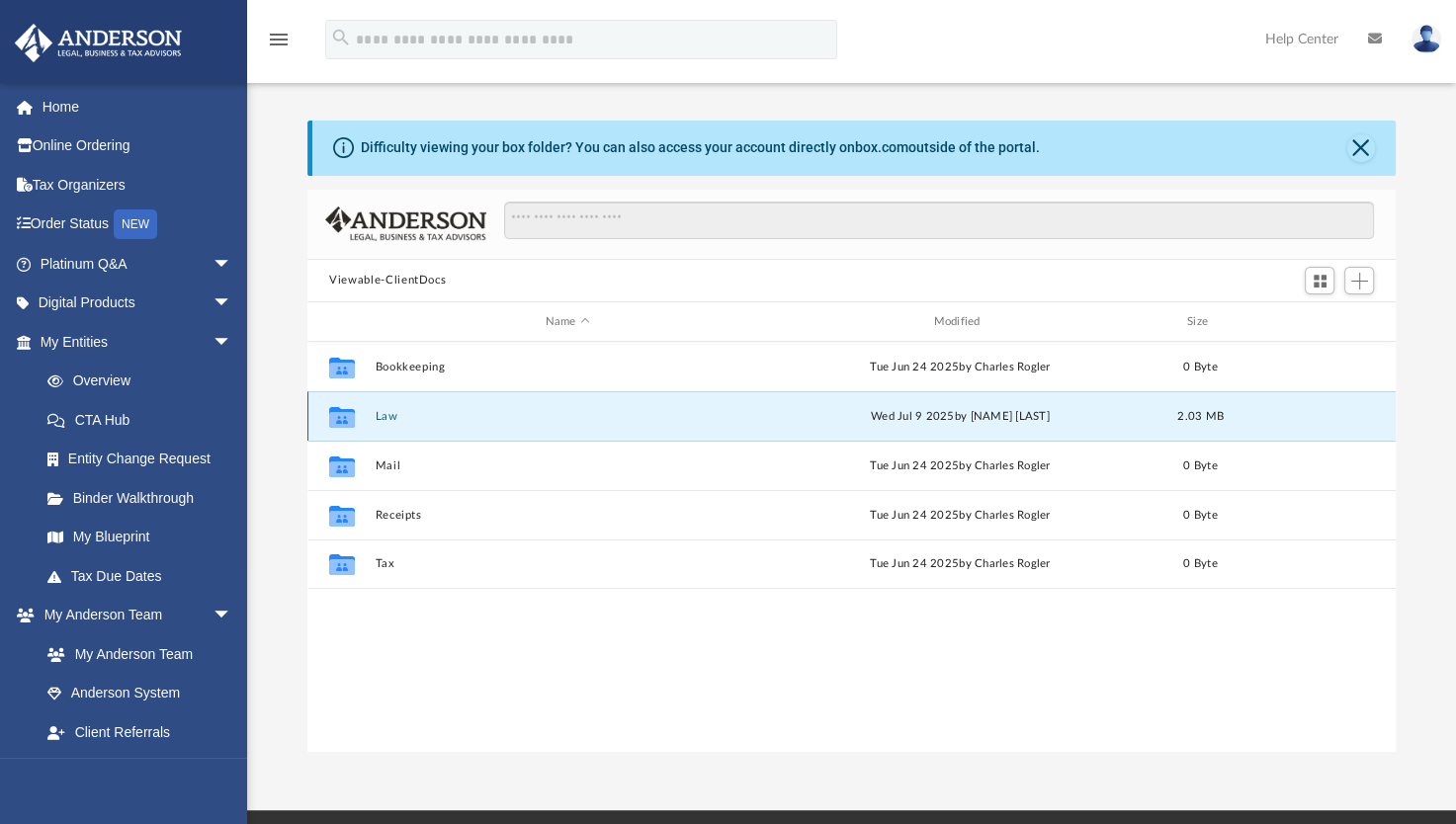 click on "Law" at bounding box center (567, 416) 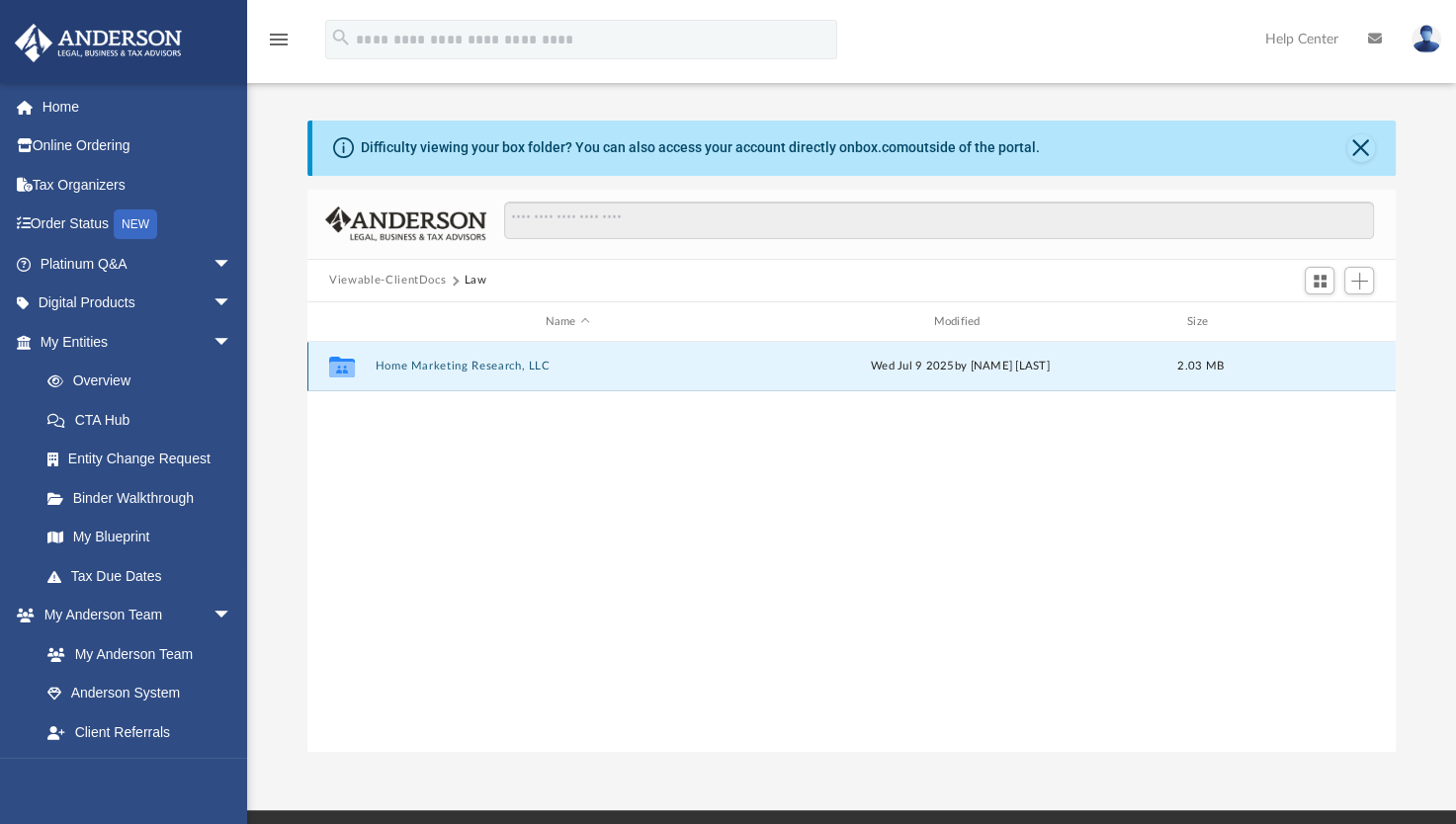 click on "Home Marketing Research, LLC" at bounding box center (567, 367) 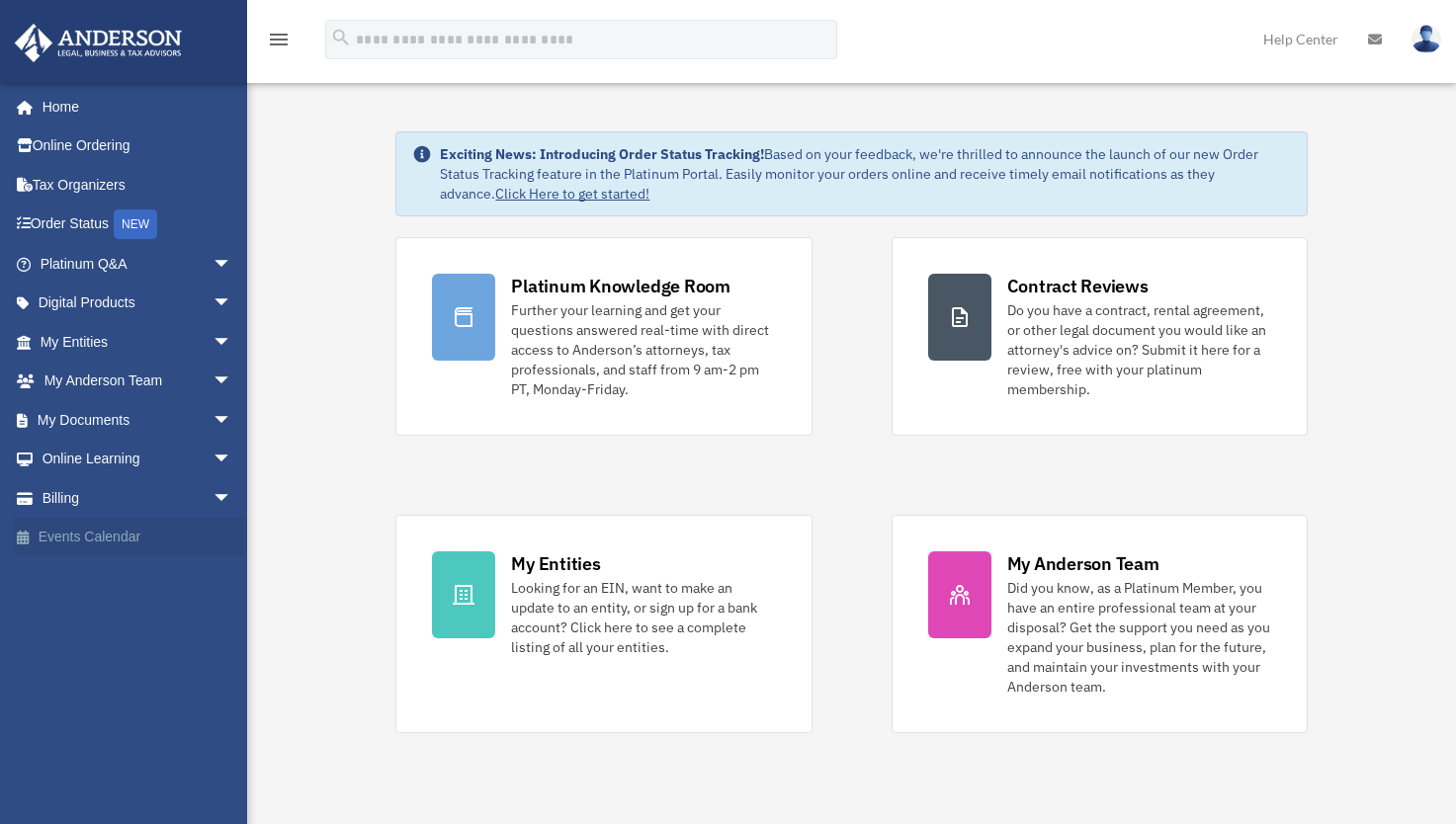 scroll, scrollTop: 0, scrollLeft: 0, axis: both 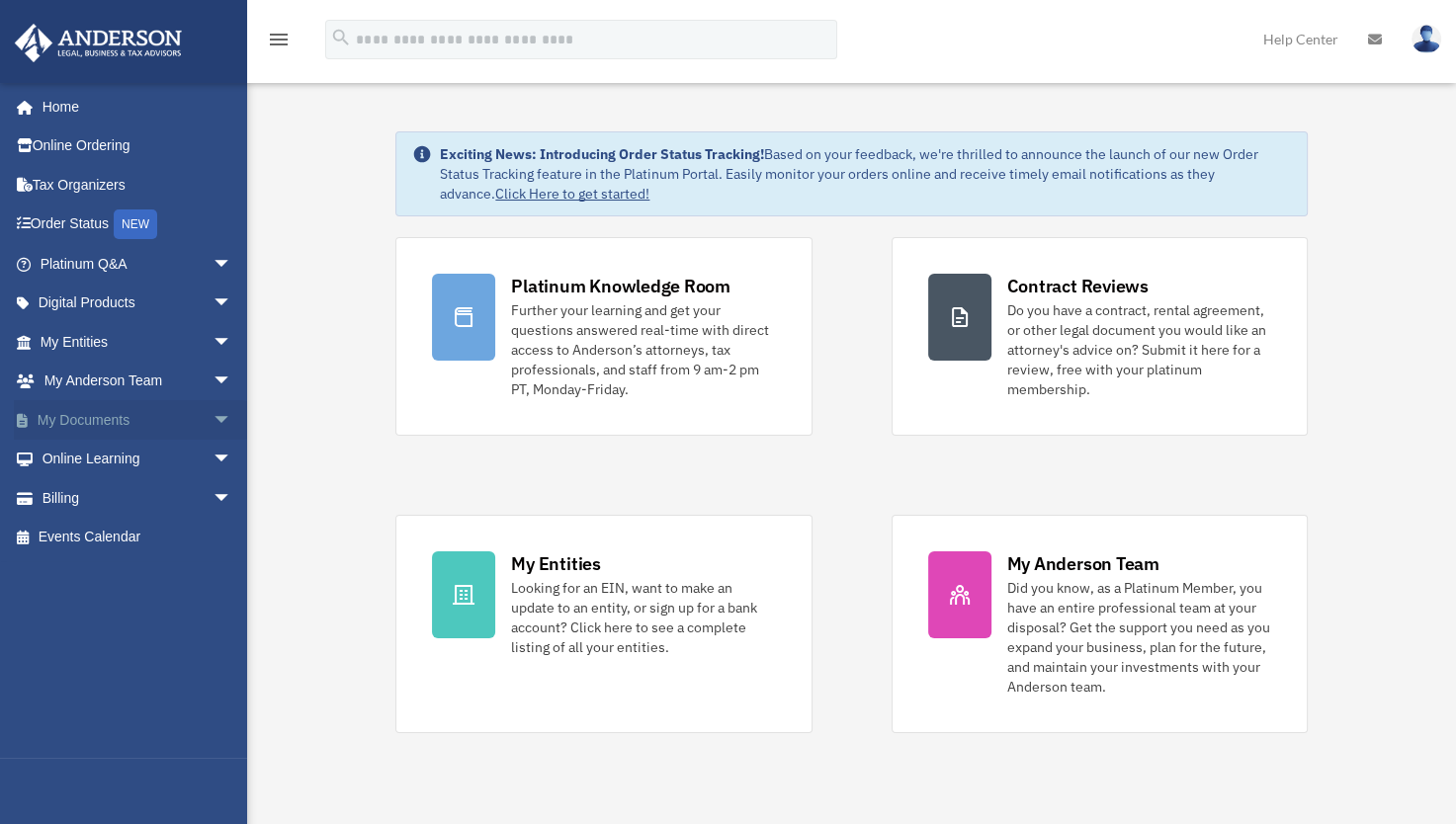 click on "arrow_drop_down" at bounding box center (232, 420) 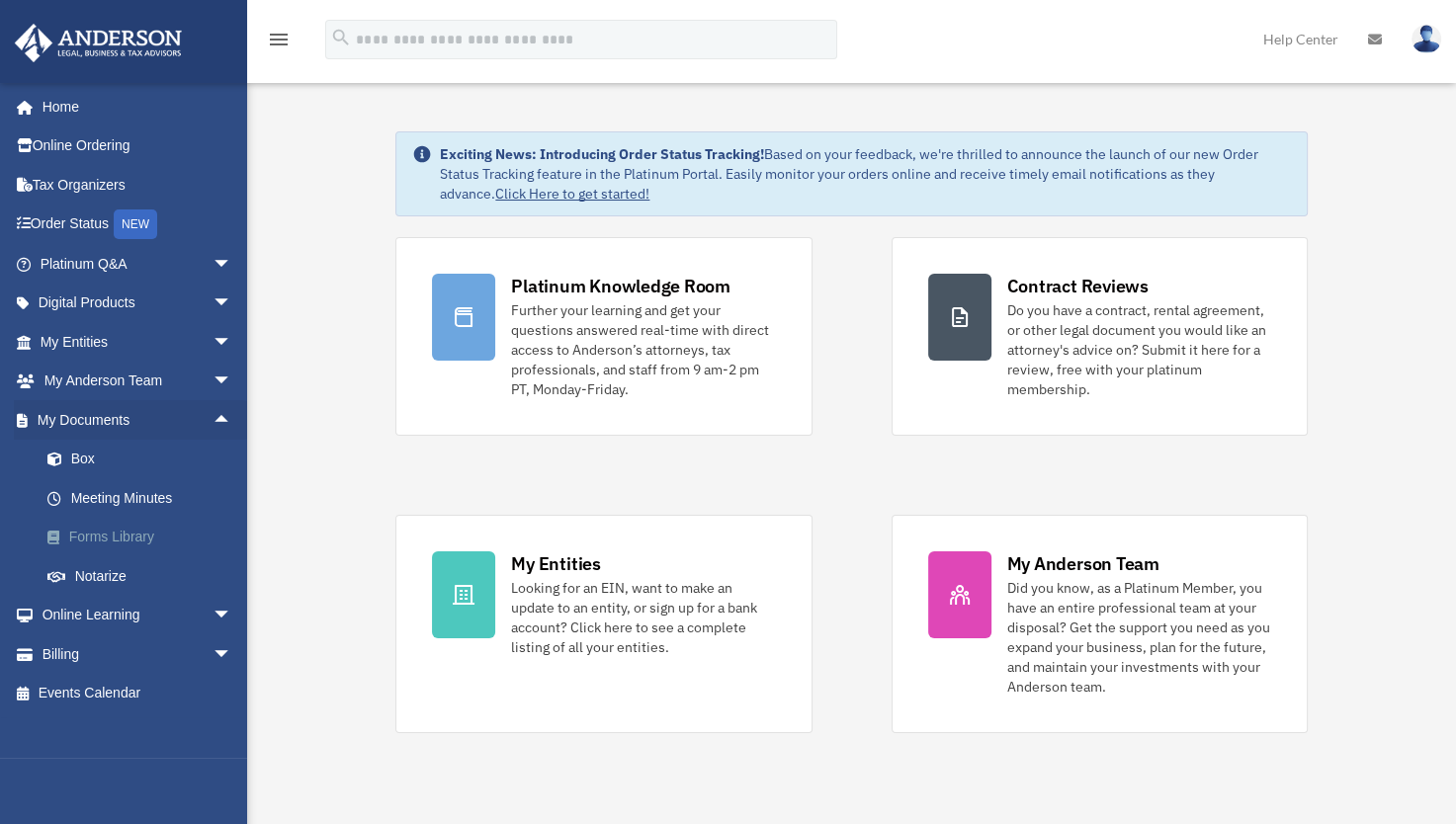 click on "Forms Library" at bounding box center (144, 537) 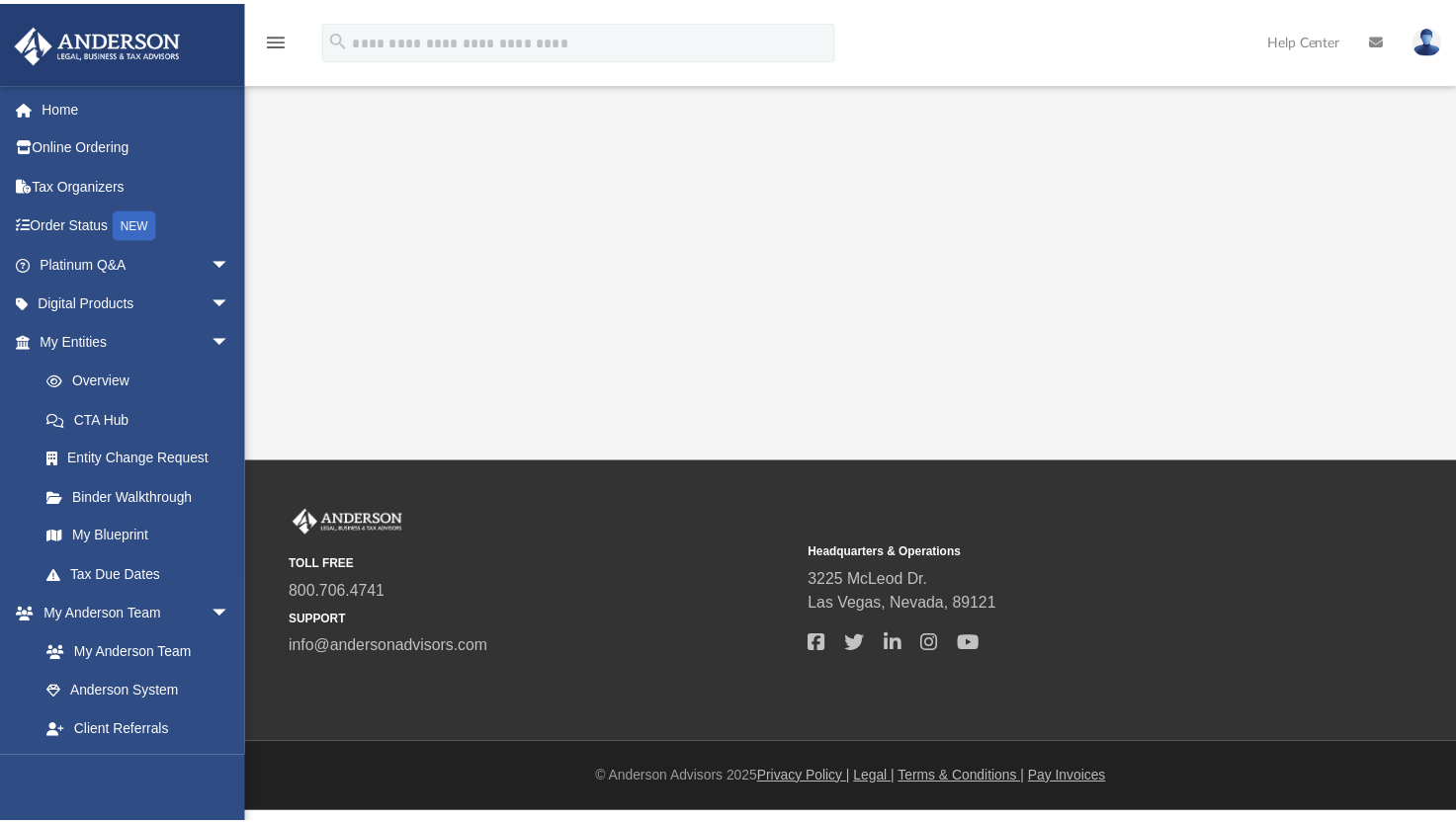scroll, scrollTop: 0, scrollLeft: 0, axis: both 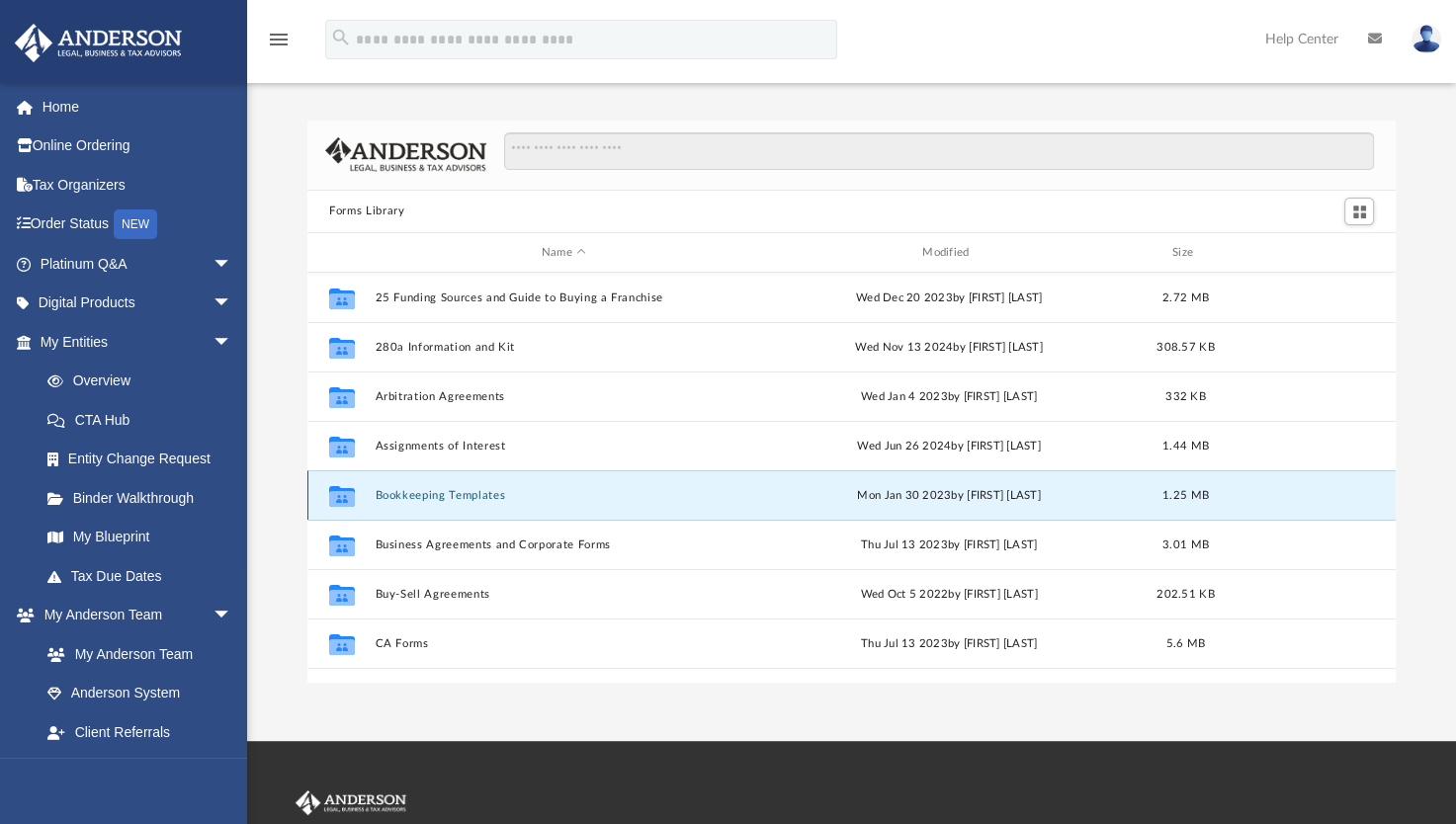 click on "Bookkeeping Templates" at bounding box center [563, 495] 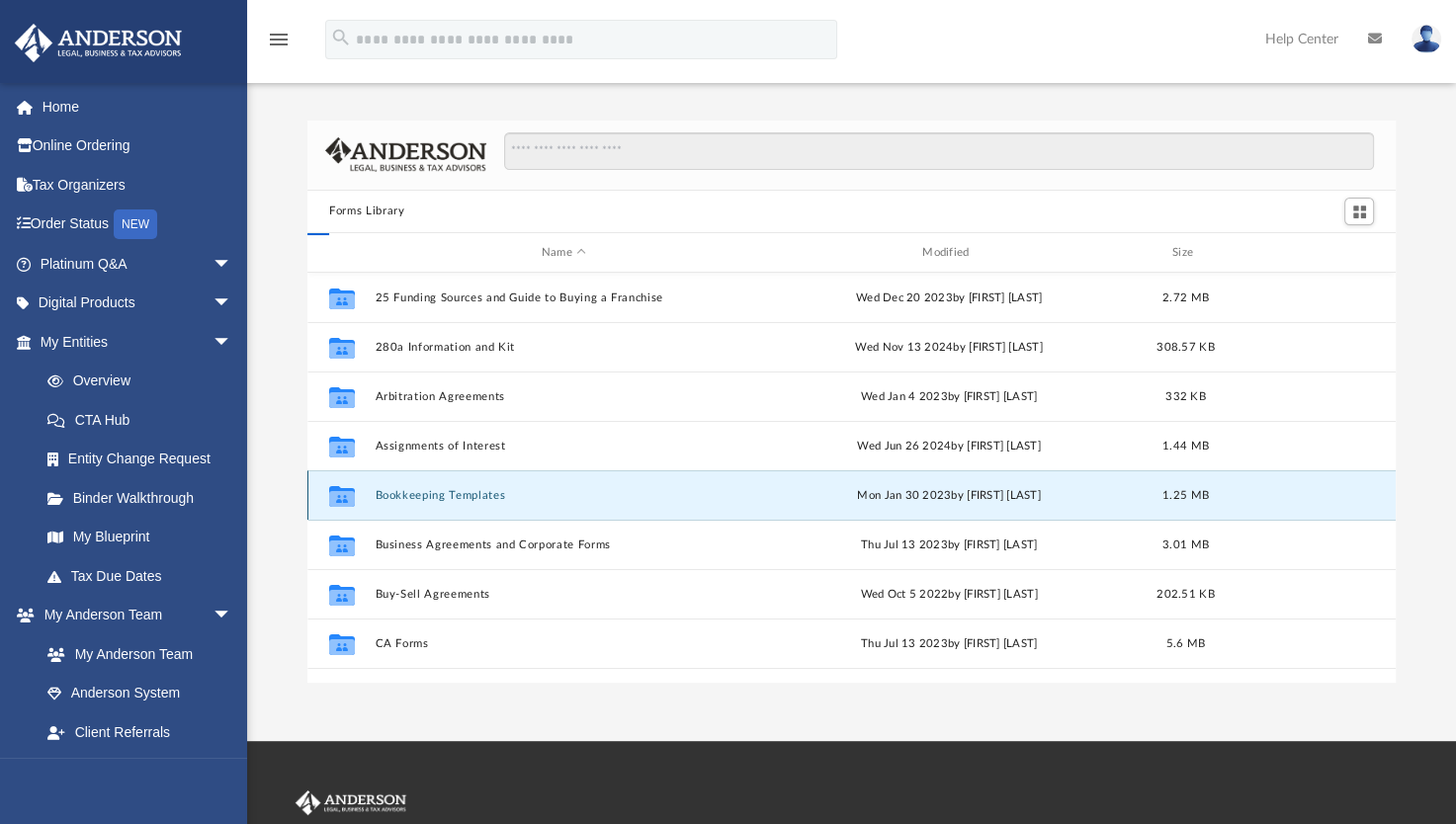 click on "Bookkeeping Templates" at bounding box center (563, 495) 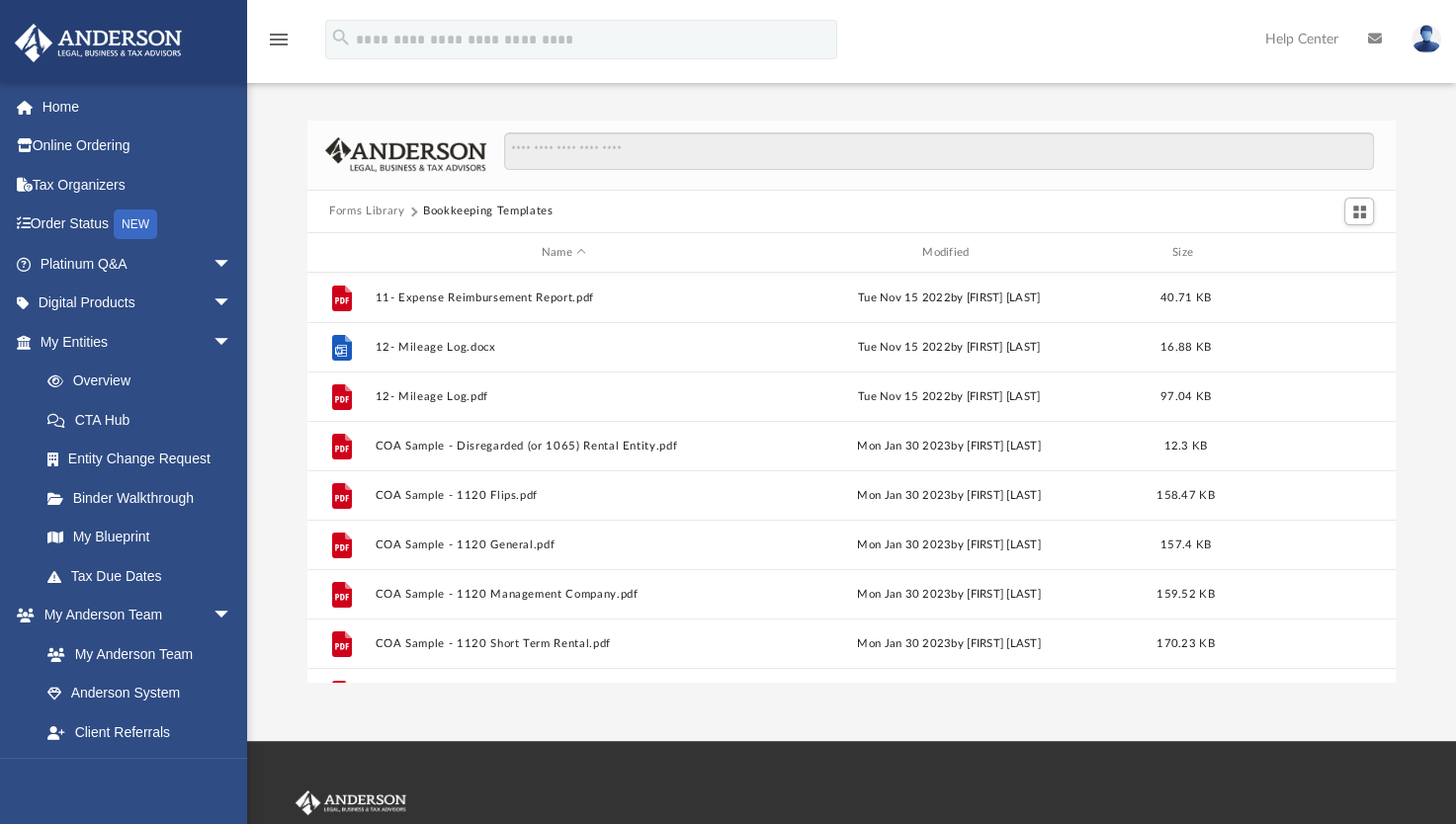 scroll, scrollTop: 134, scrollLeft: 0, axis: vertical 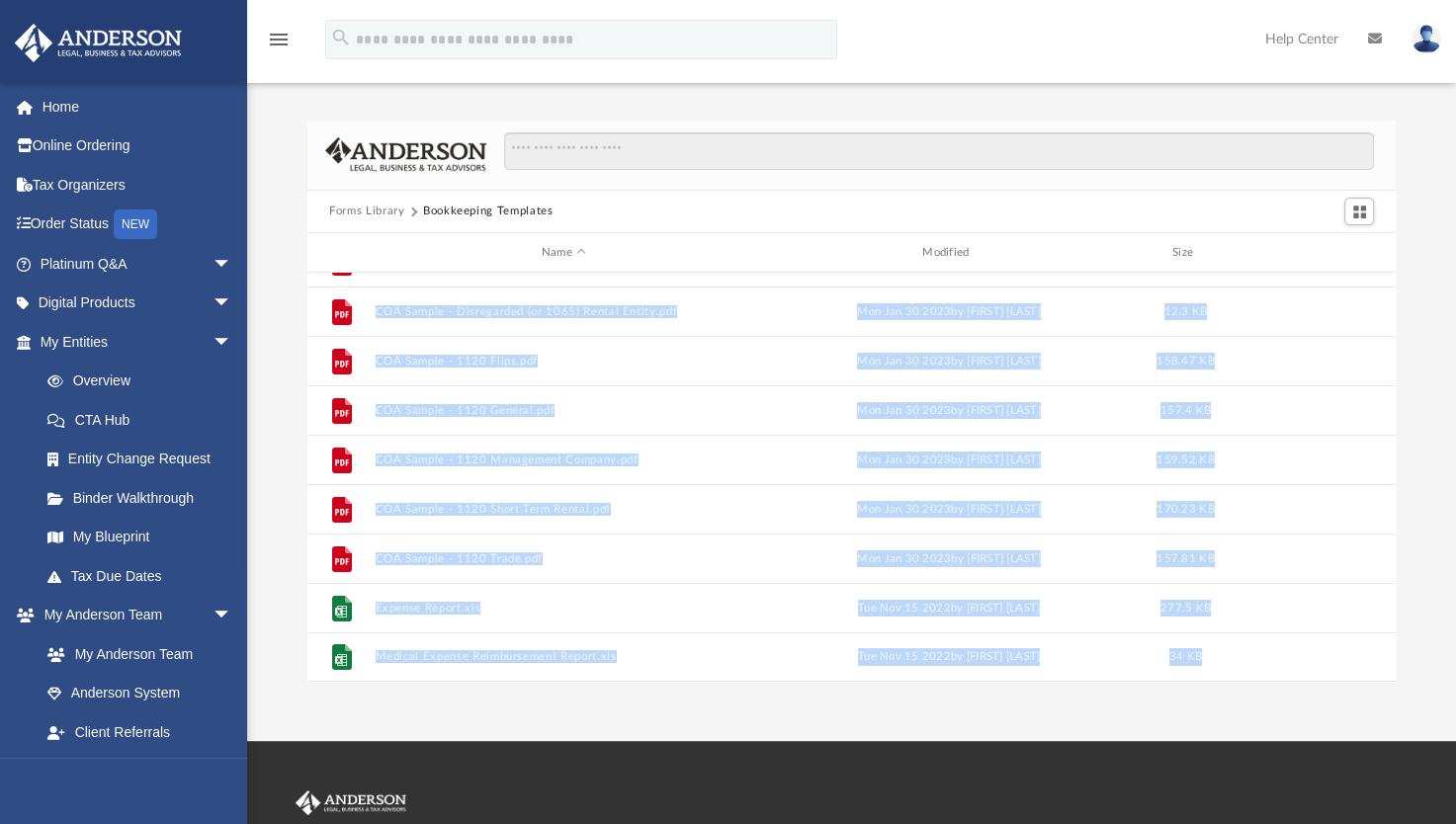 drag, startPoint x: 297, startPoint y: 274, endPoint x: 663, endPoint y: 742, distance: 594.1212 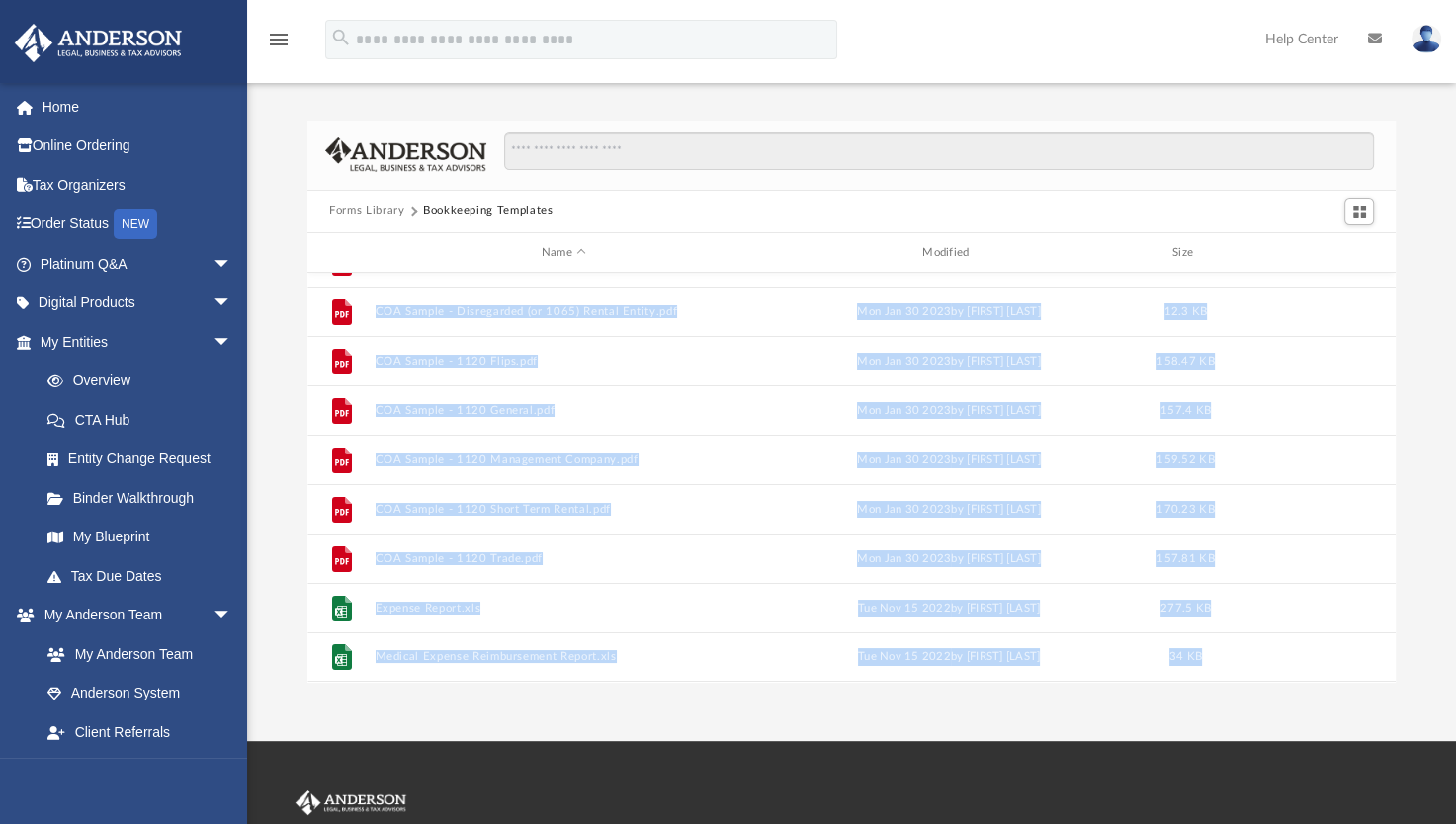 click on "menu
search
Site Menu		            	 add
yulio1969@gmail.com
My Profile
Reset Password
Logout
Help Center" at bounding box center [728, 546] 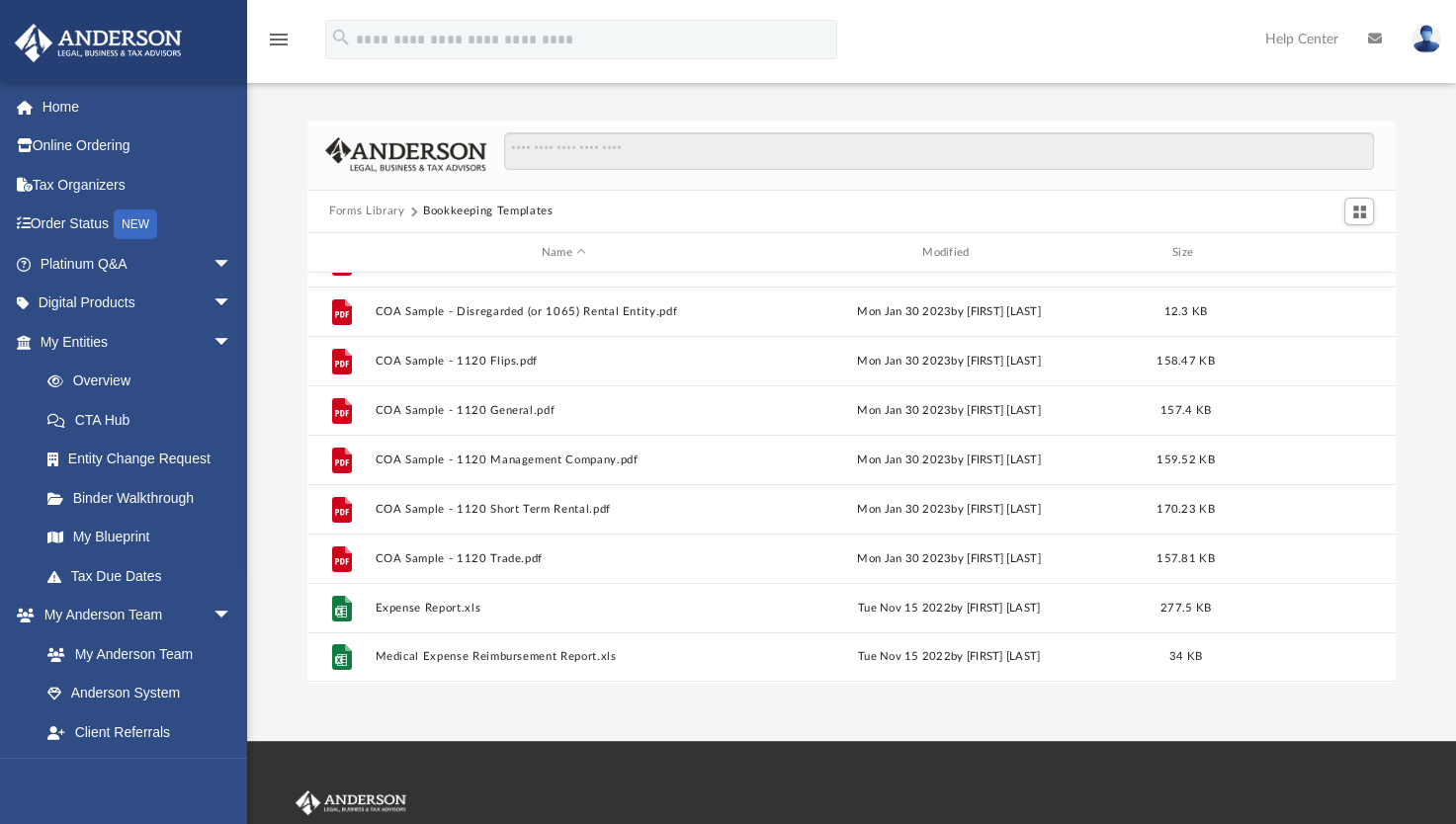 click on "Forms Library Bookkeeping Templates Name    Modified    Size    File 12- Mileage Log.docx Tue Nov 15 2022  by Mary Acree 16.88 KB File 12- Mileage Log.pdf Tue Nov 15 2022  by Mary Acree 97.04 KB File COA Sample -  Disregarded (or 1065) Rental Entity.pdf Mon Jan 30 2023  by Mary Acree 12.3 KB File COA Sample - 1120 Flips.pdf Mon Jan 30 2023  by Mary Acree 158.47 KB File COA Sample - 1120 General.pdf Mon Jan 30 2023  by Mary Acree 157.4 KB File COA Sample - 1120 Management Company.pdf Mon Jan 30 2023  by Mary Acree 159.52 KB File COA Sample - 1120 Short Term Rental.pdf Mon Jan 30 2023  by Mary Acree 170.23 KB File COA Sample - 1120 Trade.pdf Mon Jan 30 2023  by Mary Acree 157.81 KB File Expense Report.xls Tue Nov 15 2022  by Mary Acree 277.5 KB File Medical Expense Reimbursement Report.xls Tue Nov 15 2022  by Mary Acree 34 KB" at bounding box center [851, 401] 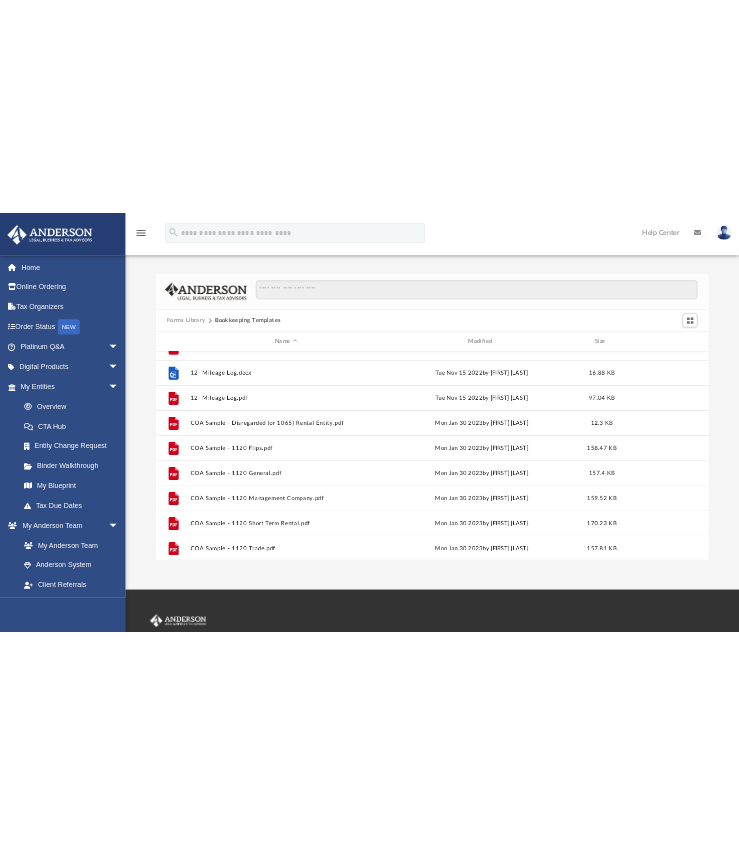 scroll, scrollTop: 0, scrollLeft: 0, axis: both 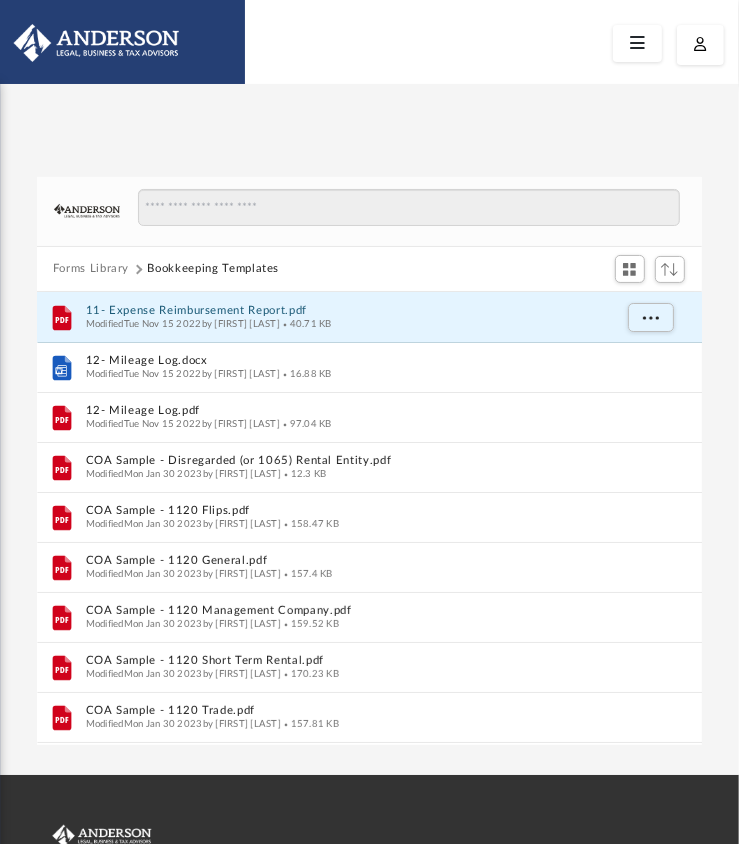 drag, startPoint x: 155, startPoint y: 307, endPoint x: -216, endPoint y: 131, distance: 410.63 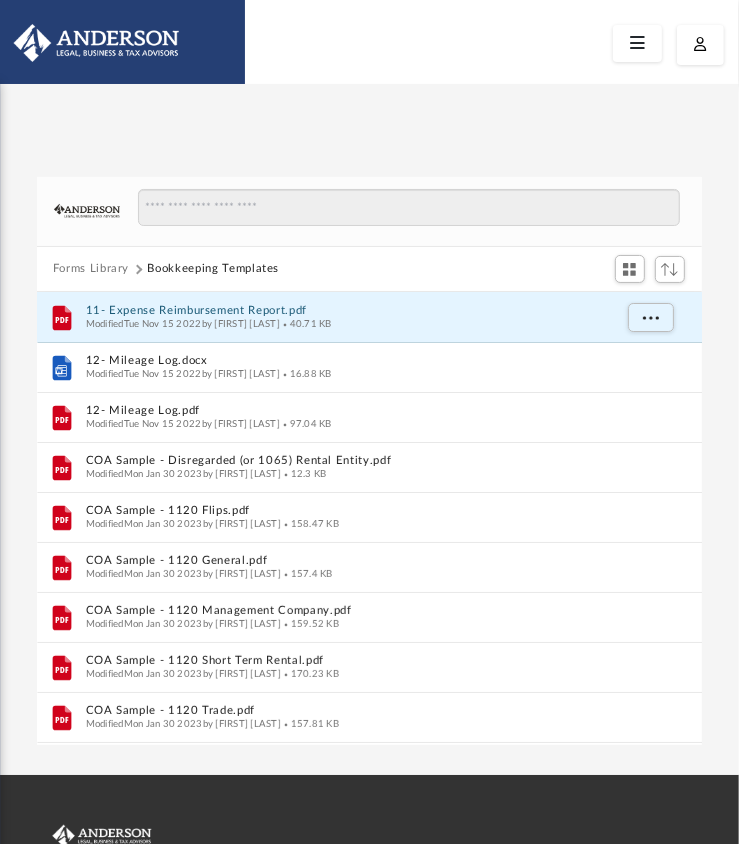 click on "X
Get a chance to win 6 months of Platinum for free just by filling out this
survey" at bounding box center [369, 564] 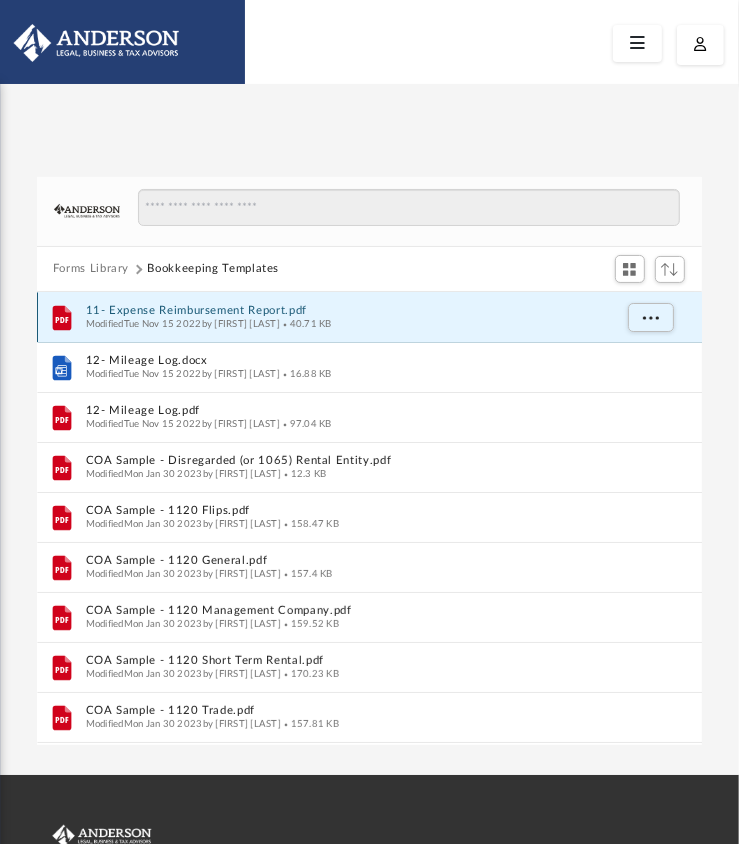 click on "11- Expense Reimbursement Report.pdf" at bounding box center (348, 310) 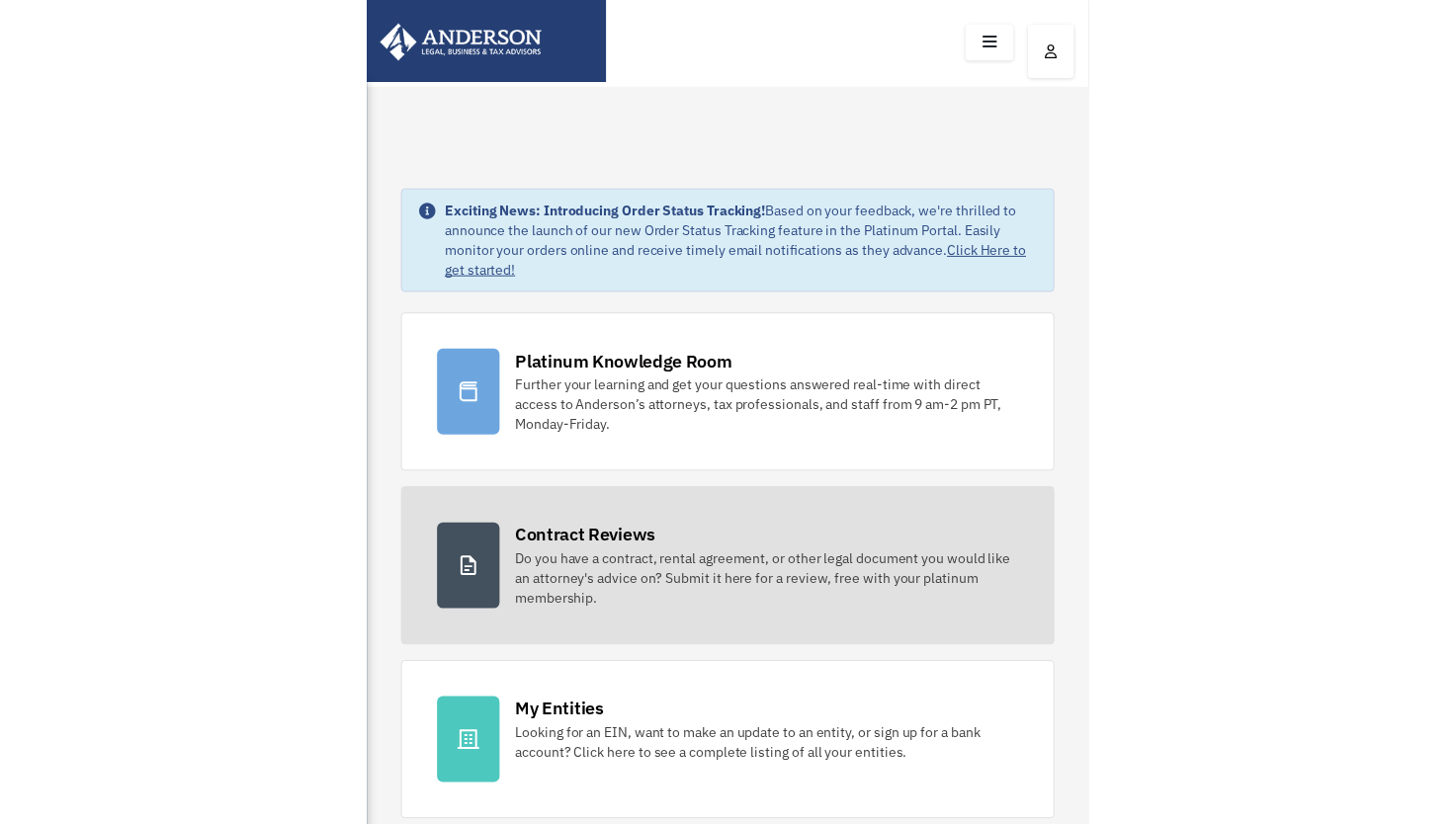 scroll, scrollTop: 60, scrollLeft: 0, axis: vertical 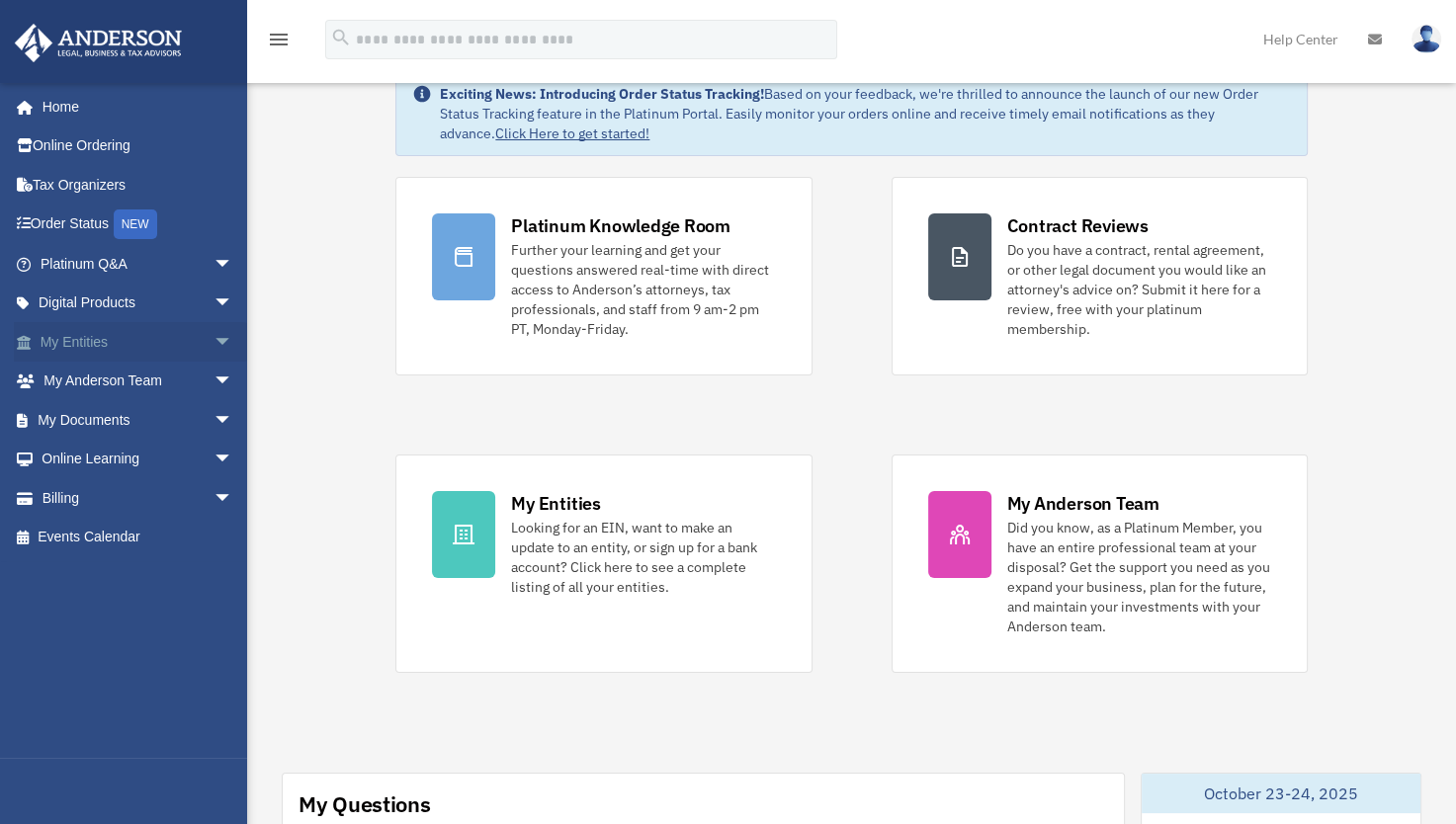 click on "arrow_drop_down" at bounding box center [232, 342] 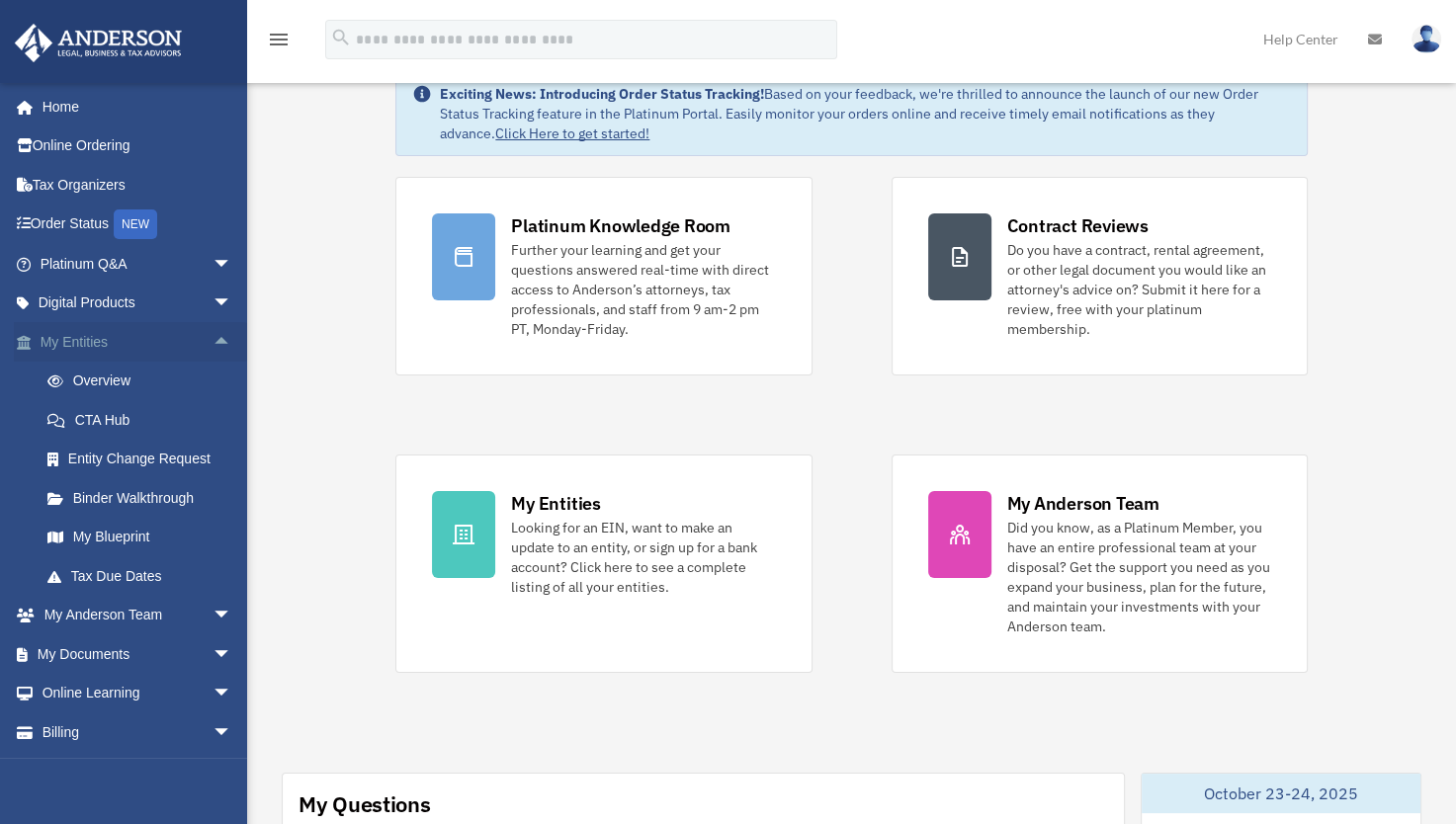 click on "arrow_drop_up" at bounding box center [232, 342] 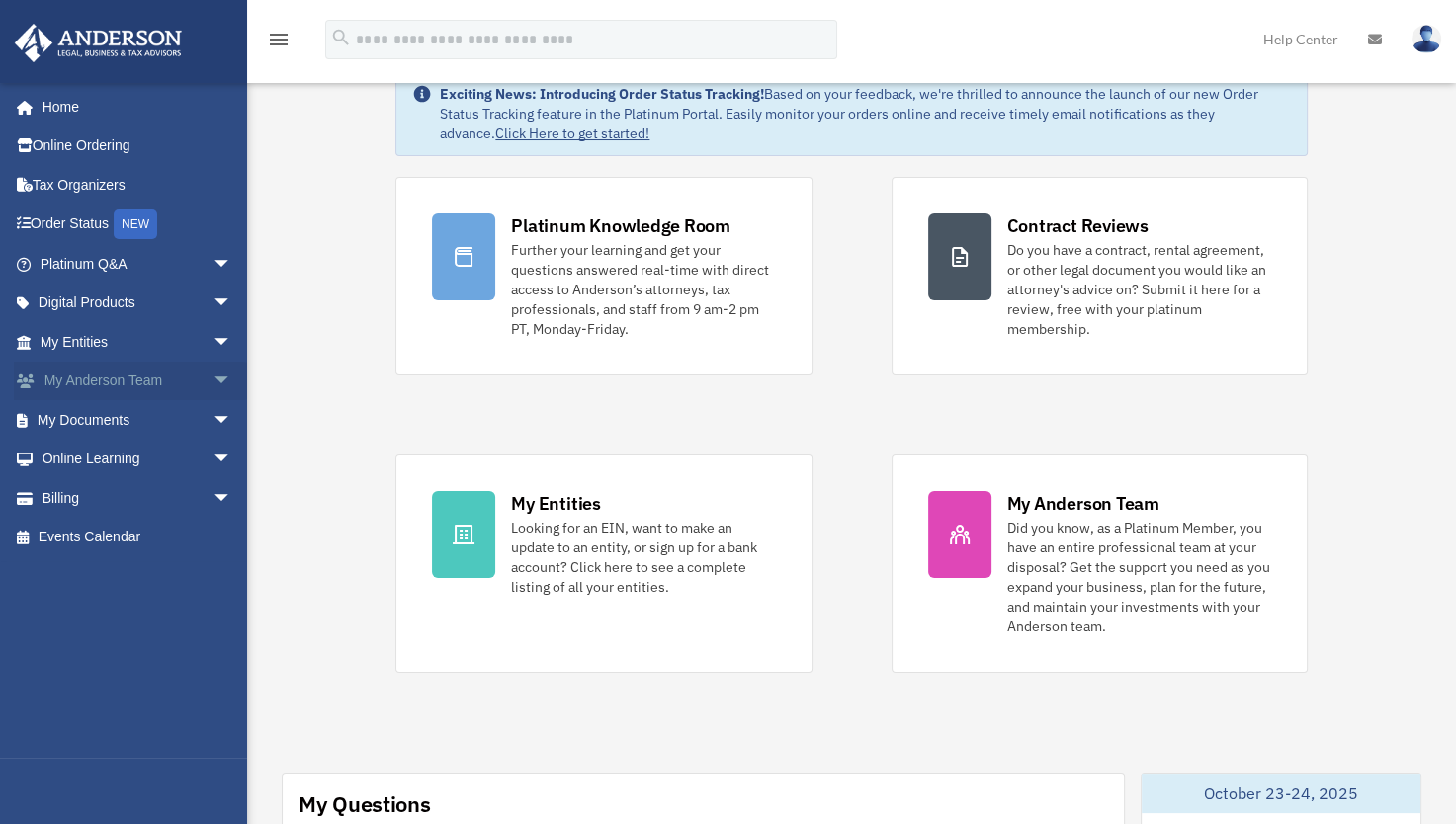 click on "arrow_drop_down" at bounding box center (232, 381) 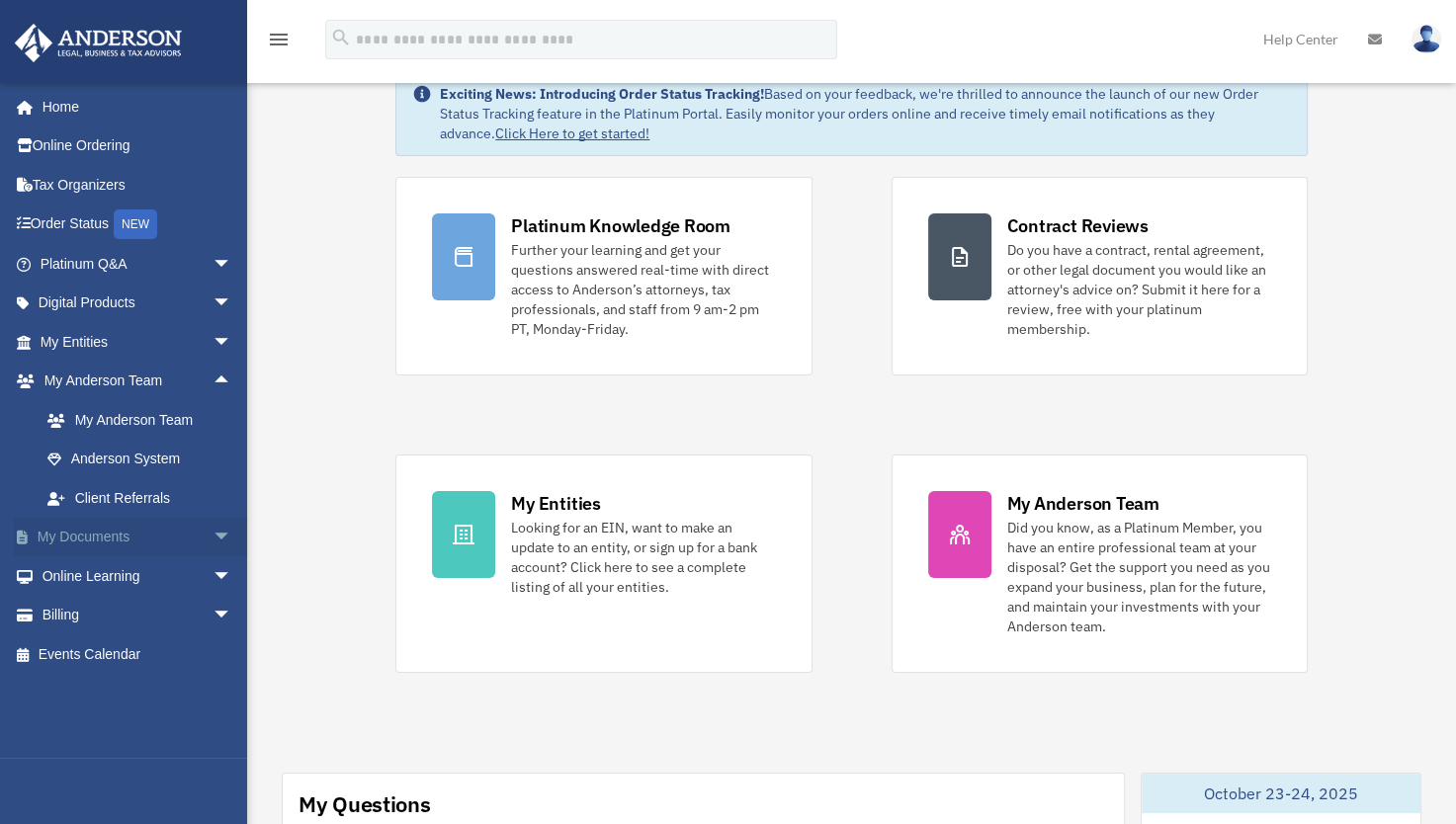 click on "arrow_drop_down" at bounding box center (232, 537) 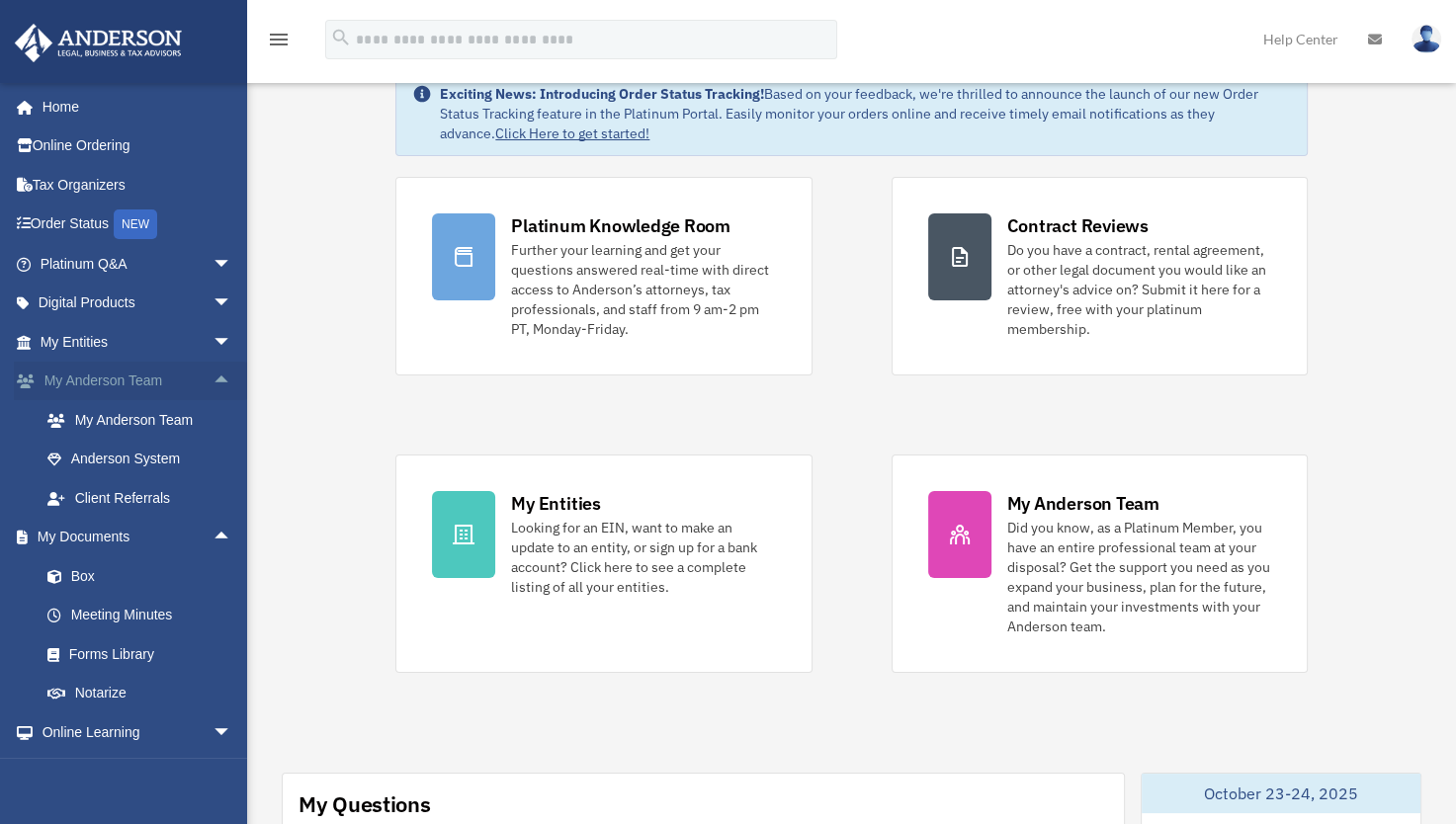 click on "arrow_drop_up" at bounding box center (232, 381) 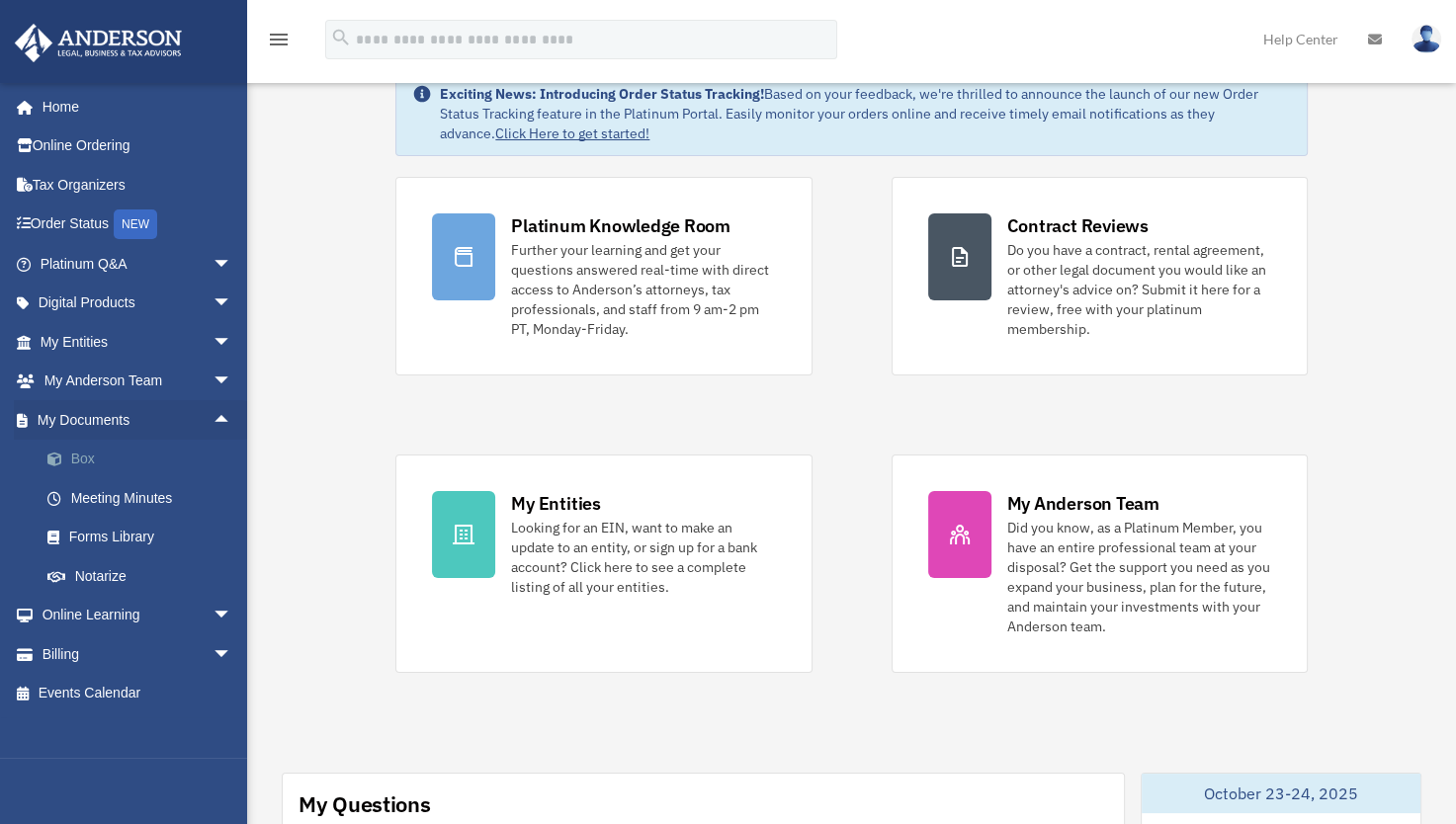 click on "Box" at bounding box center [144, 459] 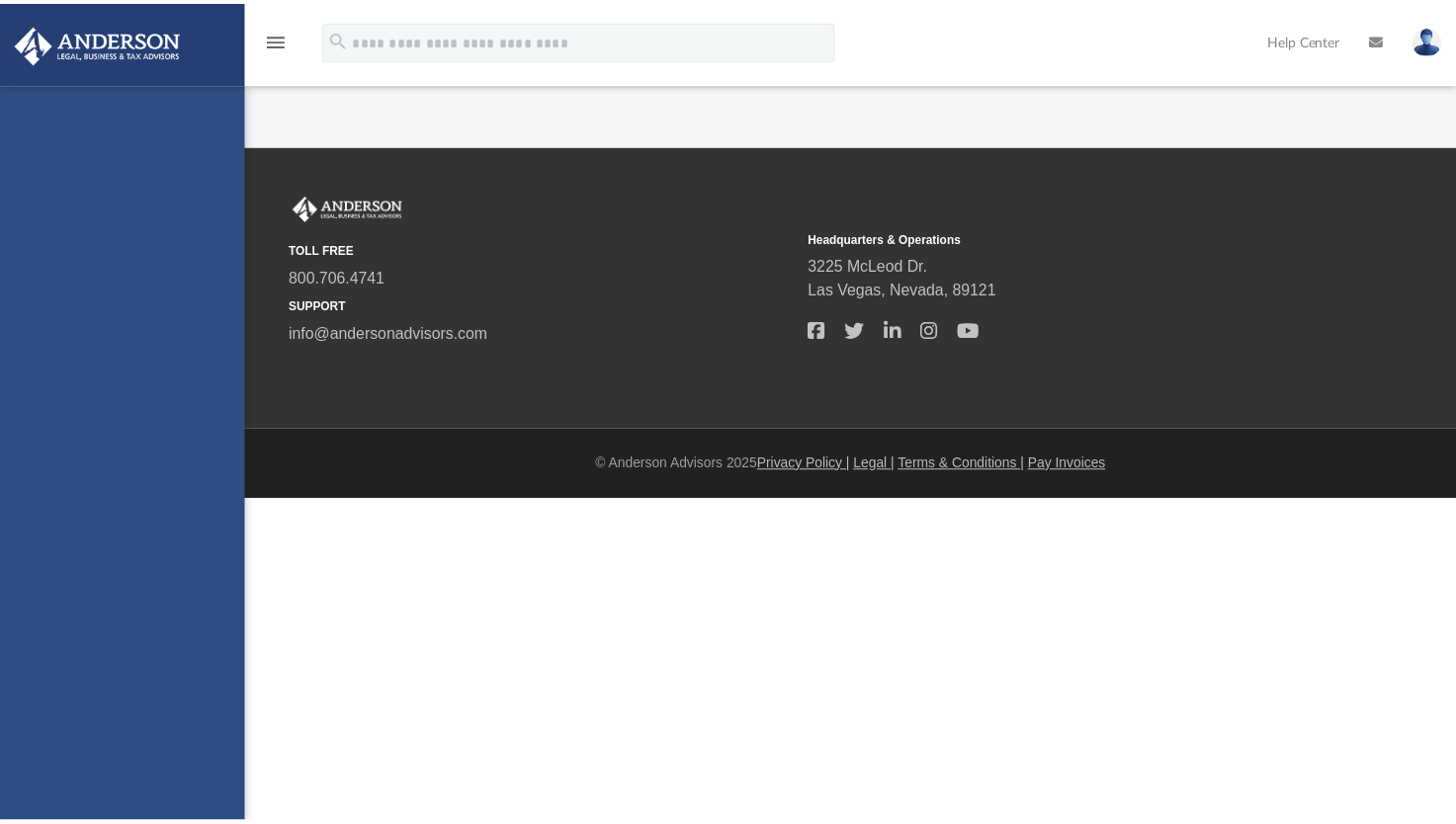 scroll, scrollTop: 0, scrollLeft: 0, axis: both 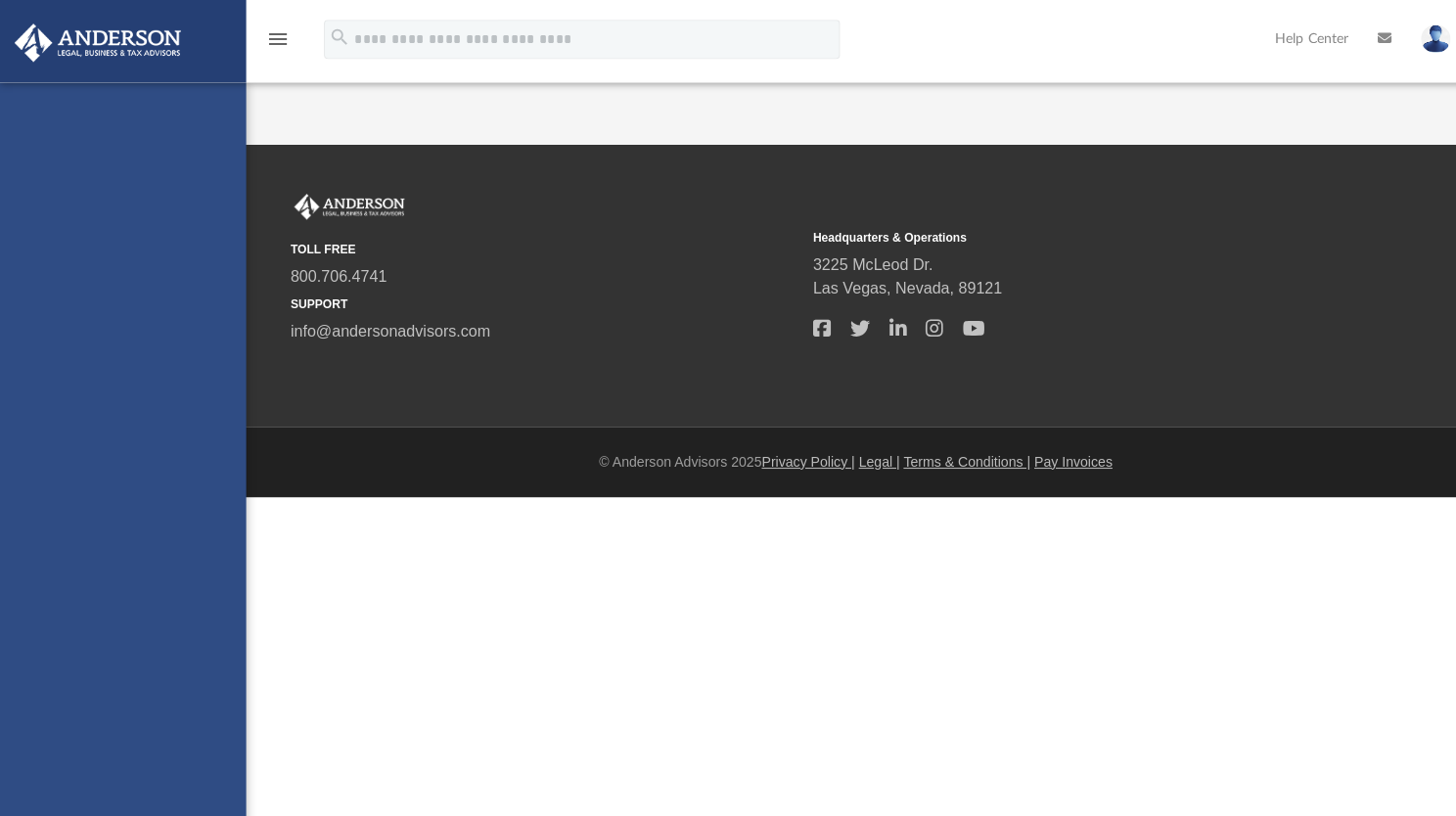 click on "[EMAIL]
Sign Out
[EMAIL]
Home
Online Ordering
Tax Organizers
Order Status  NEW
Platinum Q&A
Client FAQ
Platinum Walkthrough
Submit a Question
Answered Questions
Document Review
Platinum Knowledge Room
Tax & Bookkeeping Packages
Land Trust & Deed Forum
Portal Feedback
Digital Products
Tax Toolbox
Business Credit Optimizer
Virtual Bookkeeping
Land Trust Kit
Wholesale Trust Kit
Non Profit Resource Kit
My Entities
Overview
CTA Hub
Entity Change Request
Binder Walkthrough
My Blueprint
Tax Due Dates
My Anderson Team
My Anderson Team
Anderson System
Client Referrals
My Documents
Box
Meeting Minutes
Forms Library
Notarize
Online Learning" at bounding box center [122, 490] 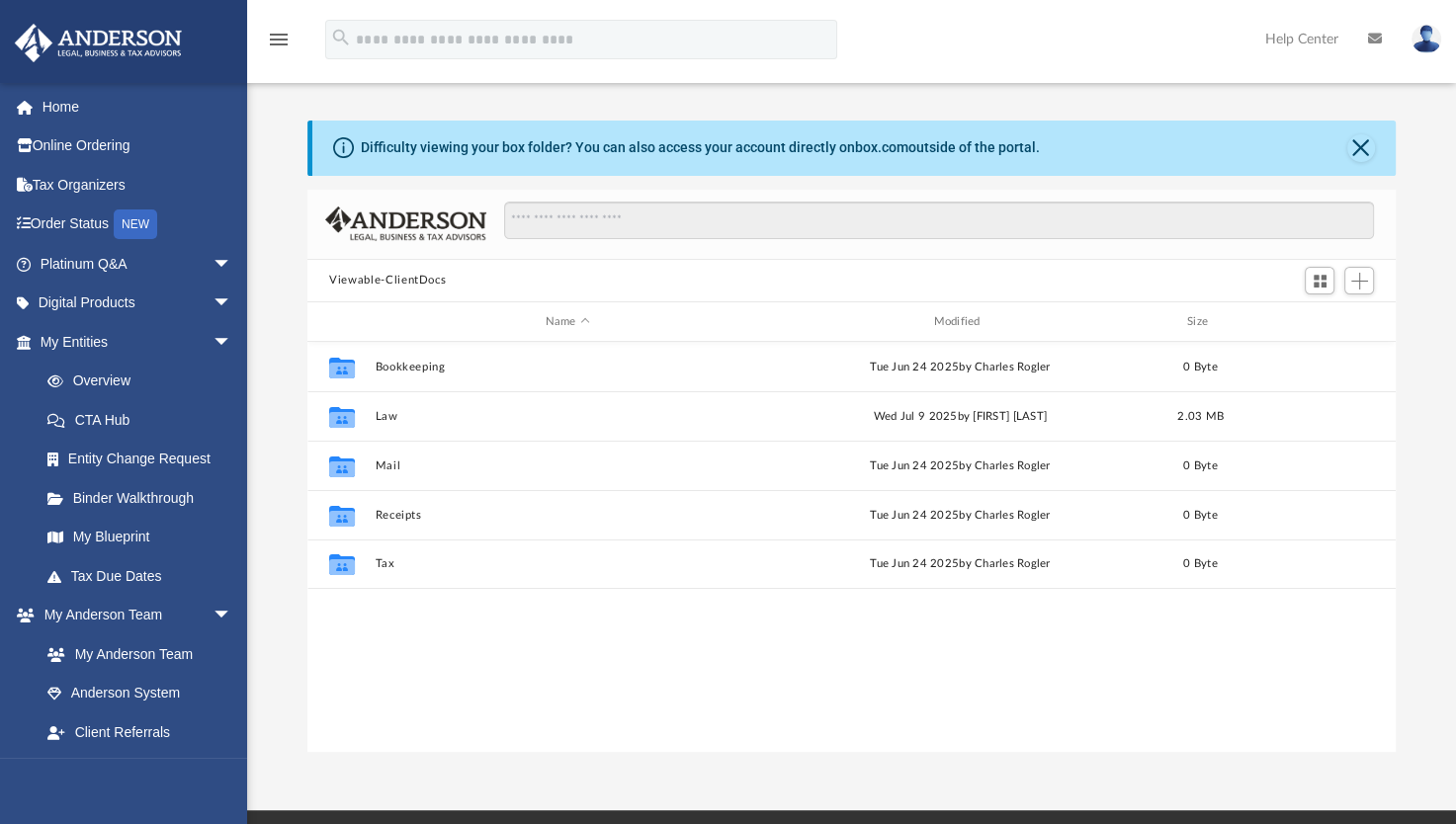 scroll, scrollTop: 16, scrollLeft: 16, axis: both 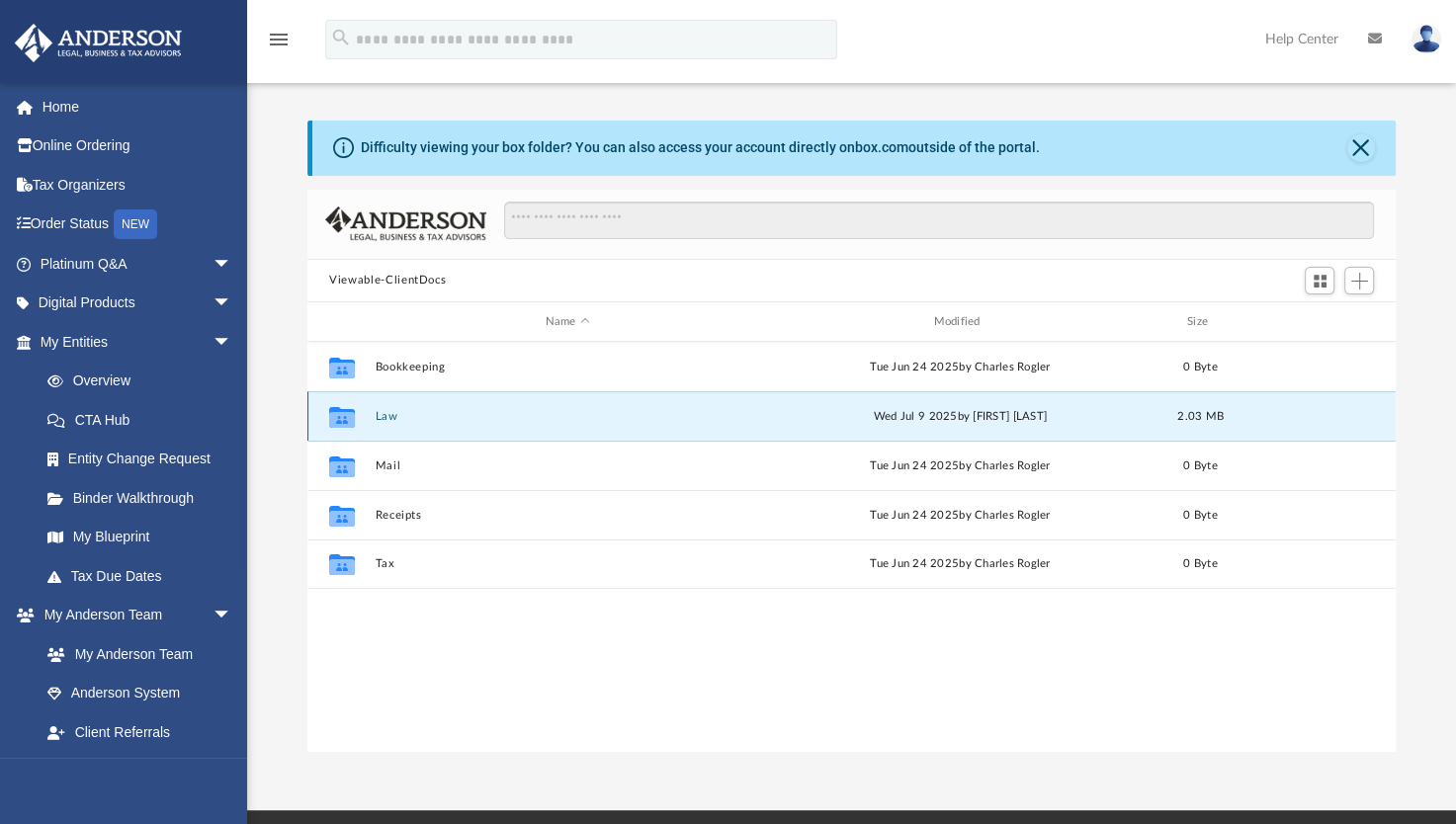 click on "Law" at bounding box center [567, 416] 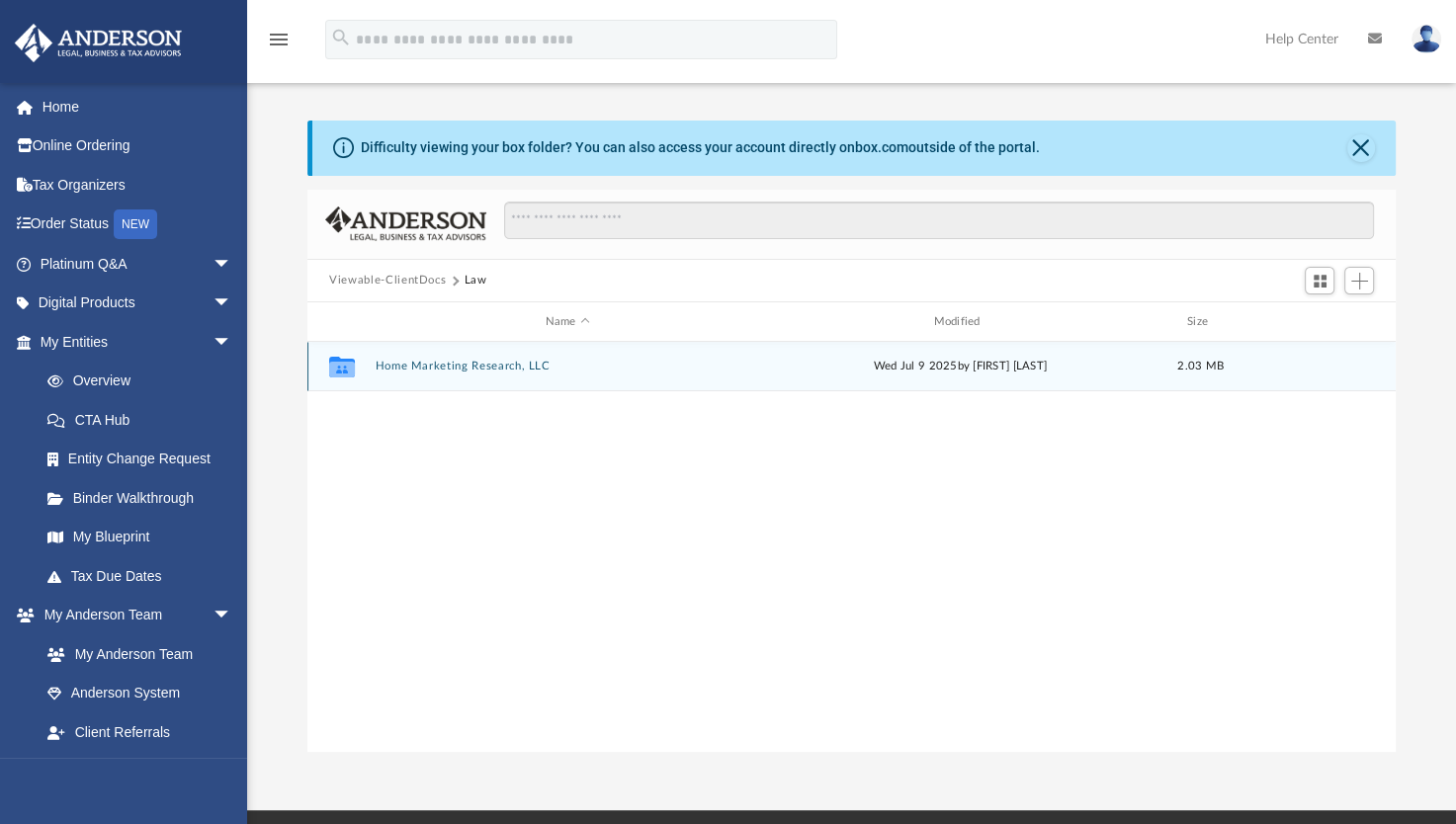click on "Collaborated Folder Home Marketing Research, LLC Wed Jul 9 2025  by Alfredo Cicena 2.03 MB" at bounding box center [851, 367] 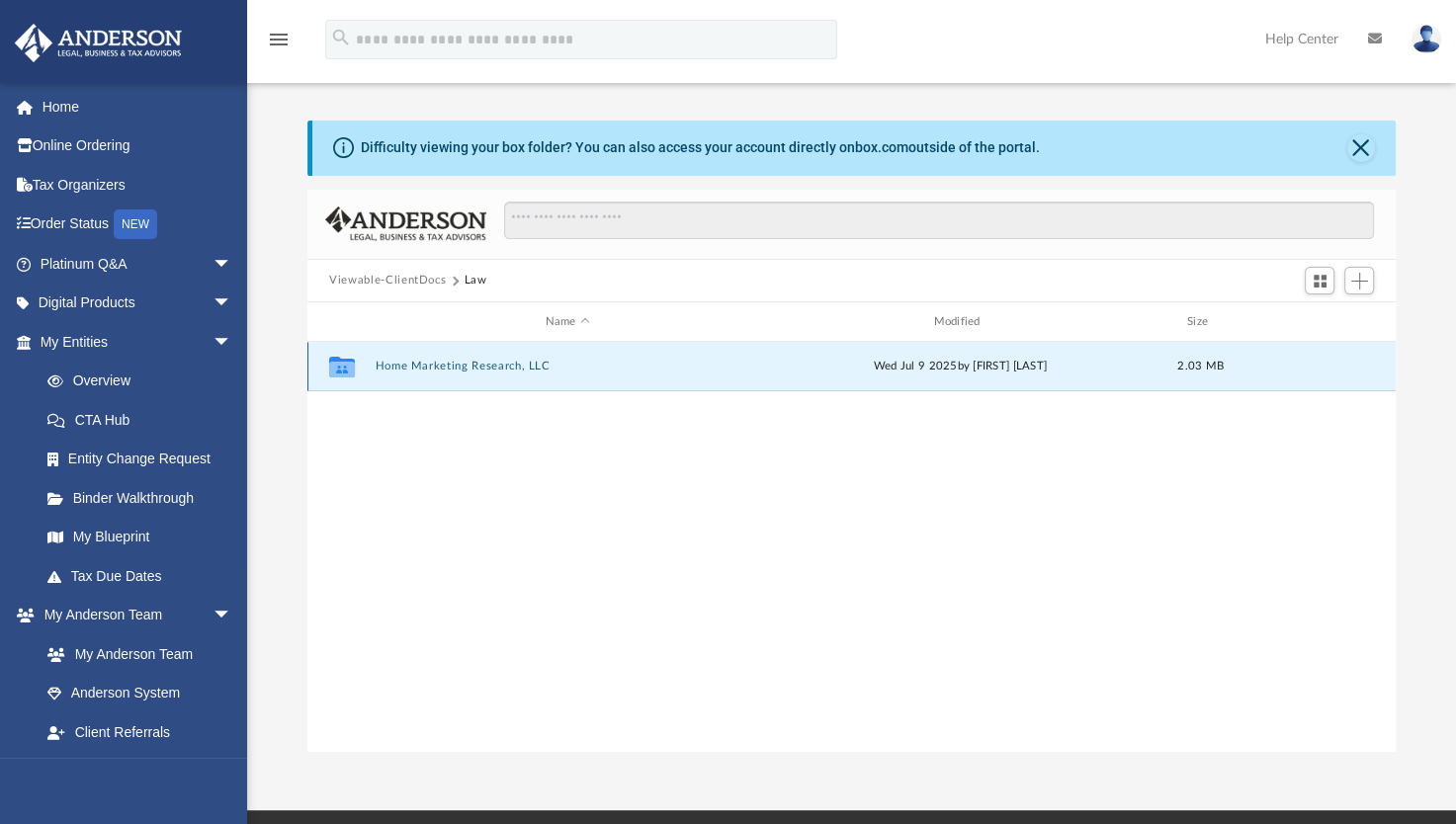 click on "Home Marketing Research, LLC" at bounding box center [567, 367] 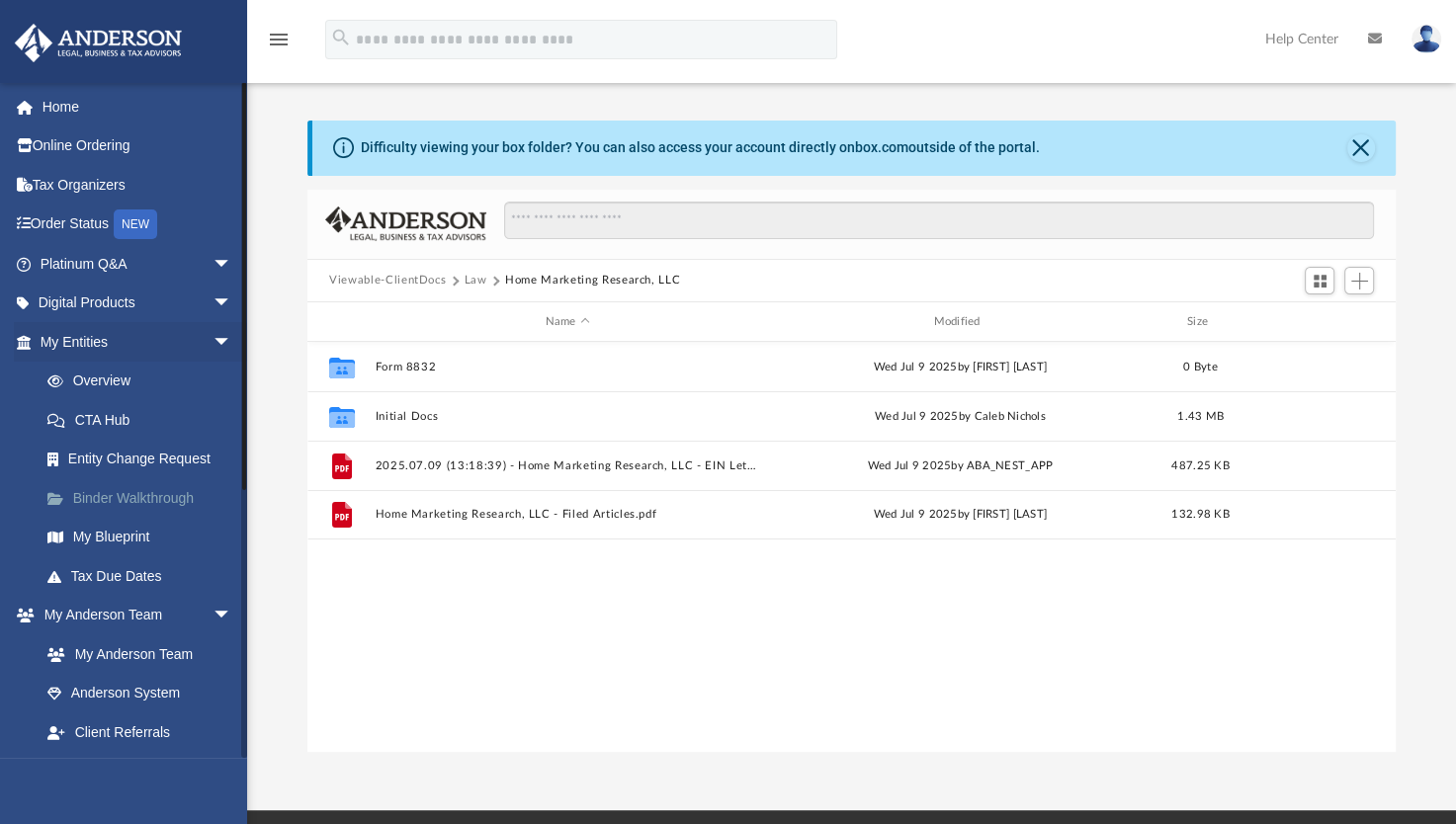 click on "Binder Walkthrough" at bounding box center (144, 498) 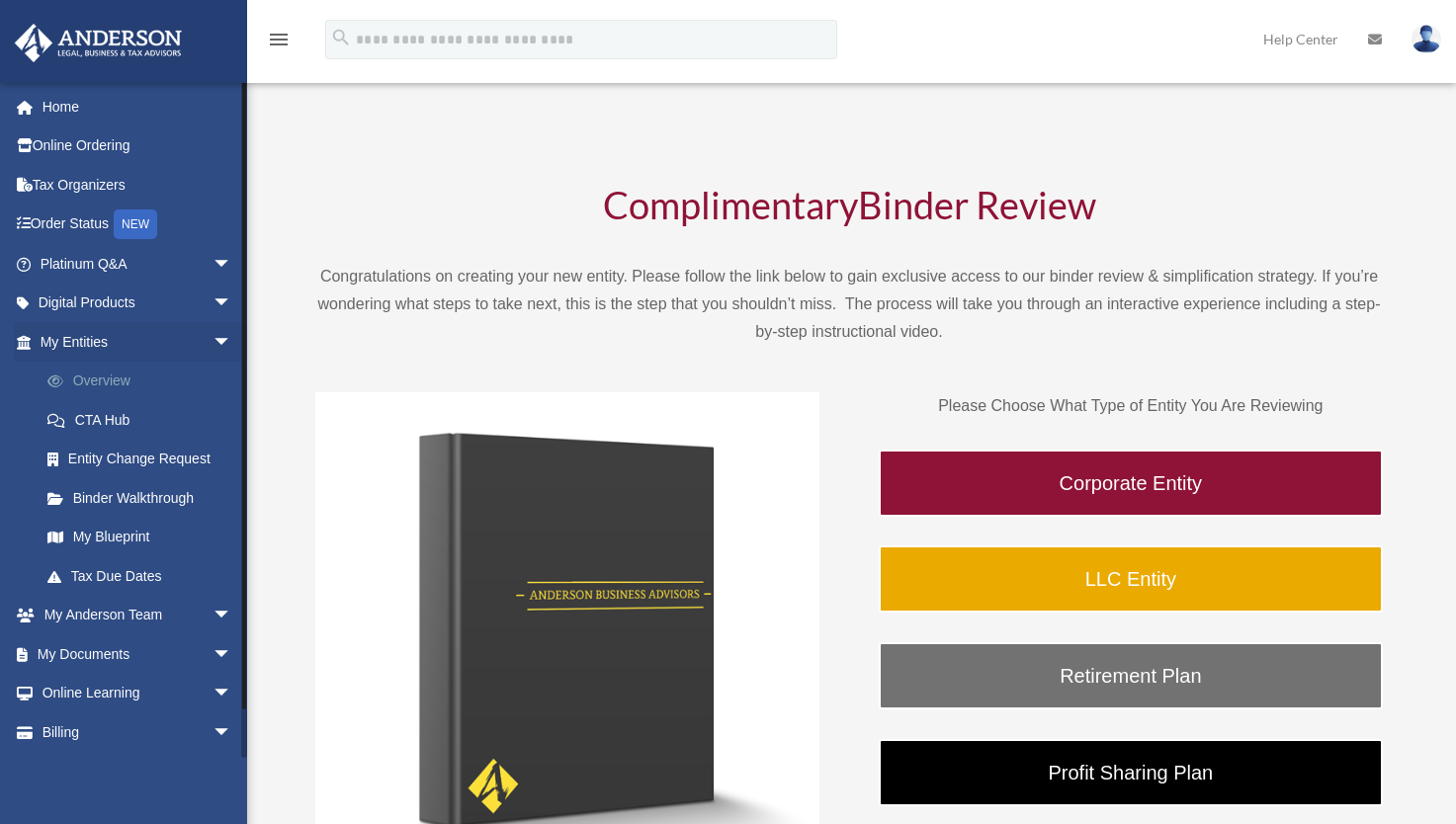 scroll, scrollTop: 0, scrollLeft: 0, axis: both 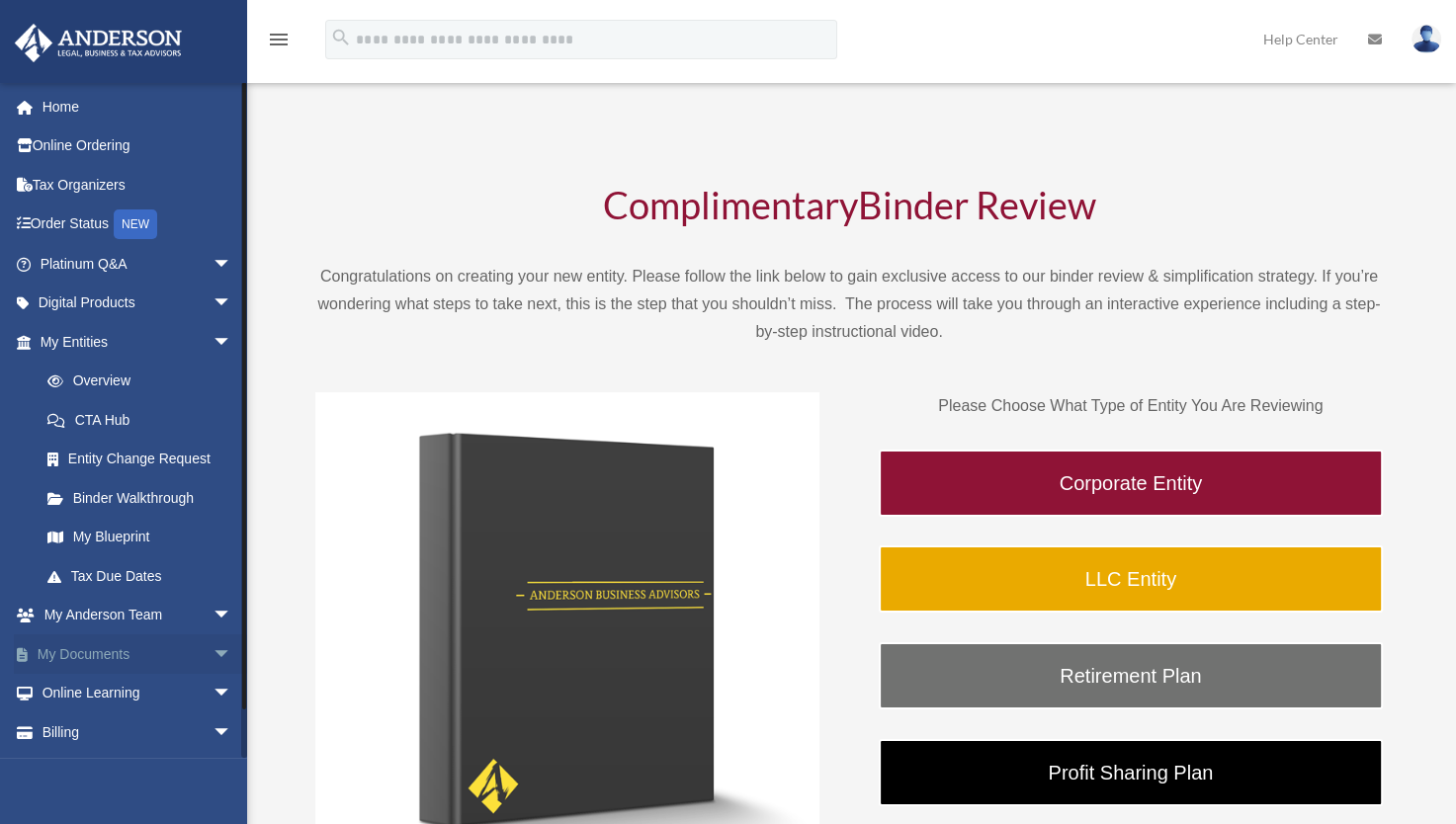 click on "arrow_drop_down" at bounding box center (232, 654) 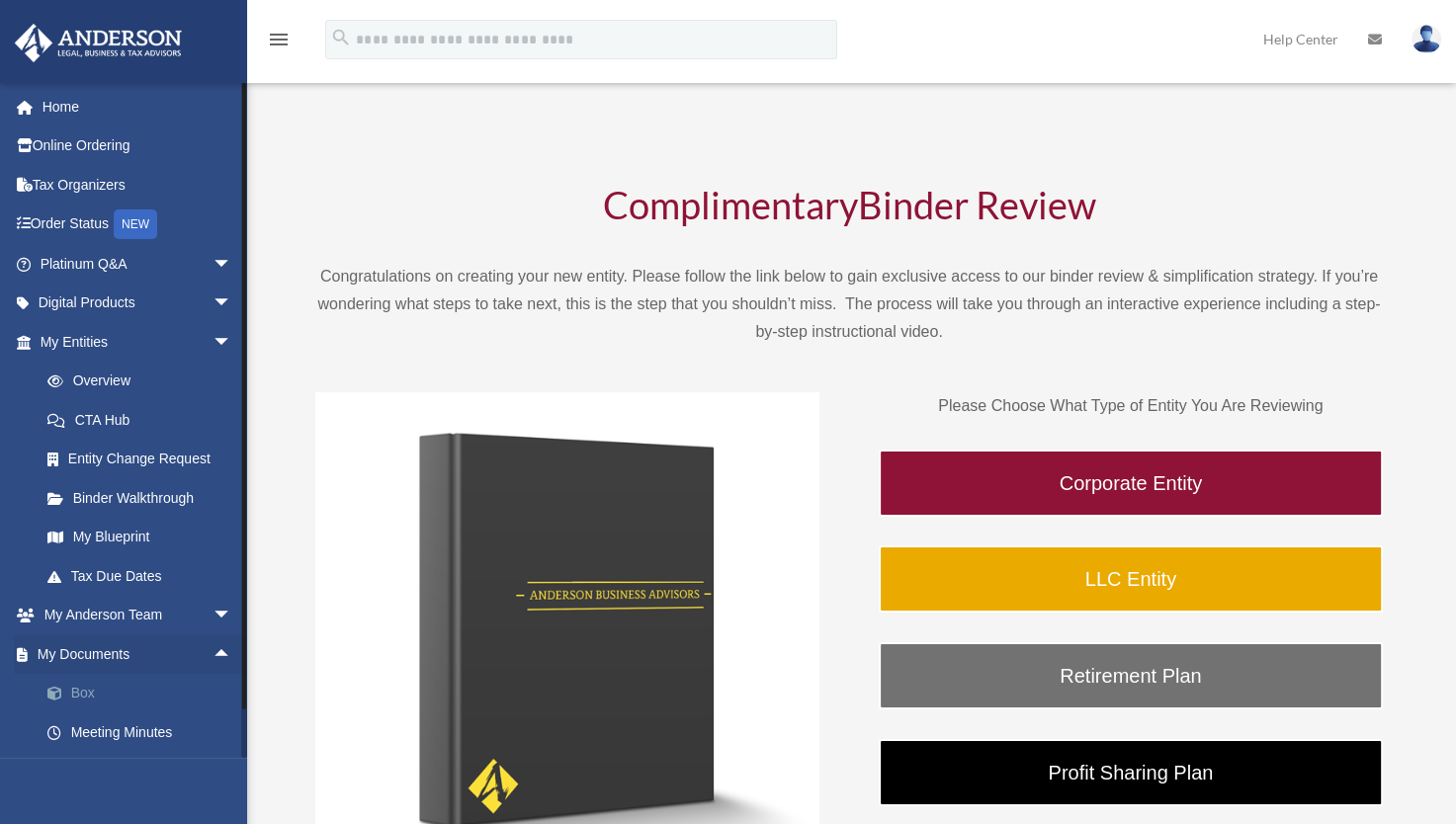 click on "Box" at bounding box center [144, 694] 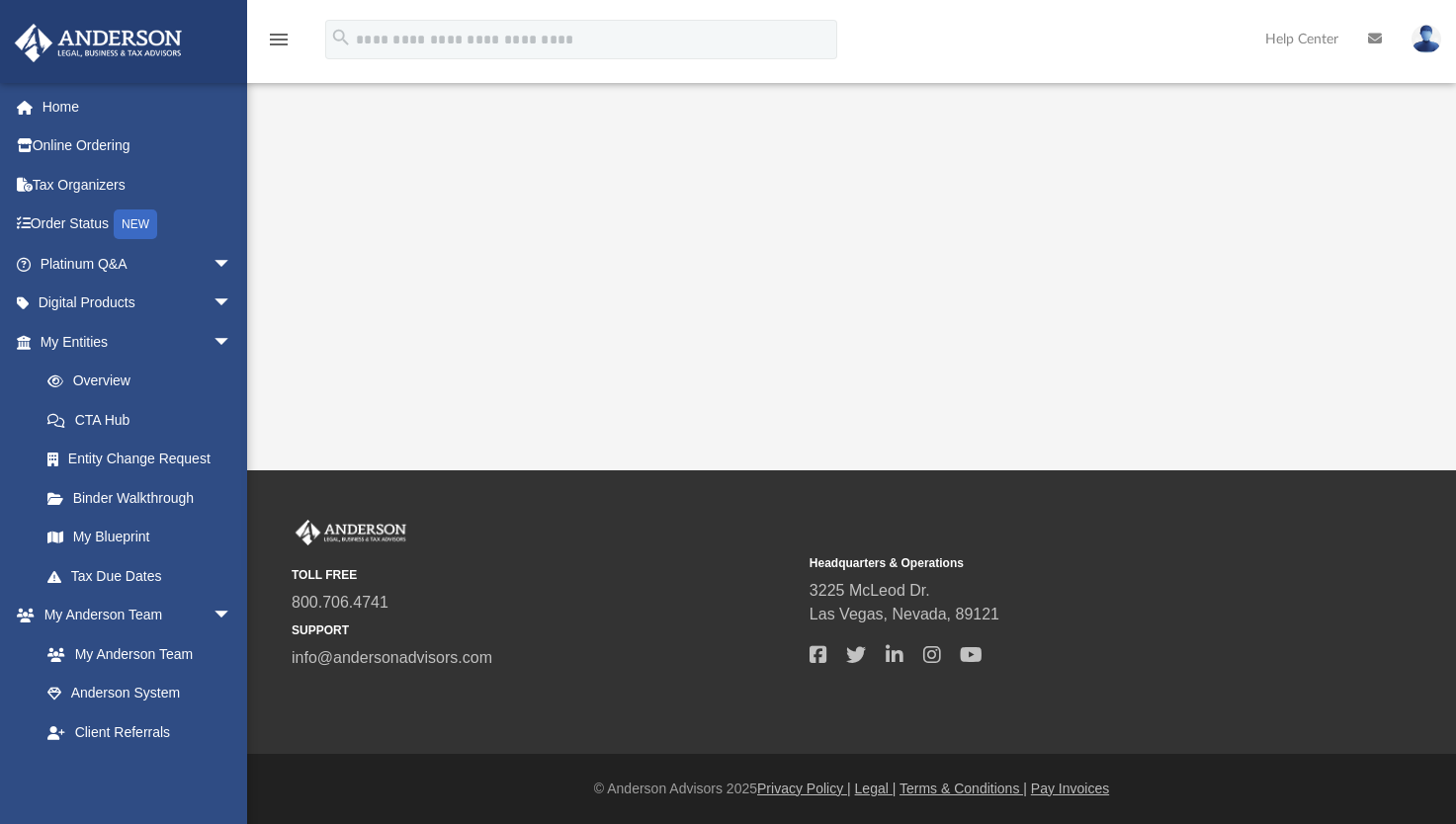 scroll, scrollTop: 0, scrollLeft: 0, axis: both 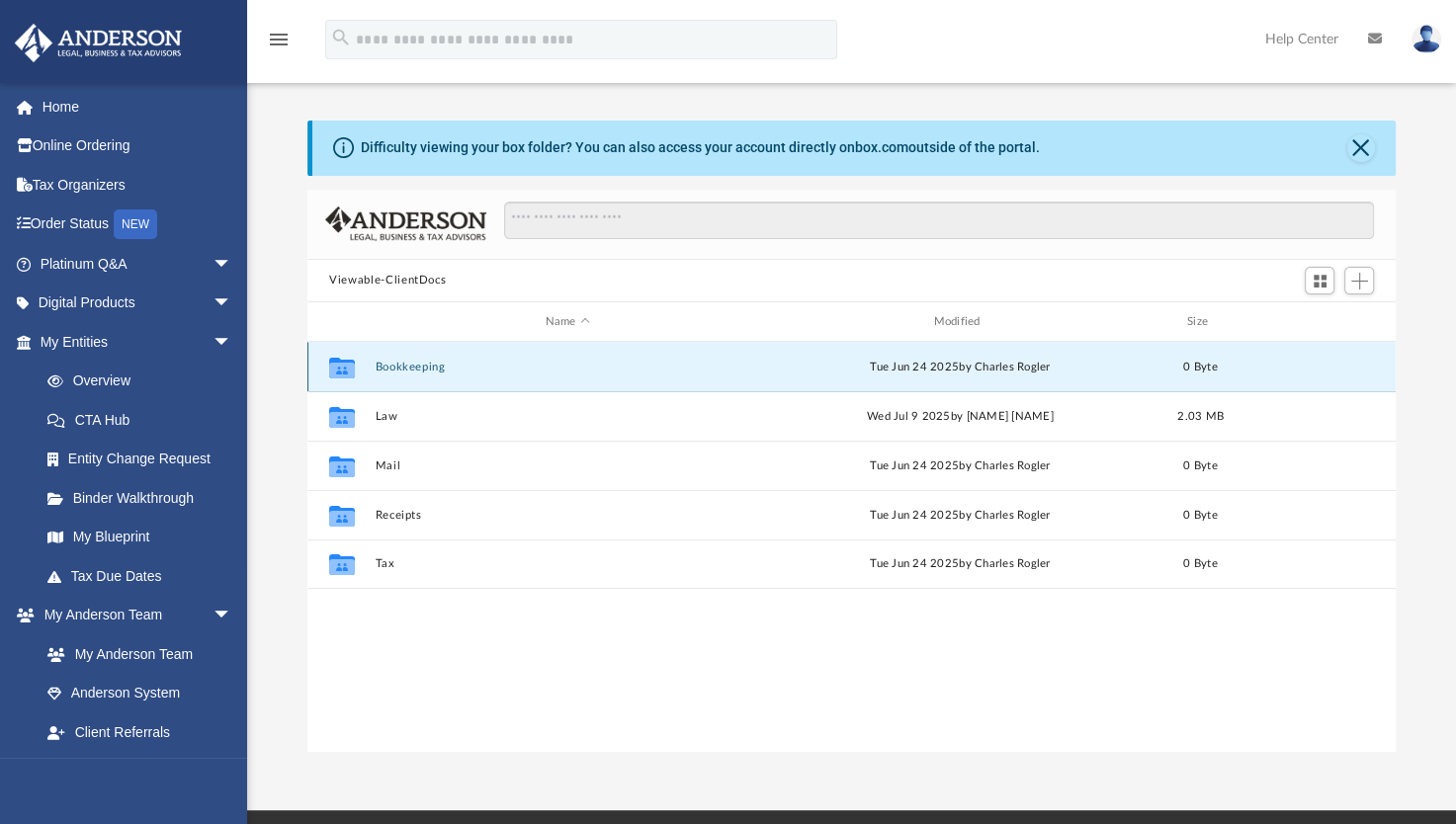 click on "Bookkeeping" at bounding box center (567, 367) 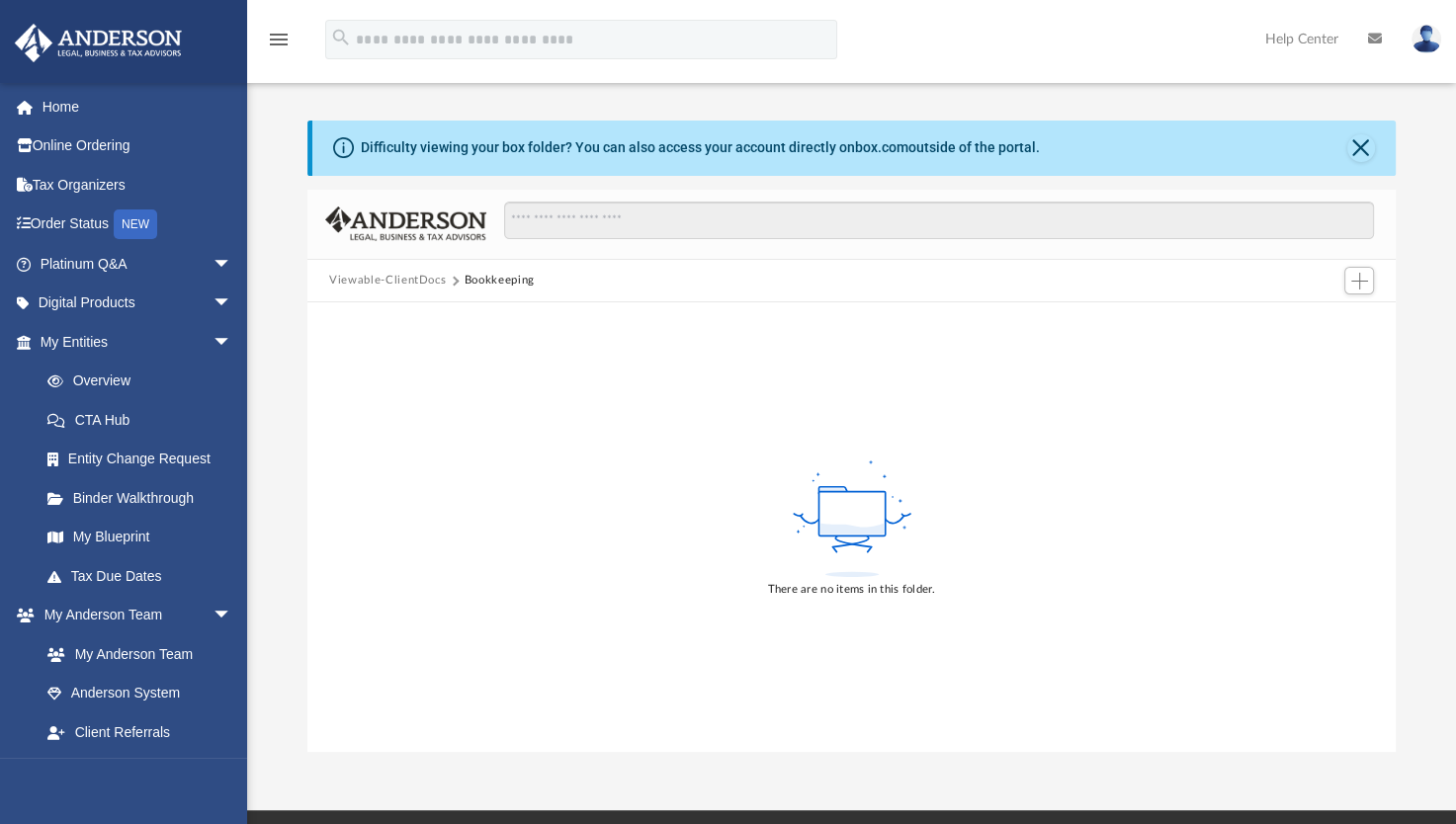 click on "There are no items in this folder." at bounding box center [851, 527] 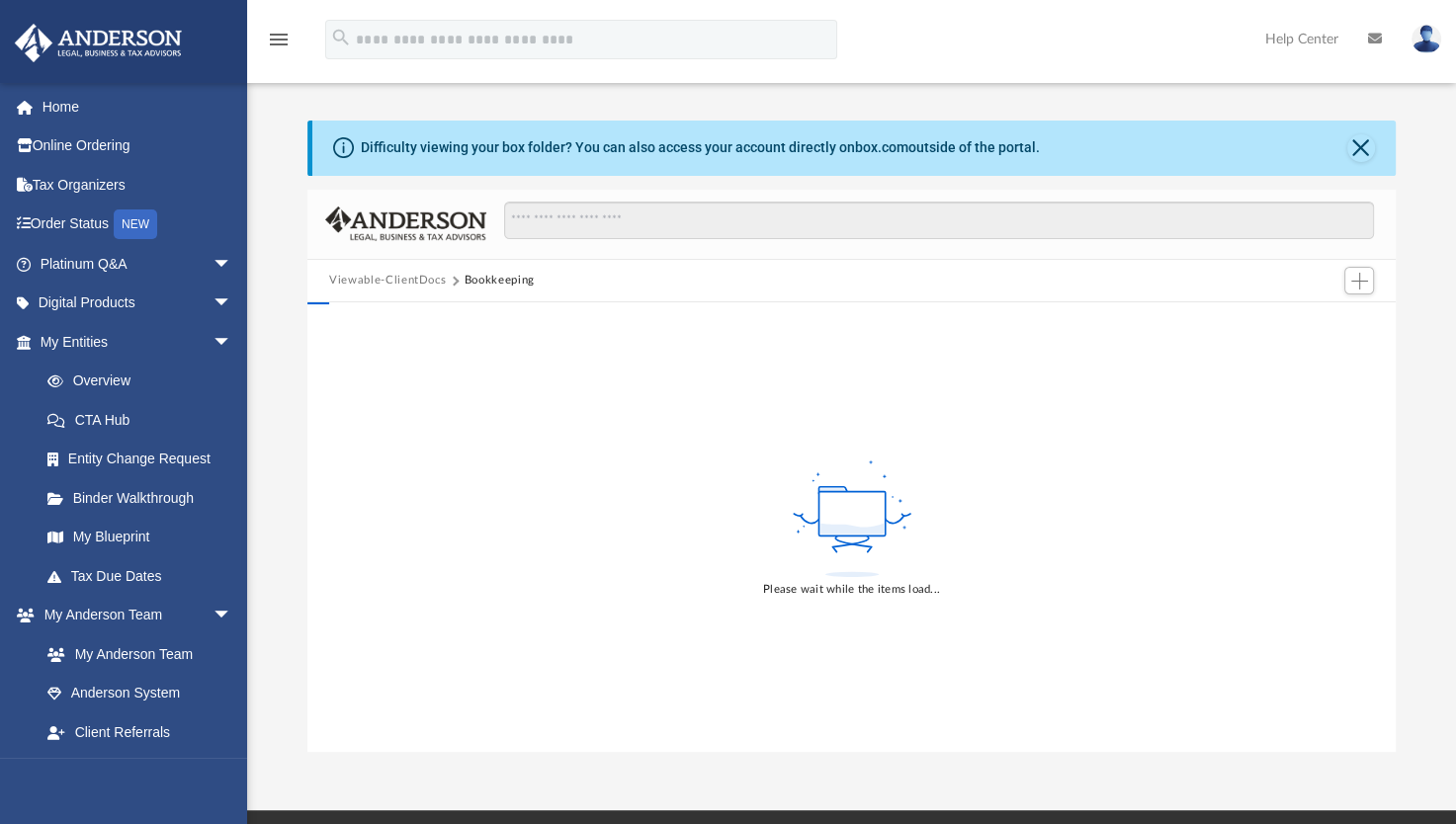 click on "Bookkeeping" at bounding box center (499, 281) 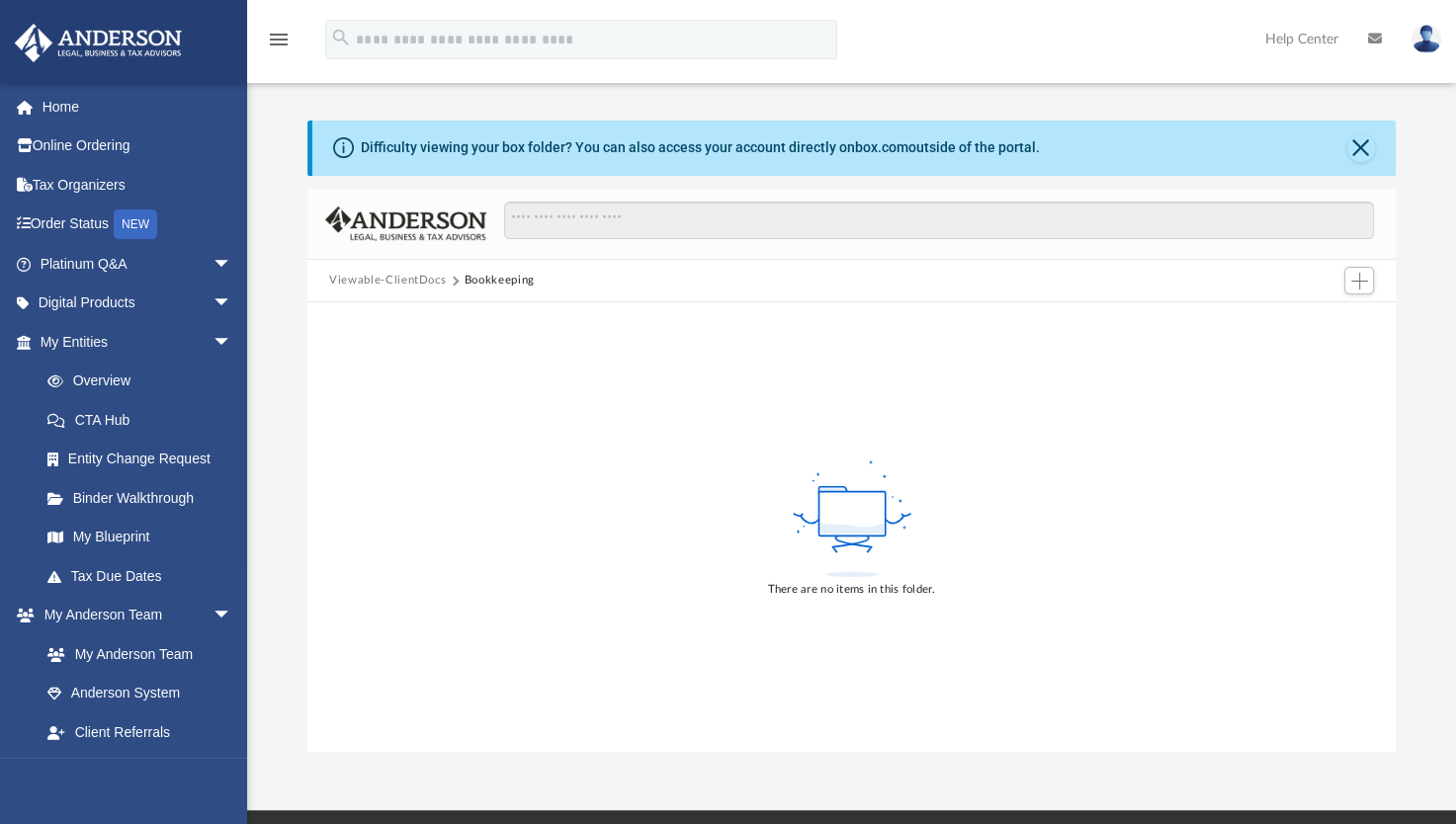 click on "Bookkeeping" at bounding box center [499, 281] 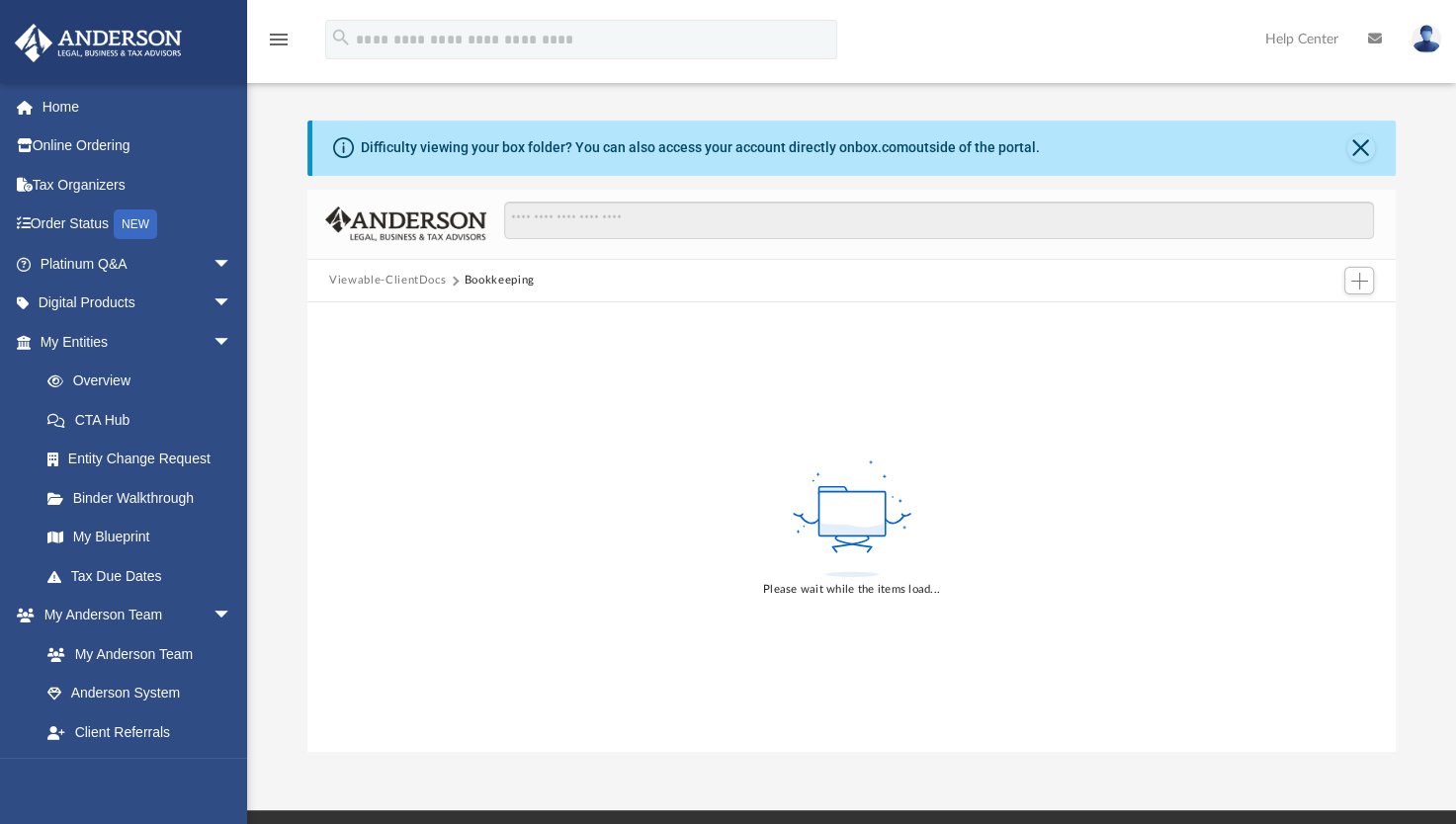 click on "Bookkeeping" at bounding box center [499, 281] 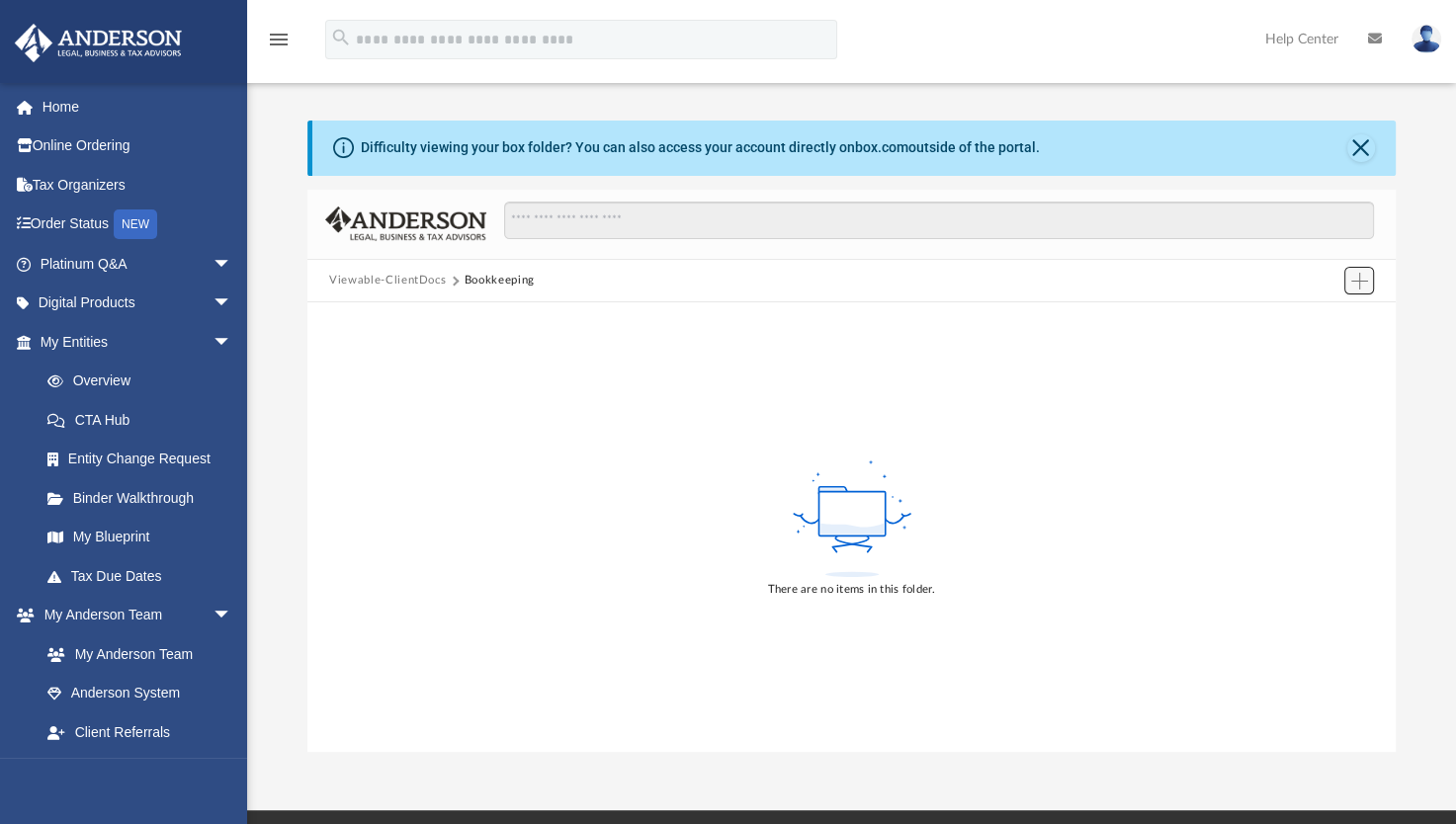 click at bounding box center (1359, 281) 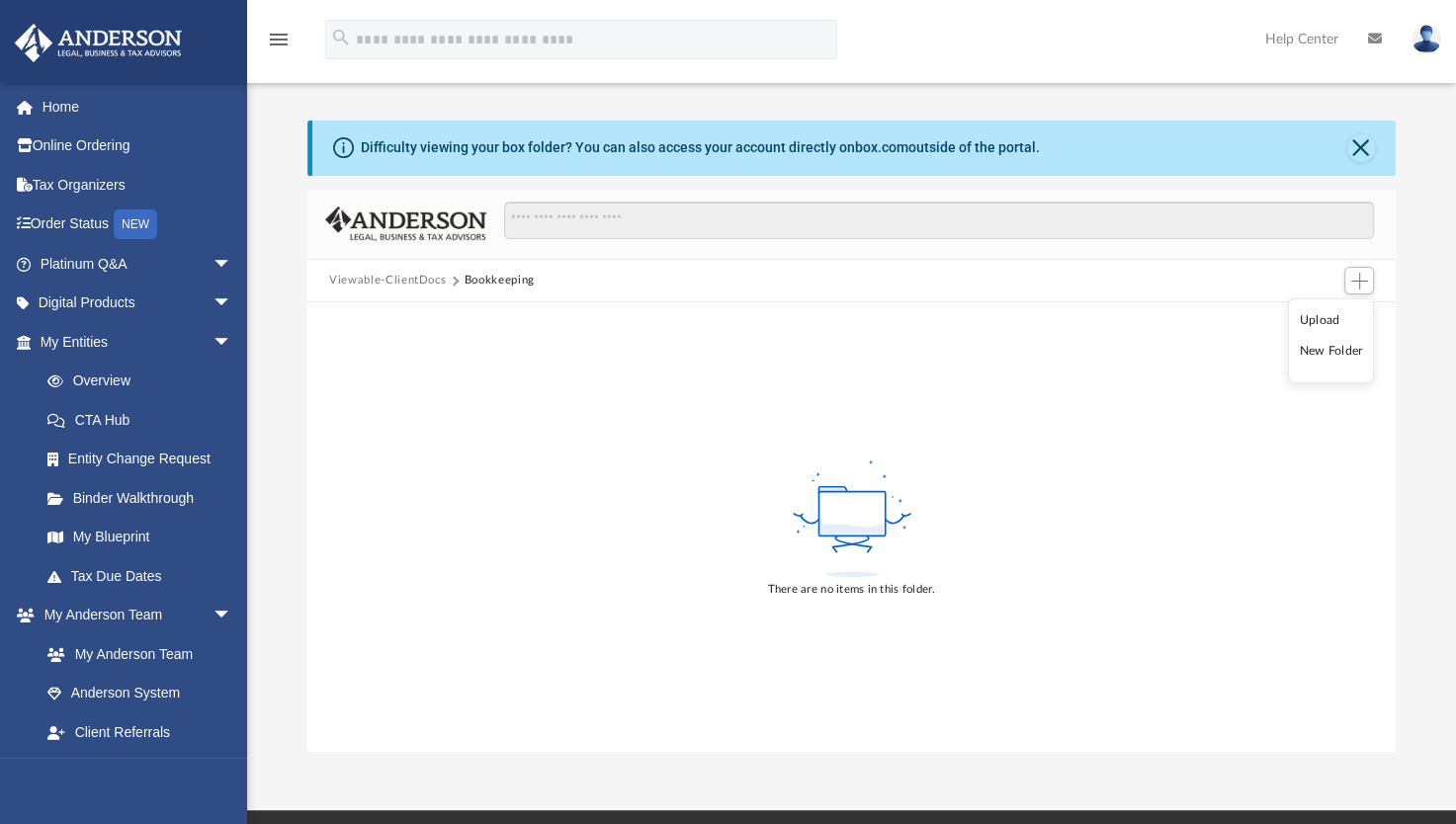click on "Difficulty viewing your box folder? You can also access your account directly on  box.com  outside of the portal.  No Client Folder Found - Please contact   your team   for assistance.  Viewable-ClientDocs Bookkeeping There are no items in this folder. Loading ..." at bounding box center [851, 436] 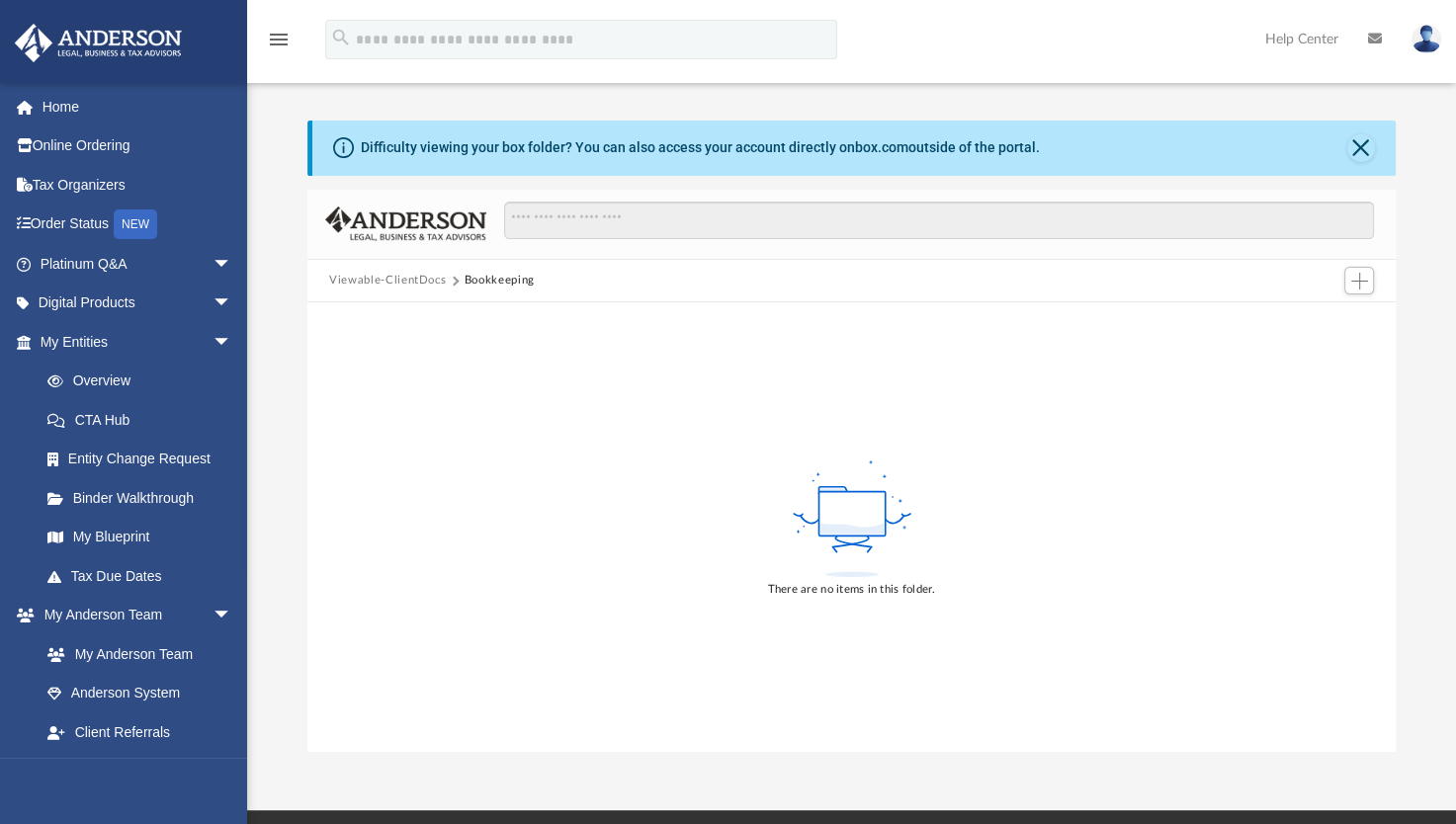 drag, startPoint x: 35, startPoint y: 0, endPoint x: 297, endPoint y: 367, distance: 450.92461 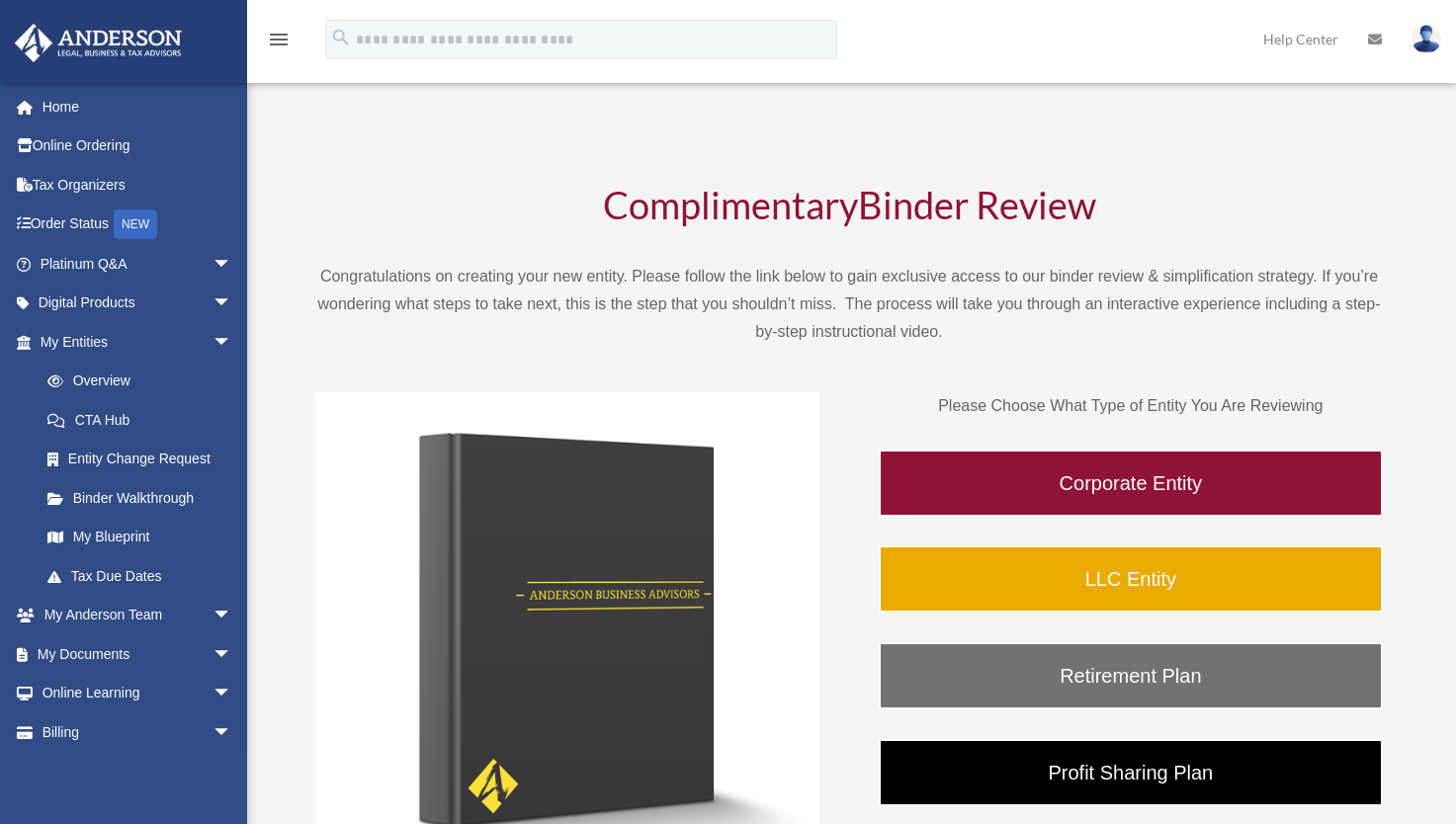 scroll, scrollTop: 0, scrollLeft: 0, axis: both 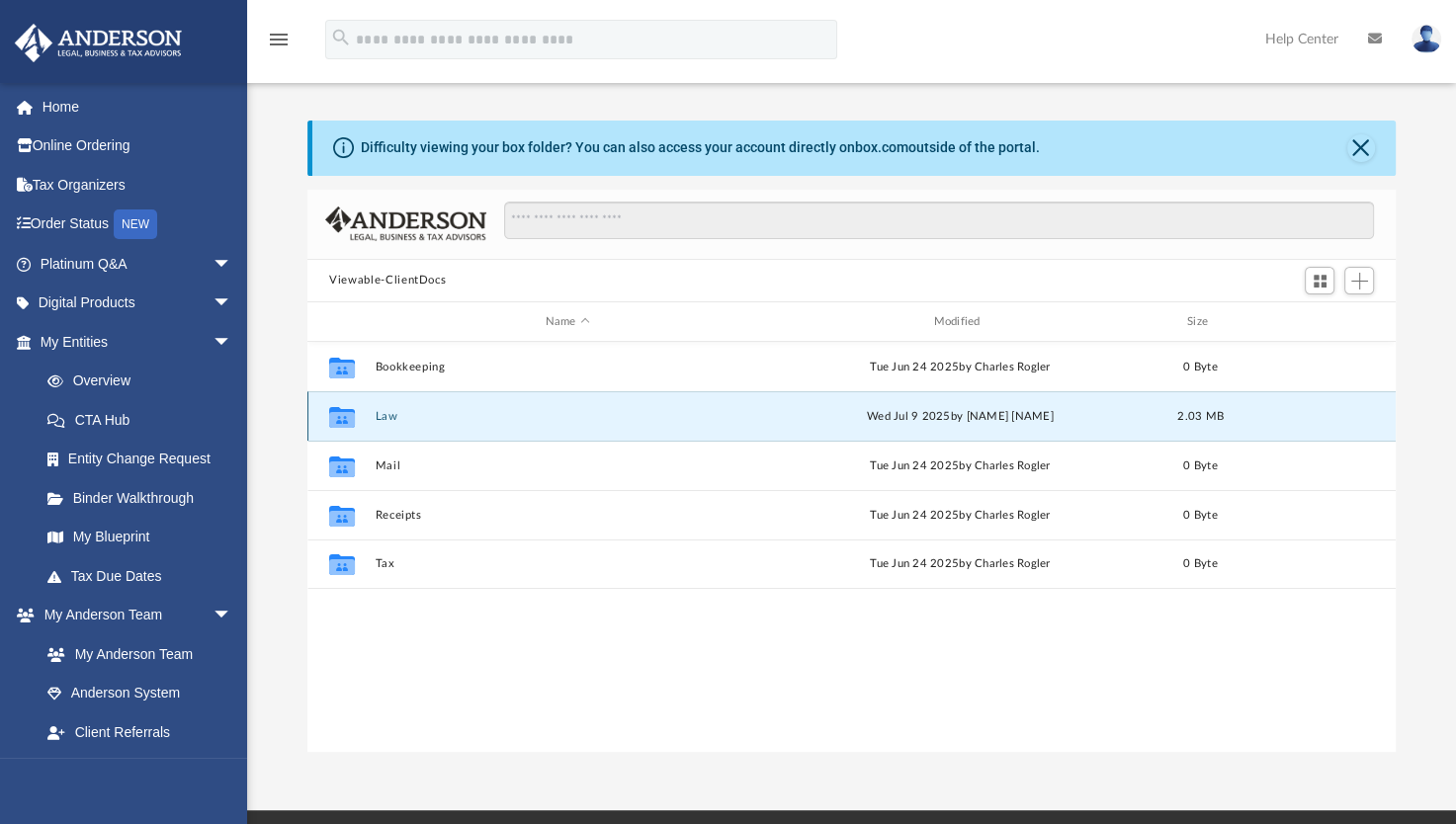 click on "Law" at bounding box center (567, 416) 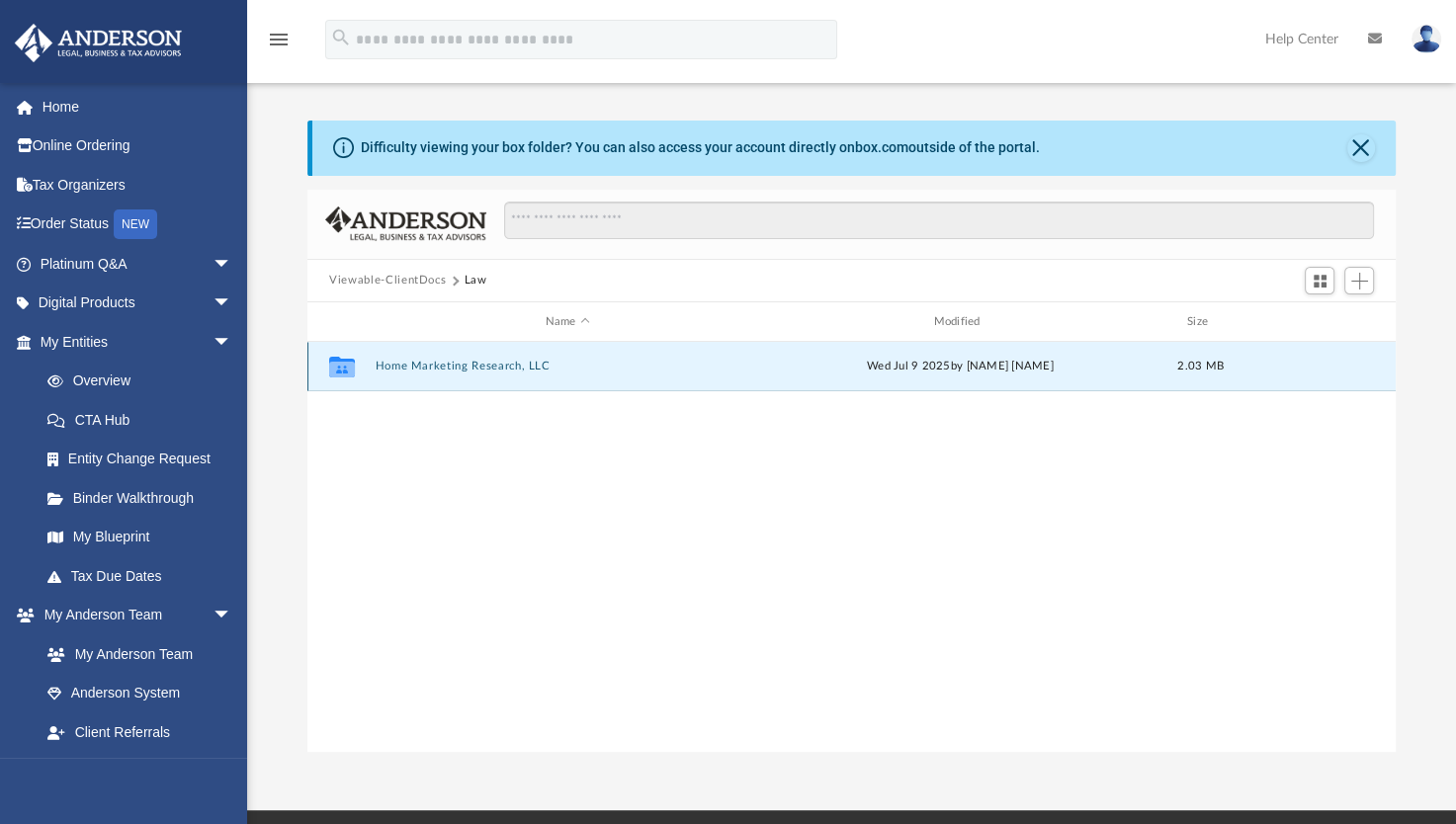 click on "Home Marketing Research, LLC" at bounding box center [567, 367] 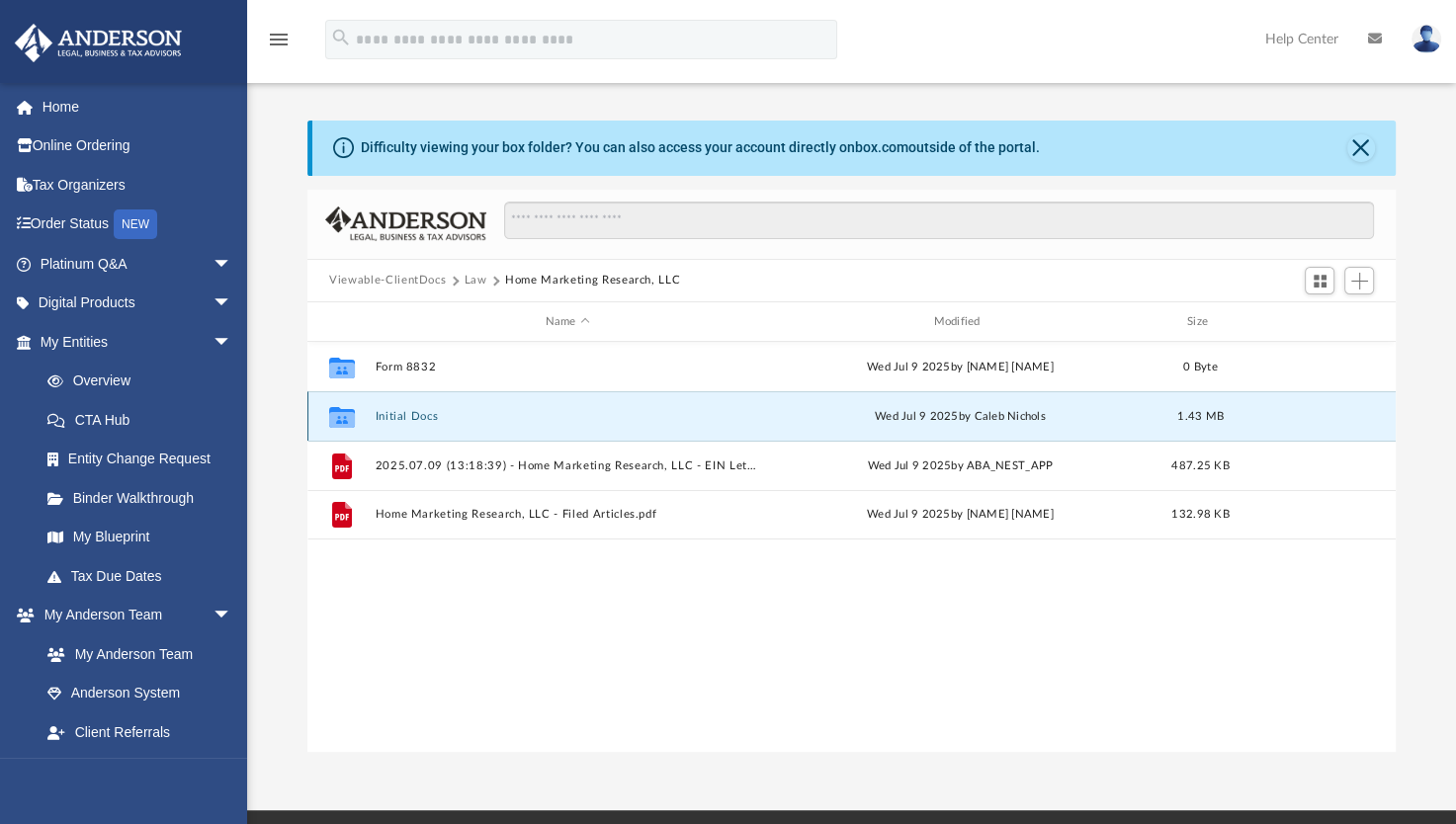 click on "Initial Docs" at bounding box center [567, 416] 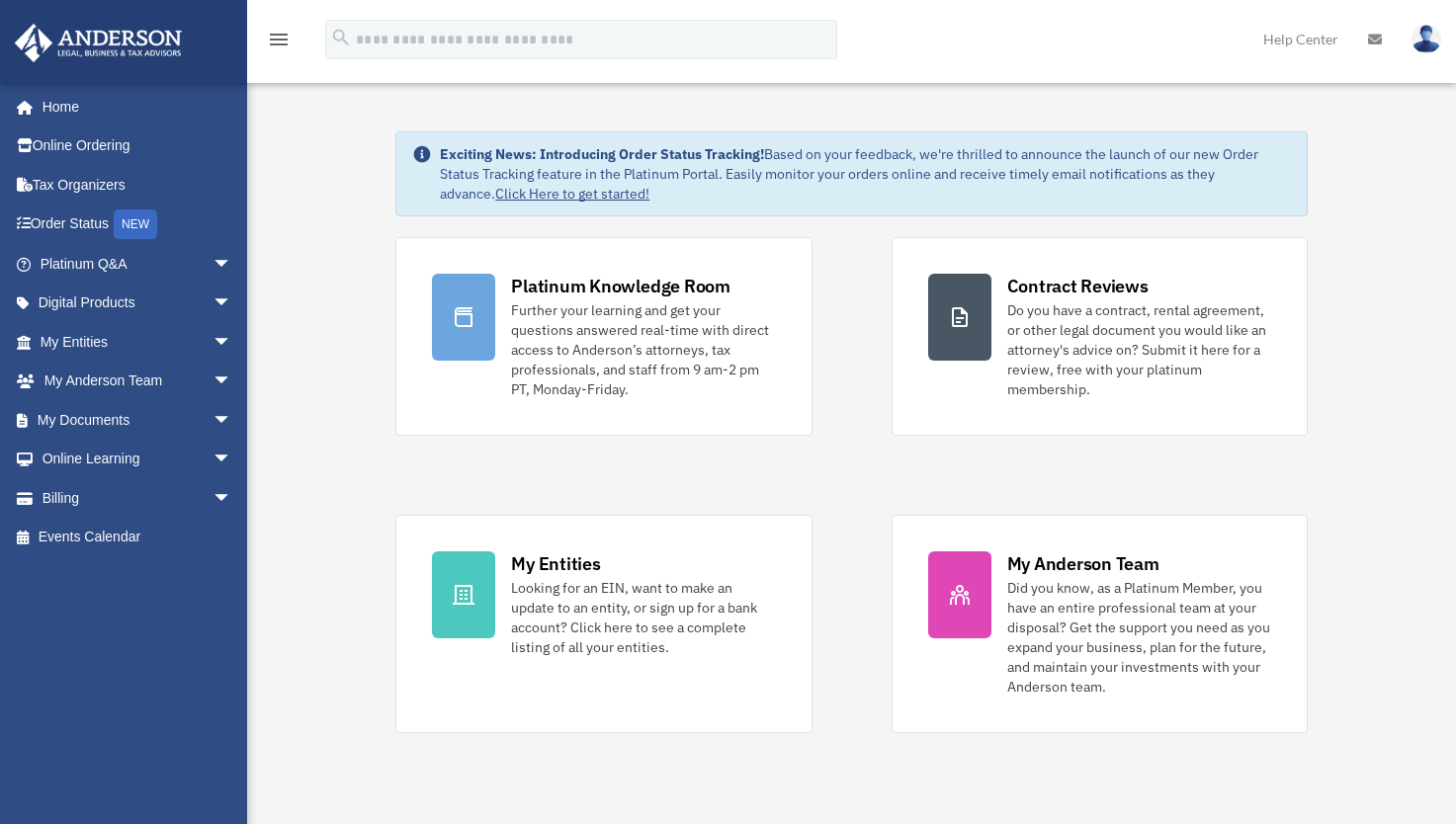 scroll, scrollTop: 60, scrollLeft: 0, axis: vertical 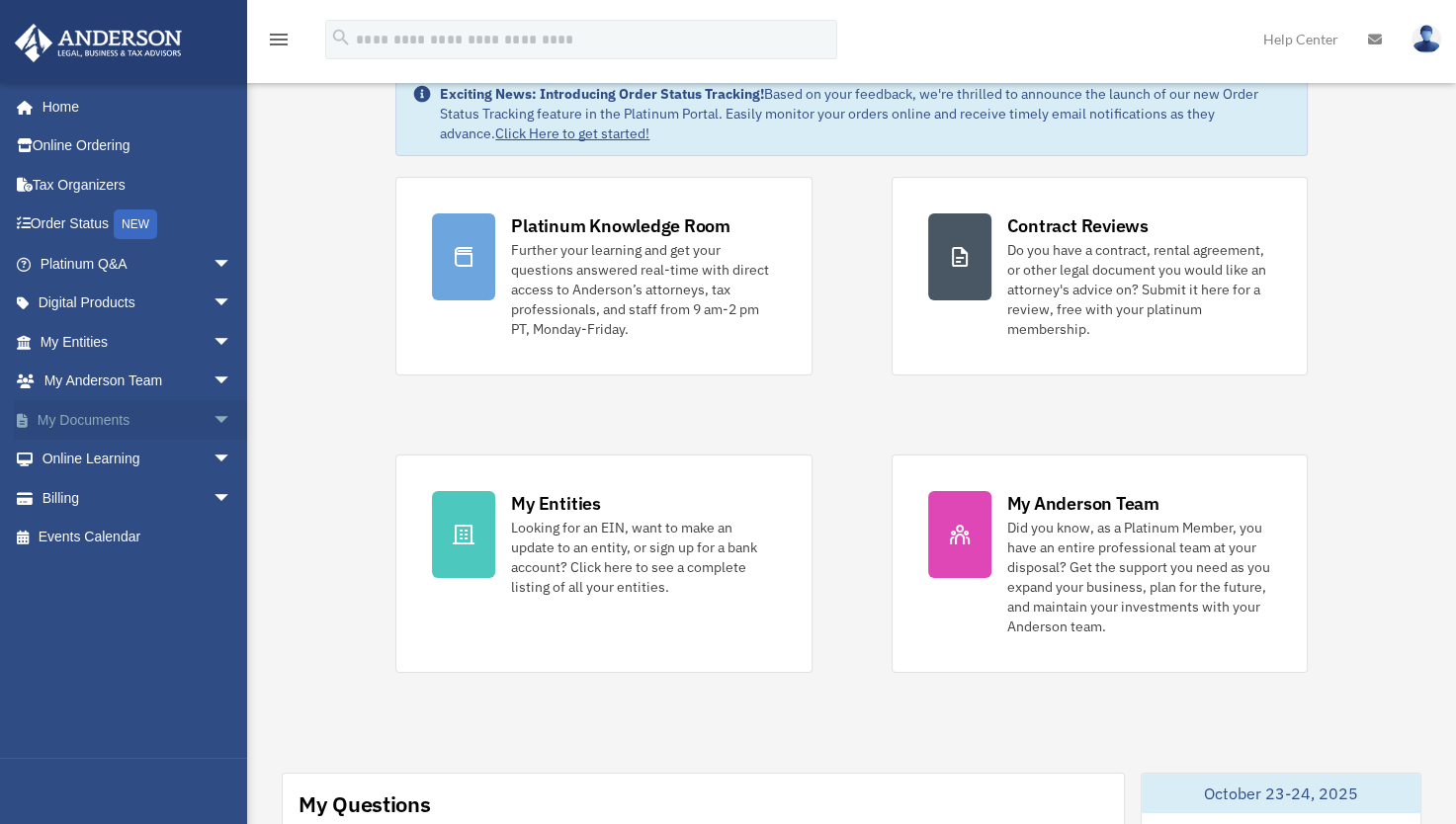 click on "arrow_drop_down" at bounding box center [232, 420] 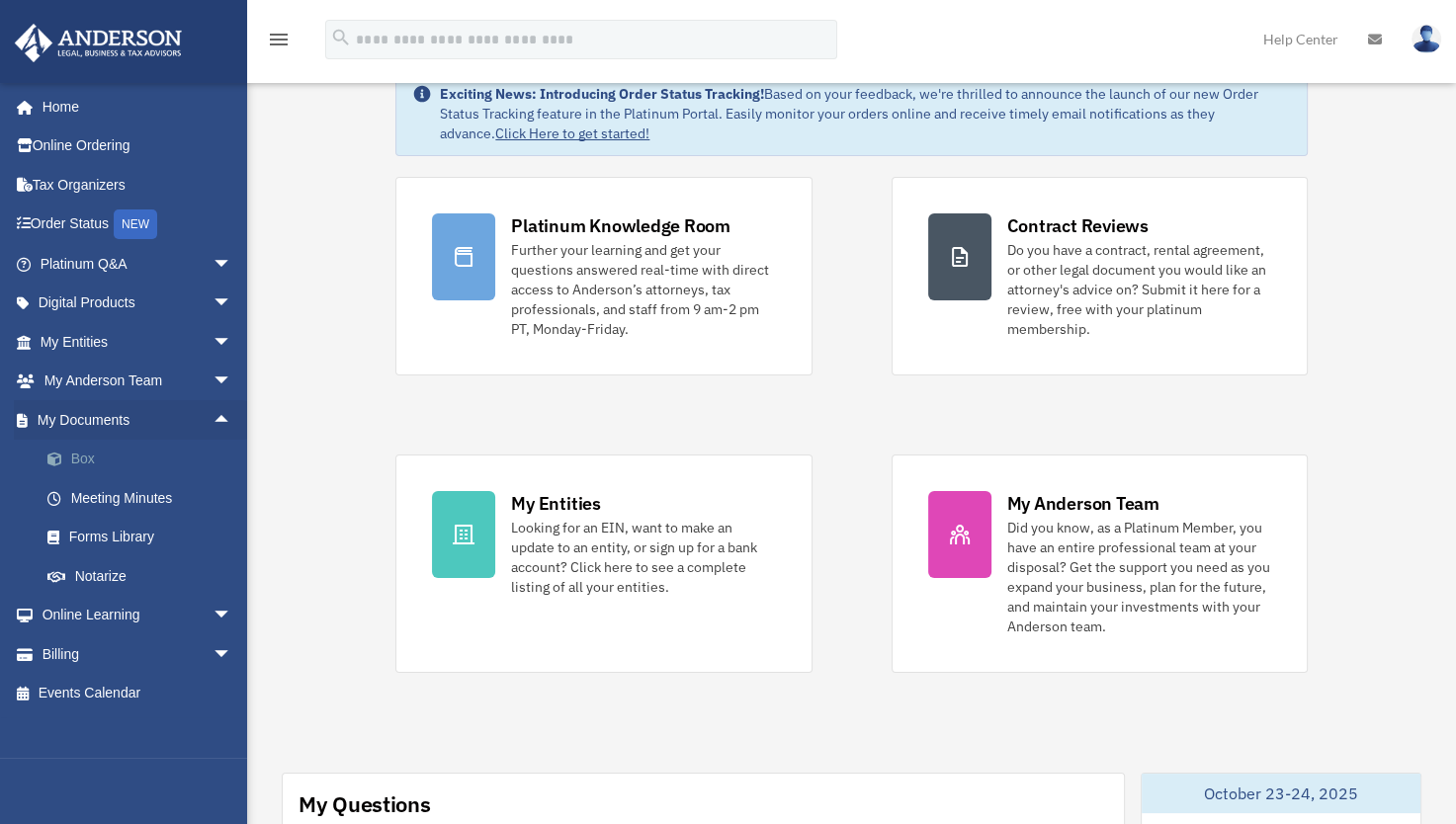 click on "Box" at bounding box center (144, 459) 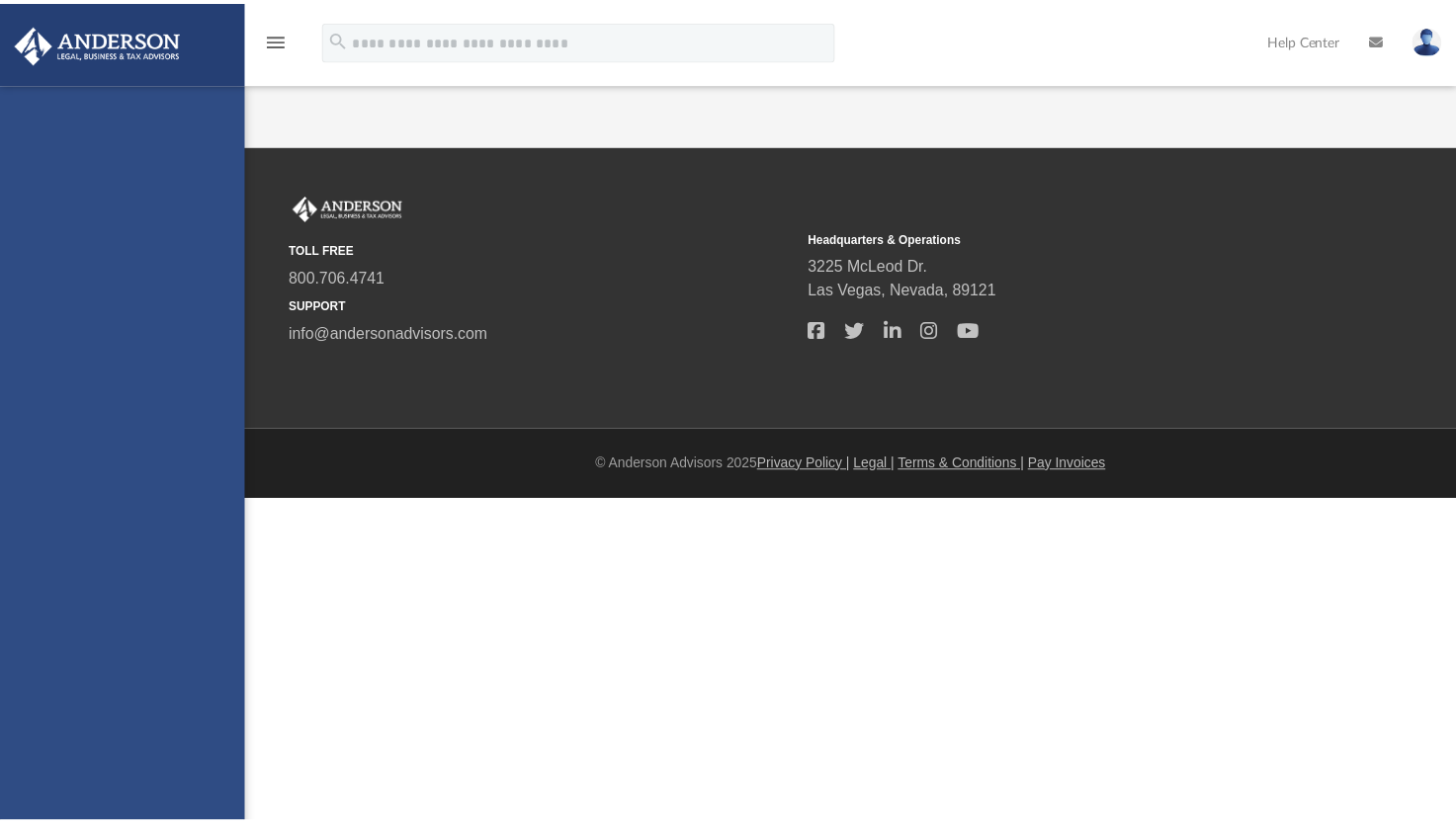 scroll, scrollTop: 0, scrollLeft: 0, axis: both 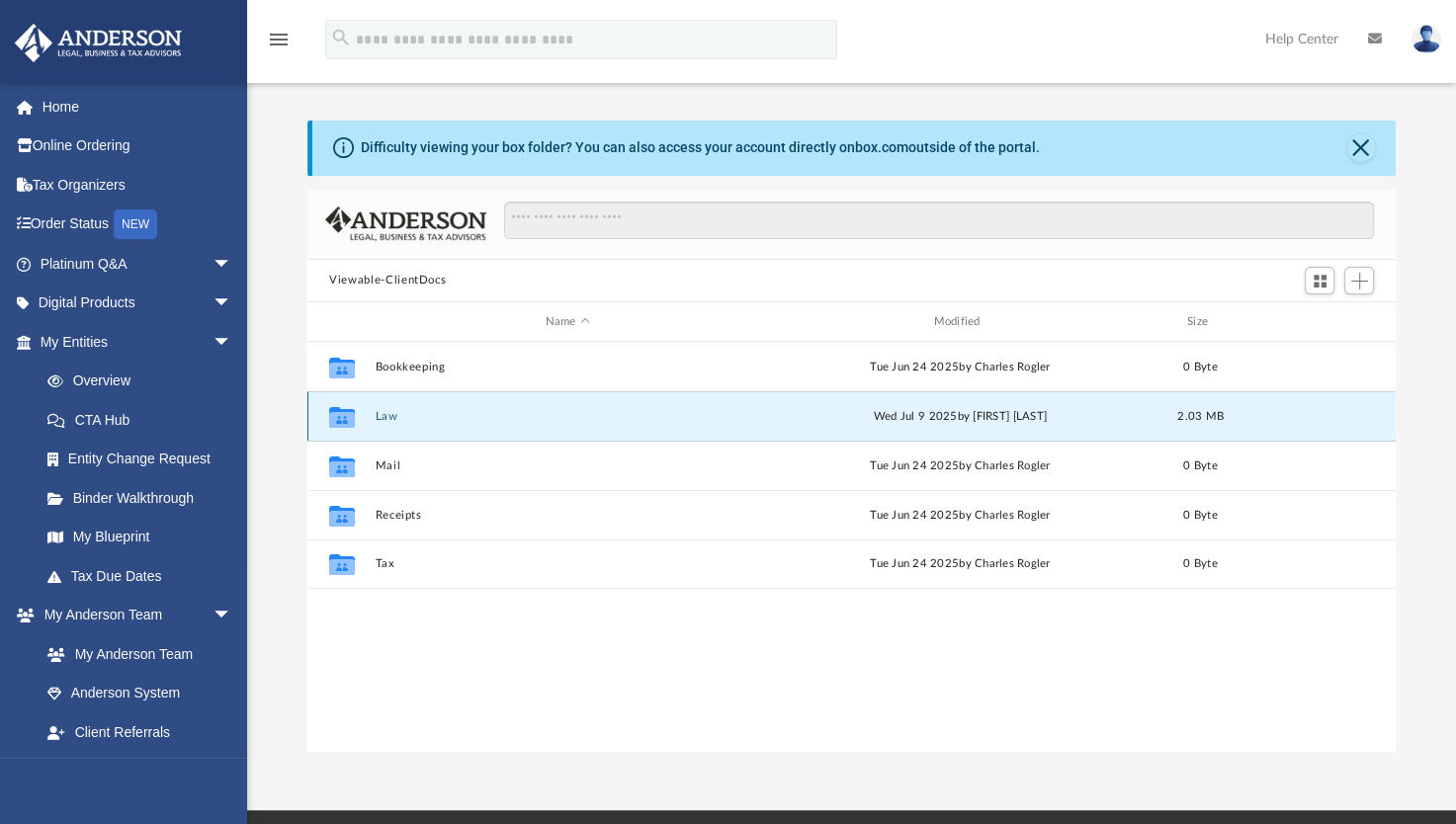 click on "Law" at bounding box center [567, 416] 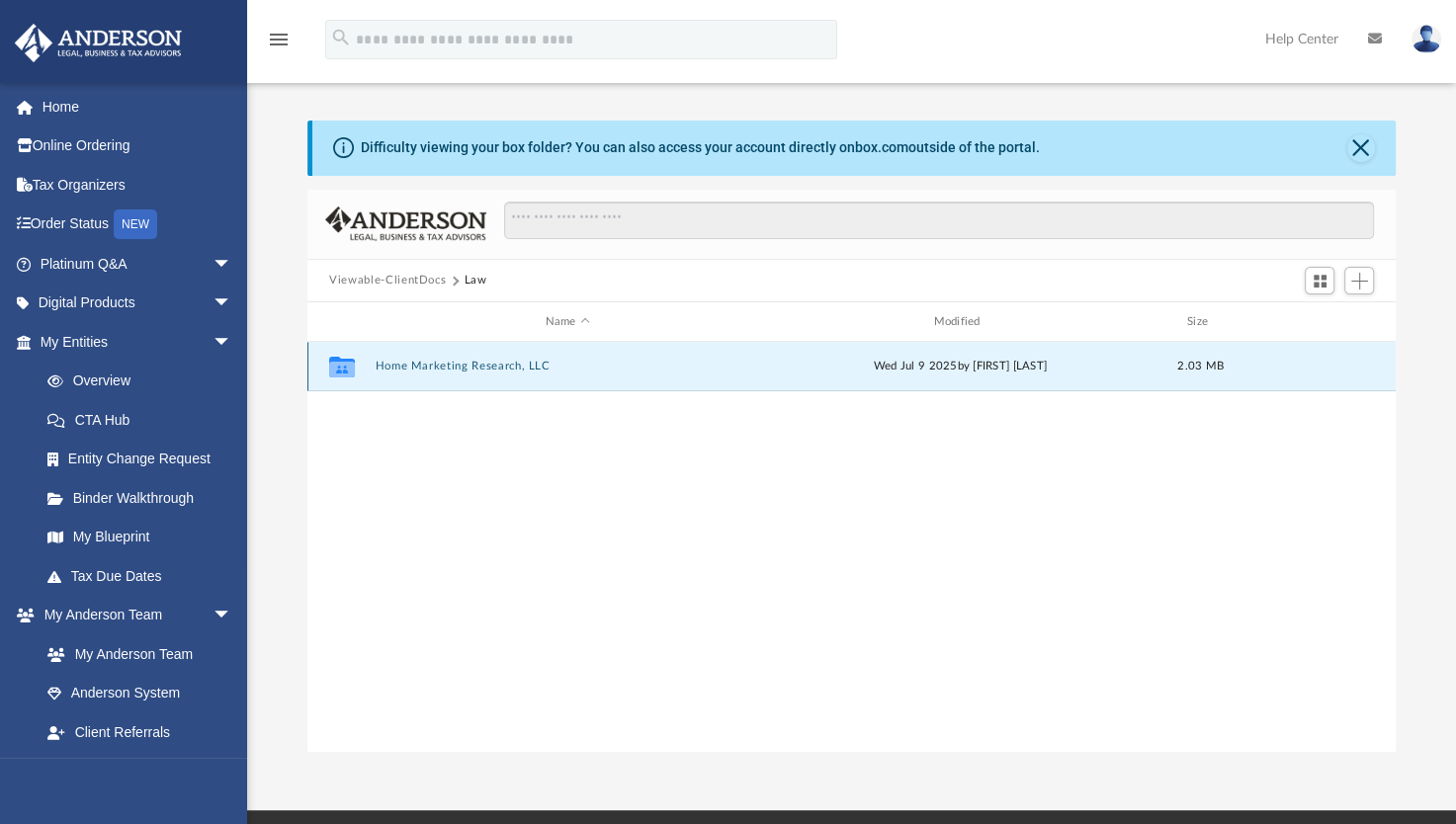 click on "Home Marketing Research, LLC" at bounding box center [567, 367] 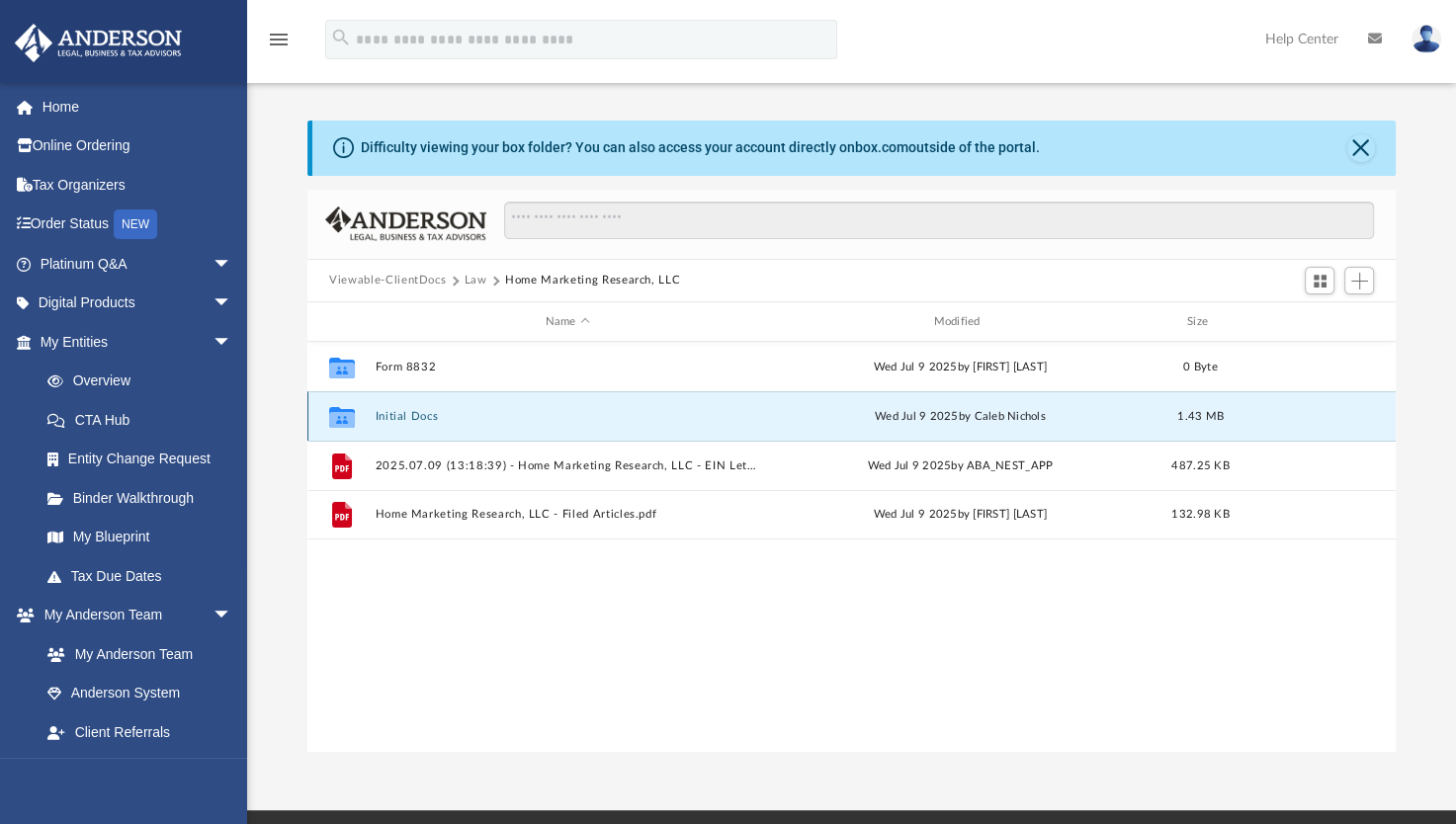 click on "Initial Docs" at bounding box center [567, 416] 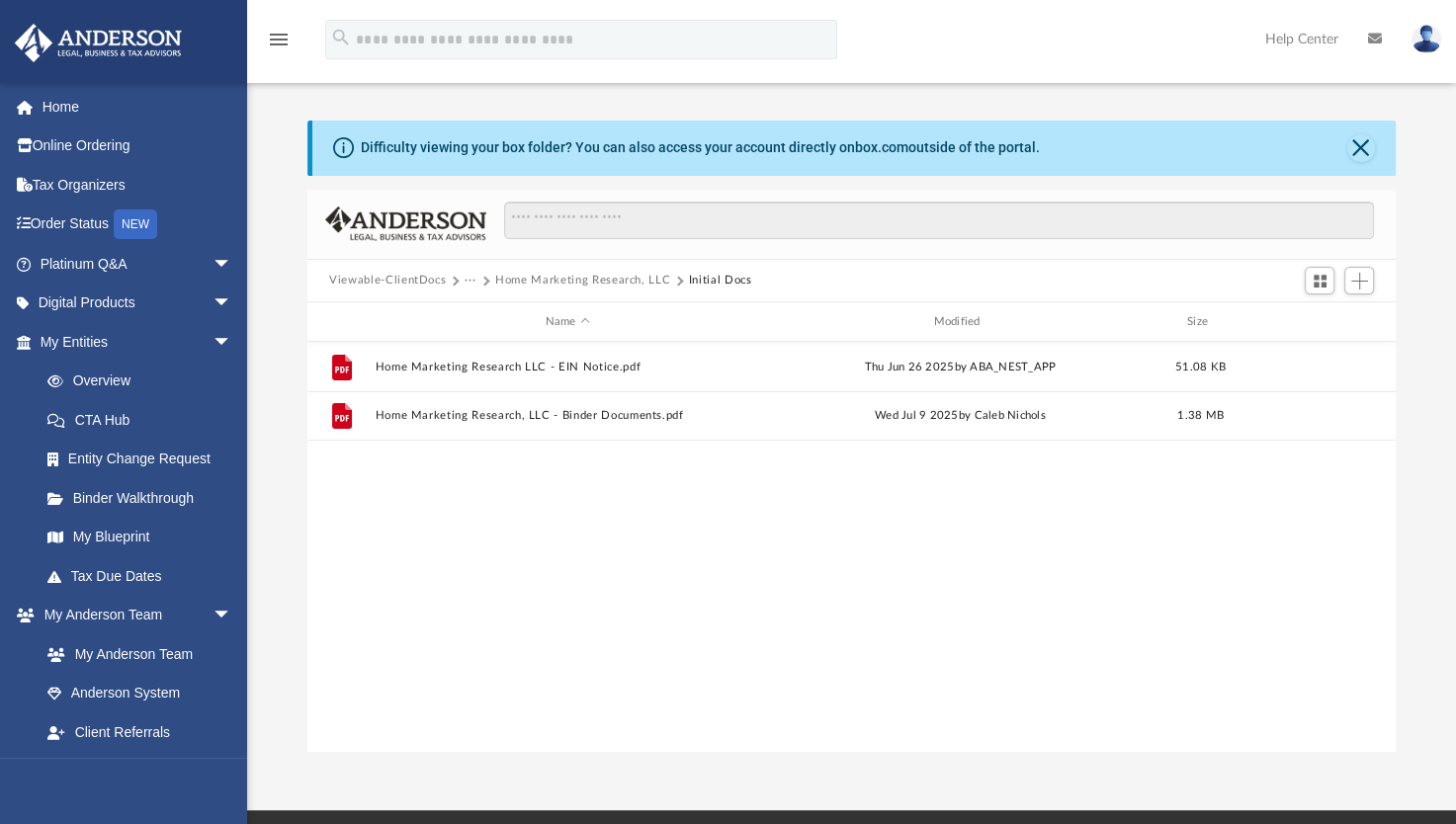 click on "Home Marketing Research, LLC" at bounding box center [582, 281] 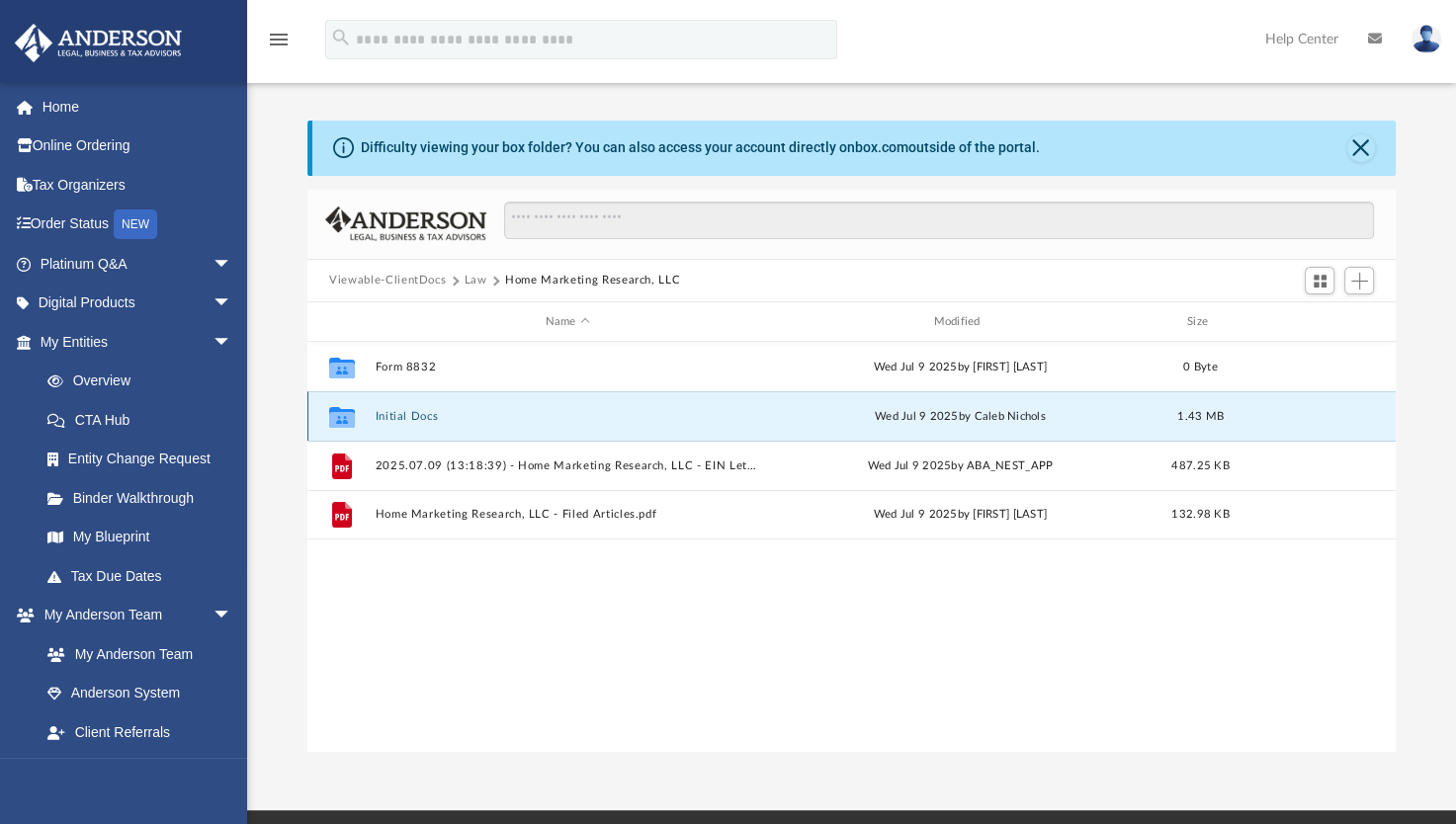 click on "Initial Docs" at bounding box center [567, 416] 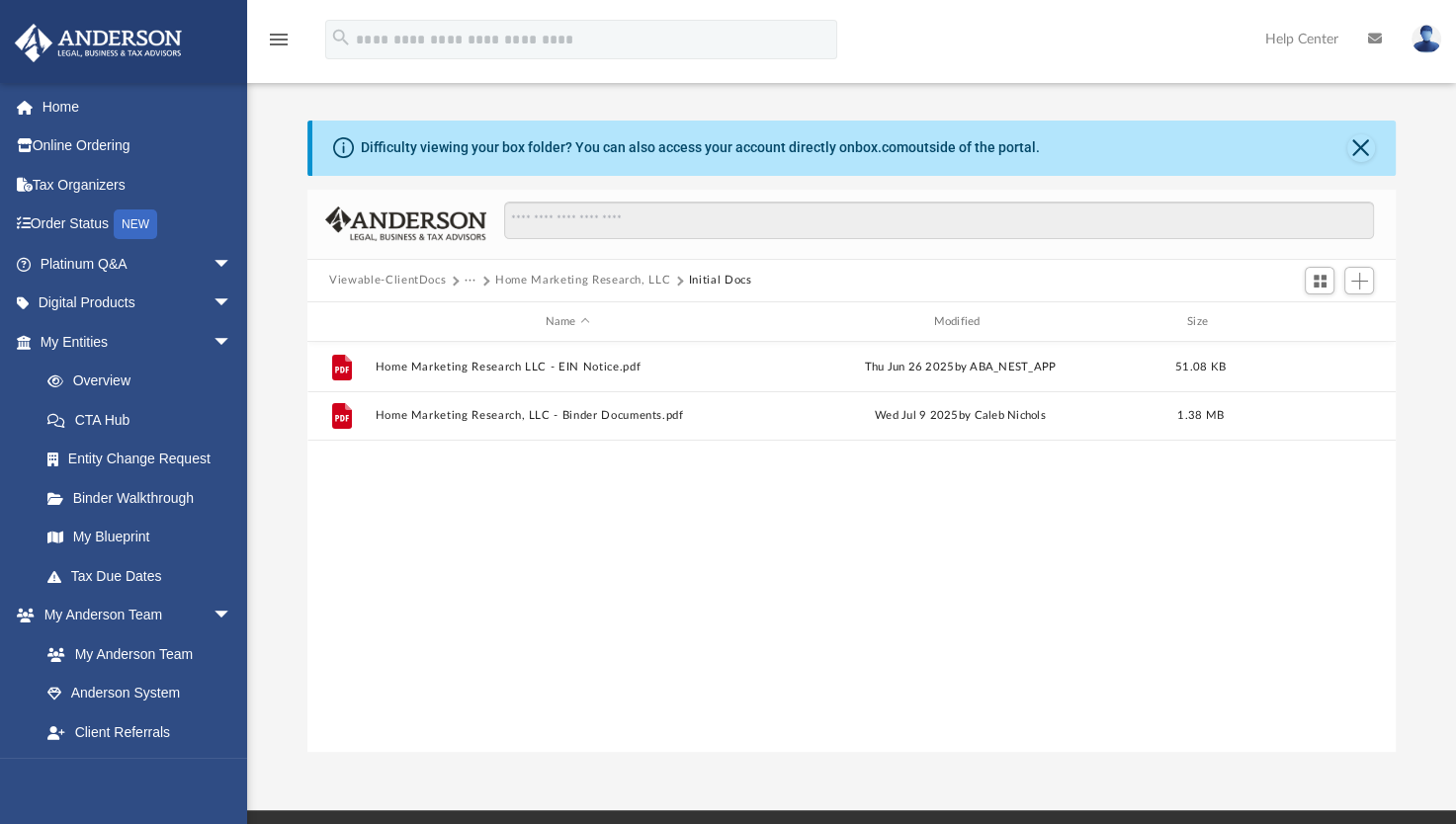 click on "Home Marketing Research, LLC" at bounding box center (582, 281) 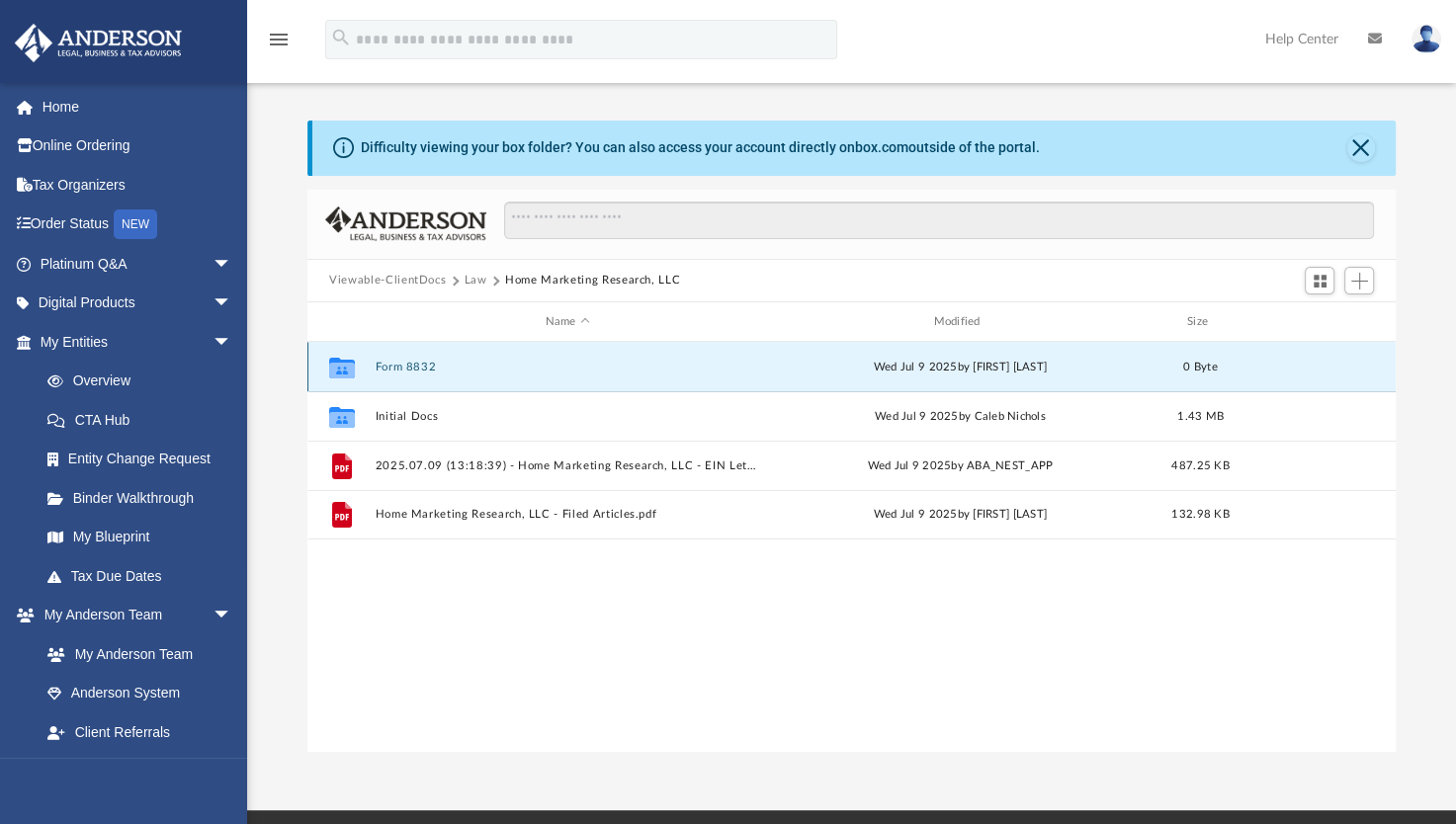 click on "Form 8832" at bounding box center (567, 367) 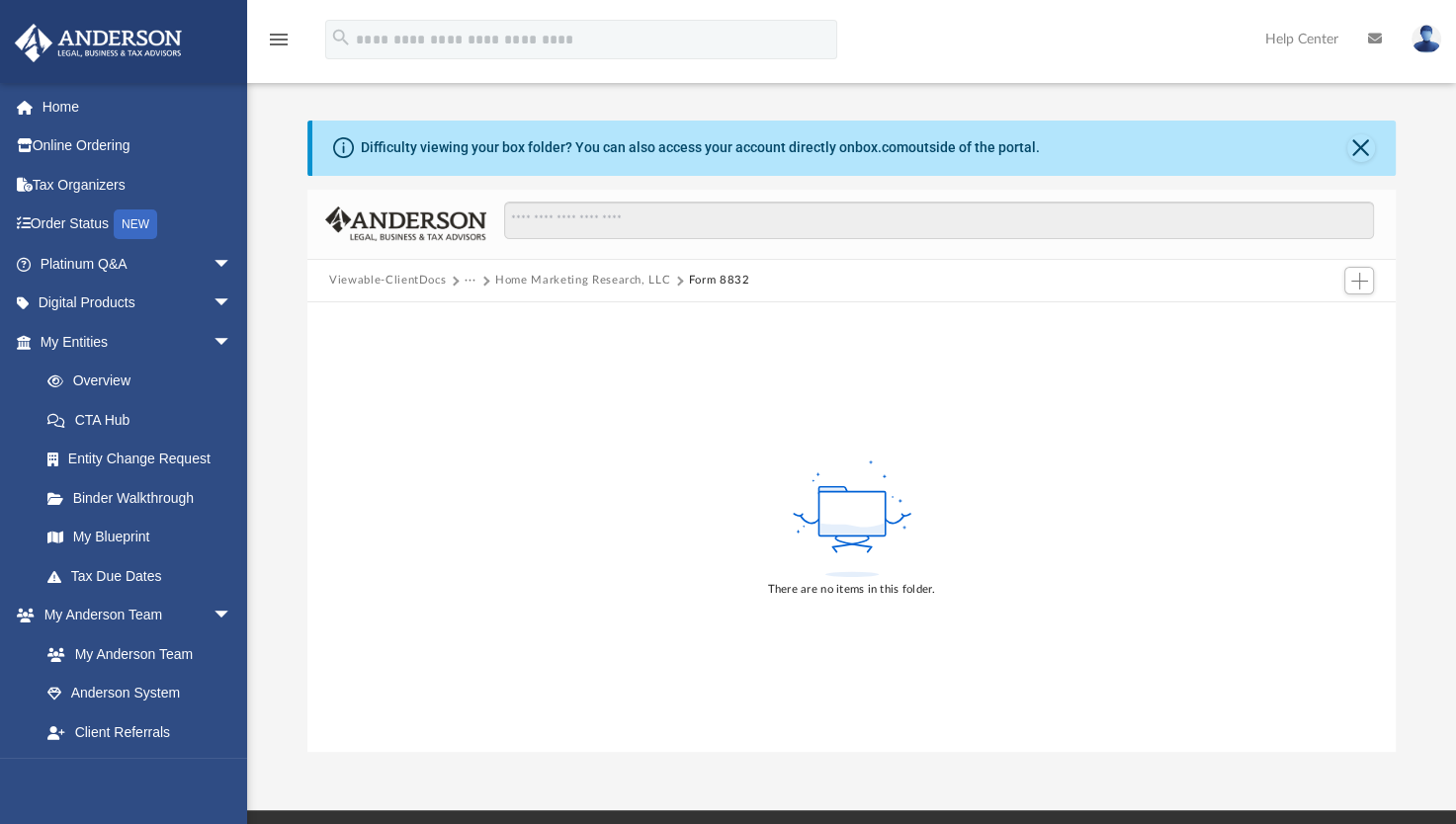 click on "Home Marketing Research, LLC" at bounding box center [582, 281] 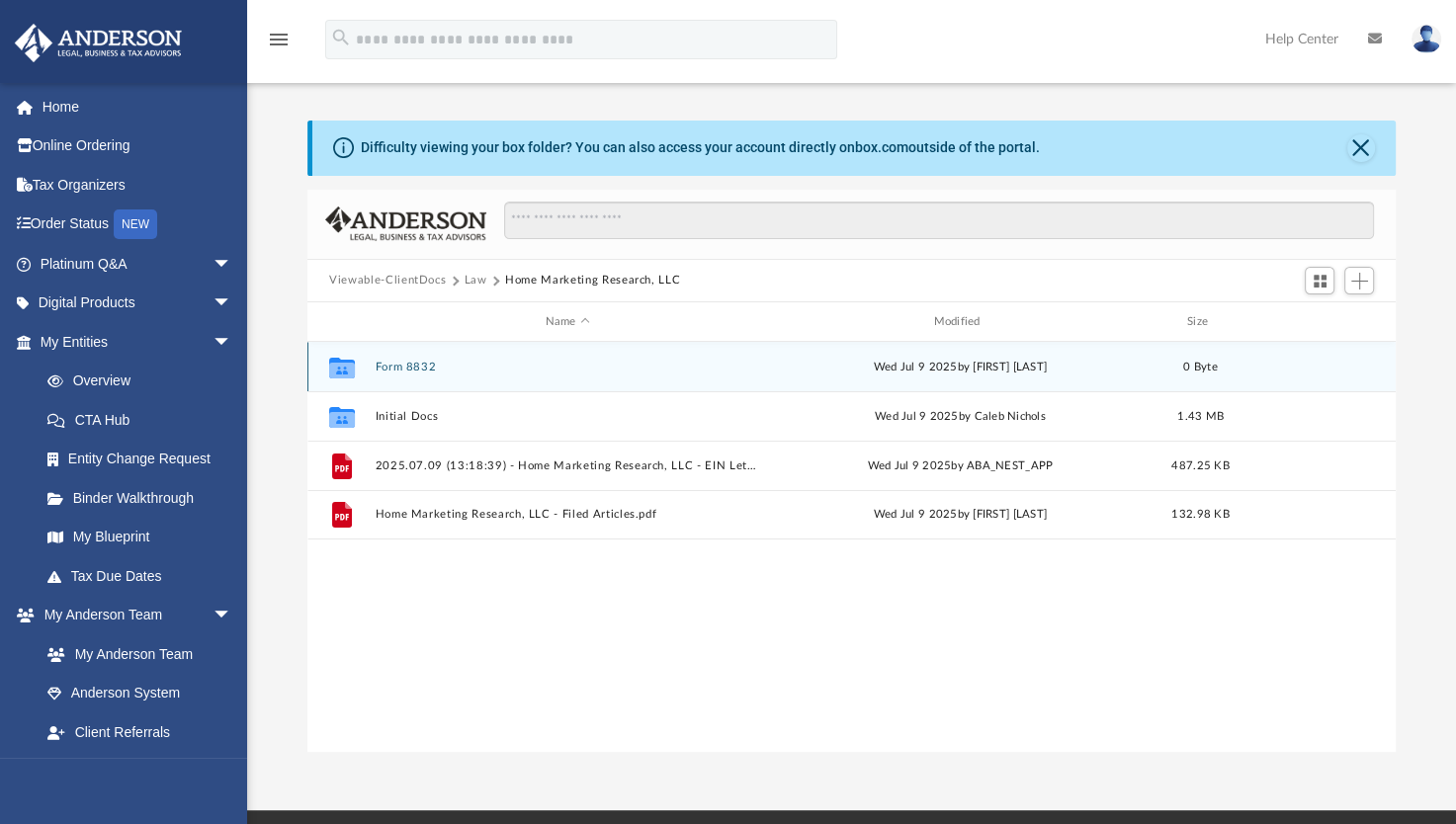 scroll, scrollTop: 16, scrollLeft: 16, axis: both 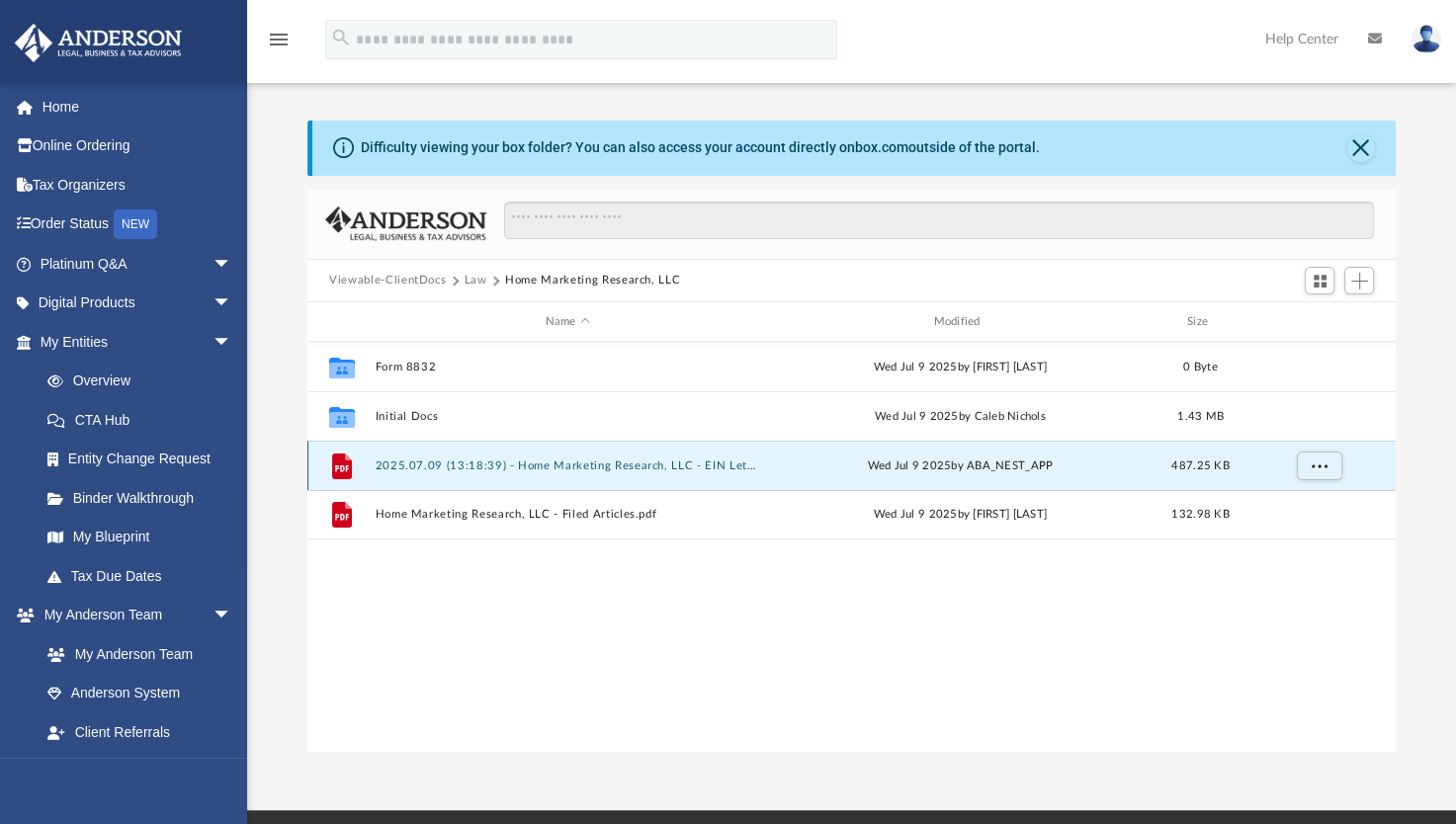 click on "2025.07.09 (13:18:39) - Home Marketing Research, LLC - EIN Letter from IRS.pdf" at bounding box center [567, 465] 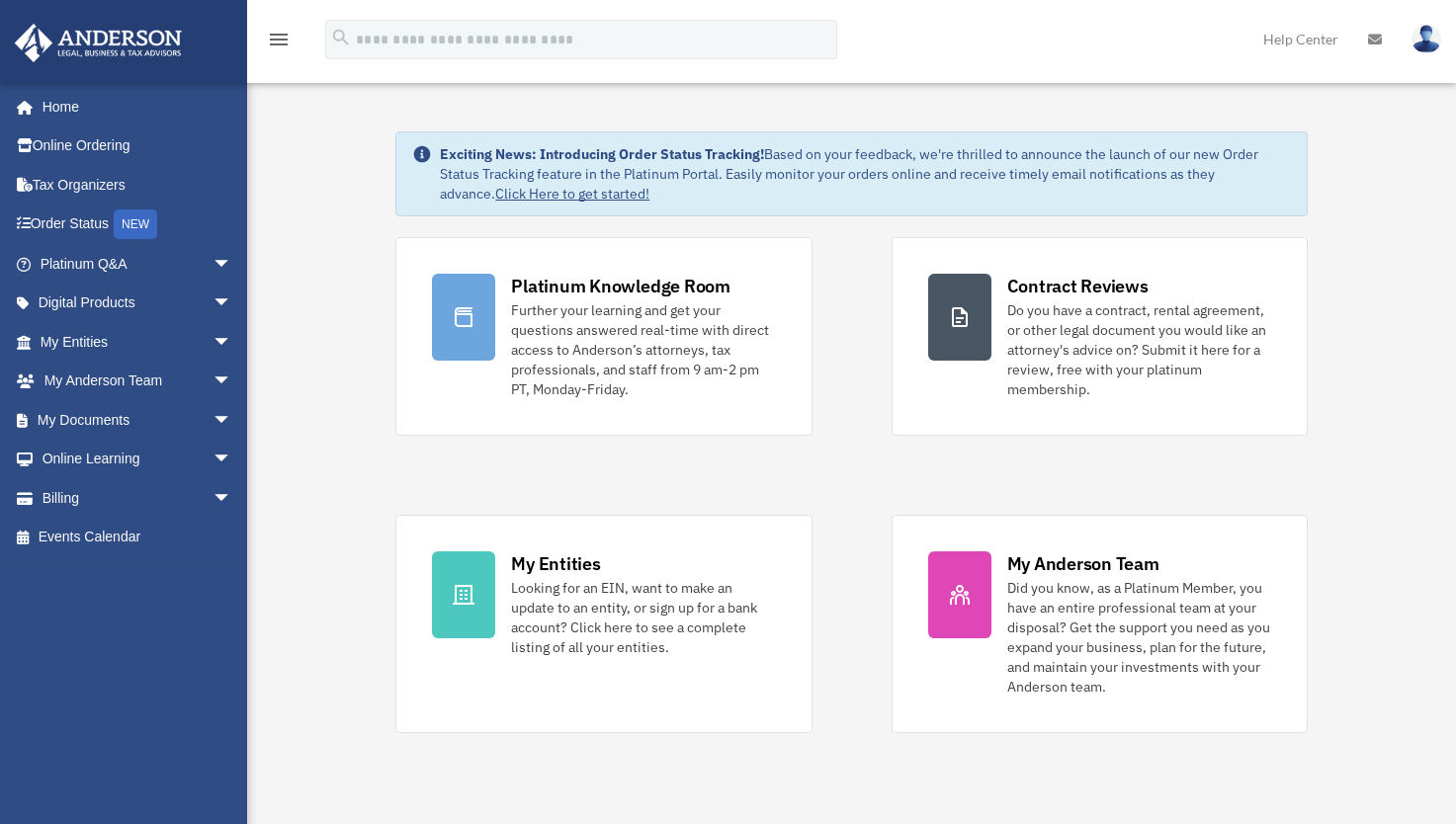 scroll, scrollTop: 60, scrollLeft: 0, axis: vertical 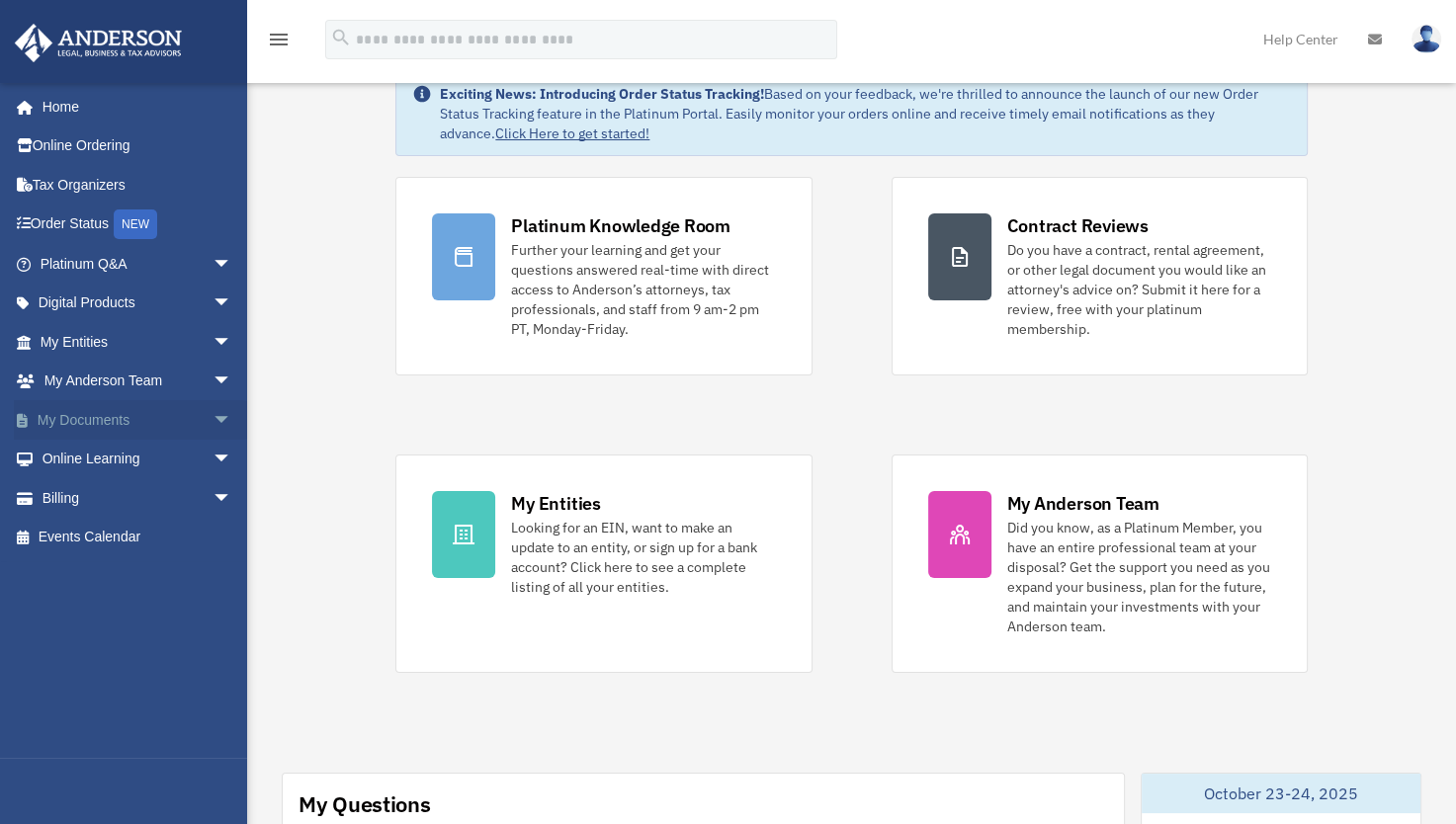 click on "arrow_drop_down" at bounding box center (232, 420) 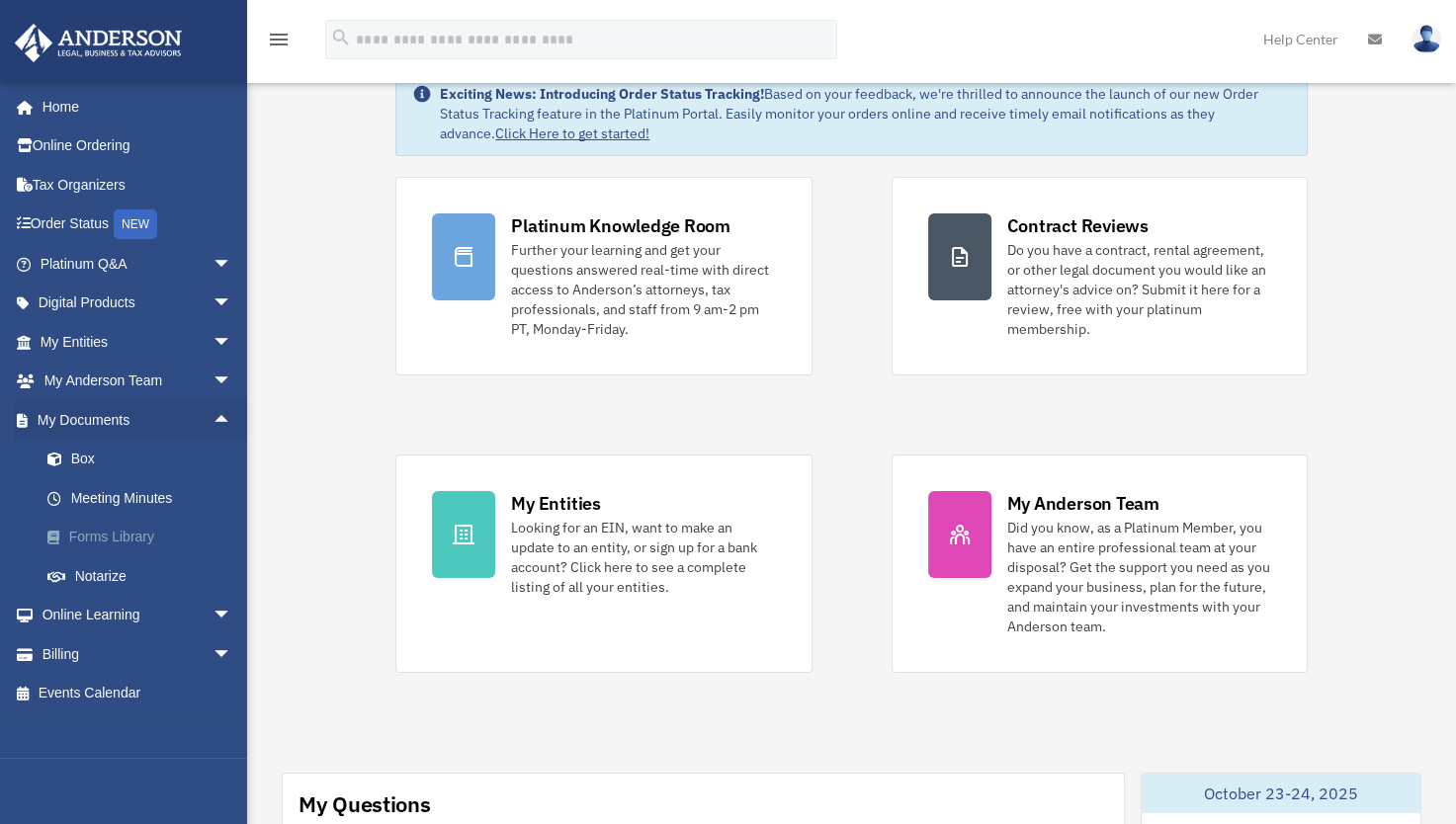 click on "Forms Library" at bounding box center (144, 537) 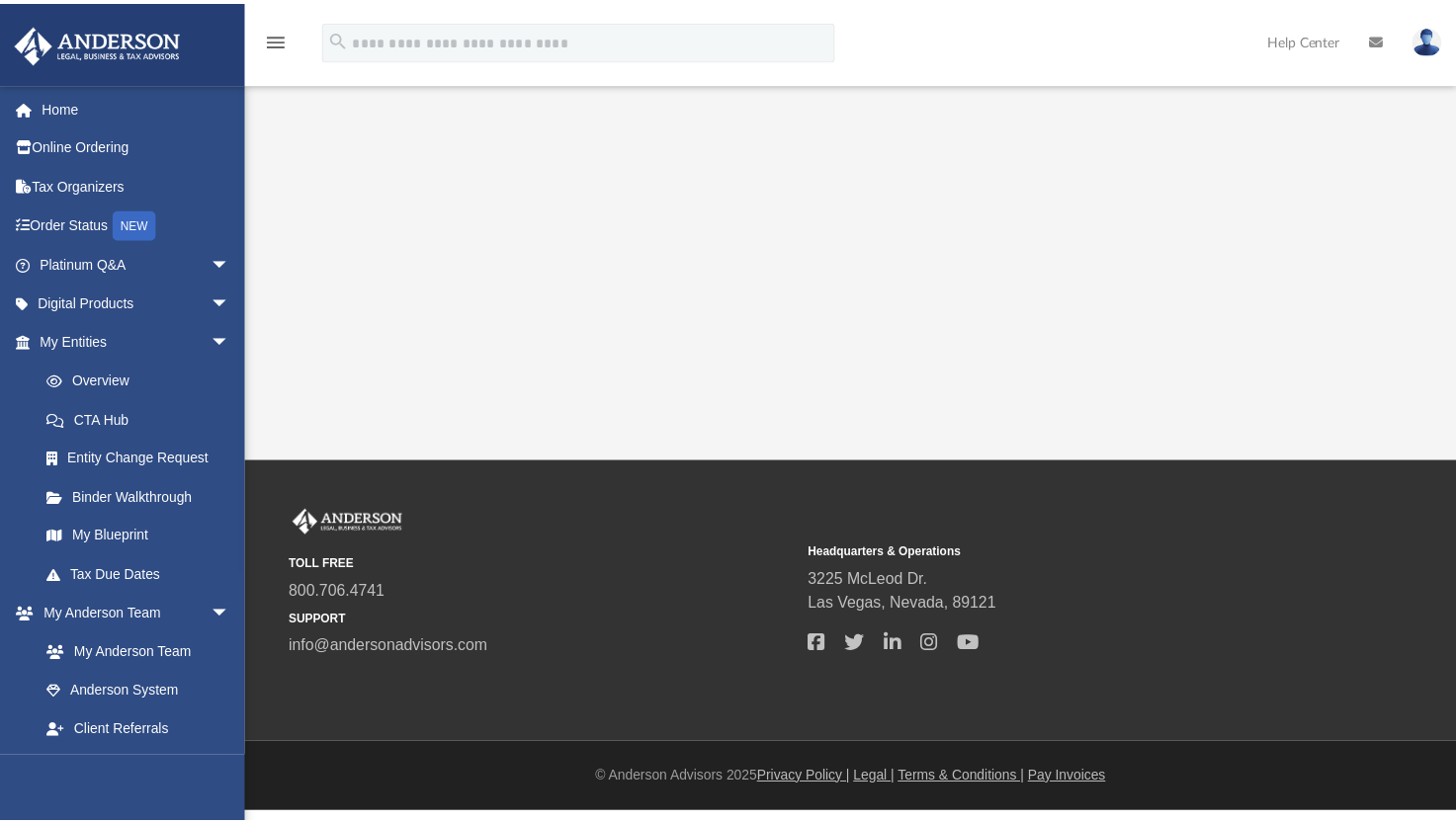 scroll, scrollTop: 0, scrollLeft: 0, axis: both 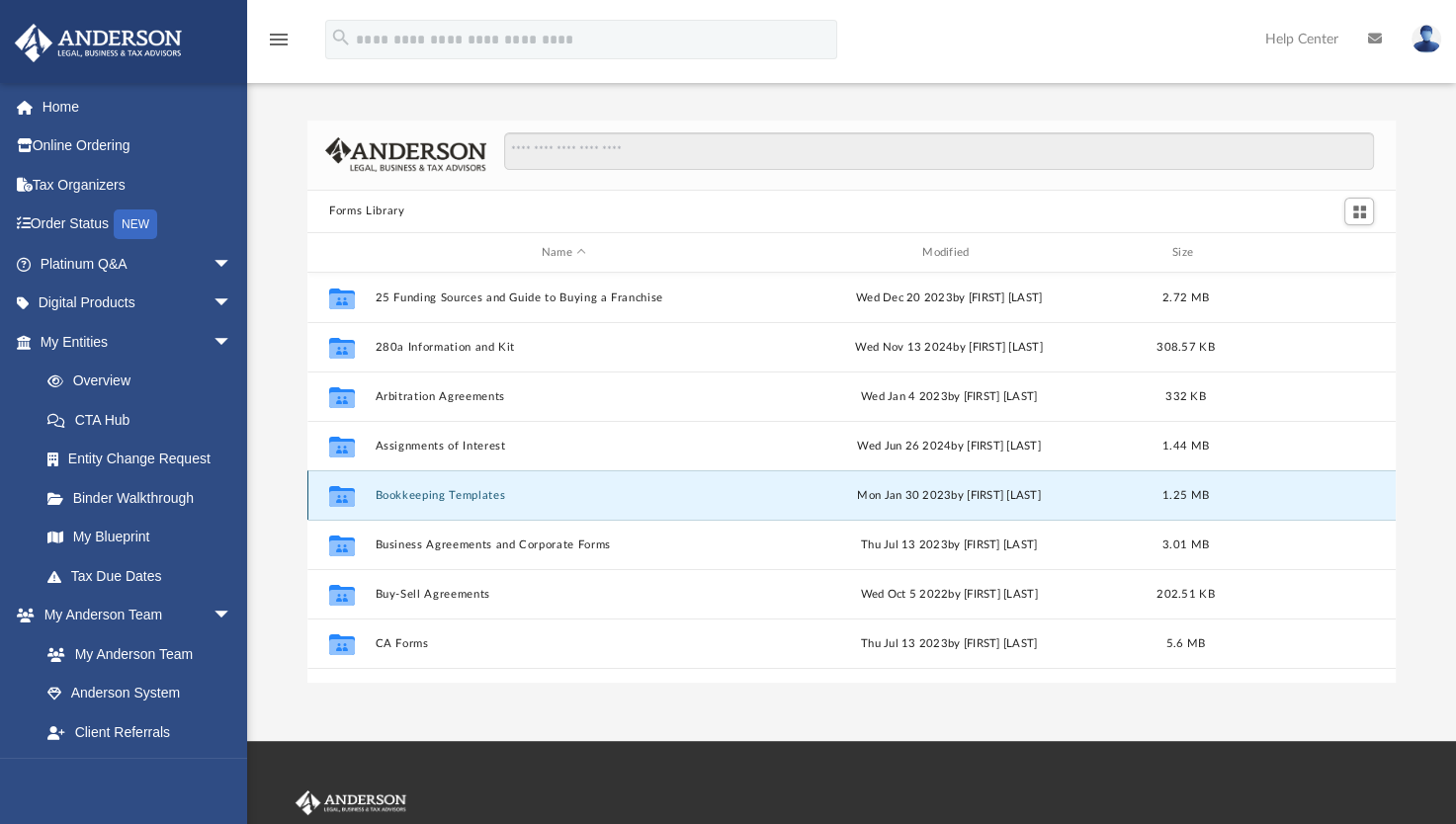 click on "Bookkeeping Templates" at bounding box center (563, 495) 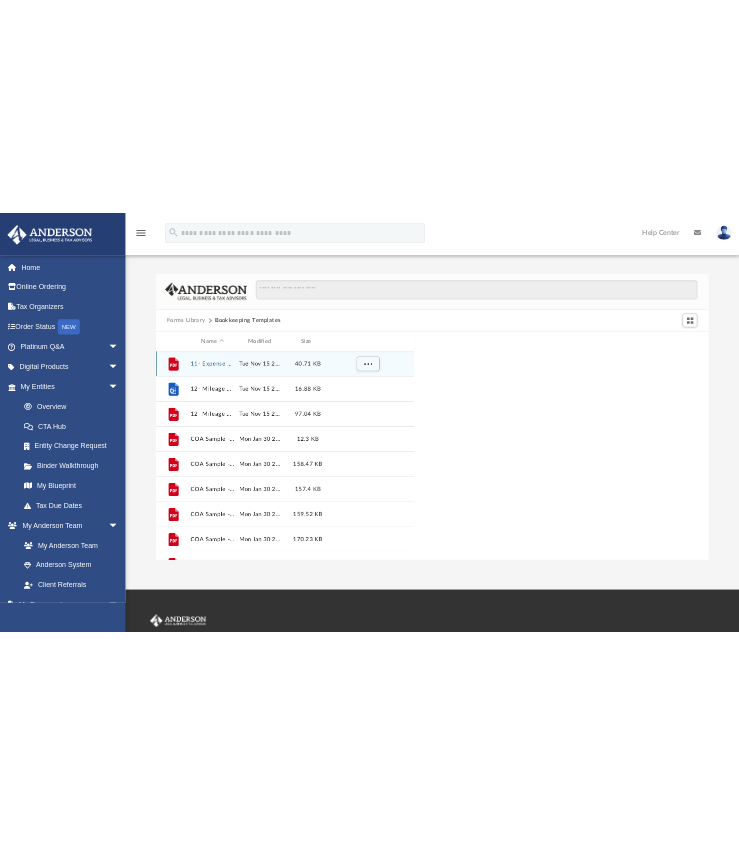 scroll, scrollTop: 439, scrollLeft: 649, axis: both 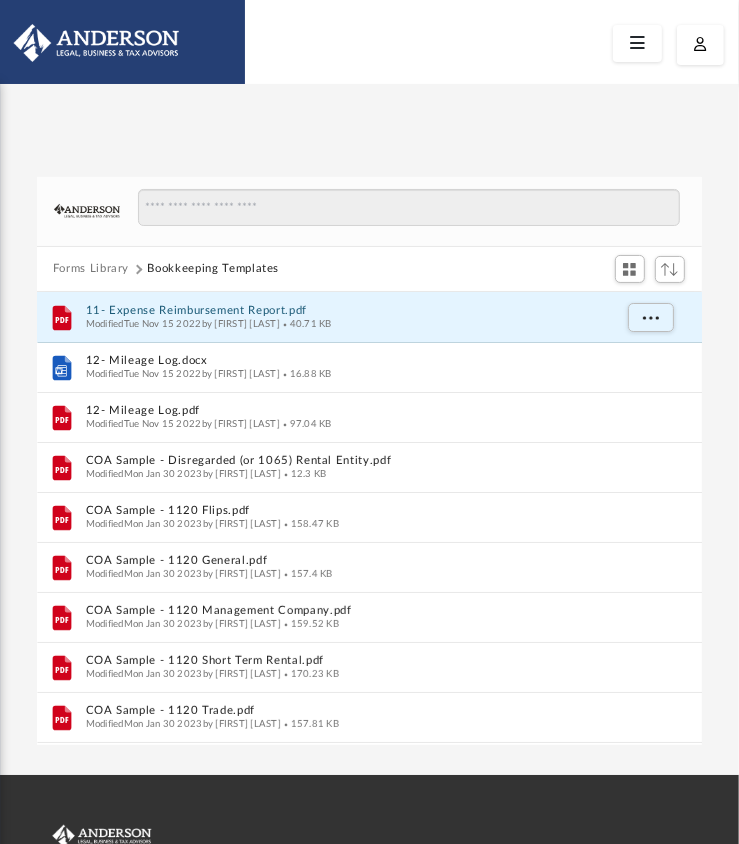 drag, startPoint x: 145, startPoint y: 315, endPoint x: 395, endPoint y: 56, distance: 359.9736 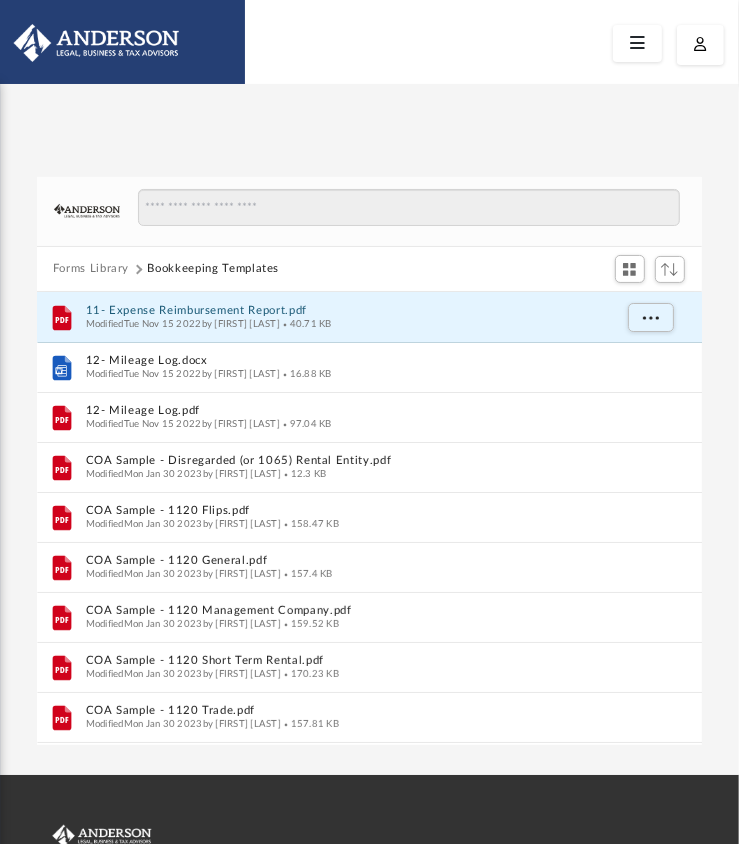 click on "menu
search
Site Menu		            	 add
yulio1969@gmail.com
My Profile
Reset Password
Logout
Help Center
App" at bounding box center (369, 387) 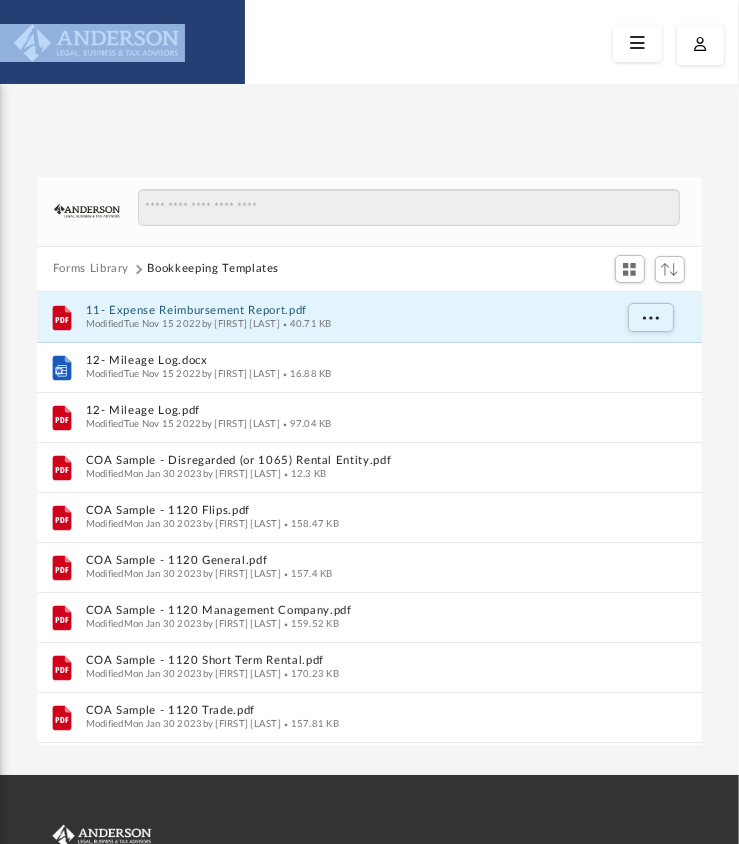 click at bounding box center [369, 41] 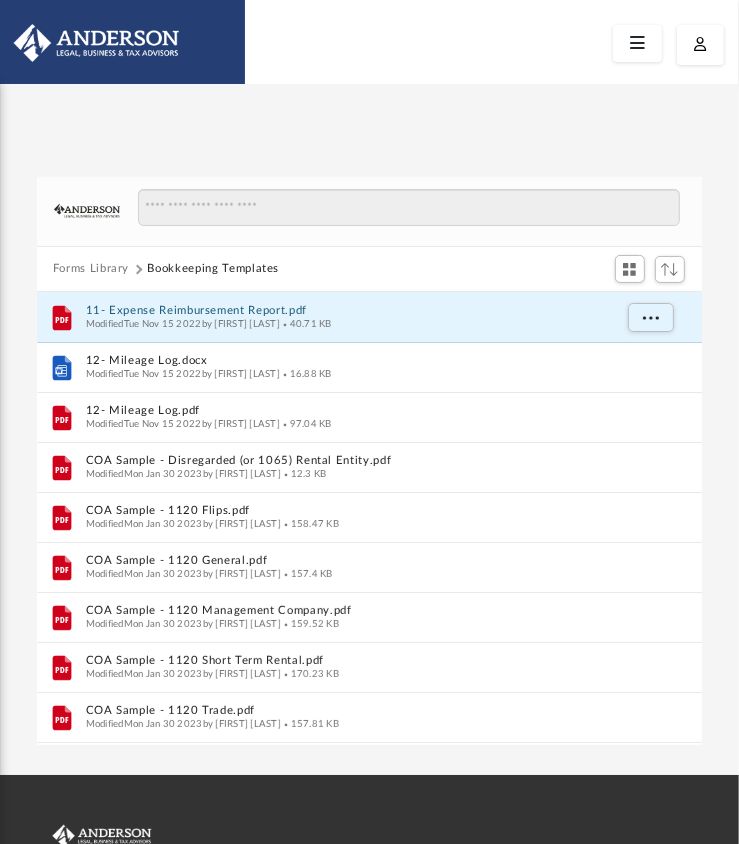 click on "App
yulio1969@gmail.com
Sign Out
yulio1969@gmail.com
Home
Online Ordering
Tax Organizers
Order Status  NEW
Platinum Q&A arrow_drop_down
Client FAQ
Platinum Walkthrough
Submit a Question
Answered Questions
Document Review
Platinum Knowledge Room
Tax & Bookkeeping Packages
Land Trust & Deed Forum
Portal Feedback
Digital Products arrow_drop_down
Tax Toolbox
Virtual Bookkeeping
Land Trust Kit
Wholesale Trust Kit
My Entities" at bounding box center (369, 430) 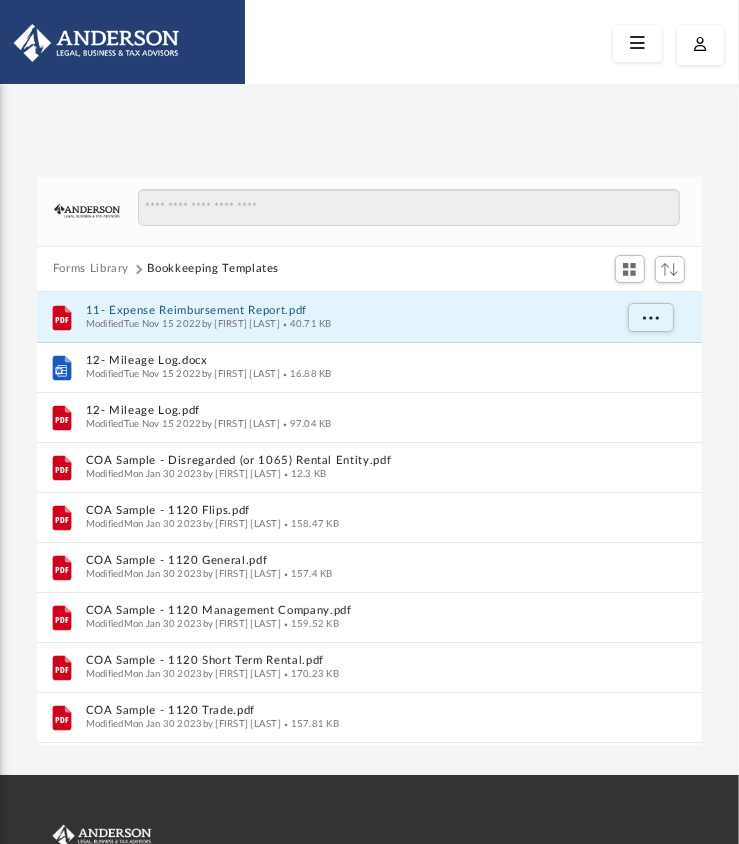 drag, startPoint x: 108, startPoint y: 304, endPoint x: -256, endPoint y: 137, distance: 400.48096 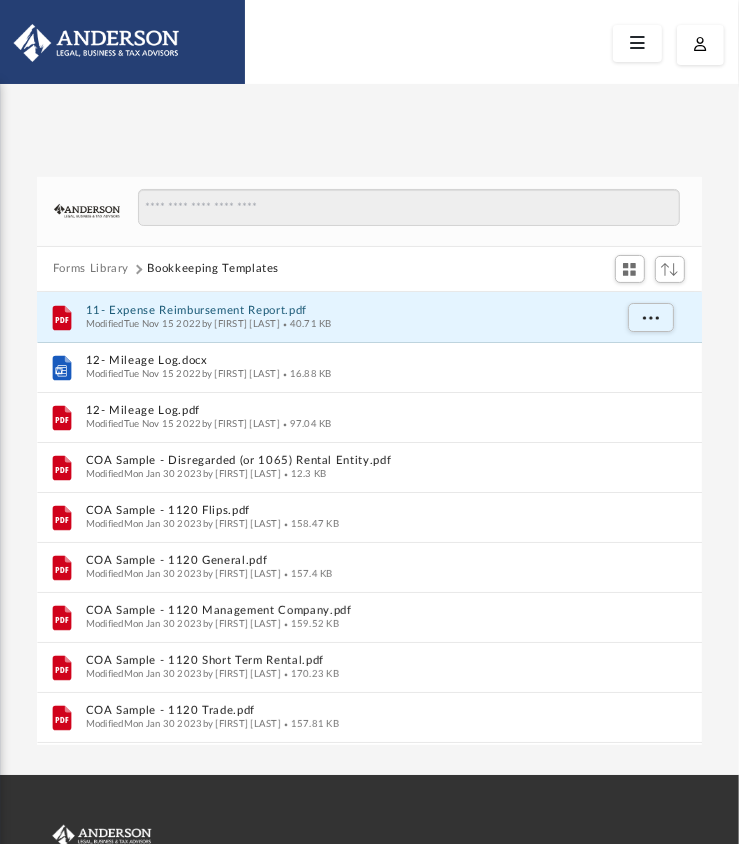 click on "X
Get a chance to win 6 months of Platinum for free just by filling out this
survey" at bounding box center (369, 564) 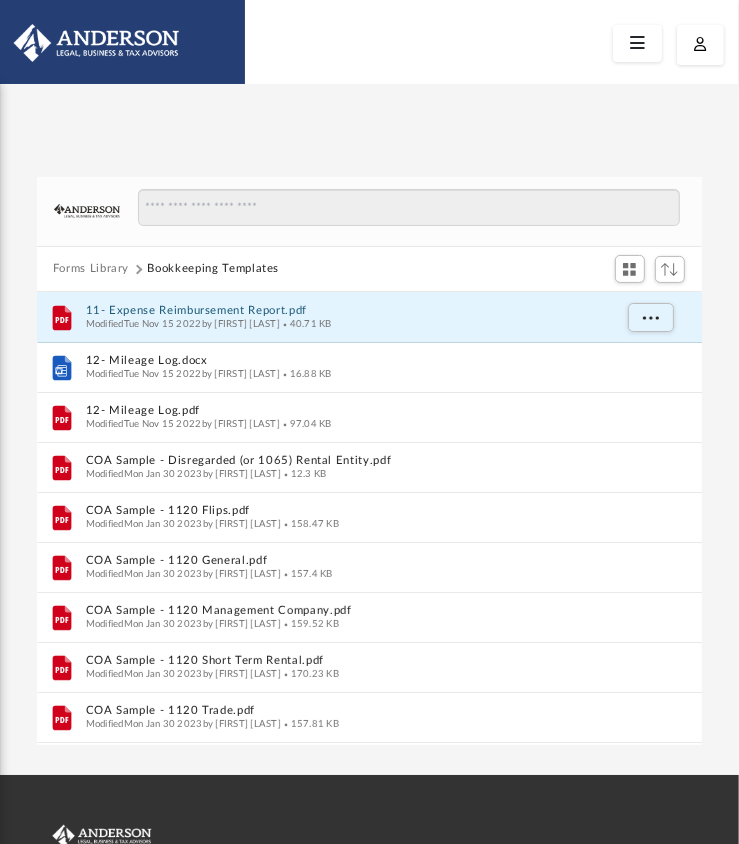 drag, startPoint x: 238, startPoint y: 307, endPoint x: -220, endPoint y: 129, distance: 491.3736 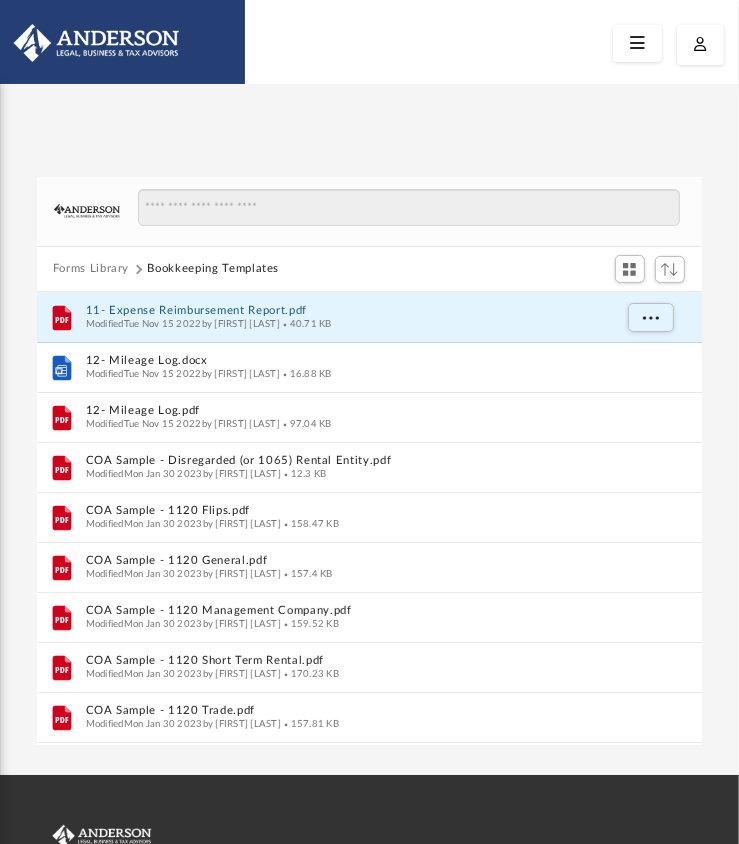 click on "X
Get a chance to win 6 months of Platinum for free just by filling out this
survey" at bounding box center (369, 564) 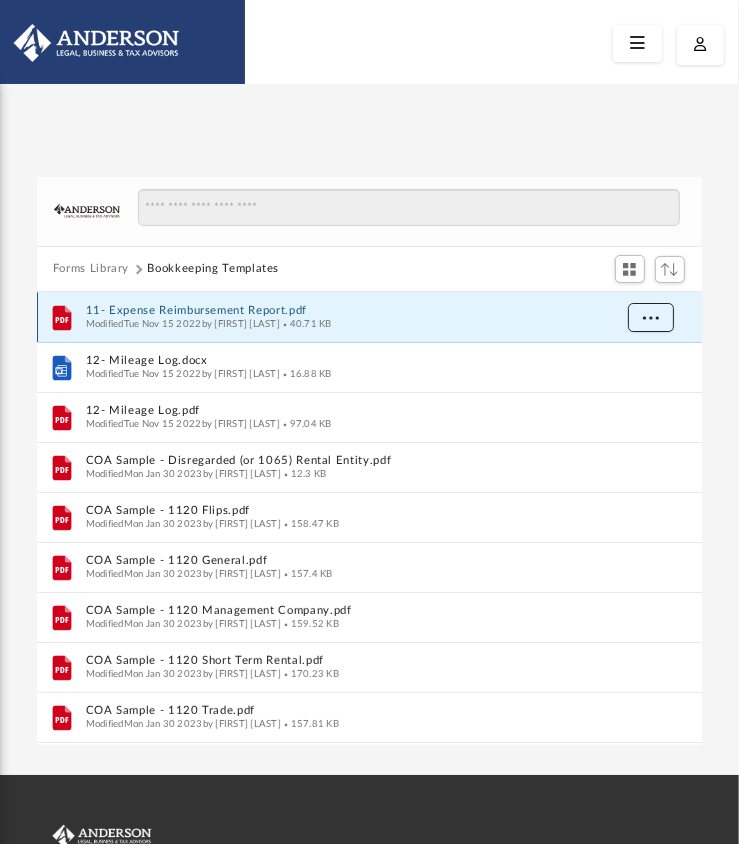 click at bounding box center (651, 318) 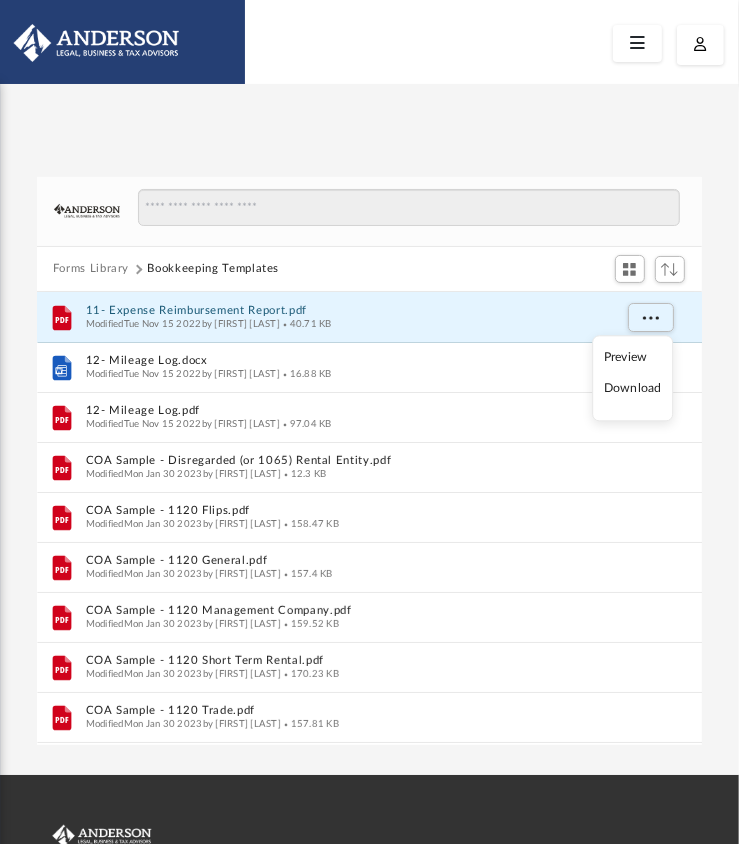 click on "Forms Library Bookkeeping Templates Name    File 11- Expense Reimbursement Report.pdf Modified  Tue Nov 15 2022  by Mary Acree 40.71 KB File 12- Mileage Log.docx Modified  Tue Nov 15 2022  by Mary Acree 16.88 KB File 12- Mileage Log.pdf Modified  Tue Nov 15 2022  by Mary Acree 97.04 KB File COA Sample -  Disregarded (or 1065) Rental Entity.pdf Modified  Mon Jan 30 2023  by Mary Acree 12.3 KB File COA Sample - 1120 Flips.pdf Modified  Mon Jan 30 2023  by Mary Acree 158.47 KB File COA Sample - 1120 General.pdf Modified  Mon Jan 30 2023  by Mary Acree 157.4 KB File COA Sample - 1120 Management Company.pdf Modified  Mon Jan 30 2023  by Mary Acree 159.52 KB File COA Sample - 1120 Short Term Rental.pdf Modified  Mon Jan 30 2023  by Mary Acree 170.23 KB File COA Sample - 1120 Trade.pdf Modified  Mon Jan 30 2023  by Mary Acree 157.81 KB File Expense Report.xls Modified  Tue Nov 15 2022  by Mary Acree 277.5 KB File Medical Expense Reimbursement Report.xls Modified  Tue Nov 15 2022  by Mary Acree 34 KB" at bounding box center (369, 440) 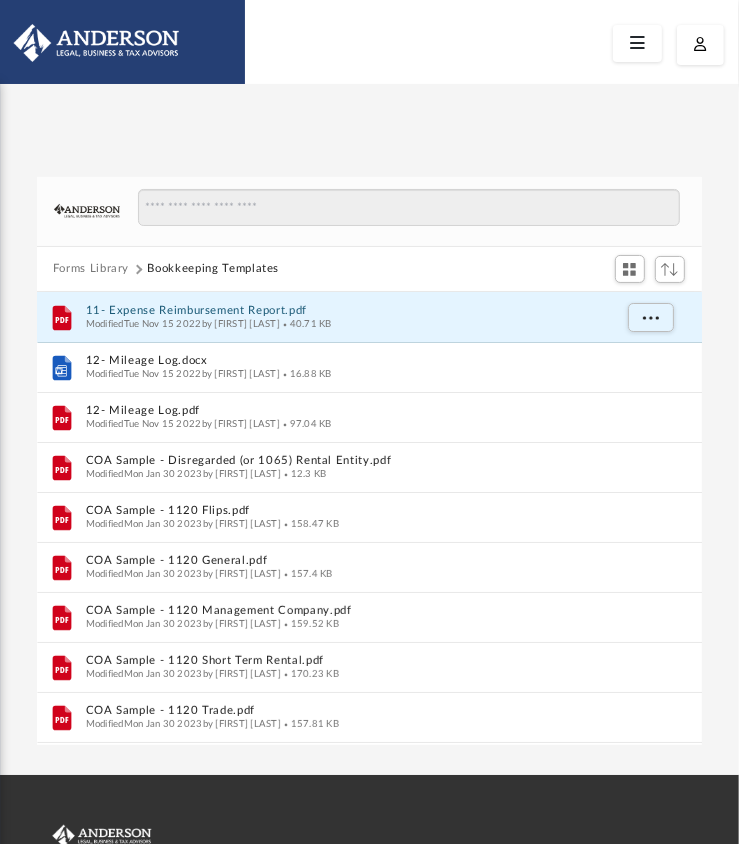 click on "Forms Library Bookkeeping Templates Name    File 11- Expense Reimbursement Report.pdf Modified  Tue Nov 15 2022  by Mary Acree 40.71 KB File 12- Mileage Log.docx Modified  Tue Nov 15 2022  by Mary Acree 16.88 KB File 12- Mileage Log.pdf Modified  Tue Nov 15 2022  by Mary Acree 97.04 KB File COA Sample -  Disregarded (or 1065) Rental Entity.pdf Modified  Mon Jan 30 2023  by Mary Acree 12.3 KB File COA Sample - 1120 Flips.pdf Modified  Mon Jan 30 2023  by Mary Acree 158.47 KB File COA Sample - 1120 General.pdf Modified  Mon Jan 30 2023  by Mary Acree 157.4 KB File COA Sample - 1120 Management Company.pdf Modified  Mon Jan 30 2023  by Mary Acree 159.52 KB File COA Sample - 1120 Short Term Rental.pdf Modified  Mon Jan 30 2023  by Mary Acree 170.23 KB File COA Sample - 1120 Trade.pdf Modified  Mon Jan 30 2023  by Mary Acree 157.81 KB File Expense Report.xls Modified  Tue Nov 15 2022  by Mary Acree 277.5 KB File Medical Expense Reimbursement Report.xls Modified  Tue Nov 15 2022  by Mary Acree 34 KB" at bounding box center (369, 440) 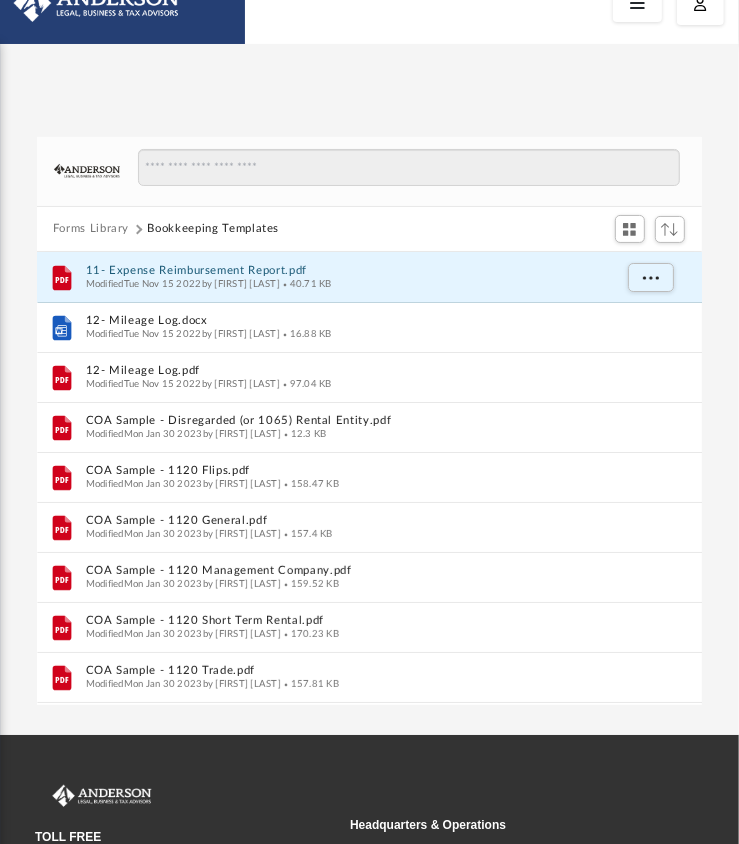 scroll, scrollTop: 80, scrollLeft: 0, axis: vertical 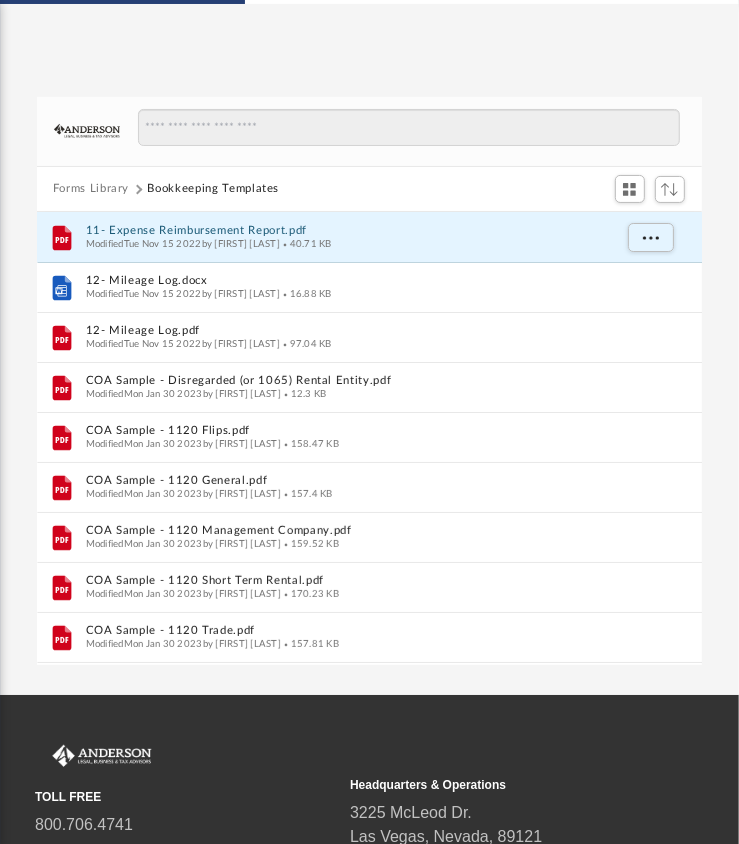 click on "Forms Library Bookkeeping Templates Name    File 11- Expense Reimbursement Report.pdf Modified  Tue Nov 15 2022  by Mary Acree 40.71 KB File 12- Mileage Log.docx Modified  Tue Nov 15 2022  by Mary Acree 16.88 KB File 12- Mileage Log.pdf Modified  Tue Nov 15 2022  by Mary Acree 97.04 KB File COA Sample -  Disregarded (or 1065) Rental Entity.pdf Modified  Mon Jan 30 2023  by Mary Acree 12.3 KB File COA Sample - 1120 Flips.pdf Modified  Mon Jan 30 2023  by Mary Acree 158.47 KB File COA Sample - 1120 General.pdf Modified  Mon Jan 30 2023  by Mary Acree 157.4 KB File COA Sample - 1120 Management Company.pdf Modified  Mon Jan 30 2023  by Mary Acree 159.52 KB File COA Sample - 1120 Short Term Rental.pdf Modified  Mon Jan 30 2023  by Mary Acree 170.23 KB File COA Sample - 1120 Trade.pdf Modified  Mon Jan 30 2023  by Mary Acree 157.81 KB File Expense Report.xls Modified  Tue Nov 15 2022  by Mary Acree 277.5 KB File Medical Expense Reimbursement Report.xls Modified  Tue Nov 15 2022  by Mary Acree 34 KB" at bounding box center [369, 381] 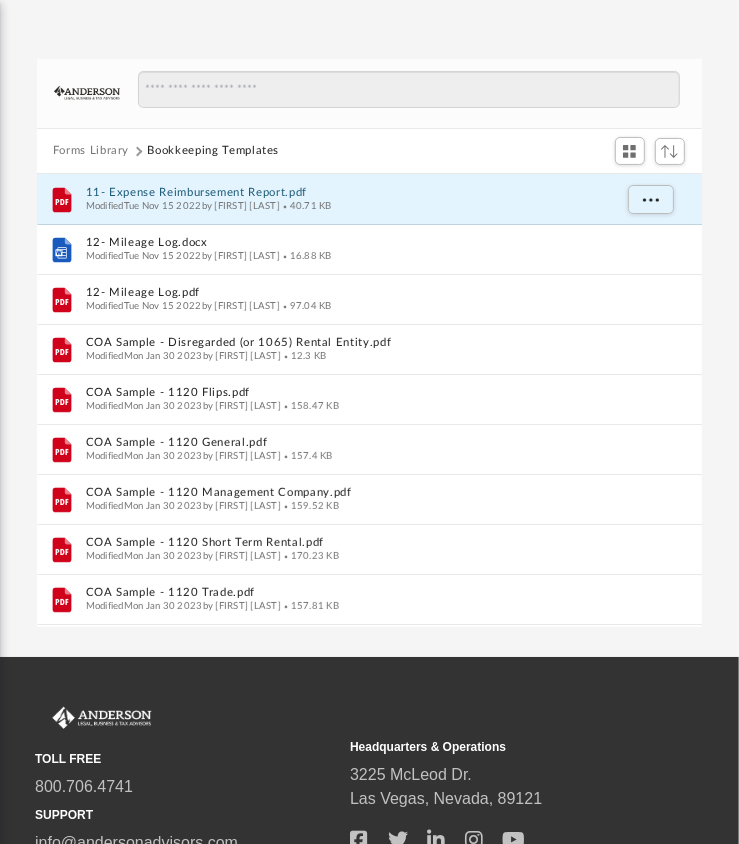 scroll, scrollTop: 120, scrollLeft: 0, axis: vertical 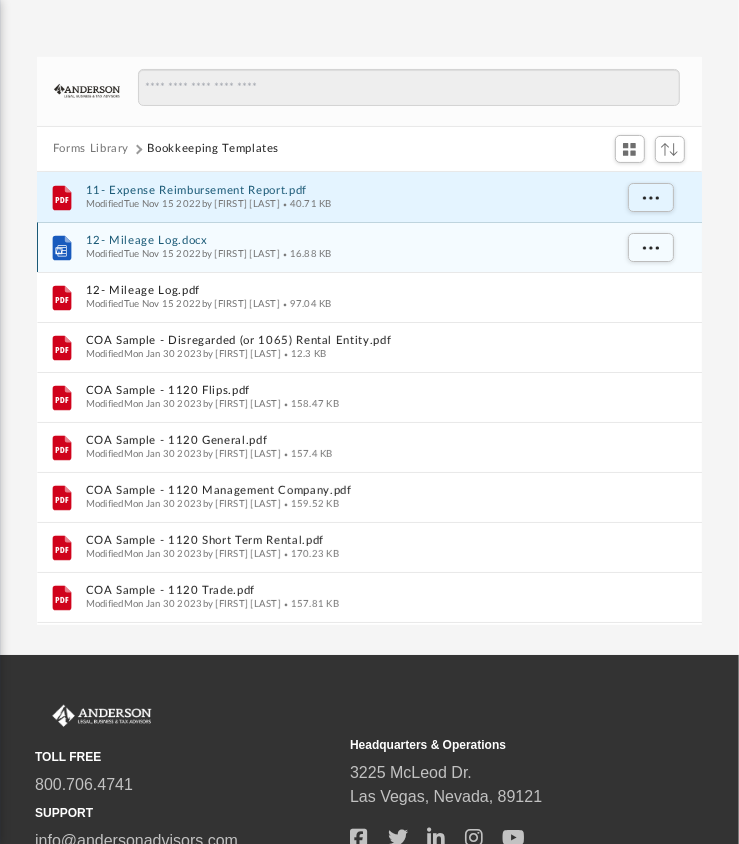 click on "12- Mileage Log.docx" at bounding box center (348, 240) 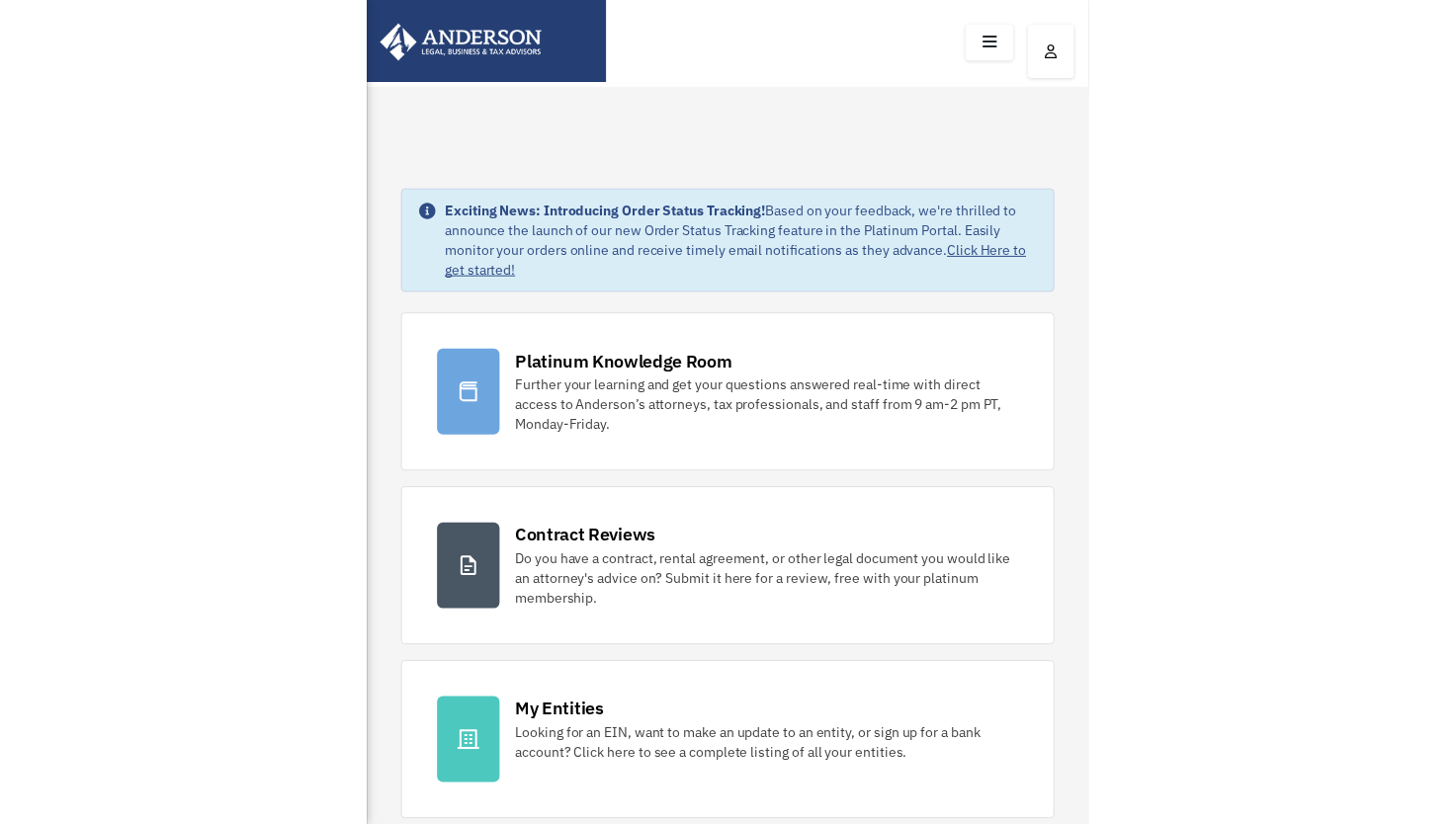 scroll, scrollTop: 119, scrollLeft: 0, axis: vertical 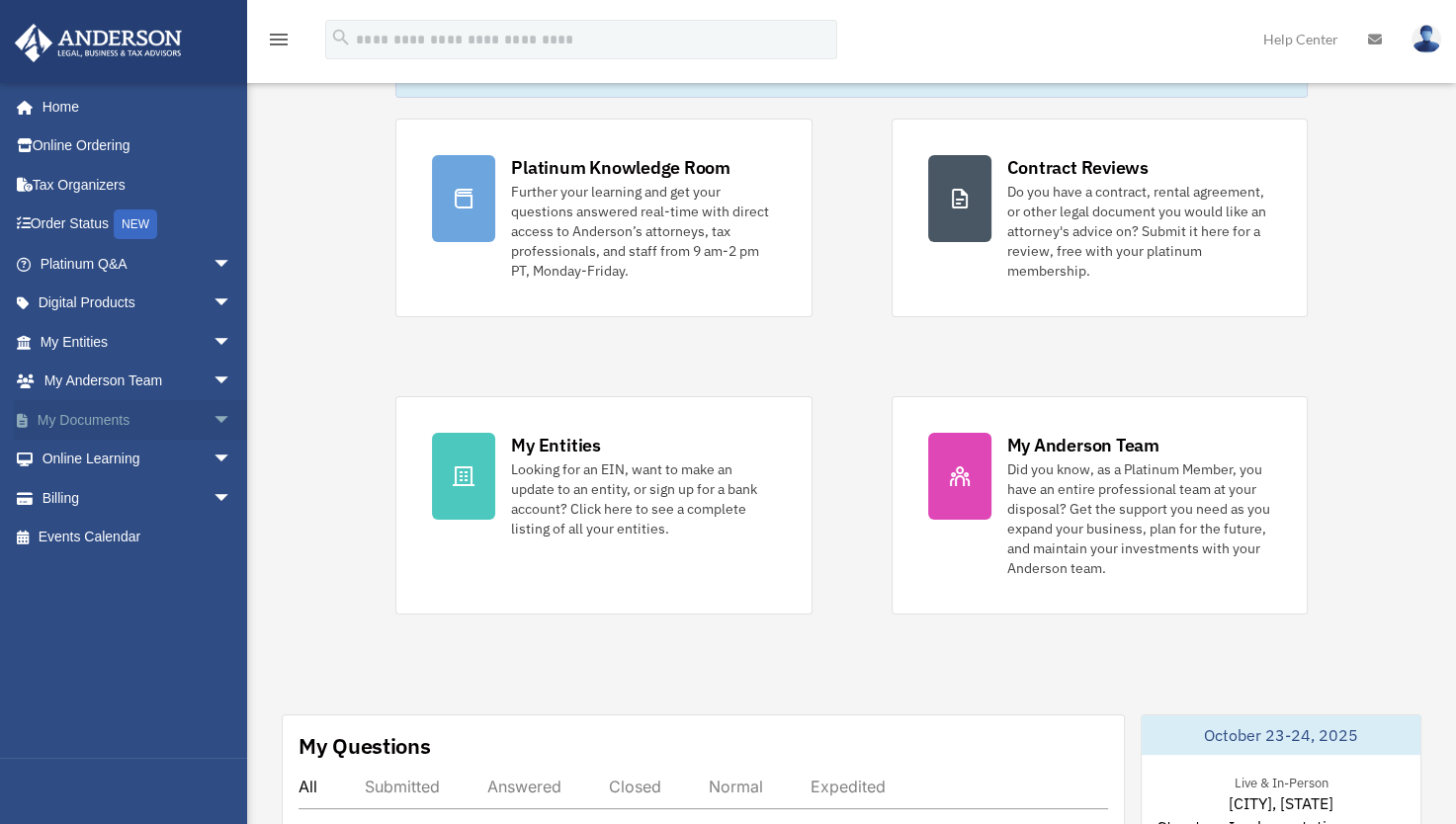 click on "arrow_drop_down" at bounding box center (232, 420) 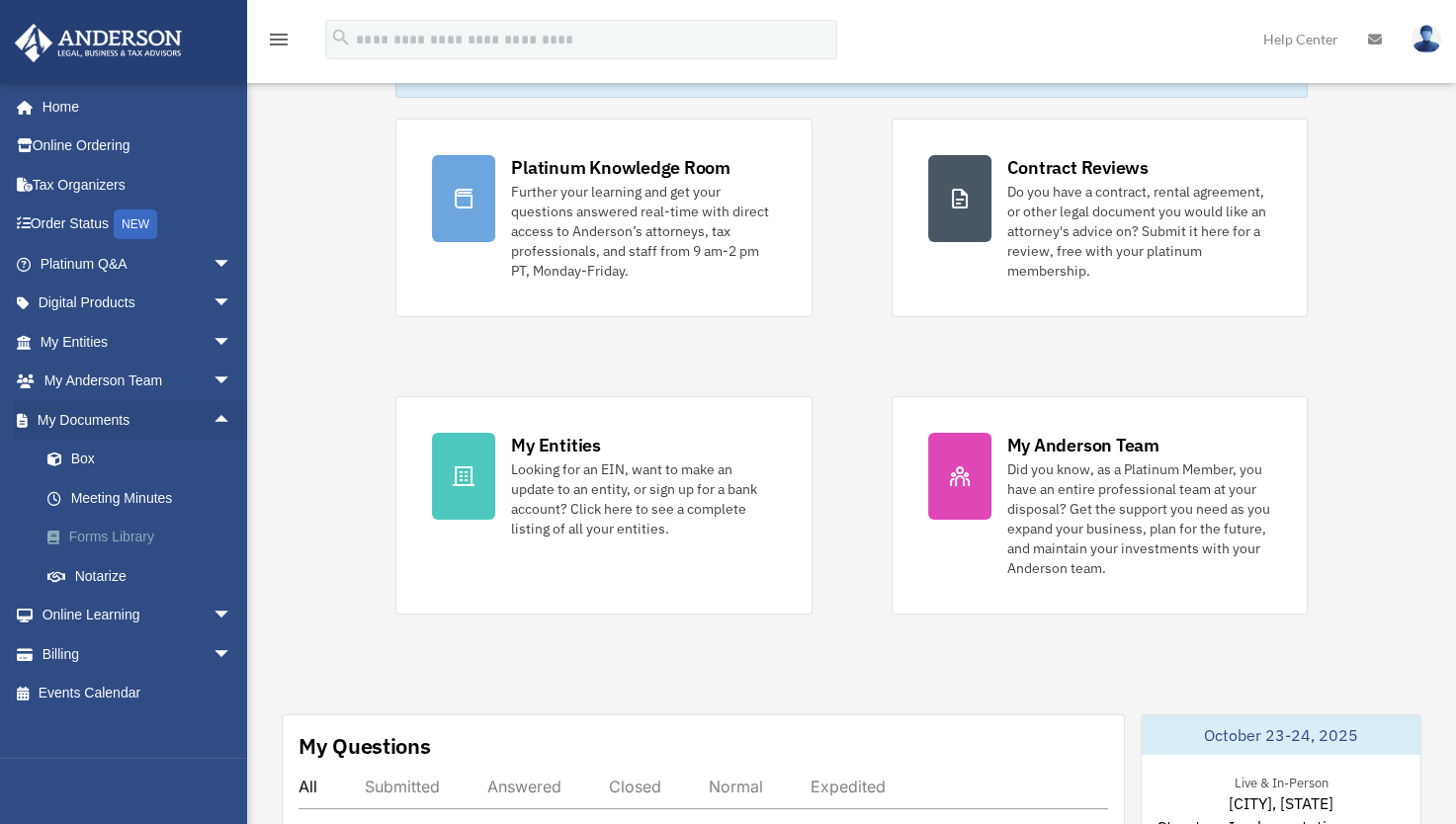 click on "Forms Library" at bounding box center (144, 537) 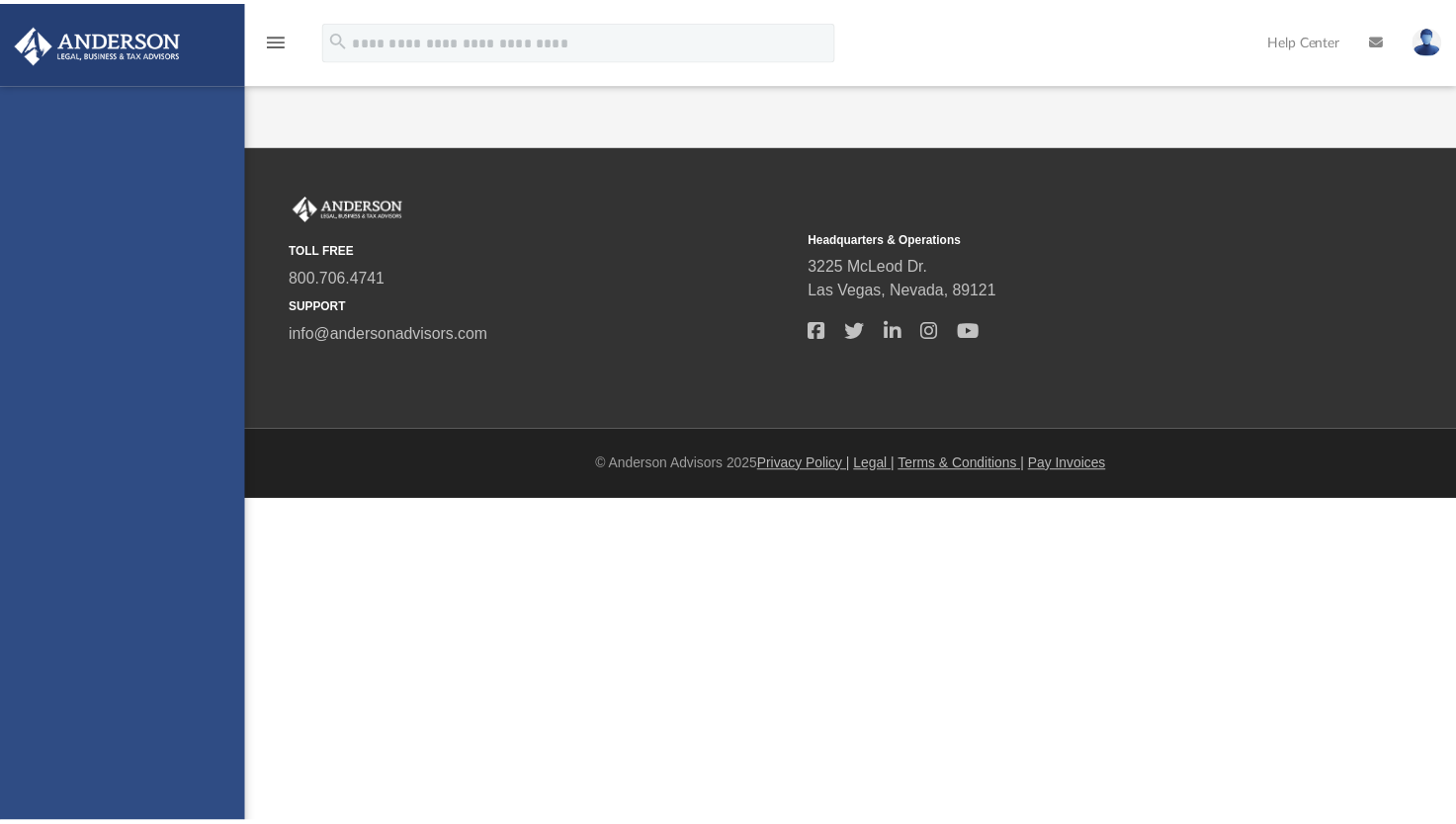 scroll, scrollTop: 0, scrollLeft: 0, axis: both 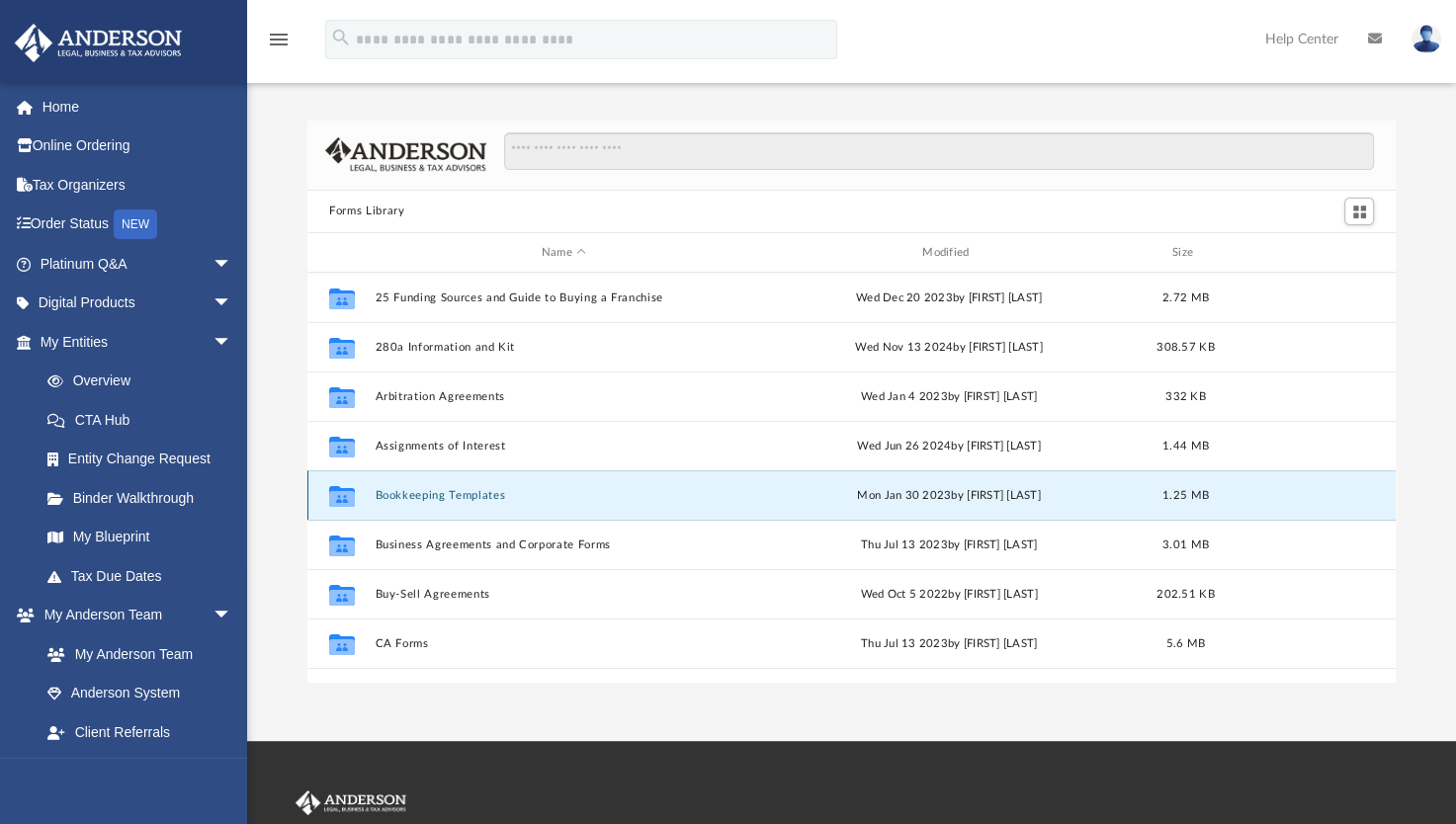 click on "Bookkeeping Templates" at bounding box center (563, 495) 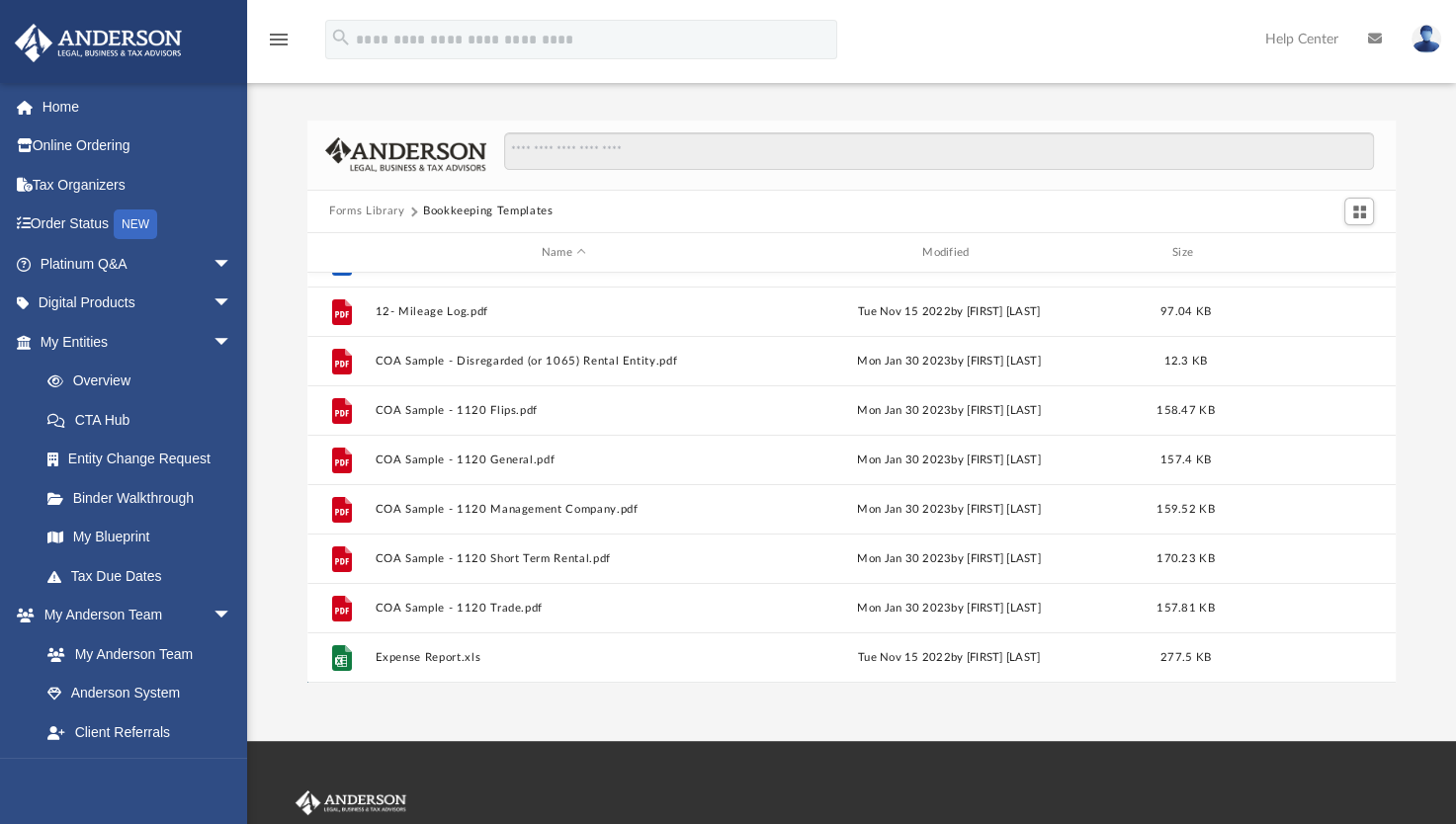 scroll, scrollTop: 134, scrollLeft: 0, axis: vertical 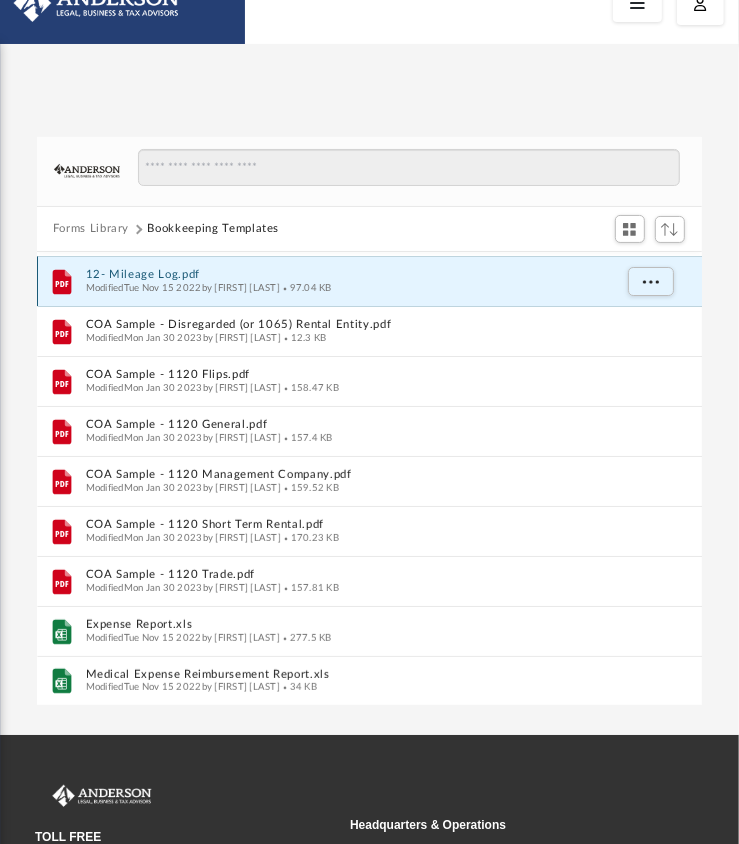 click on "12- Mileage Log.pdf" at bounding box center (348, 274) 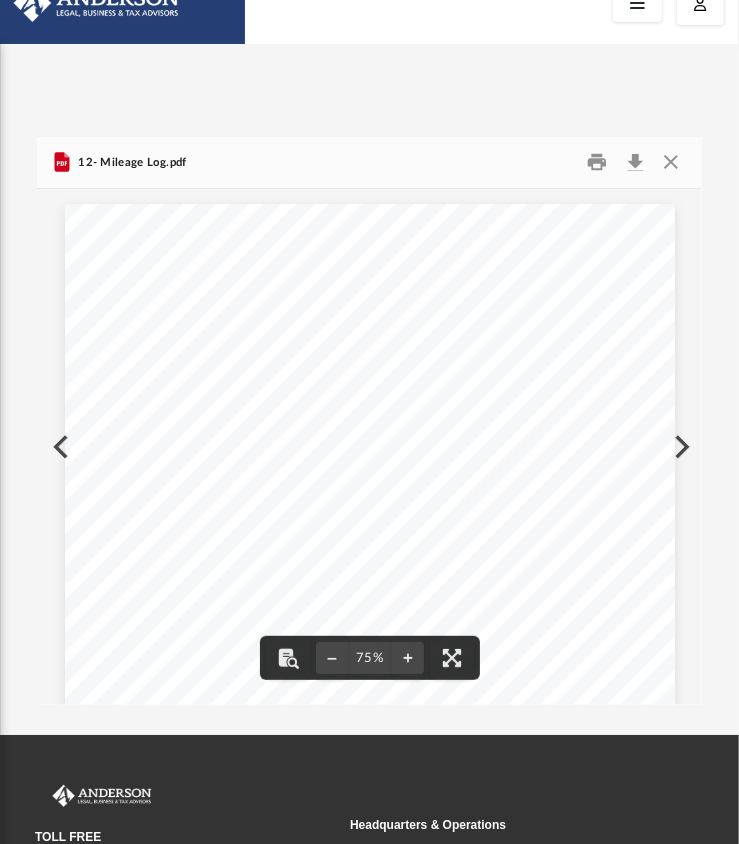 click on "MILEAGE LOG Employee ID : Name : [FIRST] [LAST] Title : Dept. : Vehicle ID : Period : to Rate : USD per Mile Total Mileage : Total Rate : USD Date Starting Place Destination Purpose Start Mile End Mile Mileage Rate Notes : Signature of Employee : Date : Signature of Supervisor : Date :" at bounding box center (370, 598) 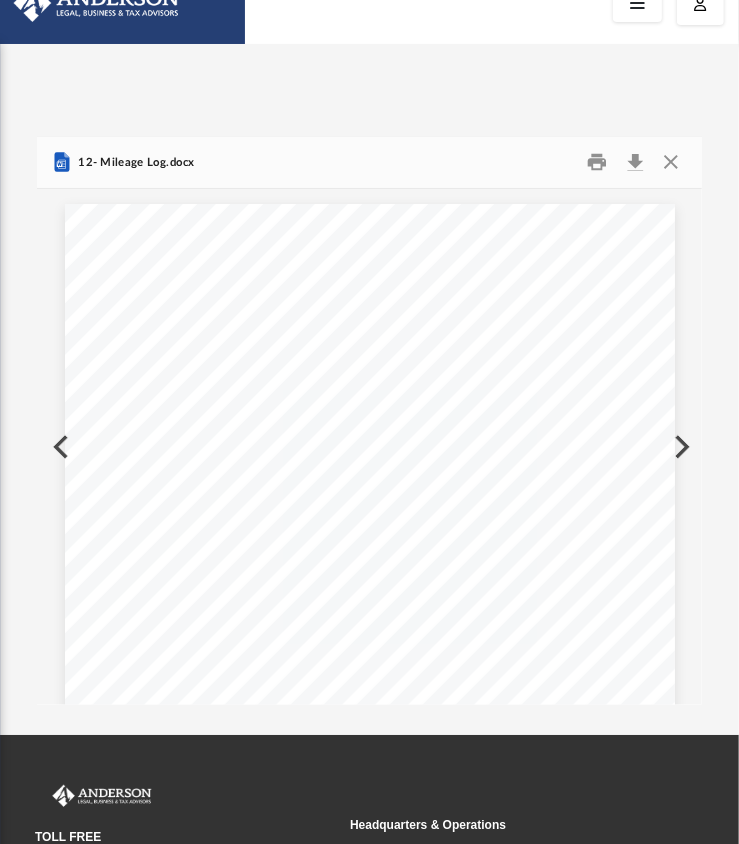 click at bounding box center [59, 447] 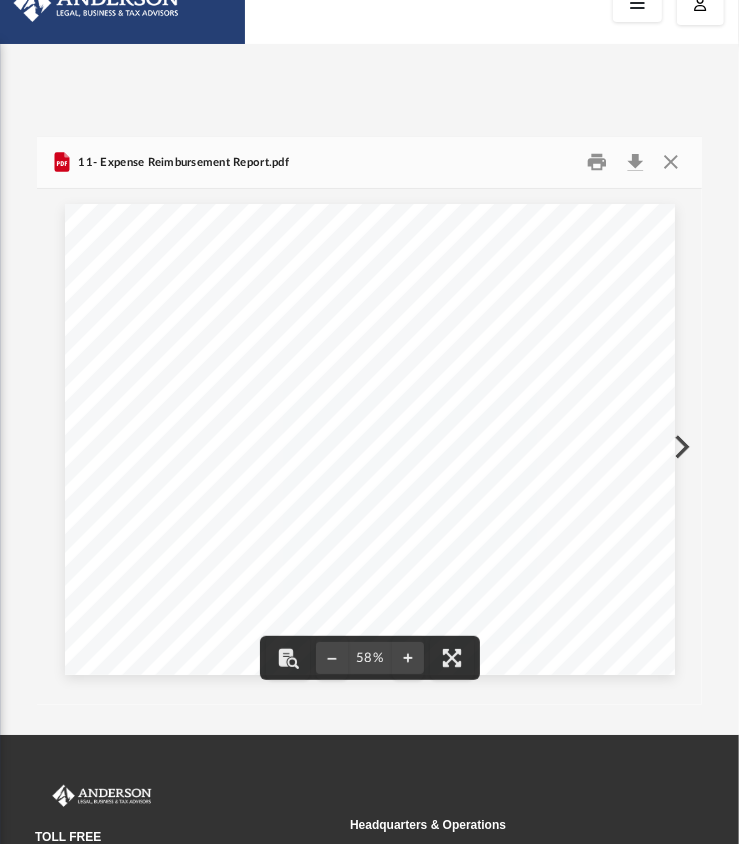 click at bounding box center [680, 447] 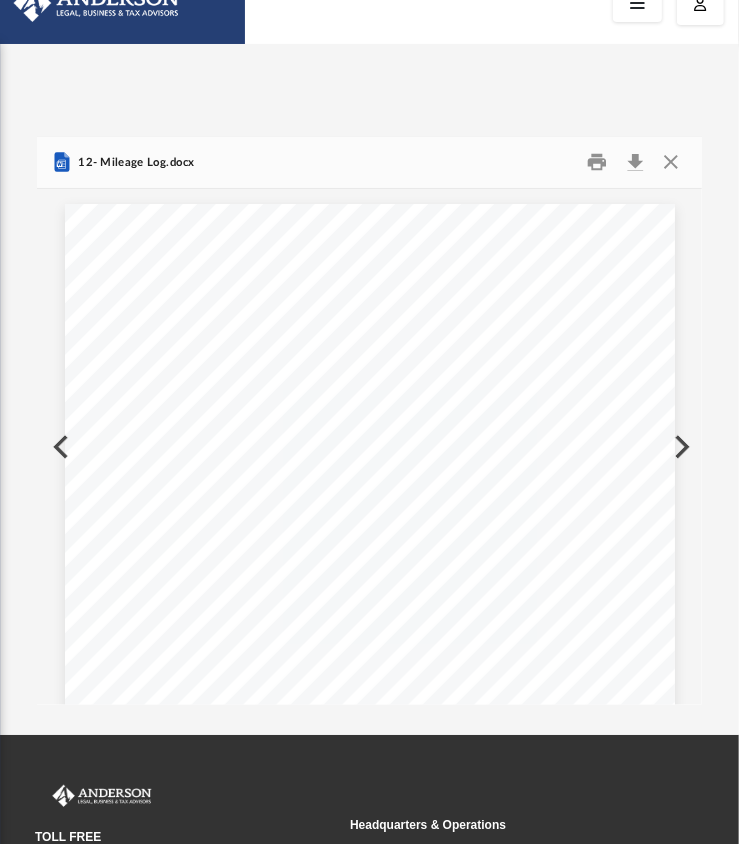 click at bounding box center (680, 447) 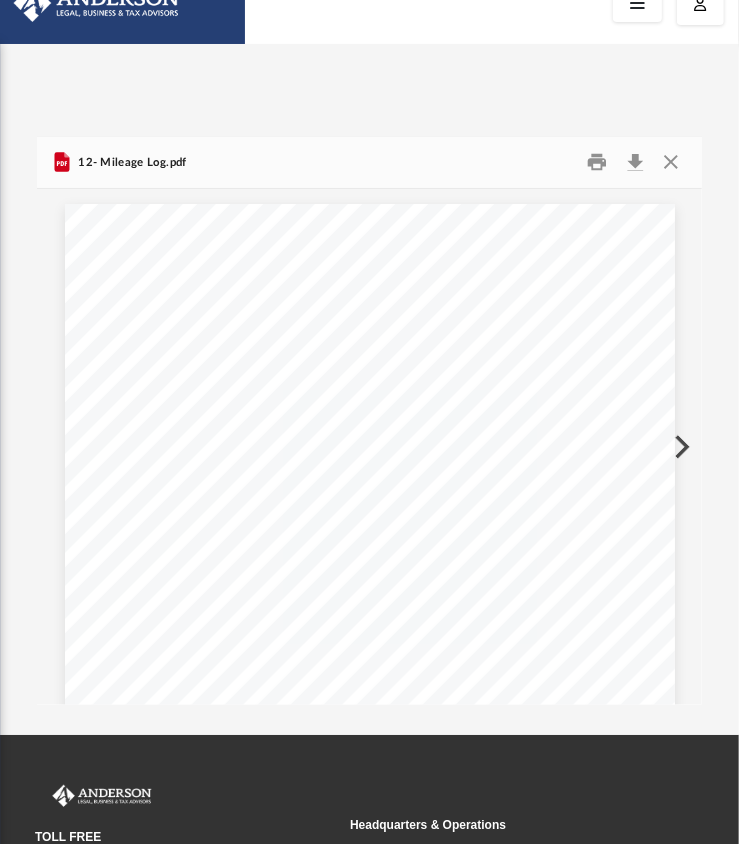click at bounding box center (680, 447) 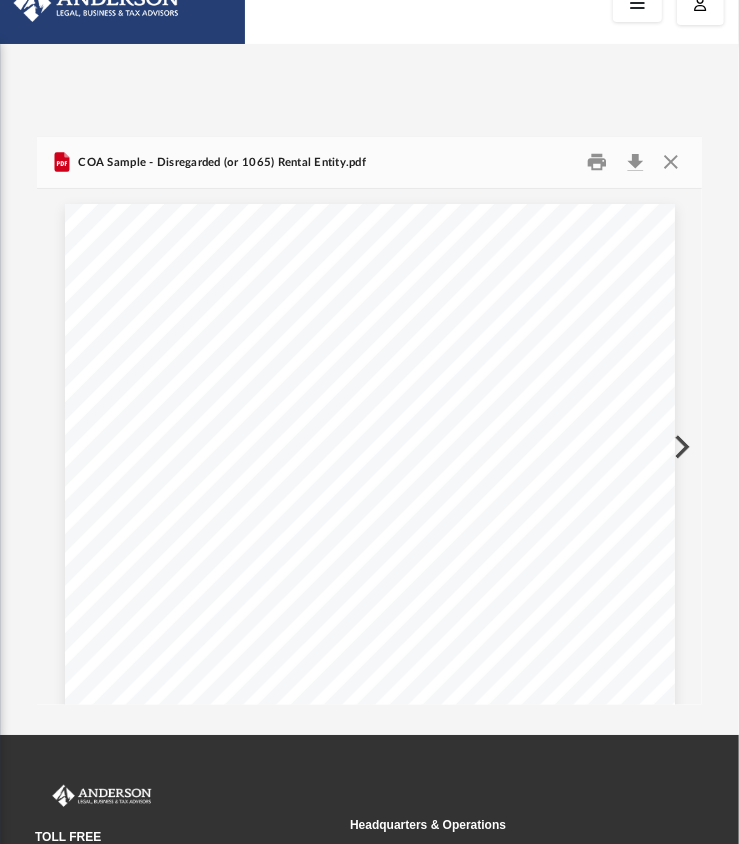 click at bounding box center [680, 447] 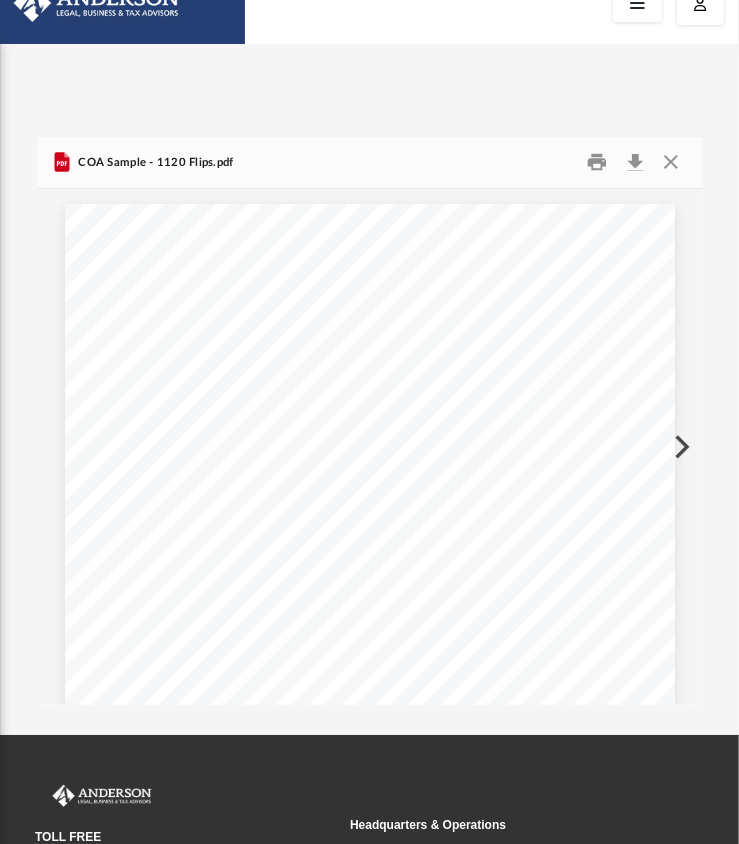click at bounding box center [680, 447] 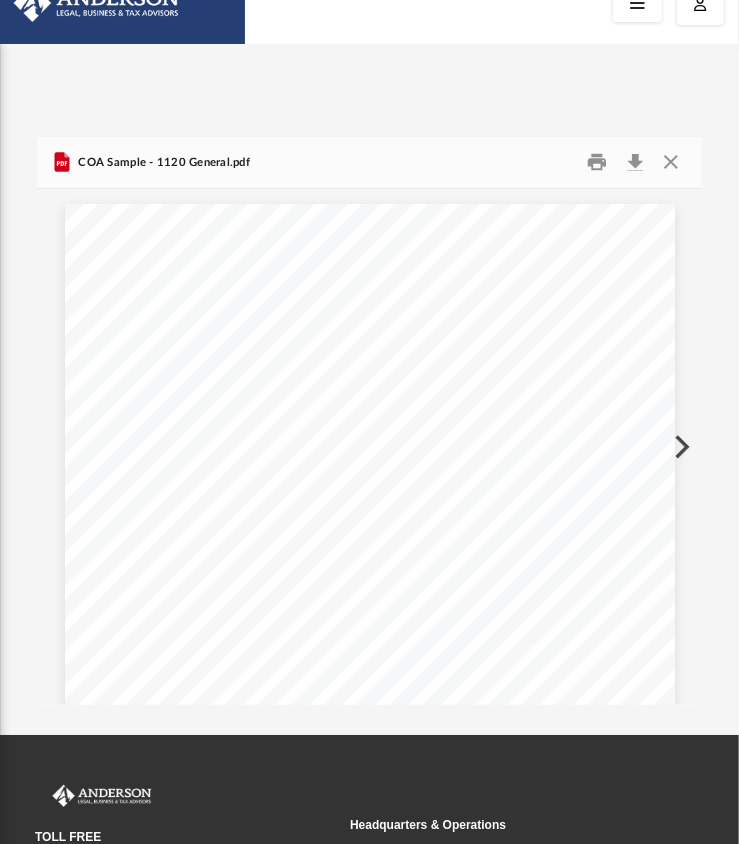 click at bounding box center (680, 447) 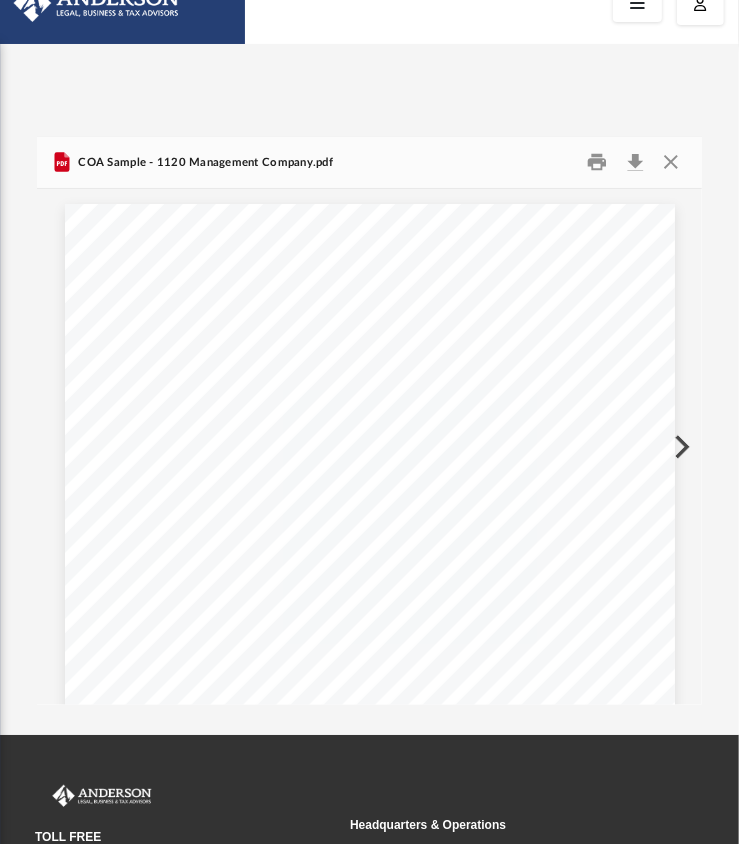click at bounding box center (680, 447) 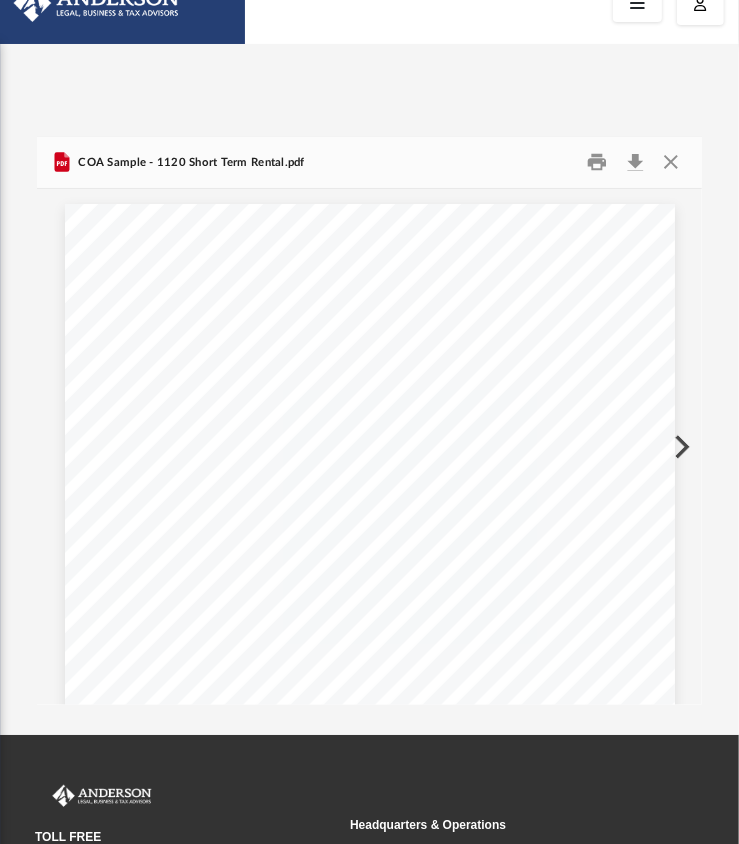 click at bounding box center [680, 447] 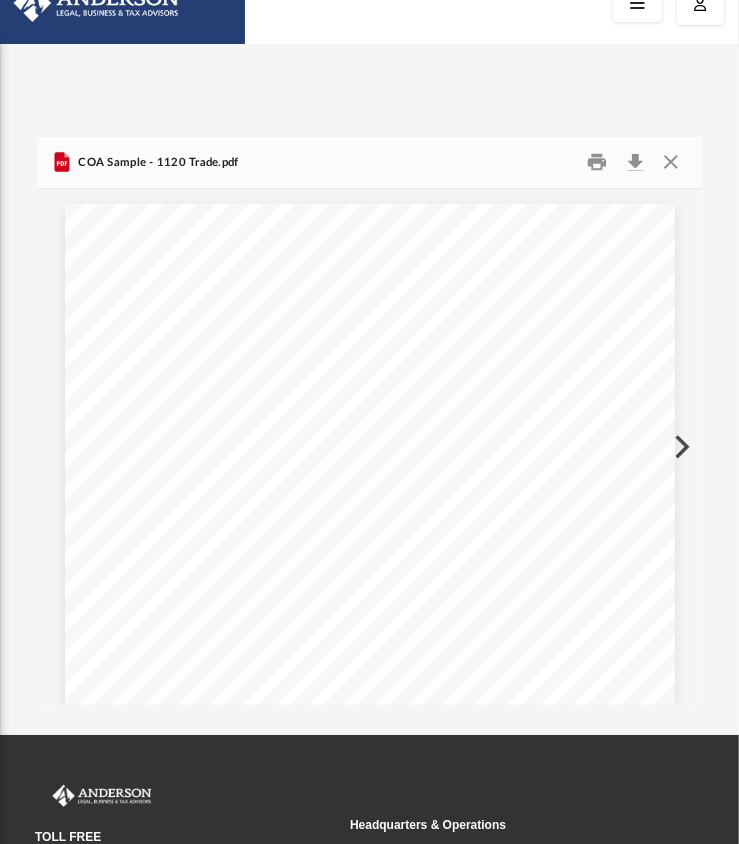 click at bounding box center (680, 447) 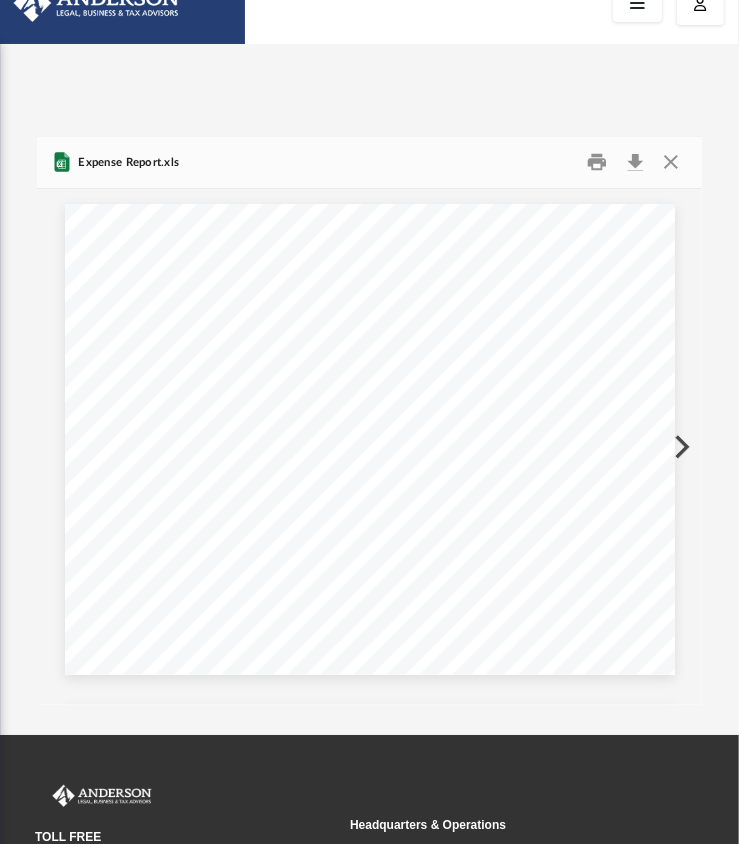 click at bounding box center [680, 447] 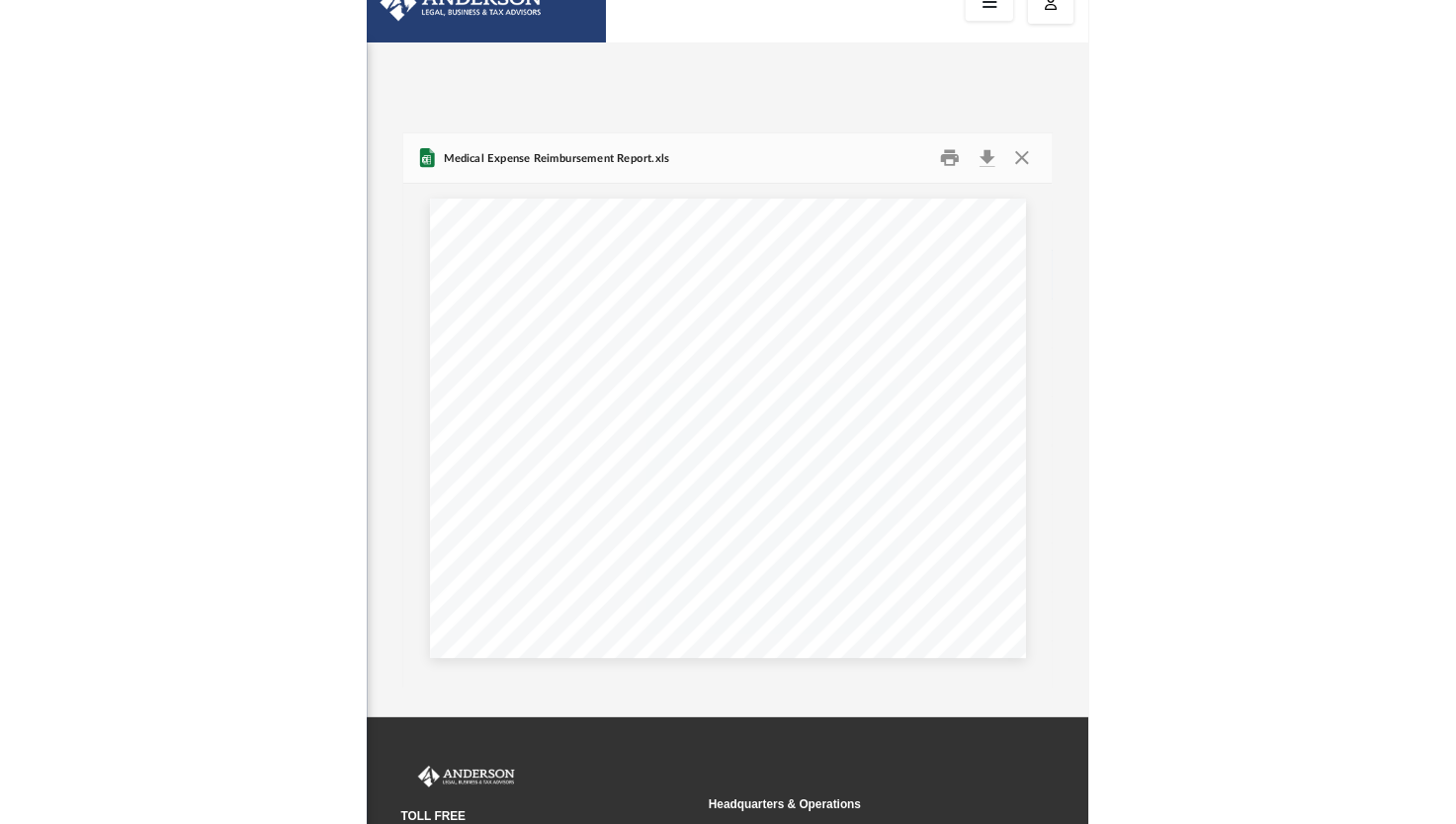scroll, scrollTop: 16, scrollLeft: 16, axis: both 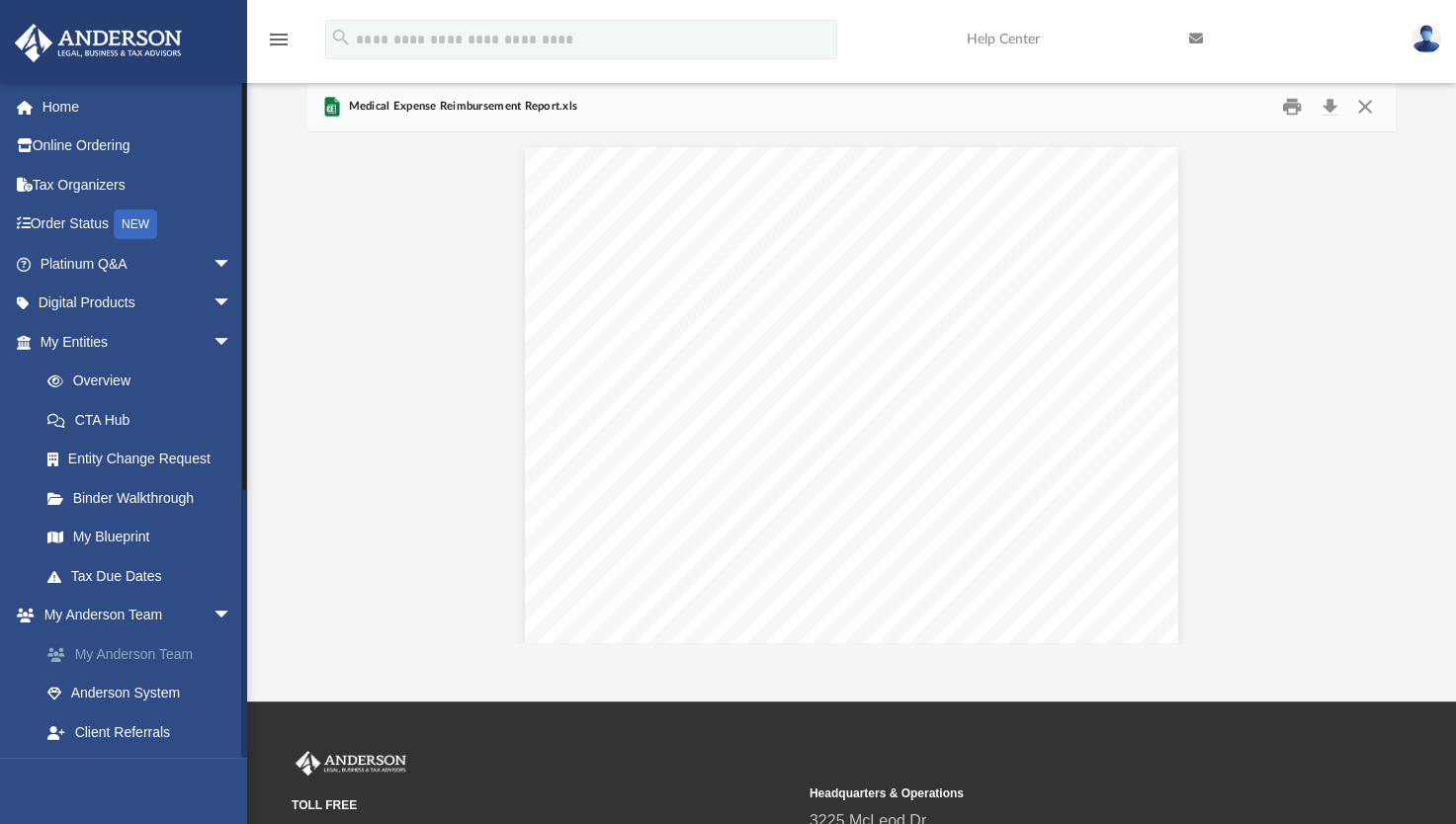 click on "My Anderson Team" at bounding box center (144, 654) 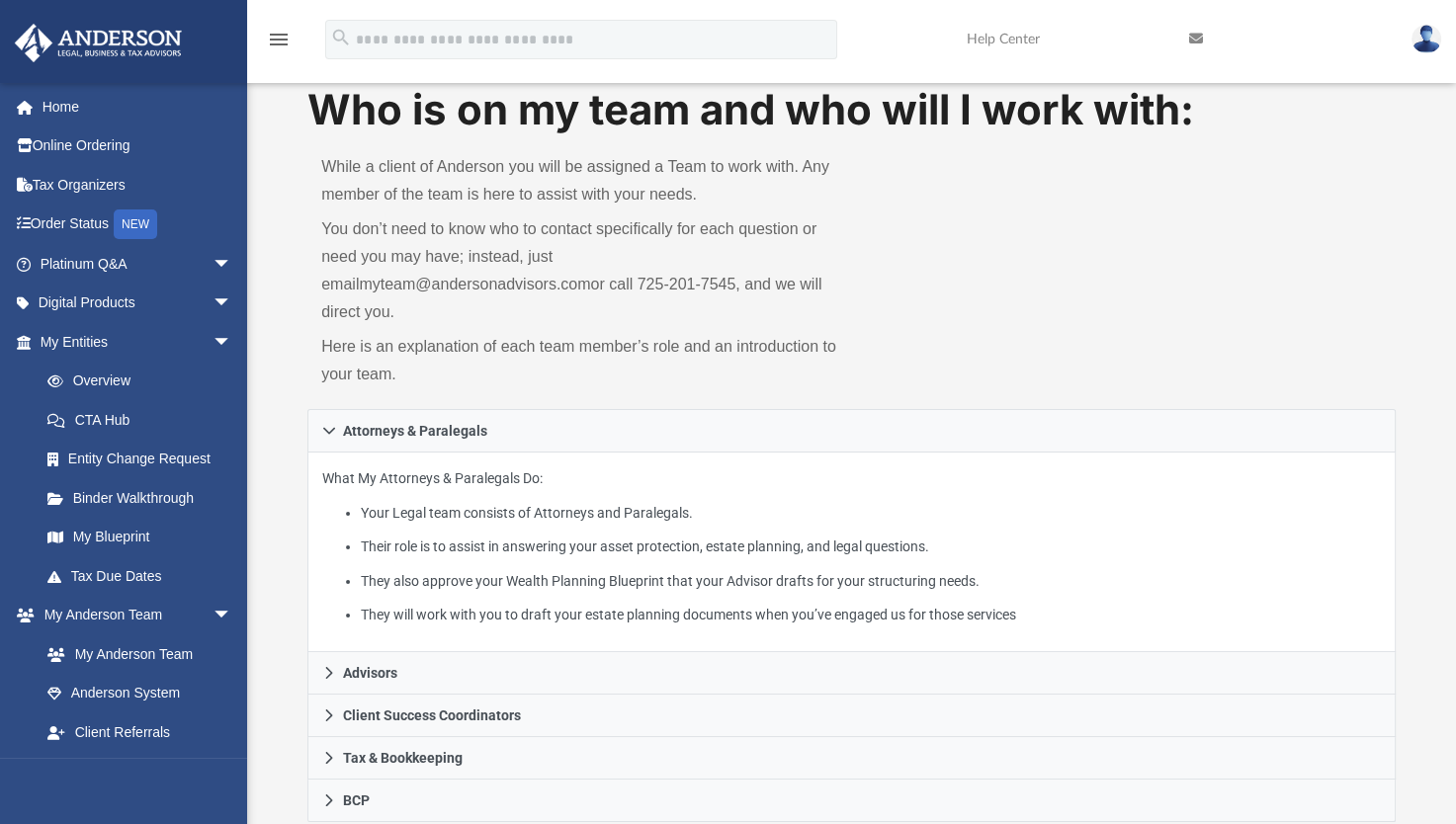 scroll, scrollTop: 40, scrollLeft: 0, axis: vertical 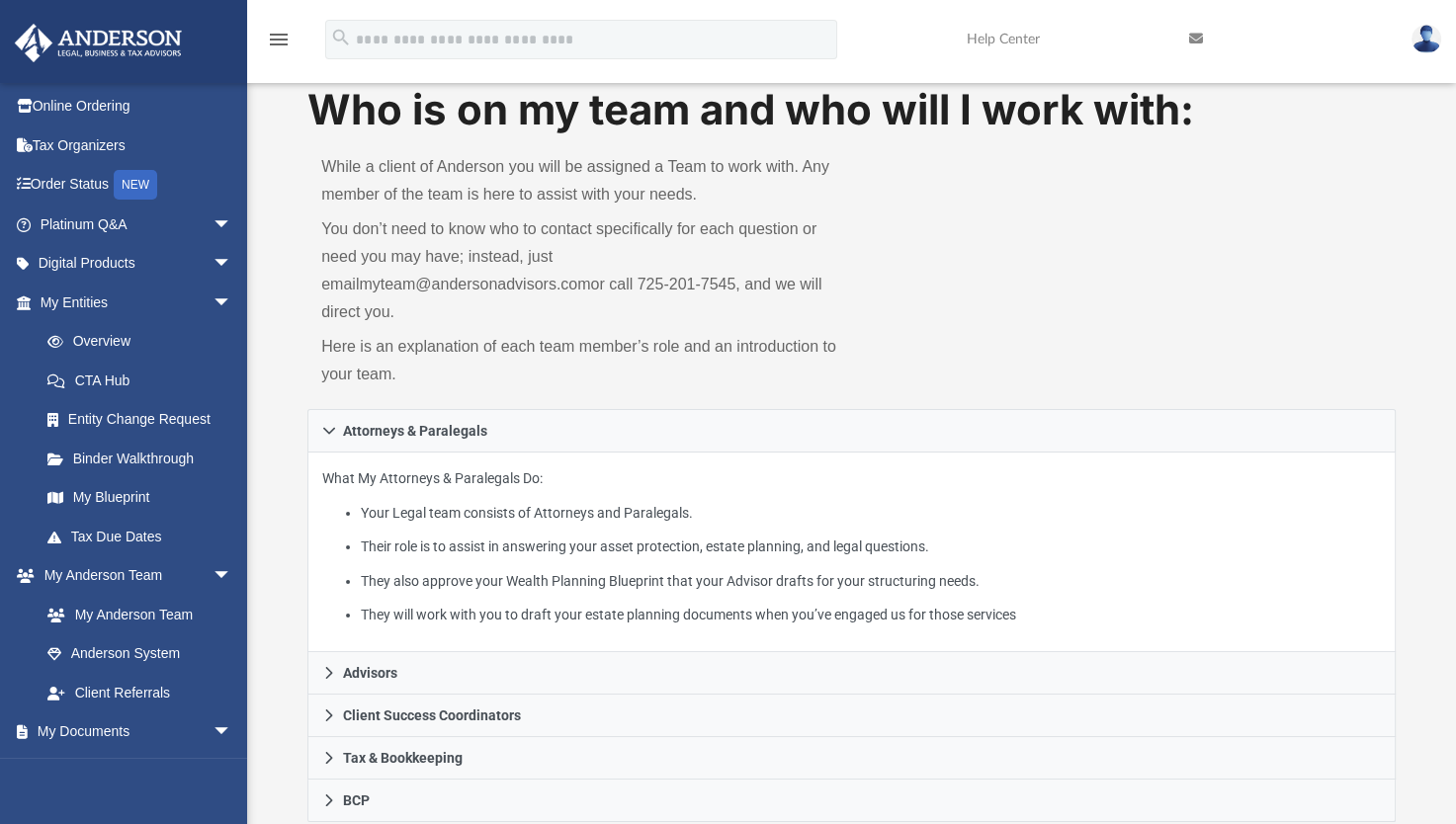 click on "Who is on my team and who will I work with: While a client of Anderson you will be assigned a Team to work with. Any member of the team is here to assist with your needs. You don’t need to know who to contact specifically for each question or need you may have; instead, just email  myteam@andersonadvisors.com  or call 725-201-7545, and we will direct you. Here is an explanation of each team member’s role and an introduction to your team. Attorneys & Paralegals  What My Attorneys & Paralegals Do:  Your Legal team consists of Attorneys and Paralegals.  Their role is to assist in answering your asset protection, estate planning, and legal questions. They also approve your Wealth Planning Blueprint that your Advisor drafts for your structuring needs. They will work with you to draft your estate planning documents when you’ve engaged us for those services Advisors  What My Advisors Do:  They examine all three areas of asset protection, tax planning, and business planning to develop a customized plan for you." at bounding box center (851, 965) 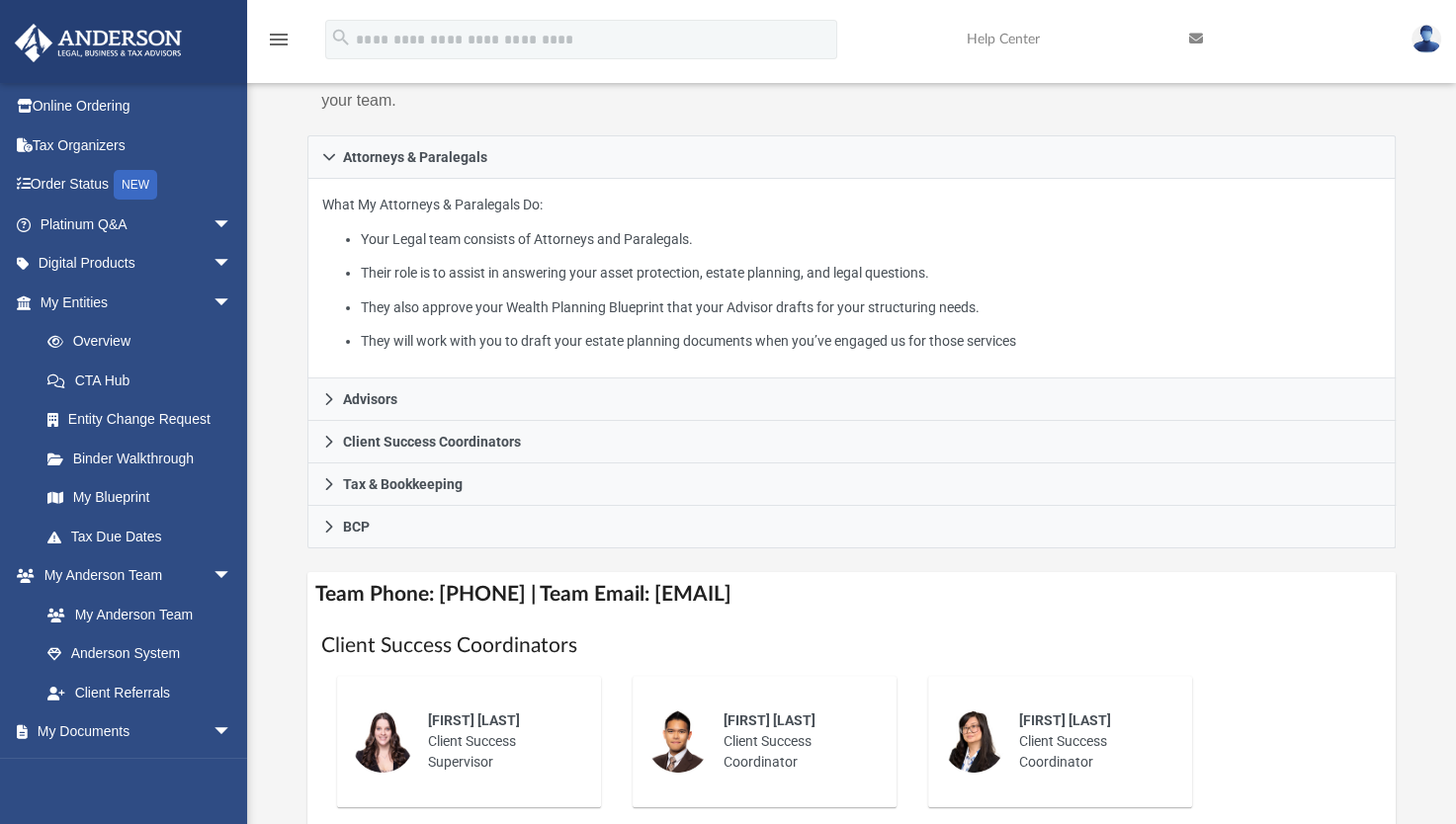 scroll, scrollTop: 316, scrollLeft: 0, axis: vertical 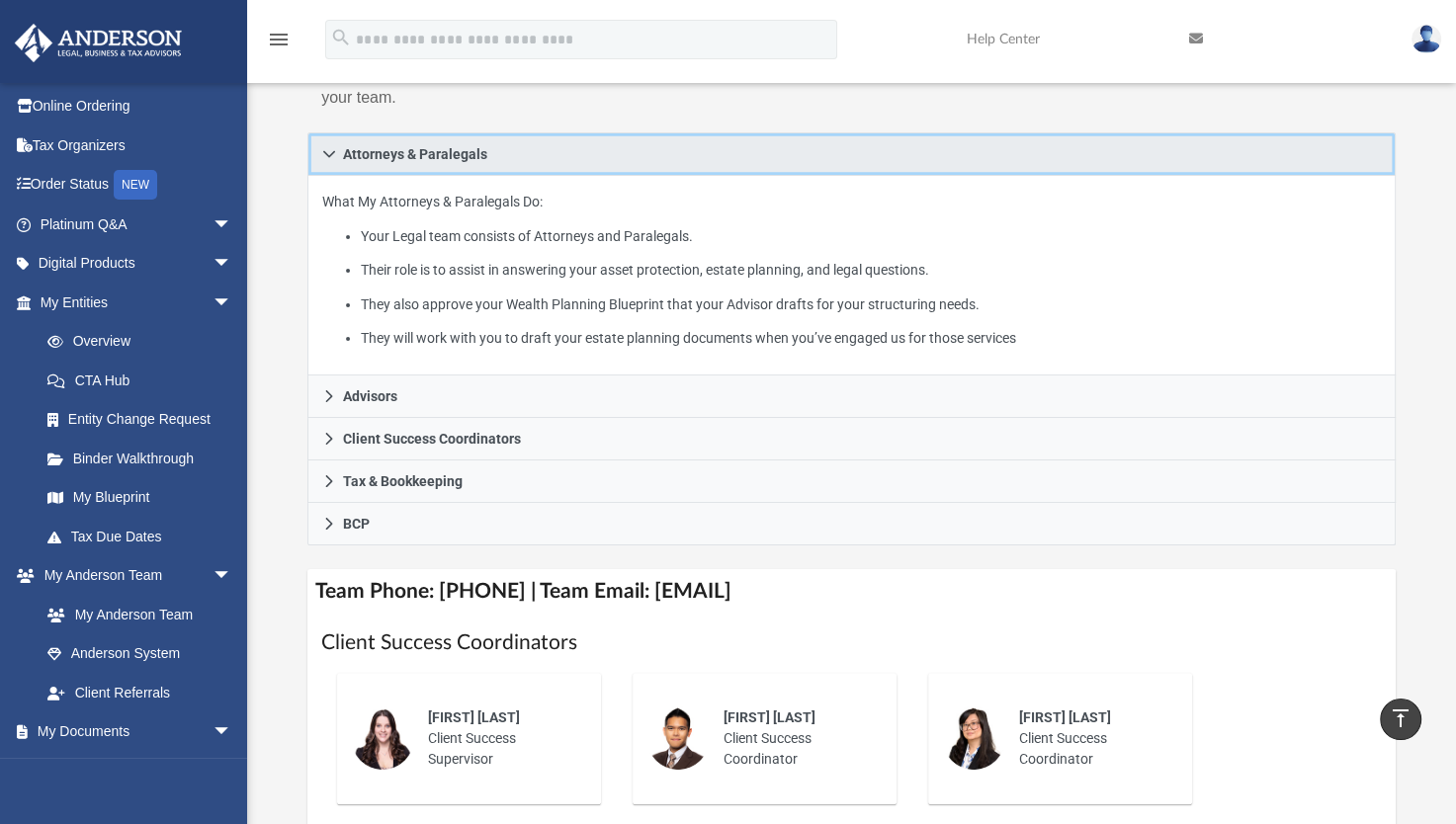 click 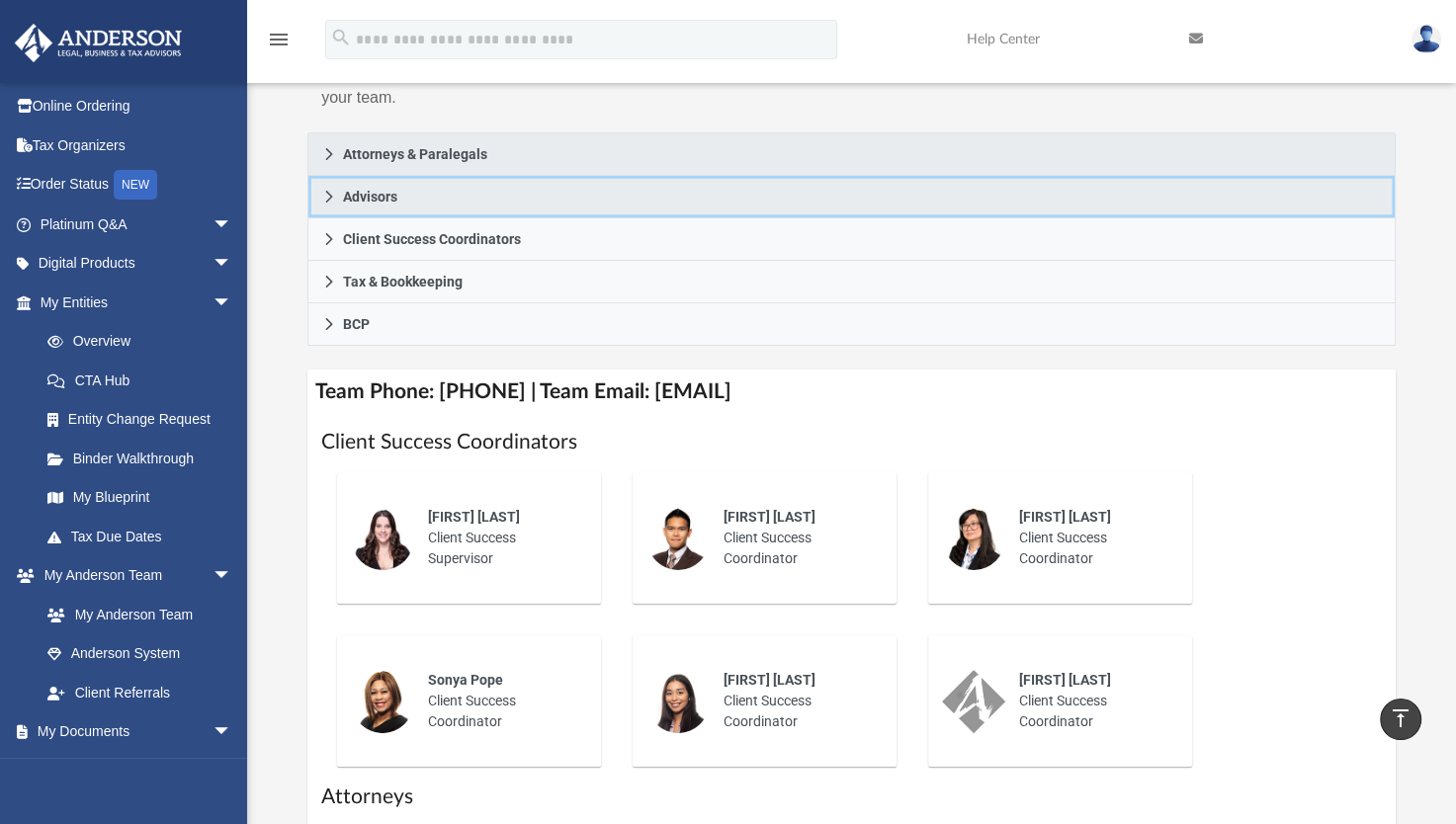 click on "Advisors" at bounding box center (851, 197) 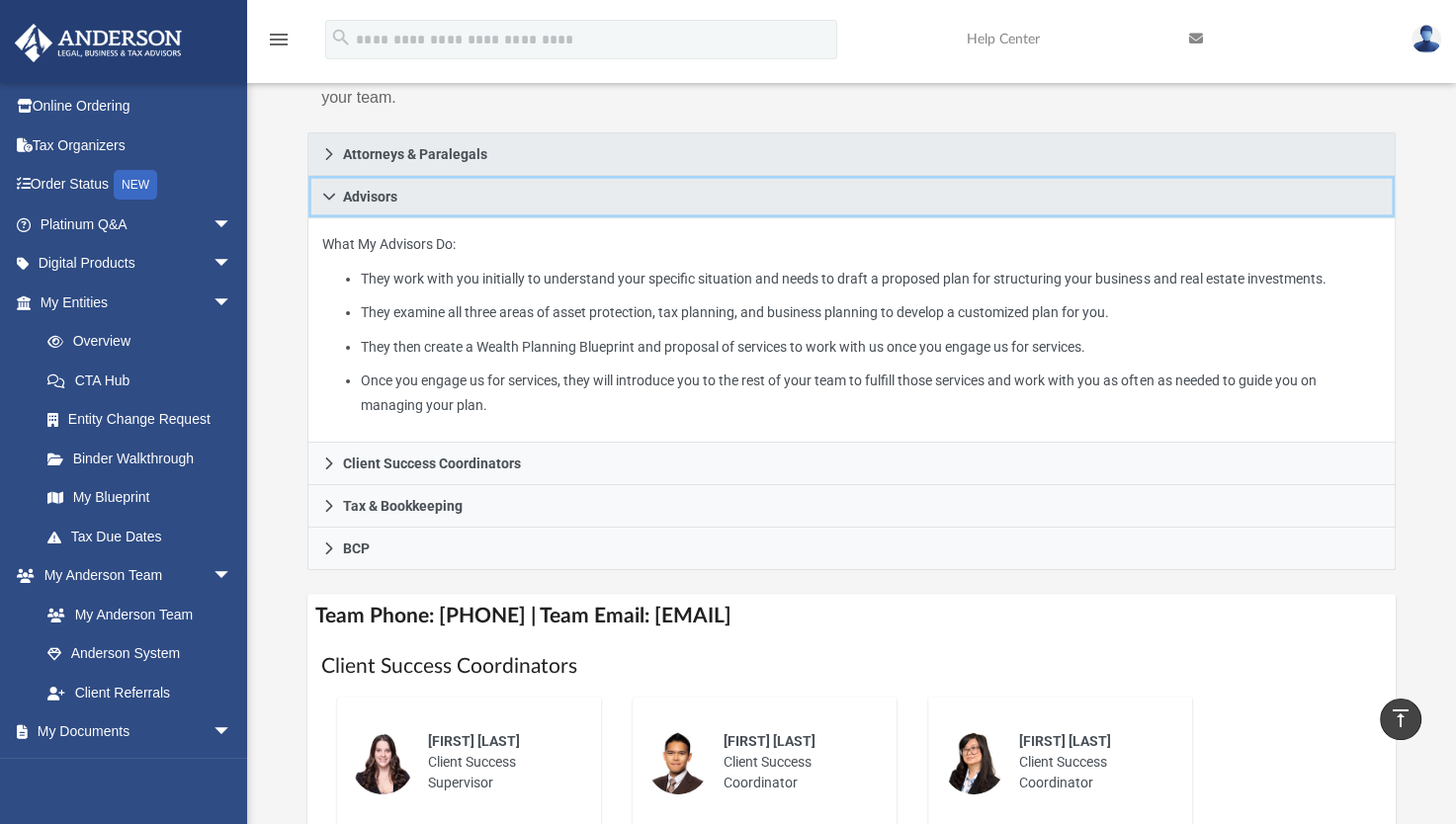 click 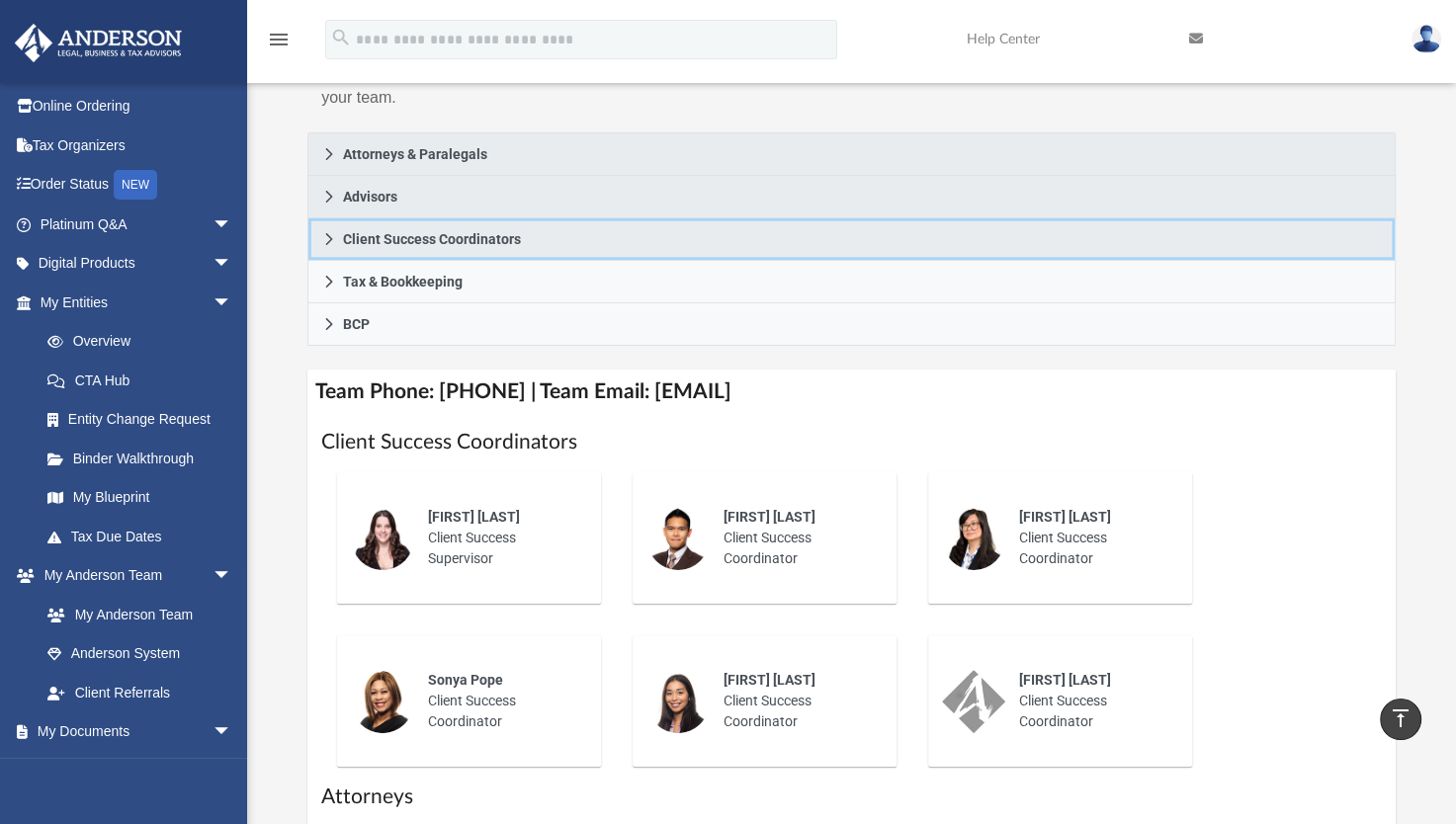 click on "Client Success Coordinators" at bounding box center [432, 239] 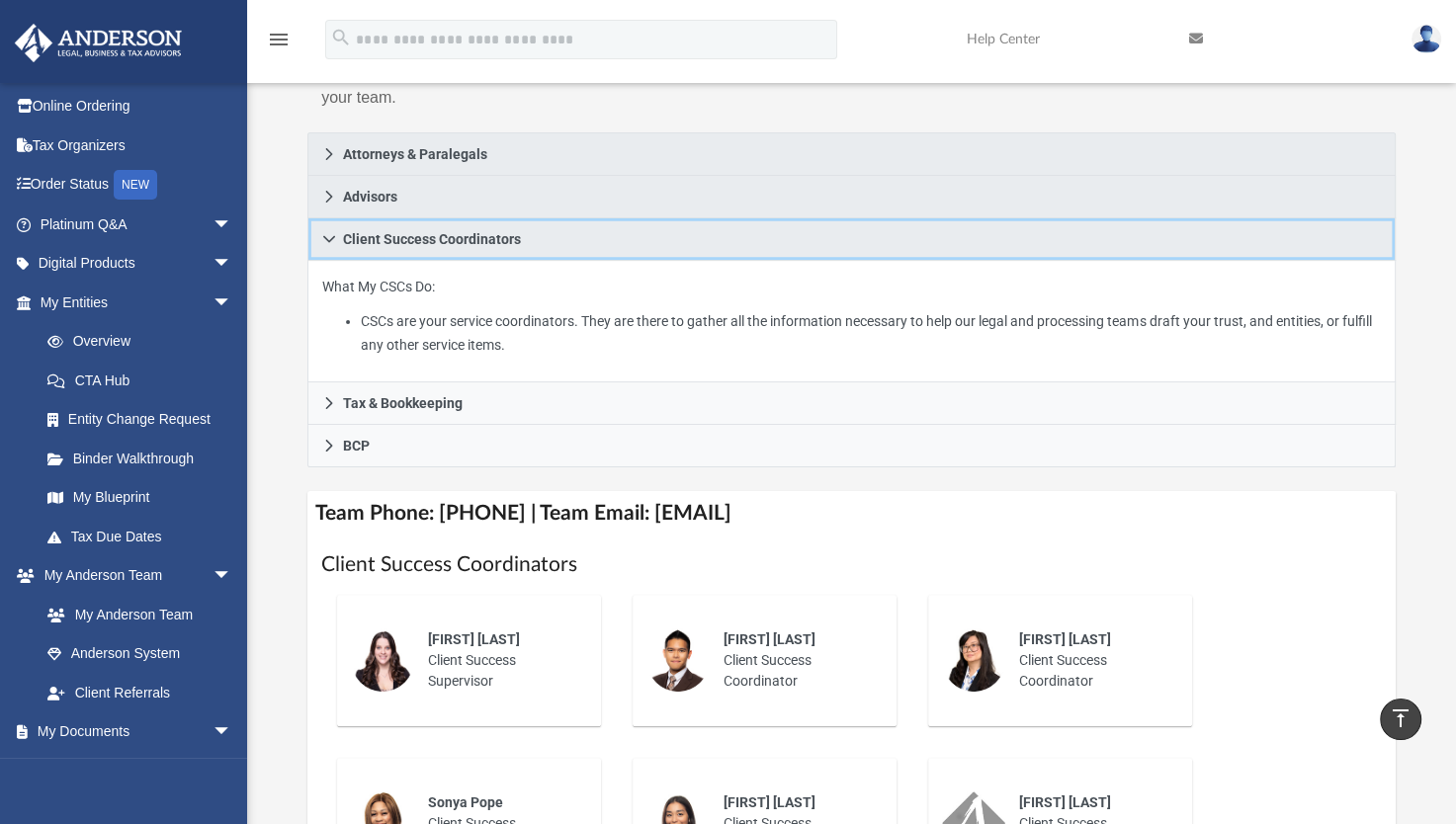 click on "Client Success Coordinators" at bounding box center [851, 239] 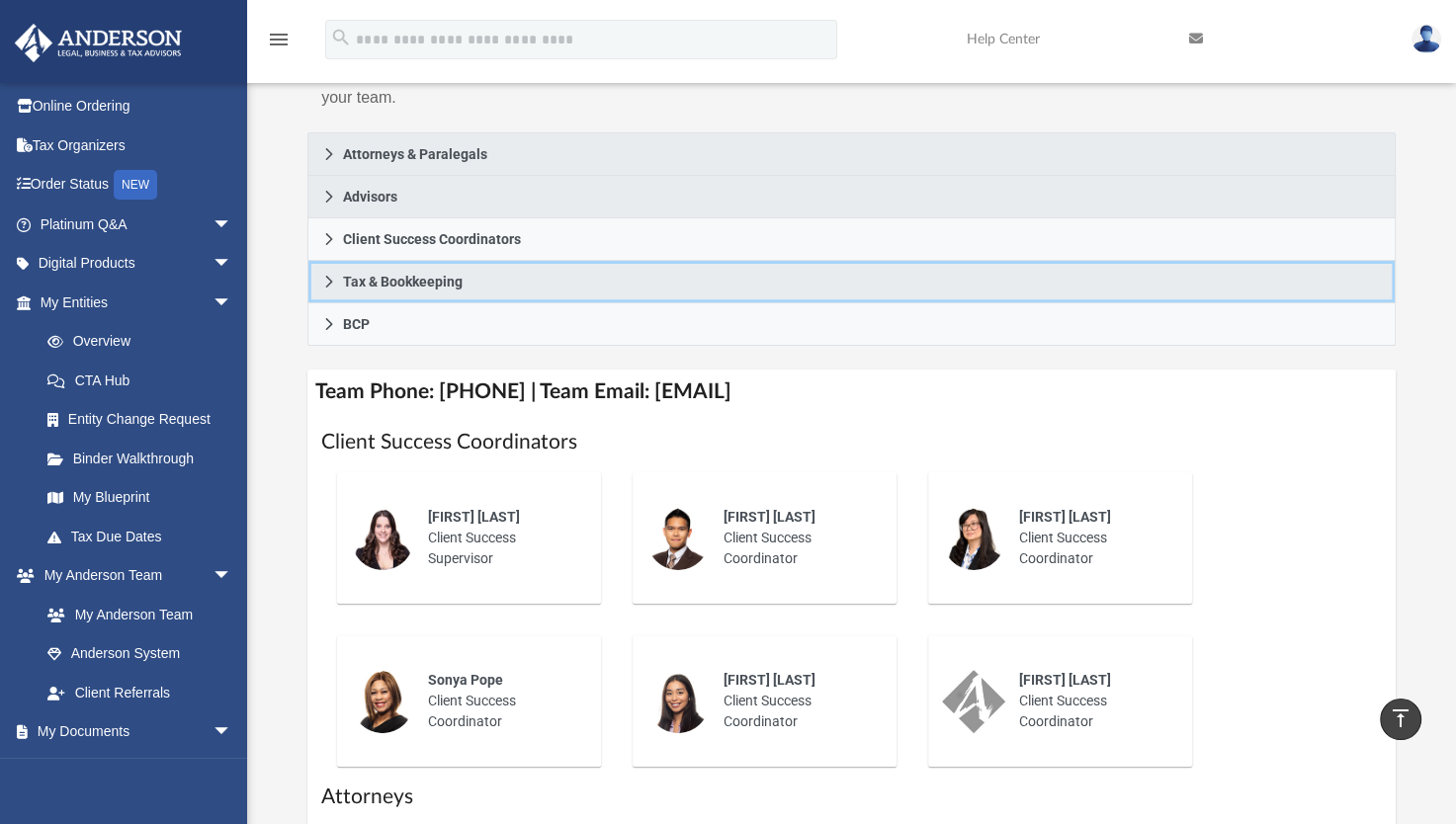 click on "Tax & Bookkeeping" at bounding box center [851, 282] 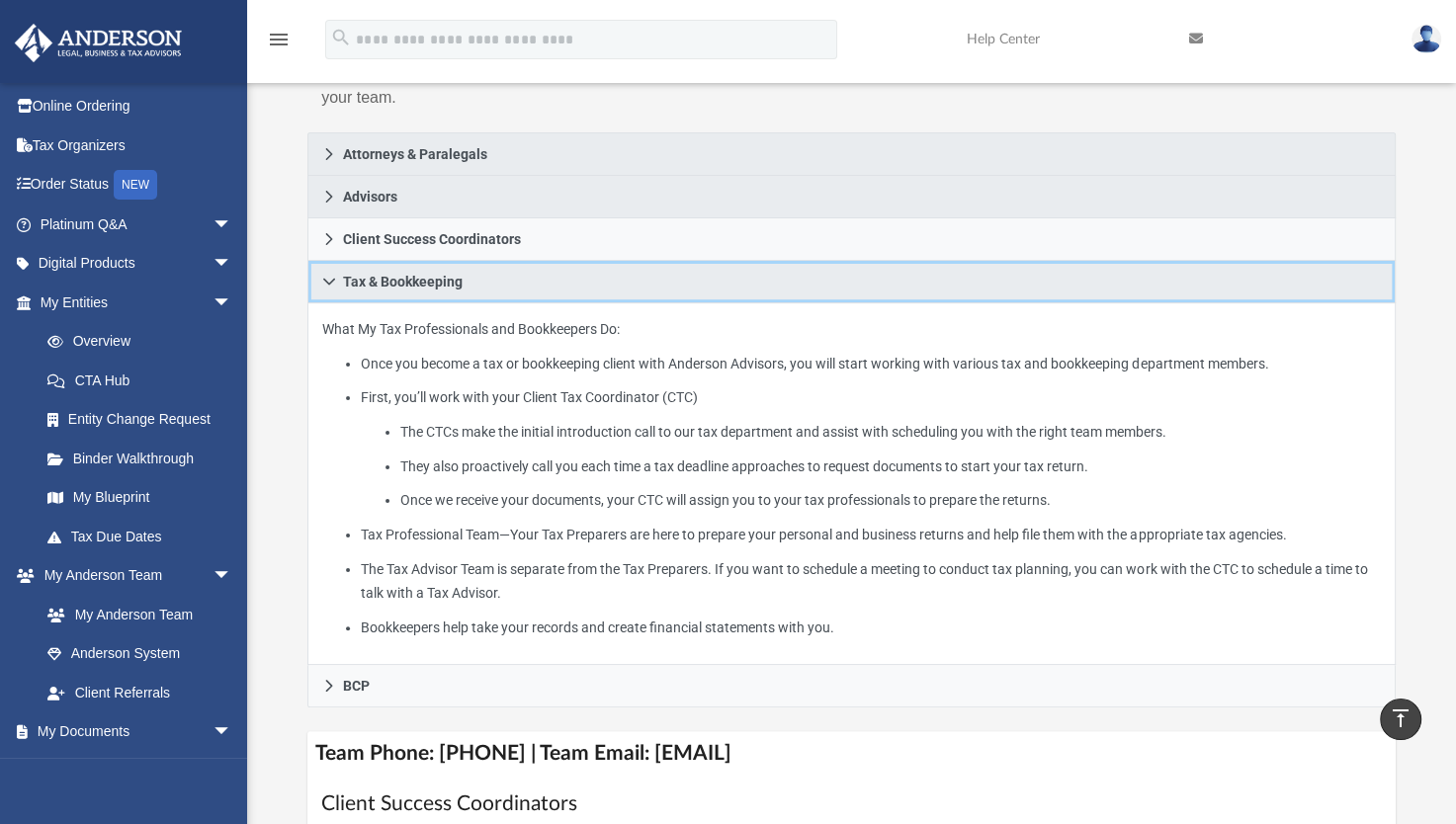 click on "Tax & Bookkeeping" at bounding box center [851, 282] 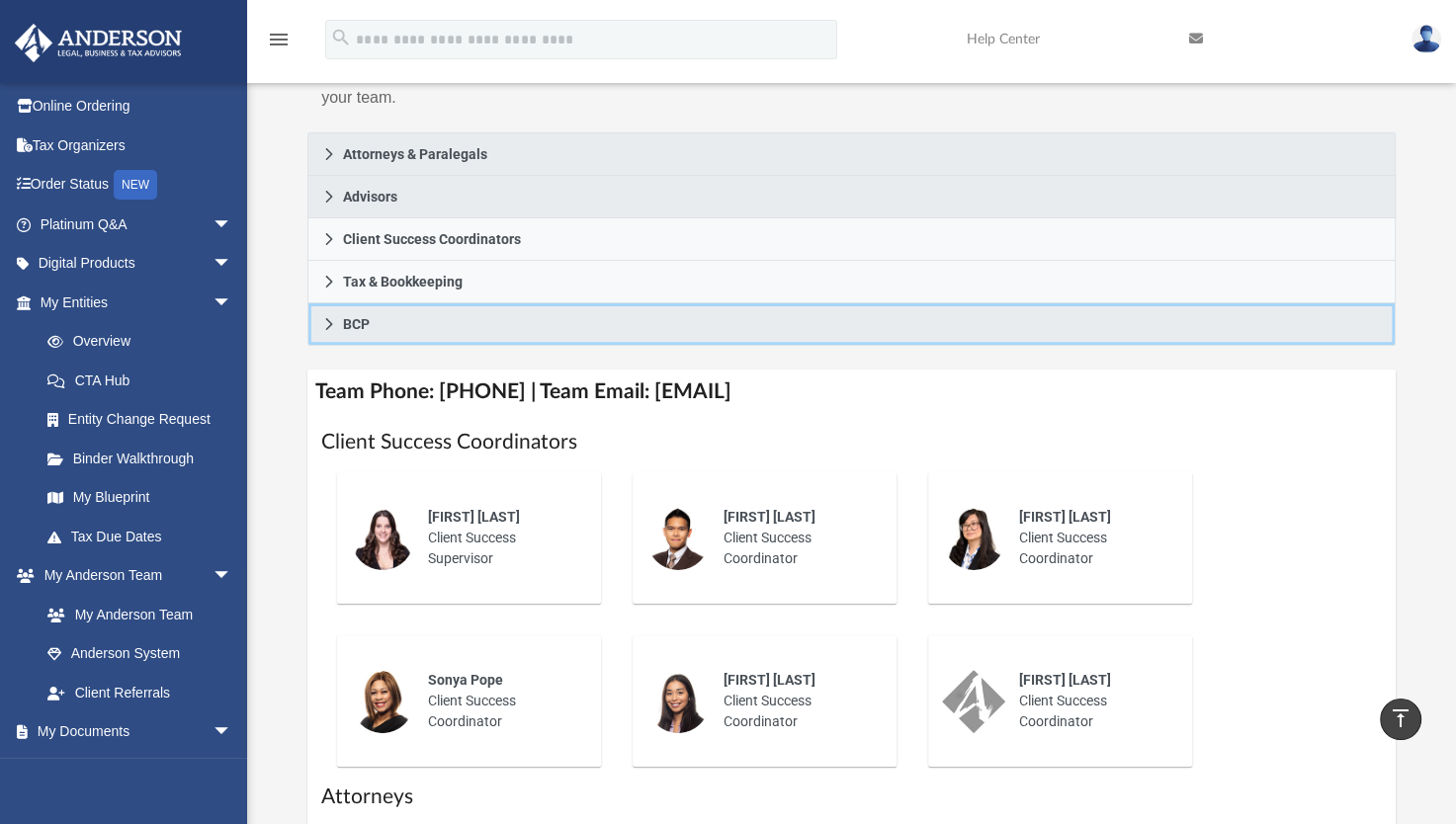 click on "BCP" at bounding box center (356, 324) 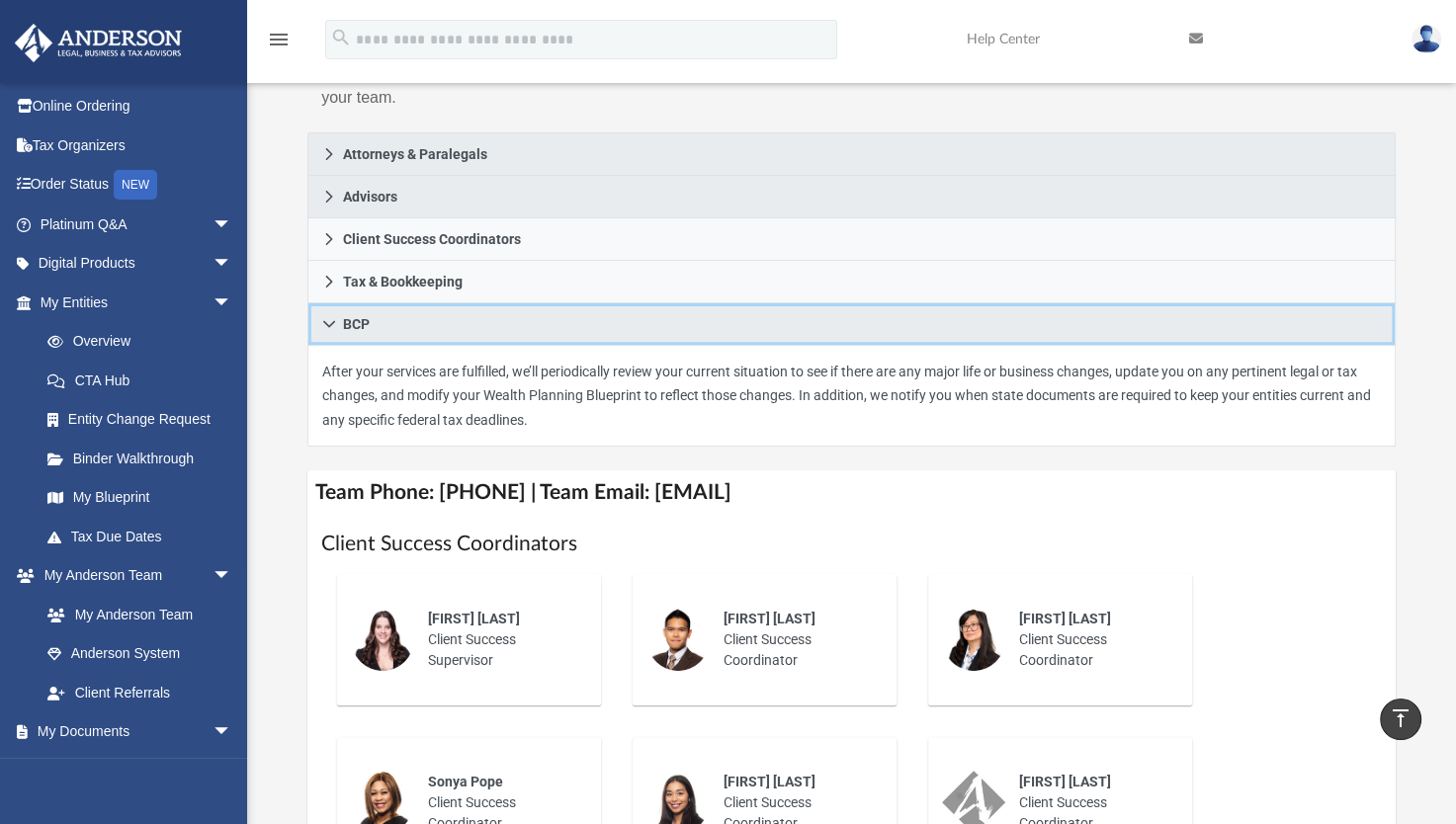 click on "BCP" at bounding box center (851, 324) 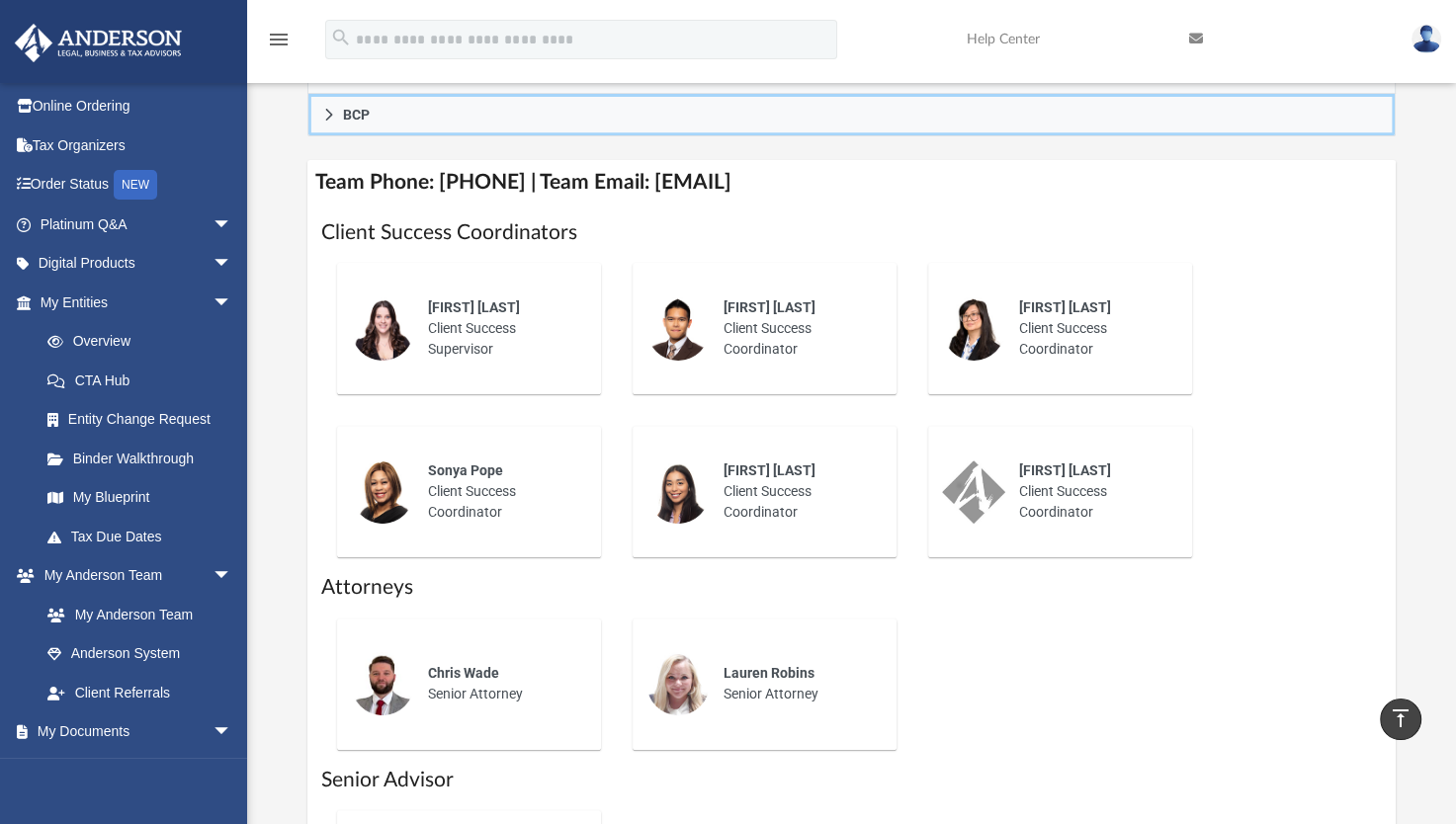 scroll, scrollTop: 527, scrollLeft: 0, axis: vertical 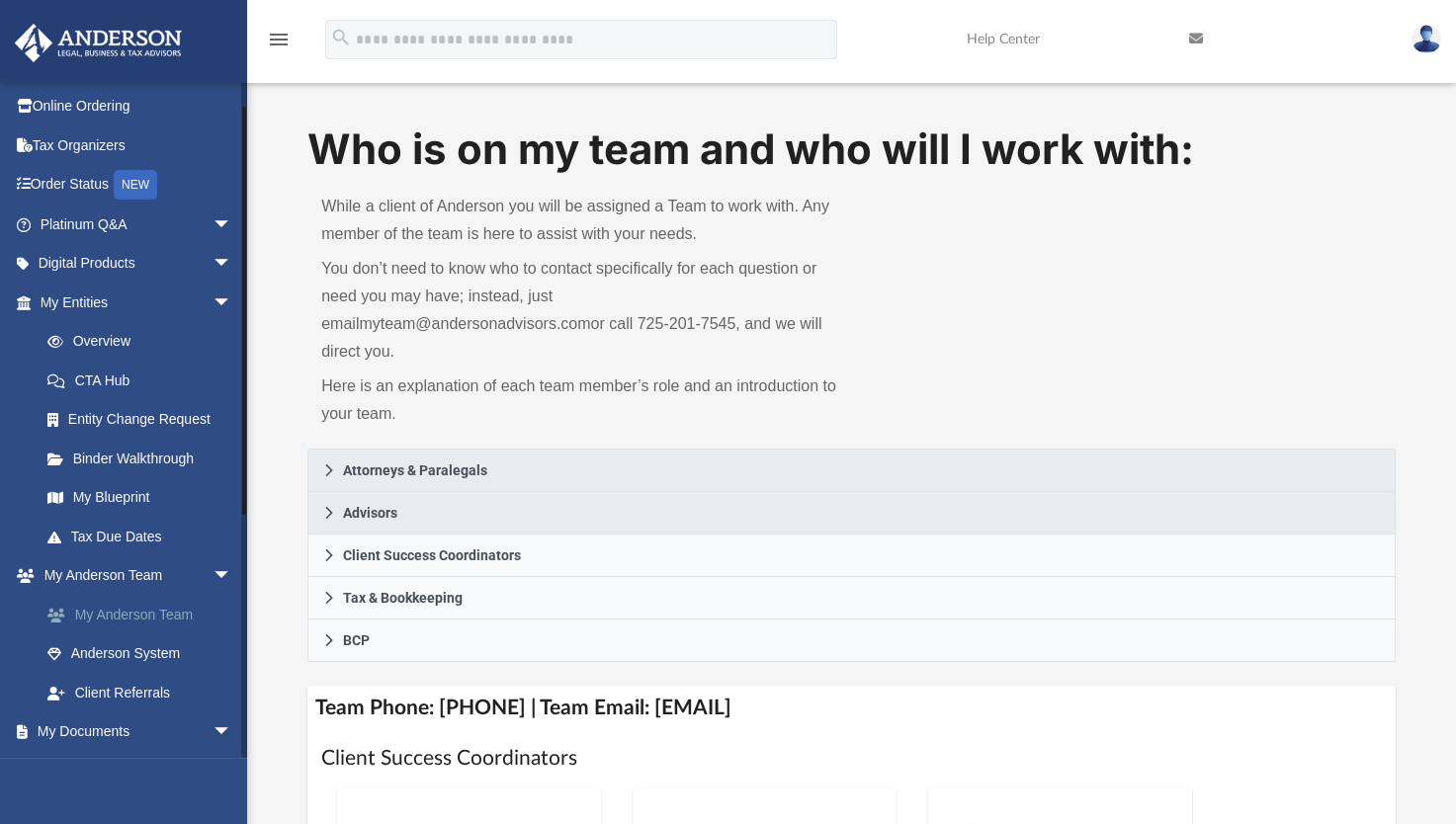 click on "My Anderson Team" at bounding box center [144, 615] 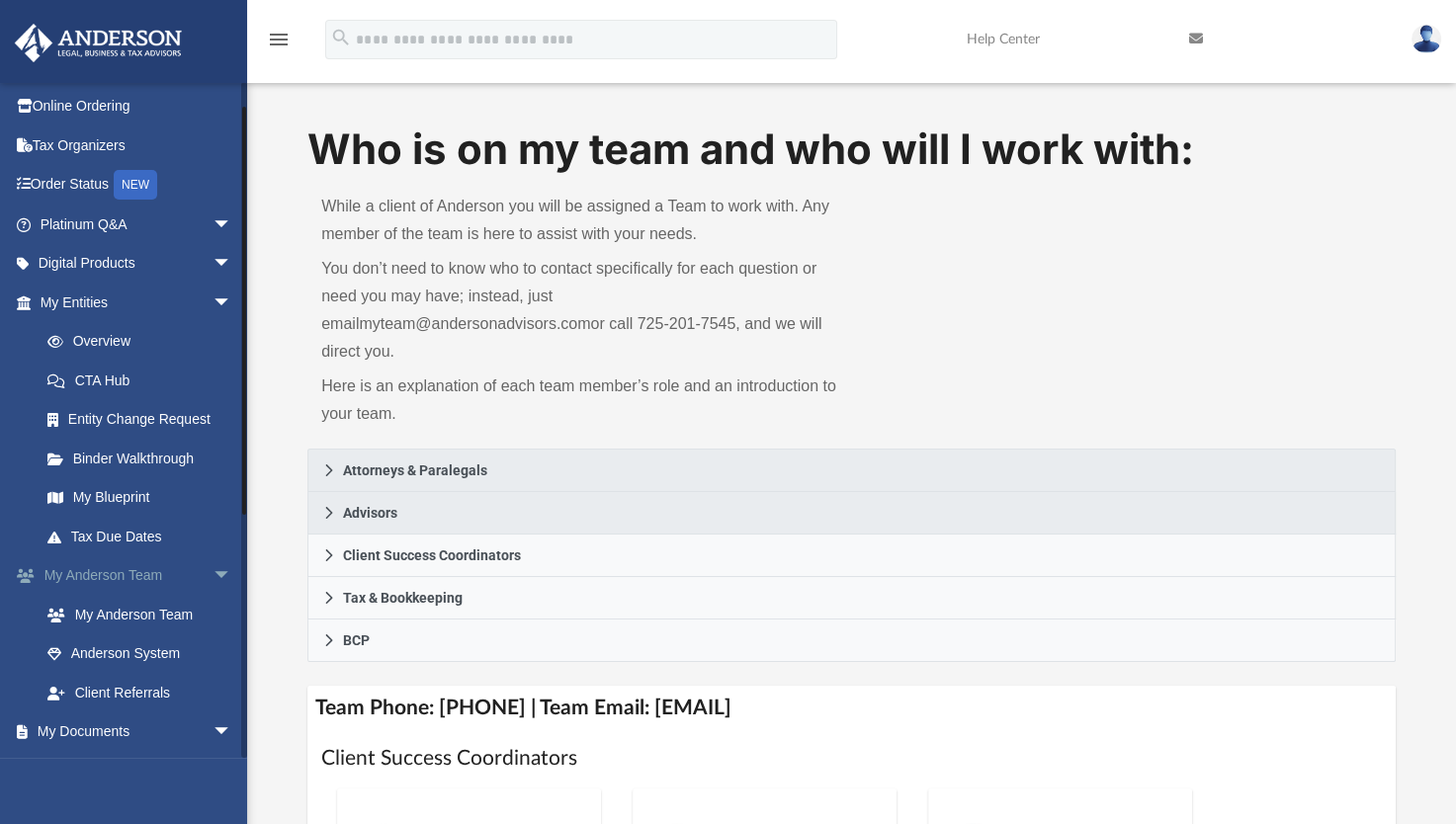click on "arrow_drop_down" at bounding box center [232, 576] 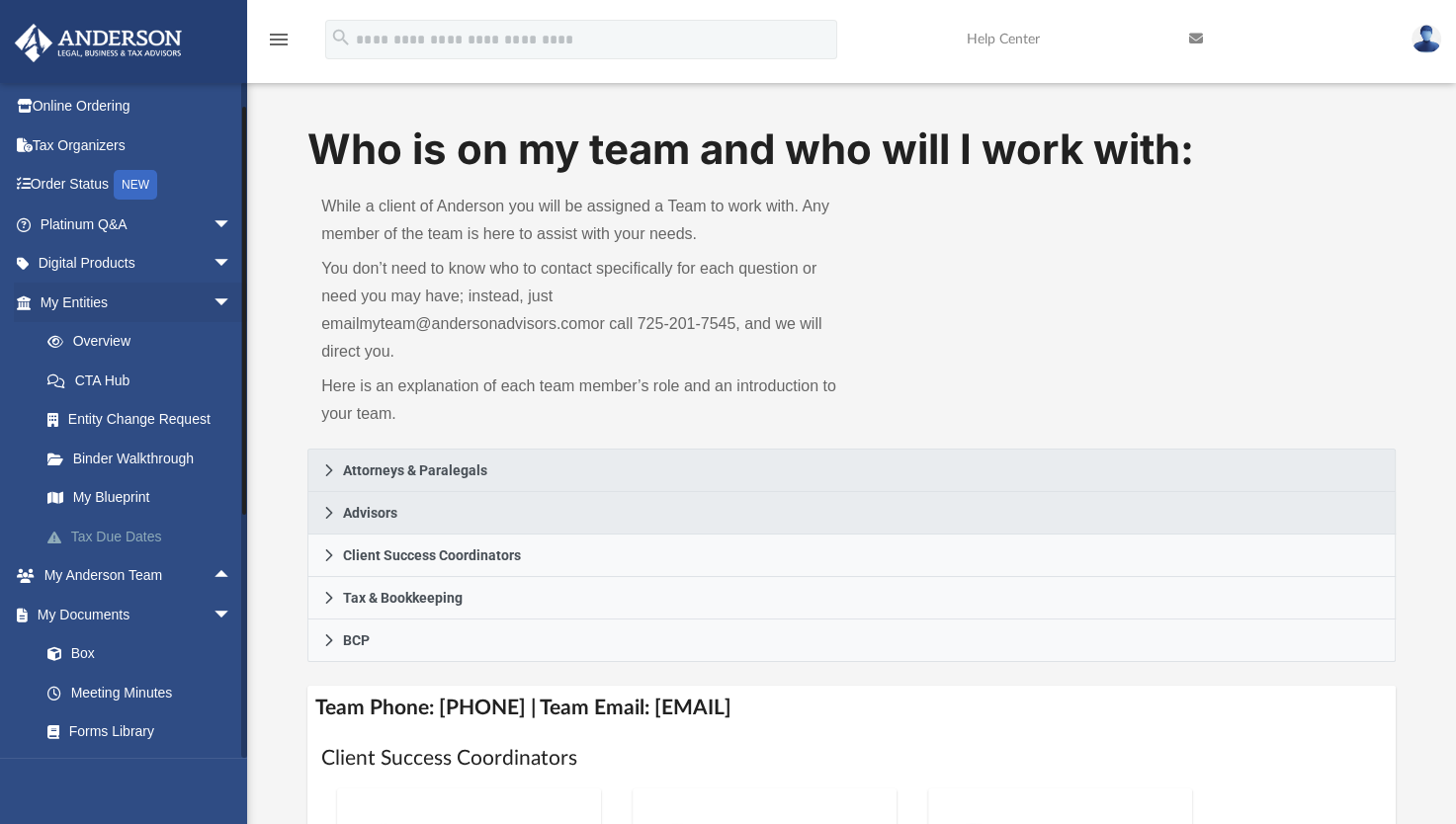 click on "Tax Due Dates" at bounding box center [144, 536] 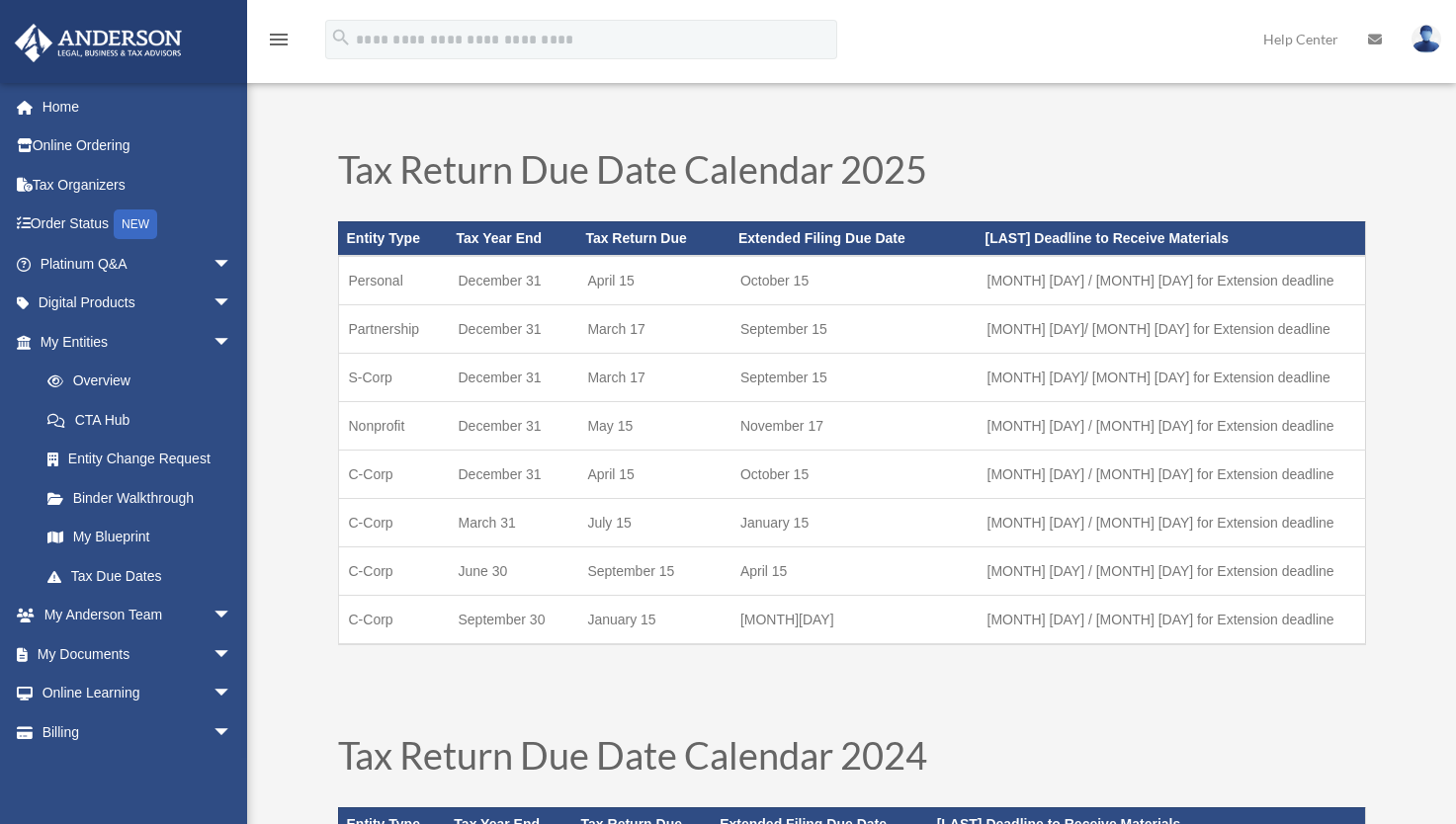 scroll, scrollTop: 0, scrollLeft: 0, axis: both 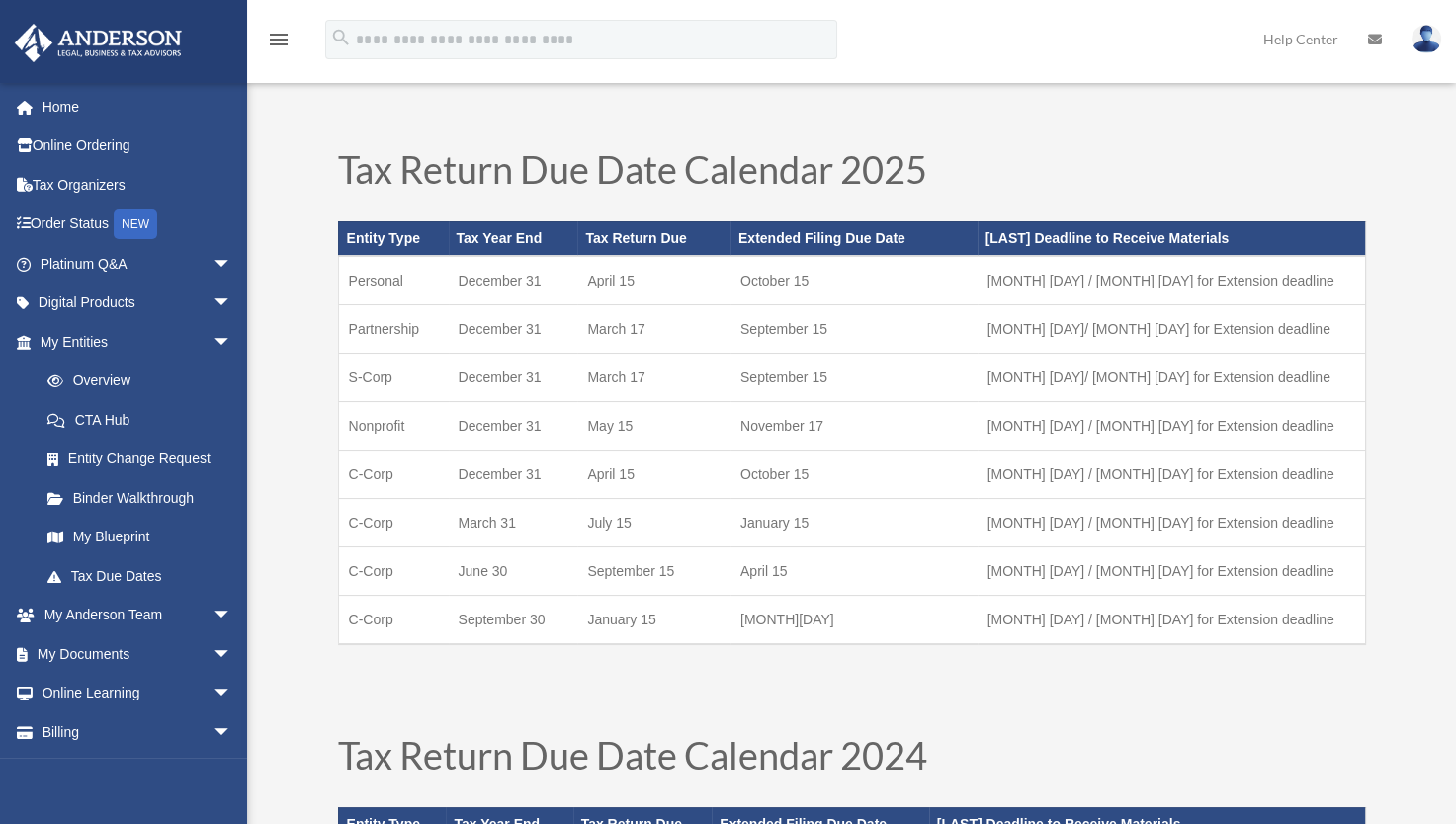 click on "My Blueprint" at bounding box center (144, 537) 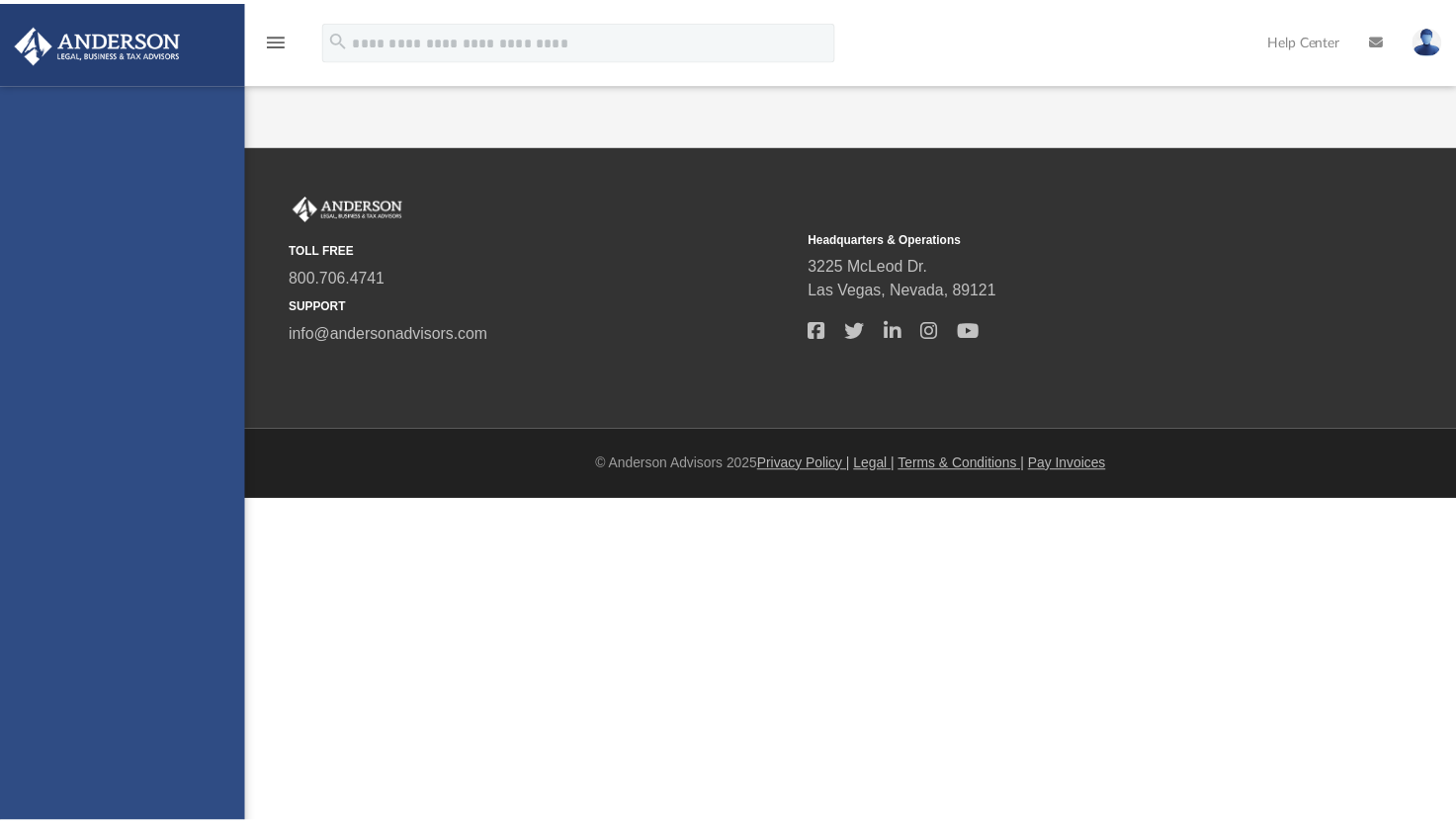scroll, scrollTop: 0, scrollLeft: 0, axis: both 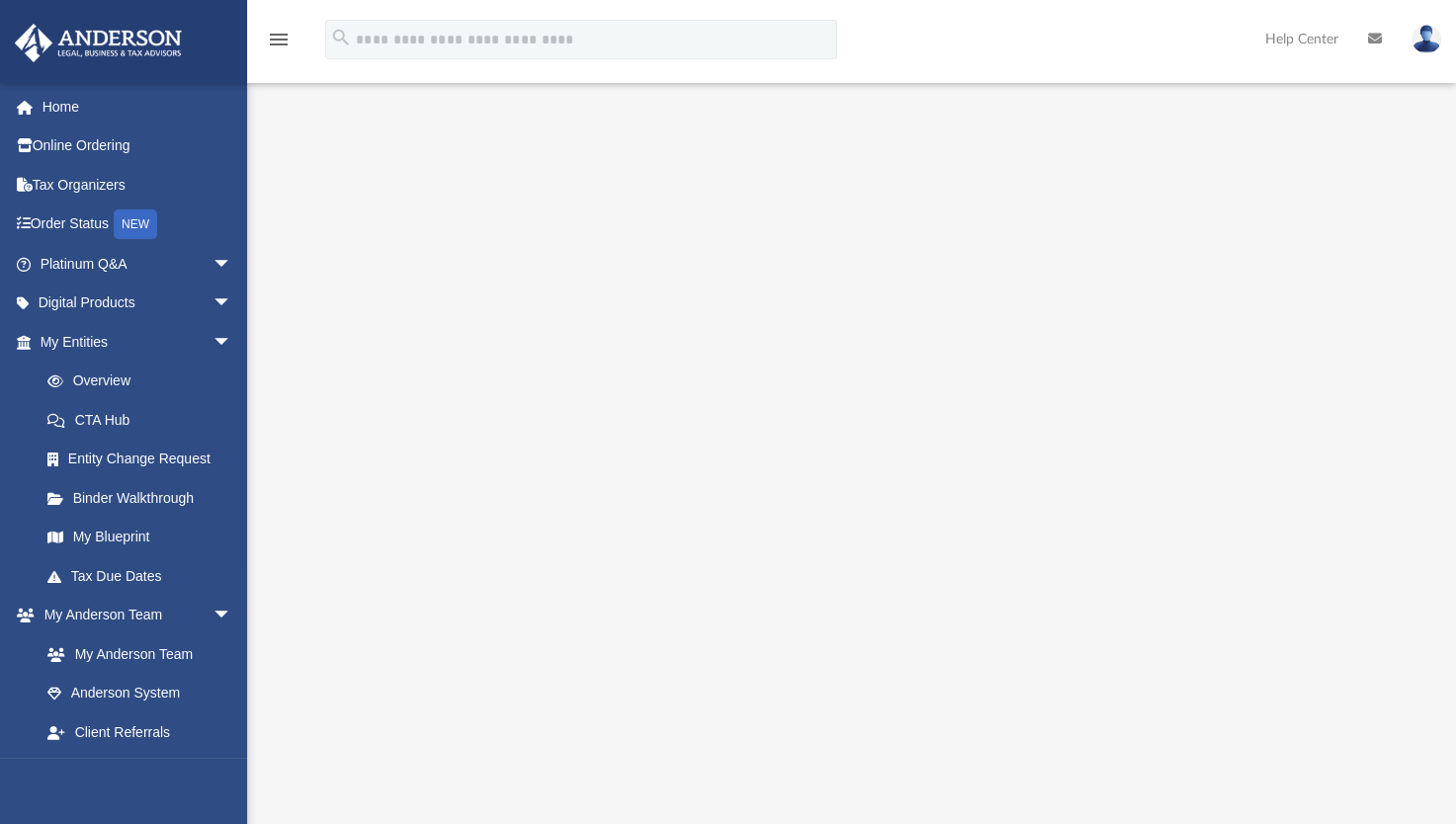 click on "menu" at bounding box center [279, 40] 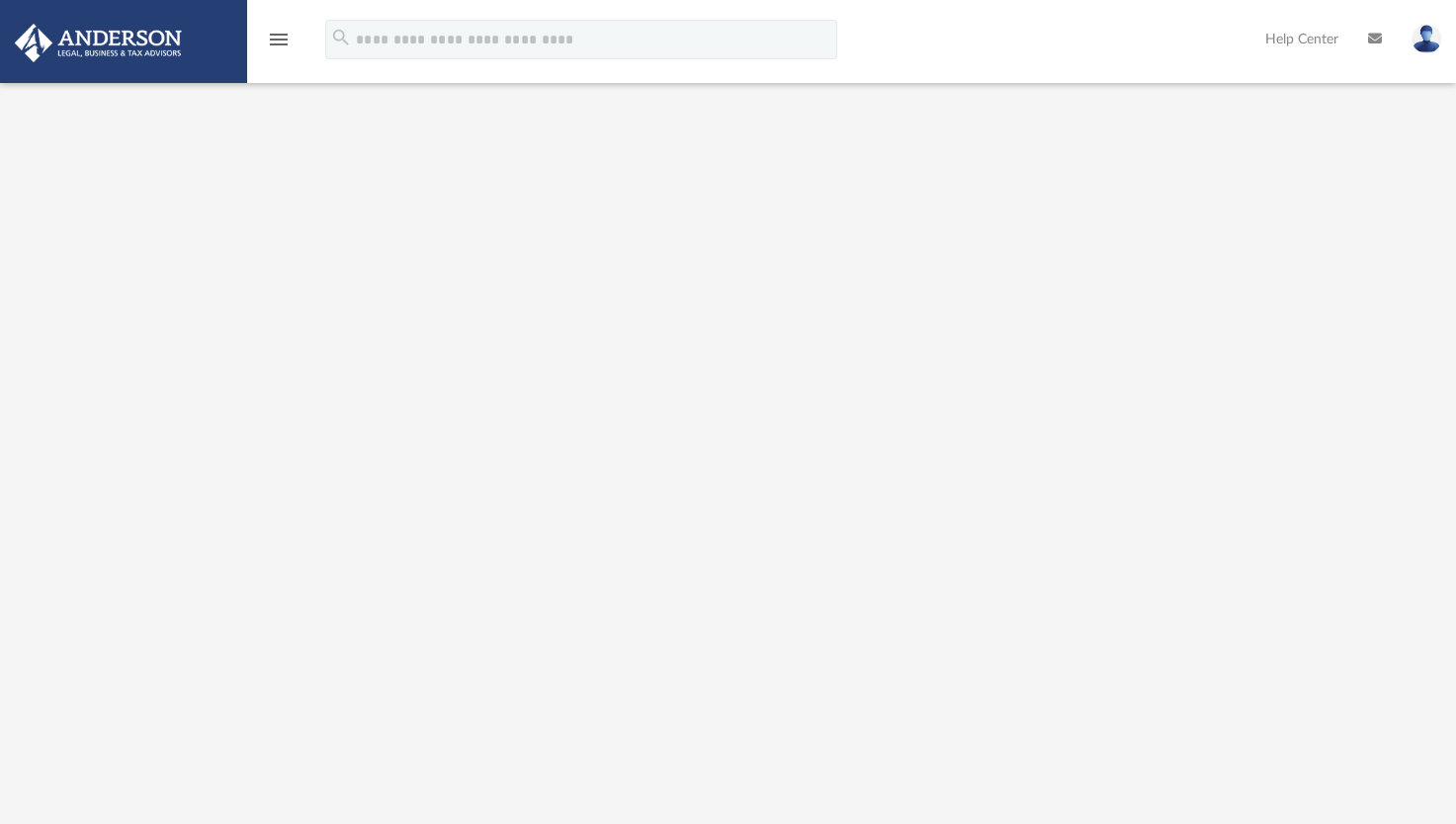 click on "menu" at bounding box center [279, 40] 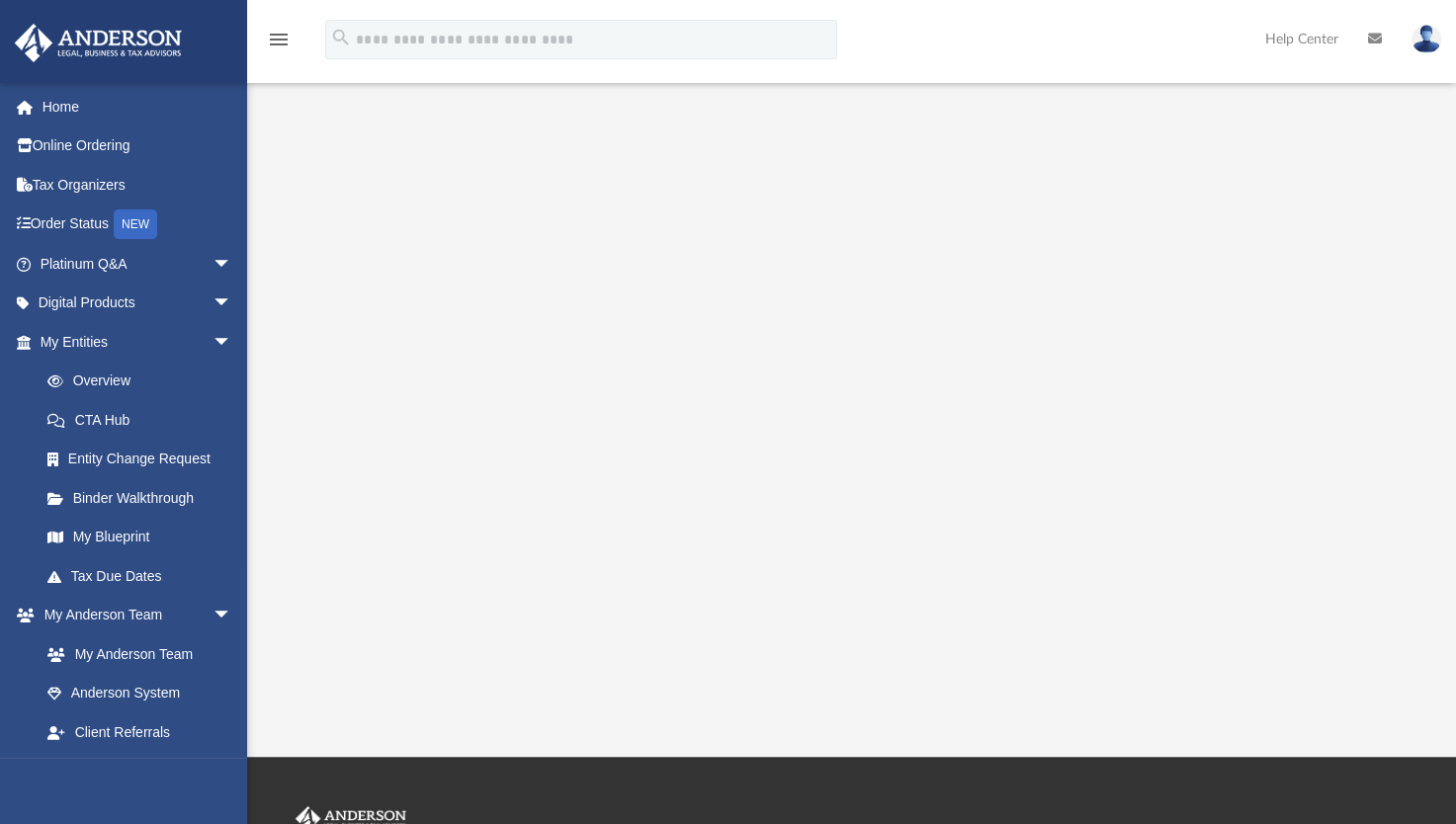 scroll, scrollTop: 220, scrollLeft: 0, axis: vertical 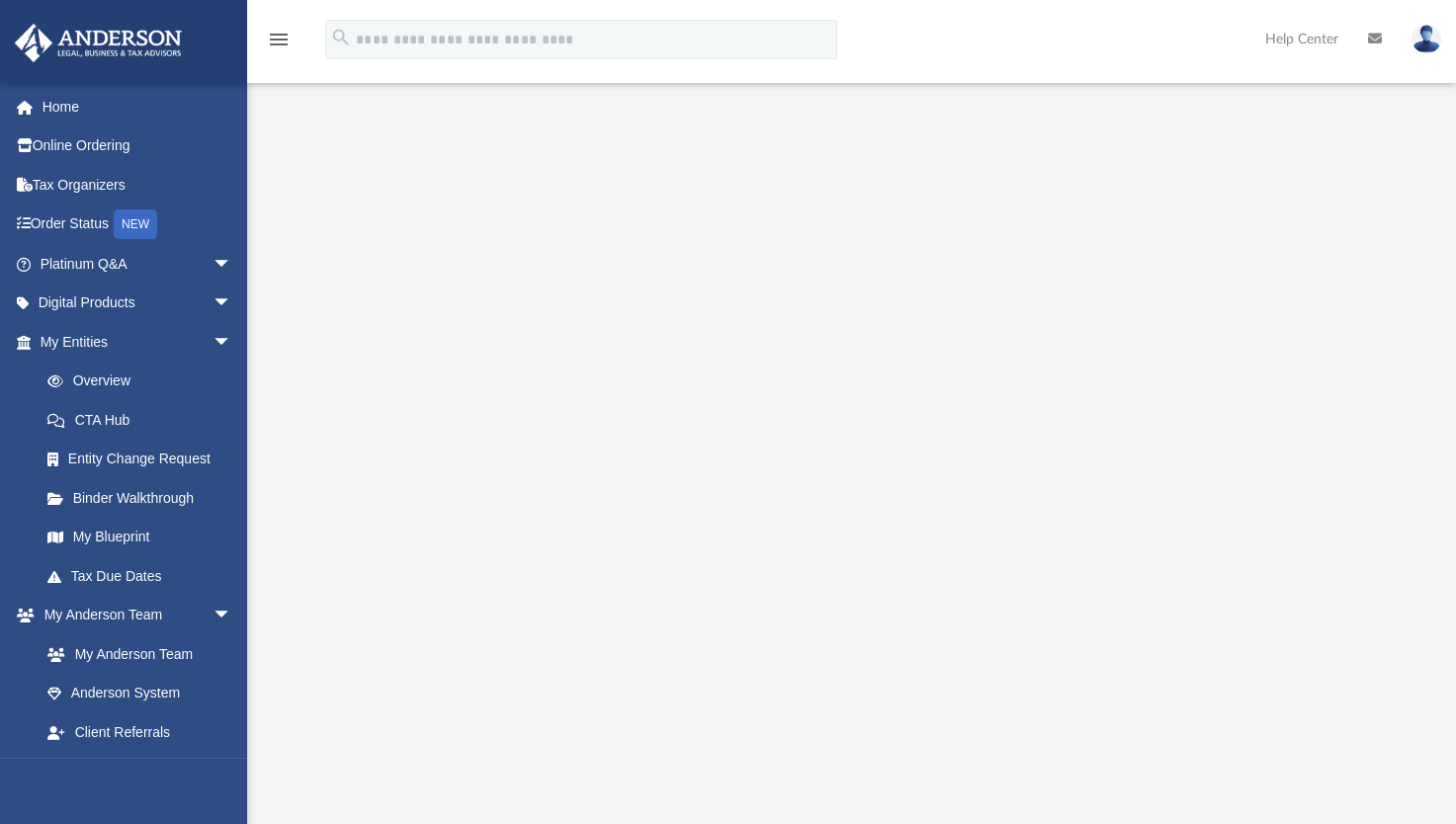 click at bounding box center (851, 516) 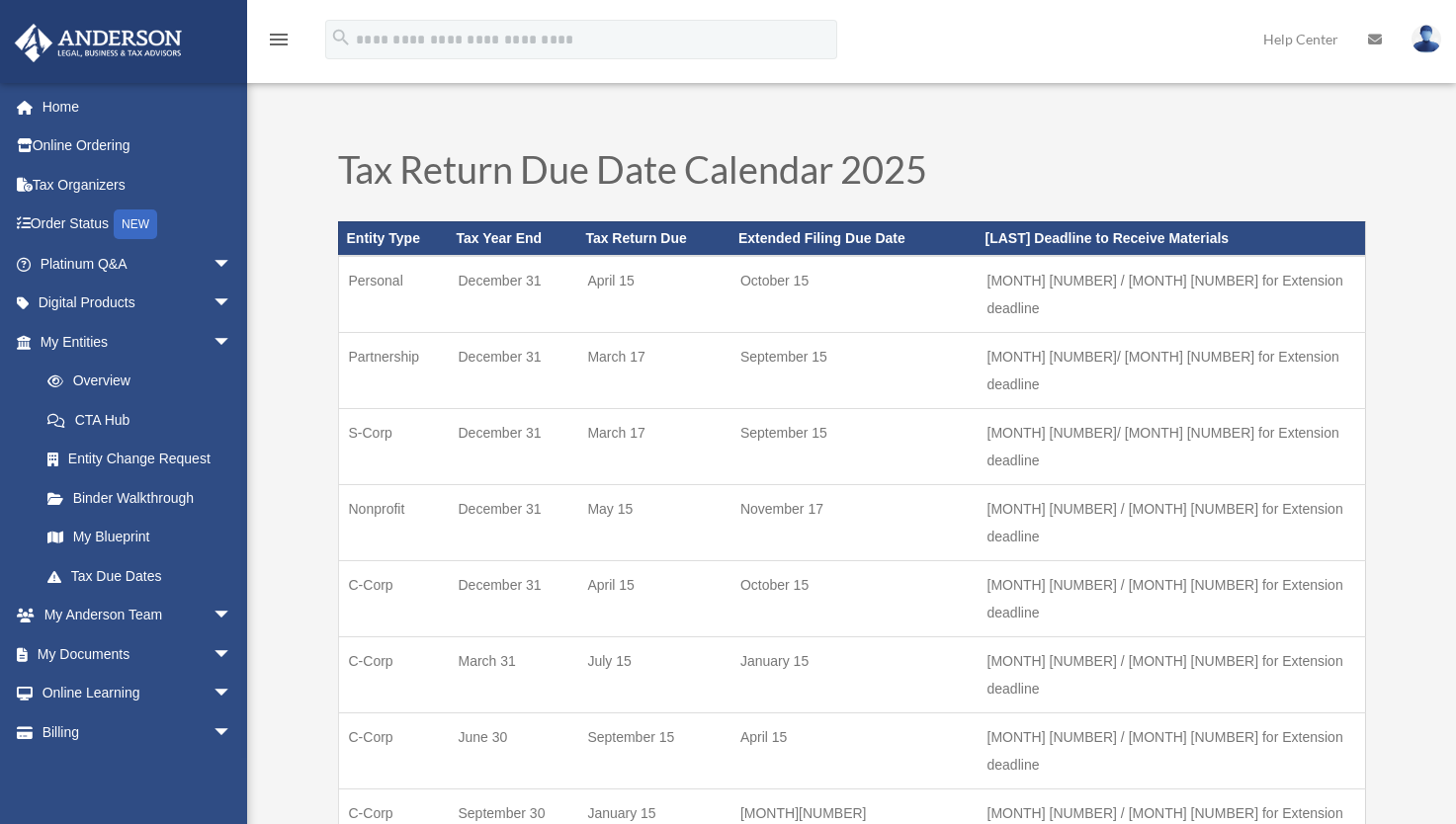scroll, scrollTop: 0, scrollLeft: 0, axis: both 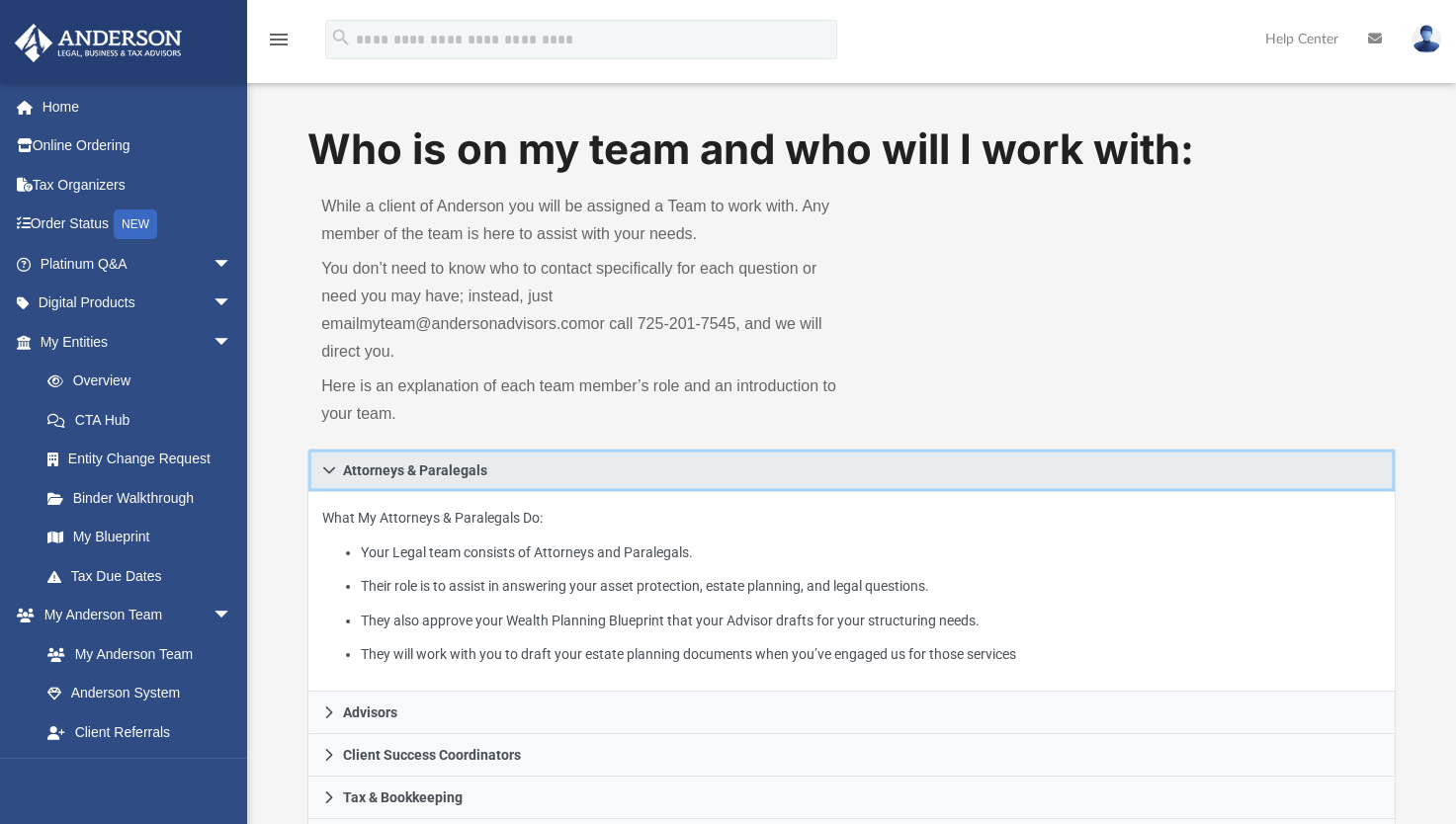 click 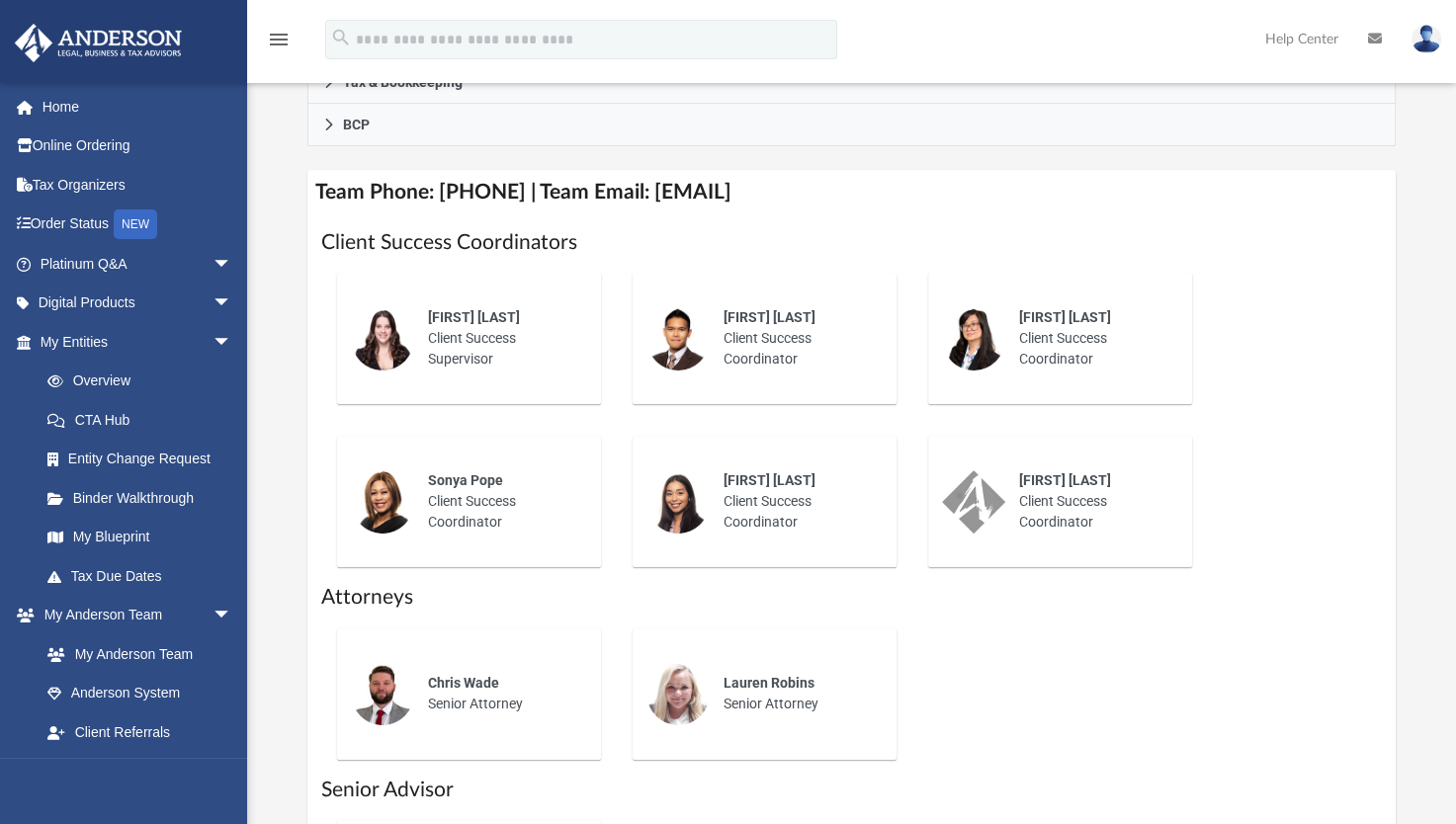 scroll, scrollTop: 0, scrollLeft: 0, axis: both 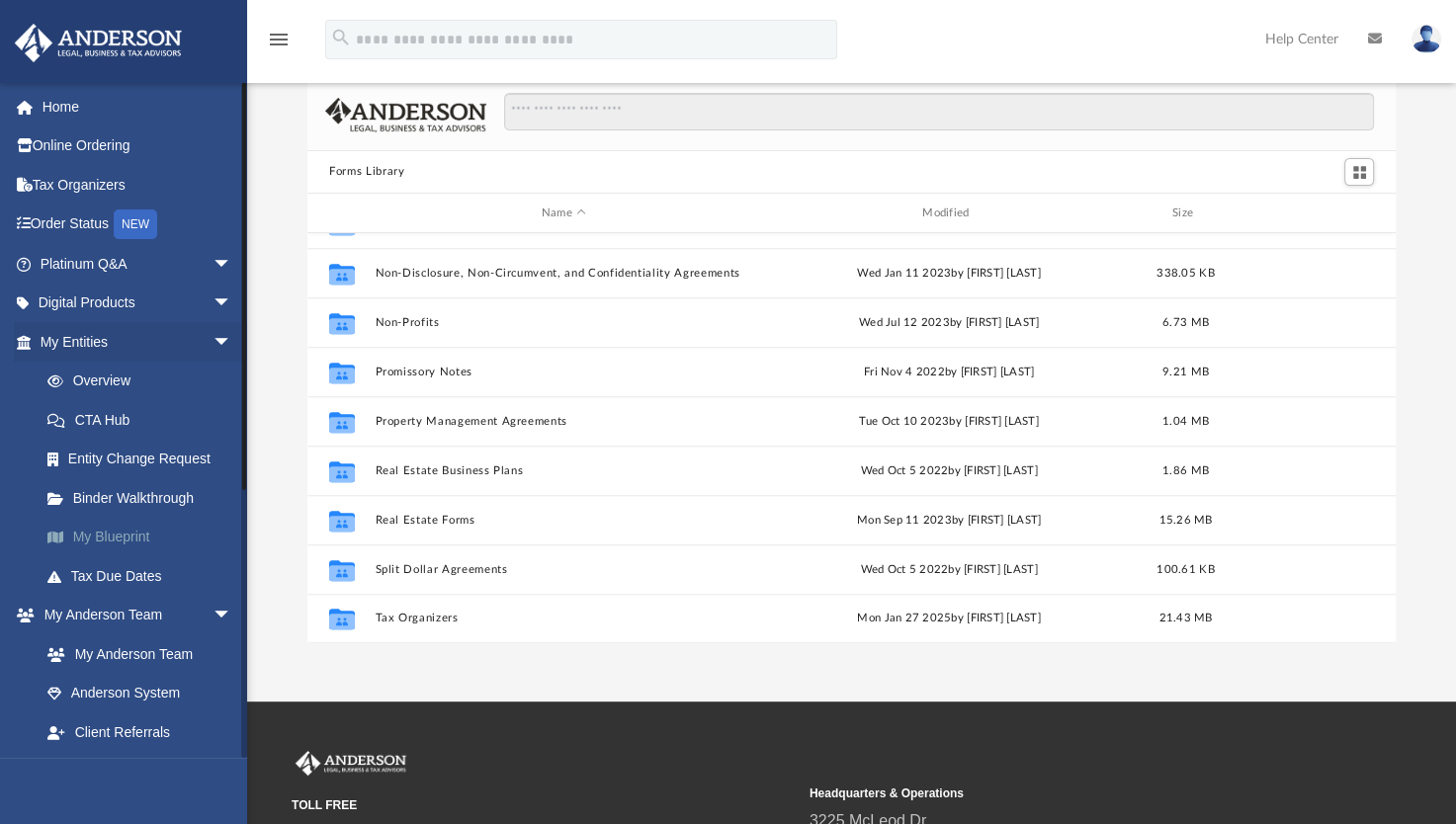 click on "My Blueprint" at bounding box center (144, 537) 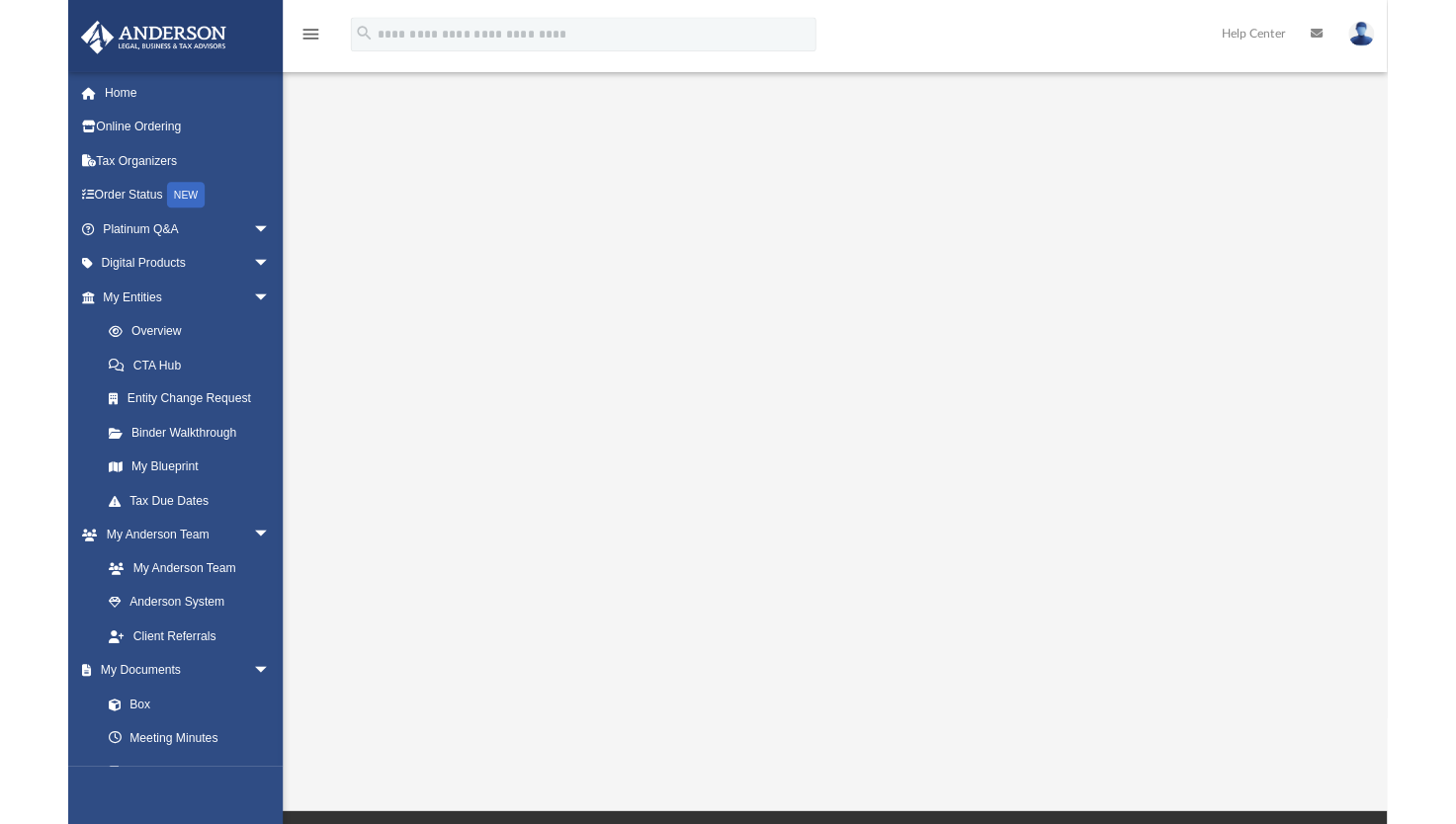 scroll, scrollTop: 40, scrollLeft: 0, axis: vertical 